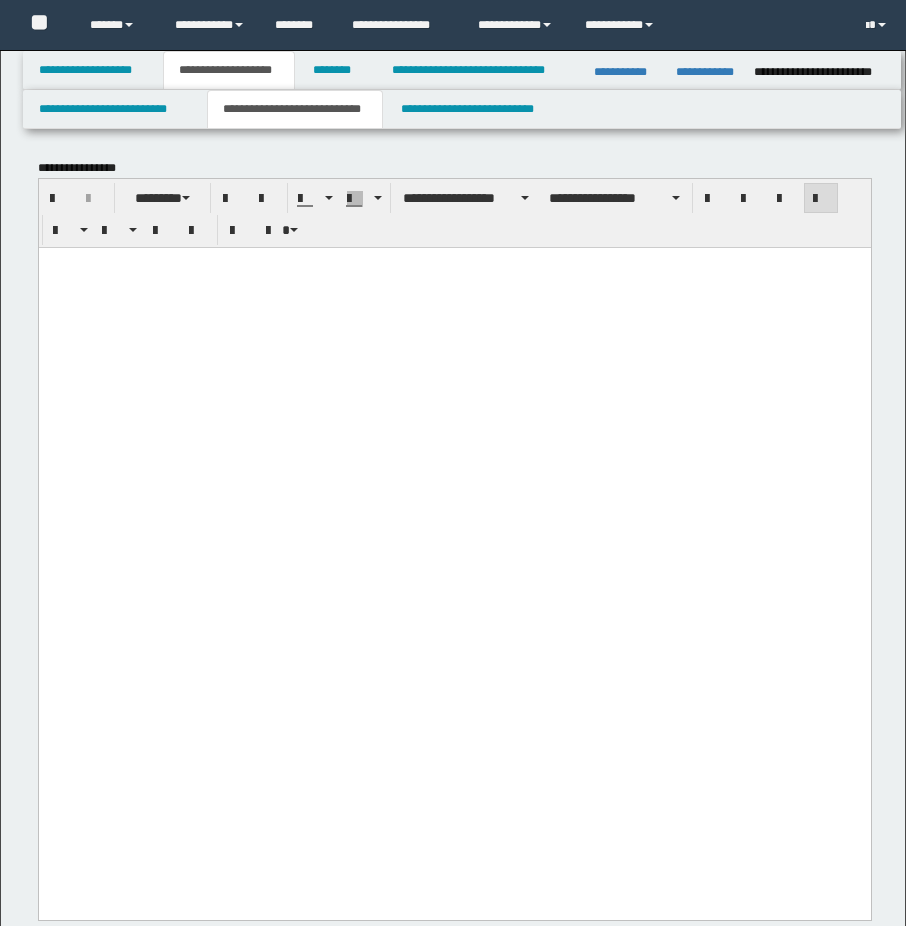scroll, scrollTop: 0, scrollLeft: 0, axis: both 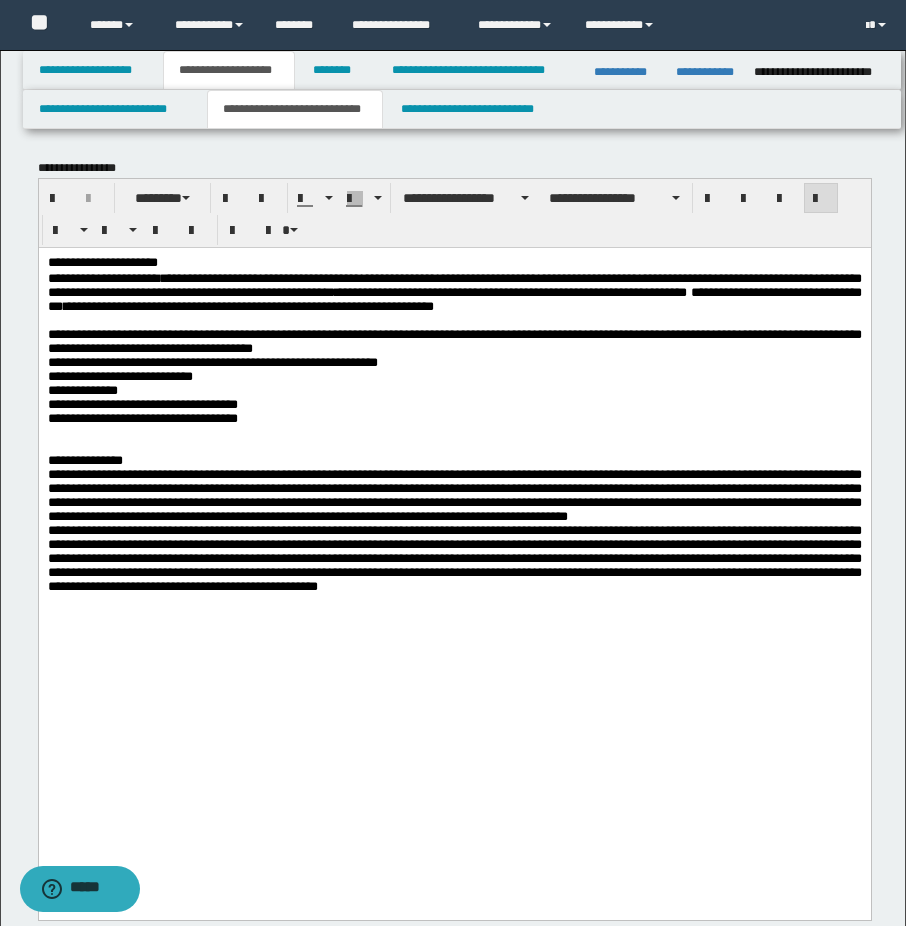 click on "**********" at bounding box center (454, 292) 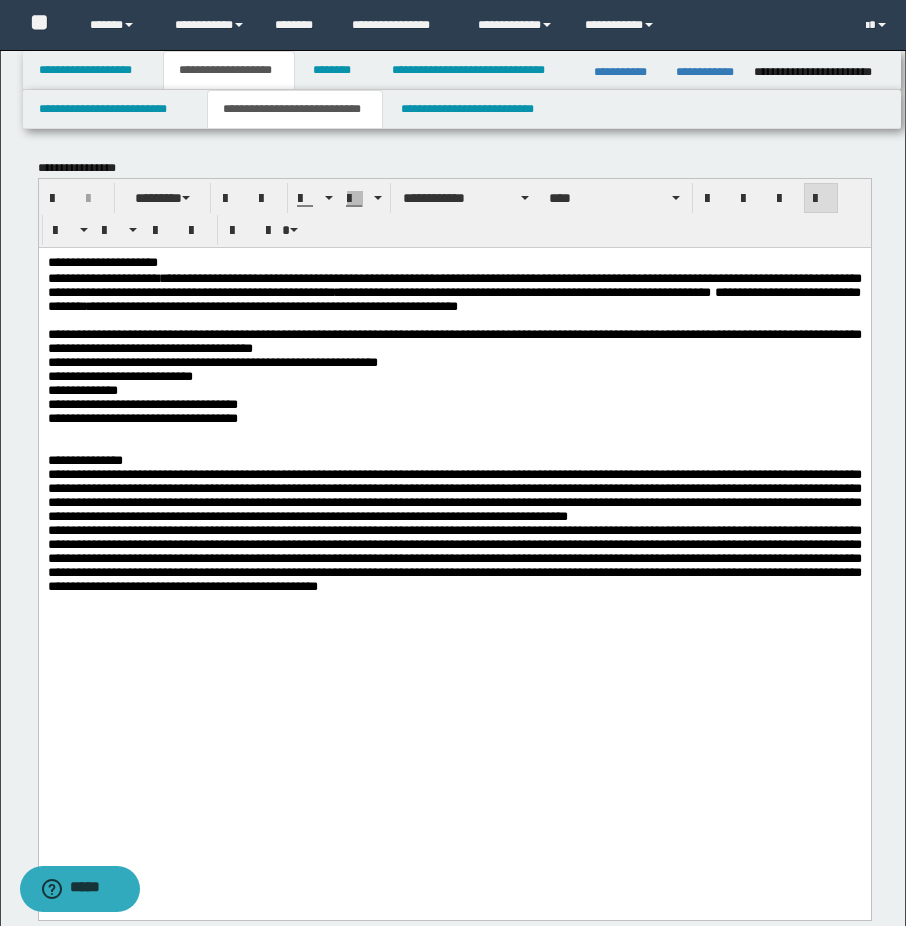 click at bounding box center (454, 320) 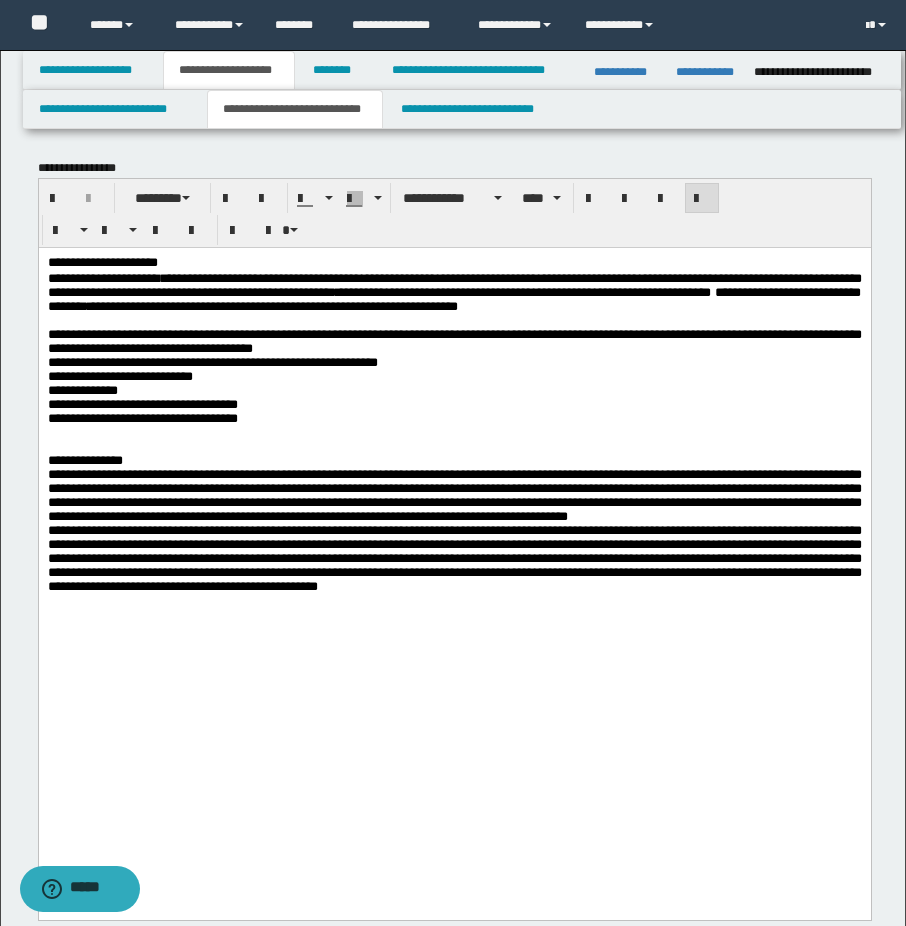 click on "**********" at bounding box center [454, 292] 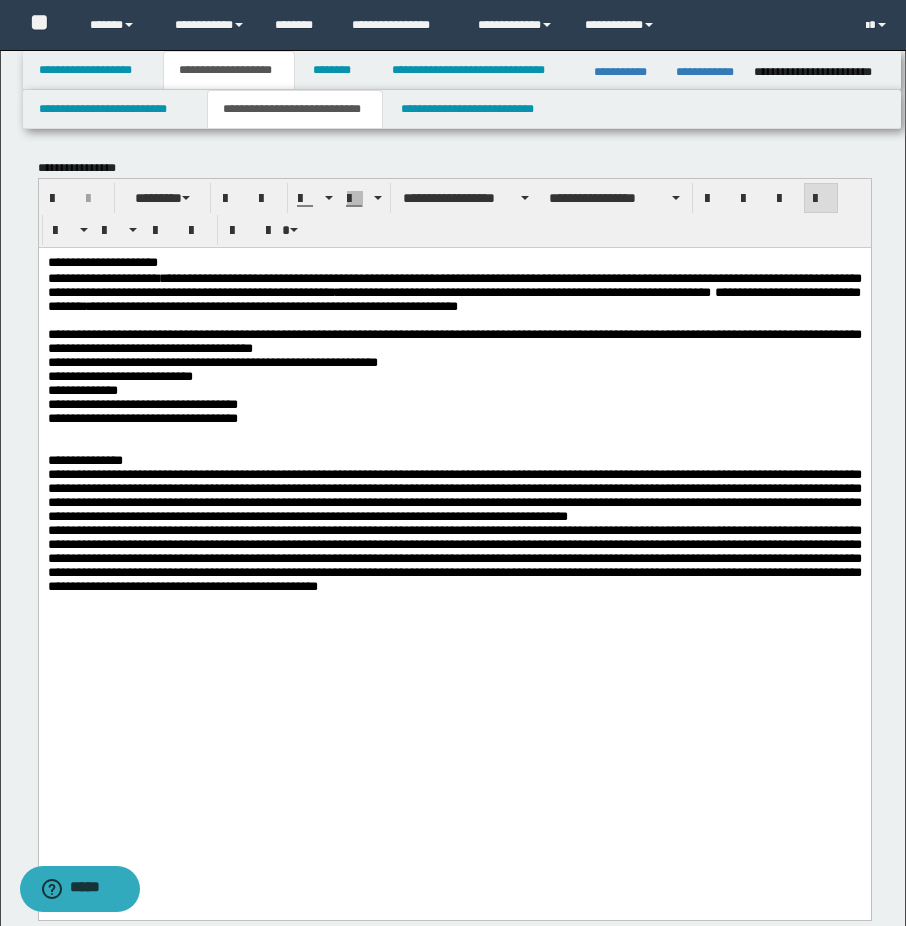 click on "**********" at bounding box center [454, 292] 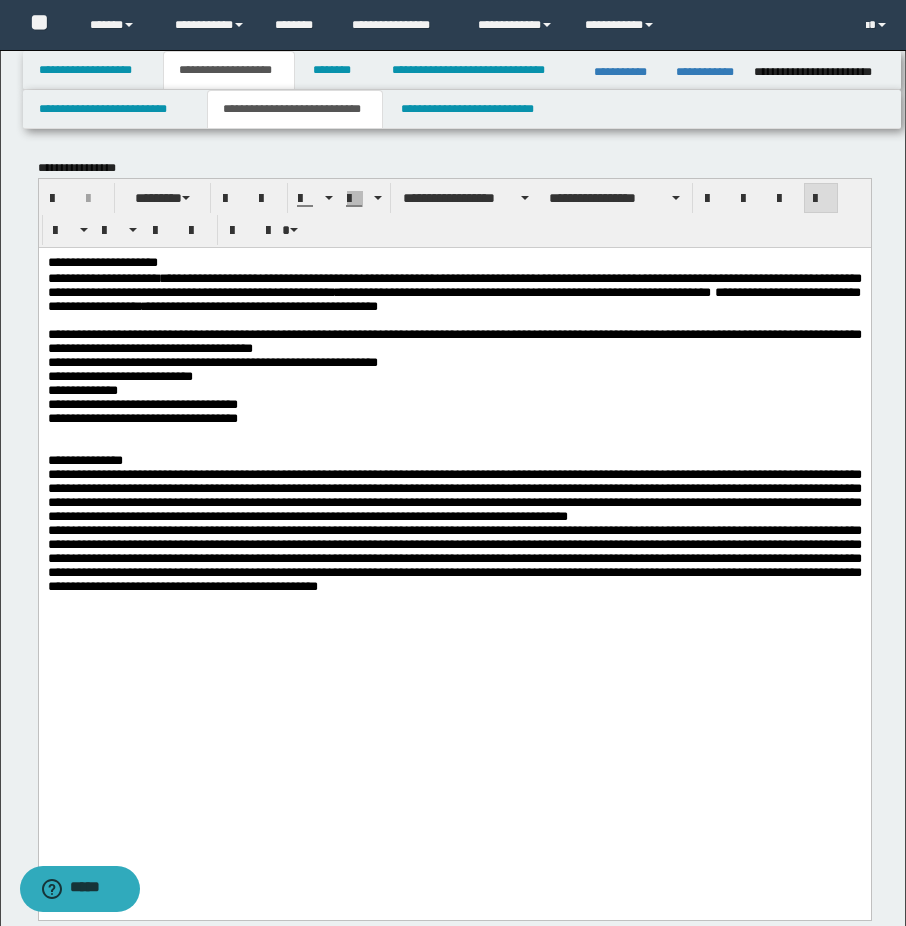click on "**********" at bounding box center (259, 305) 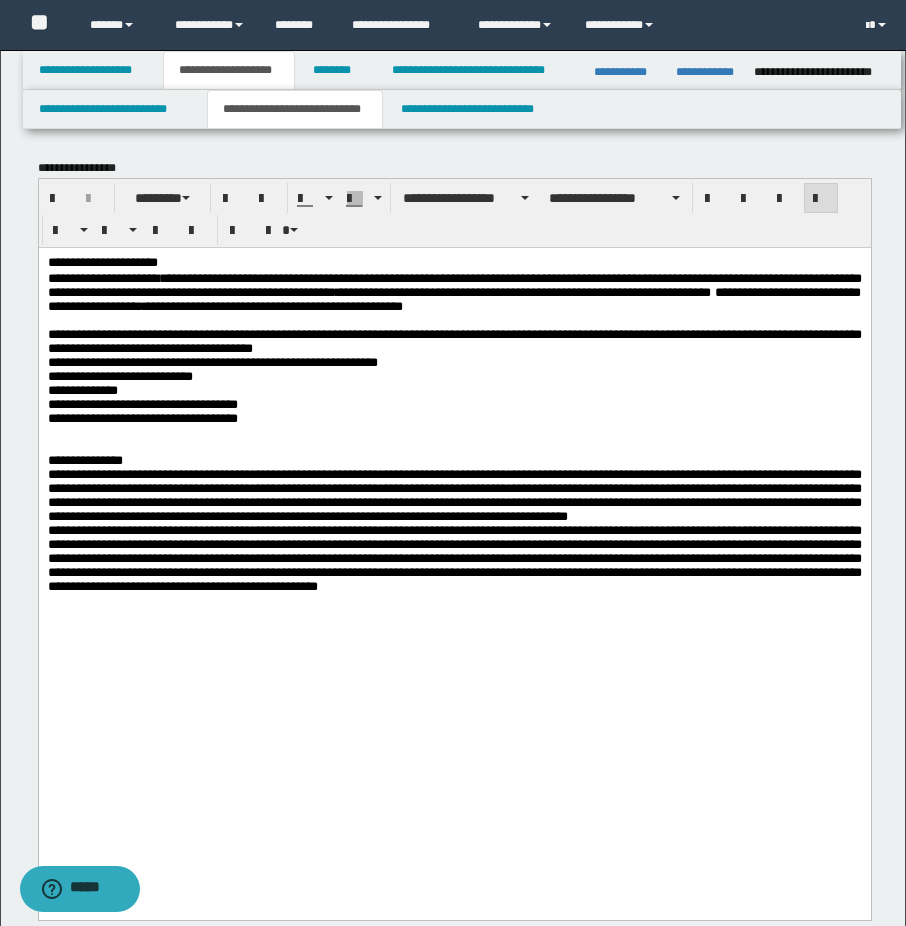 drag, startPoint x: 527, startPoint y: 314, endPoint x: 514, endPoint y: 325, distance: 17.029387 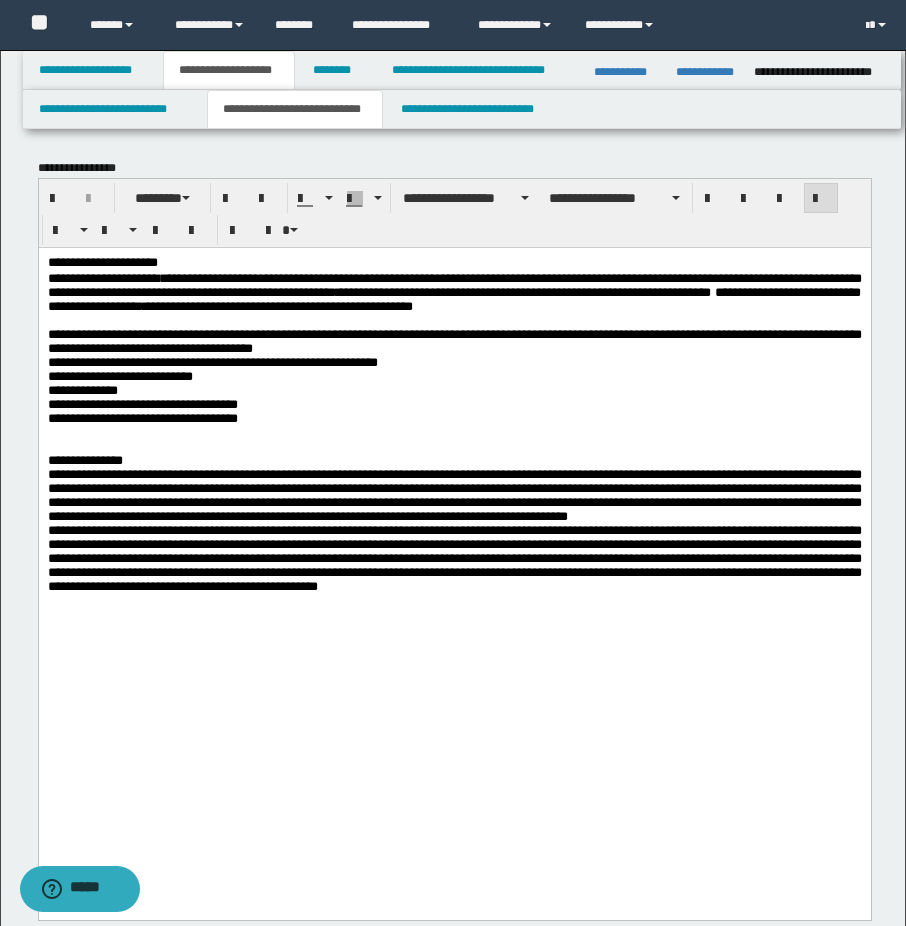 click on "**********" at bounding box center [454, 292] 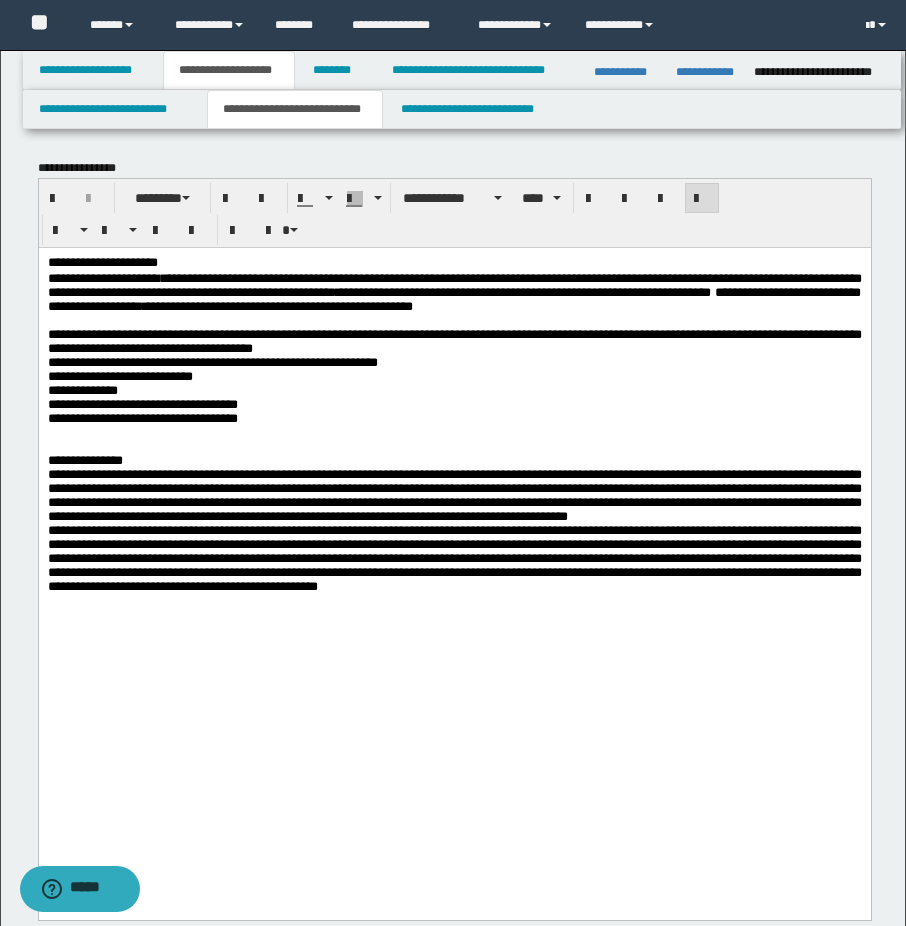 click on "**********" at bounding box center (454, 340) 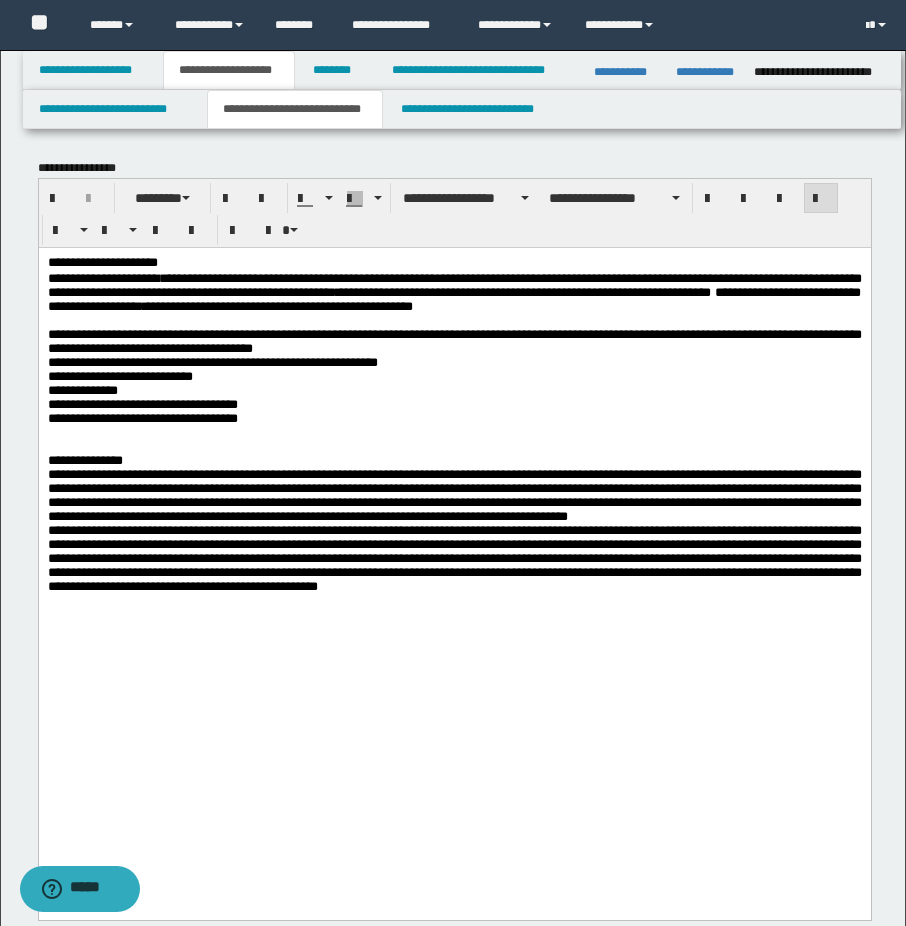 click on "**********" at bounding box center (570, 291) 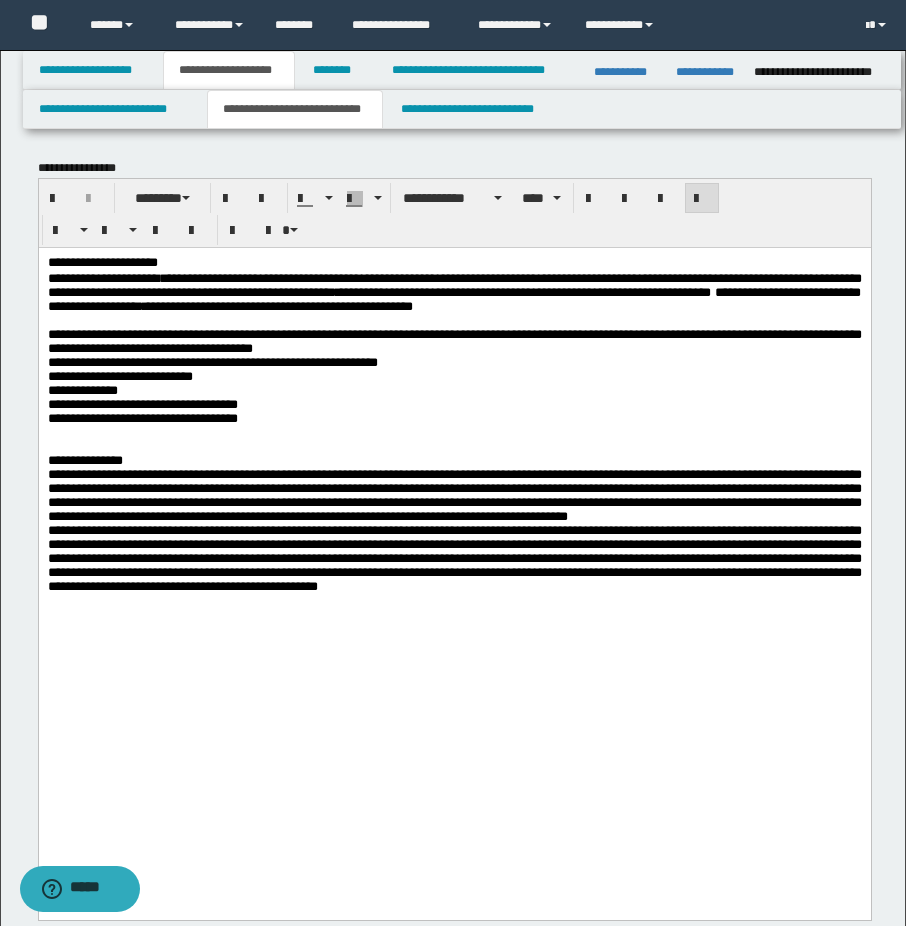 click at bounding box center (454, 320) 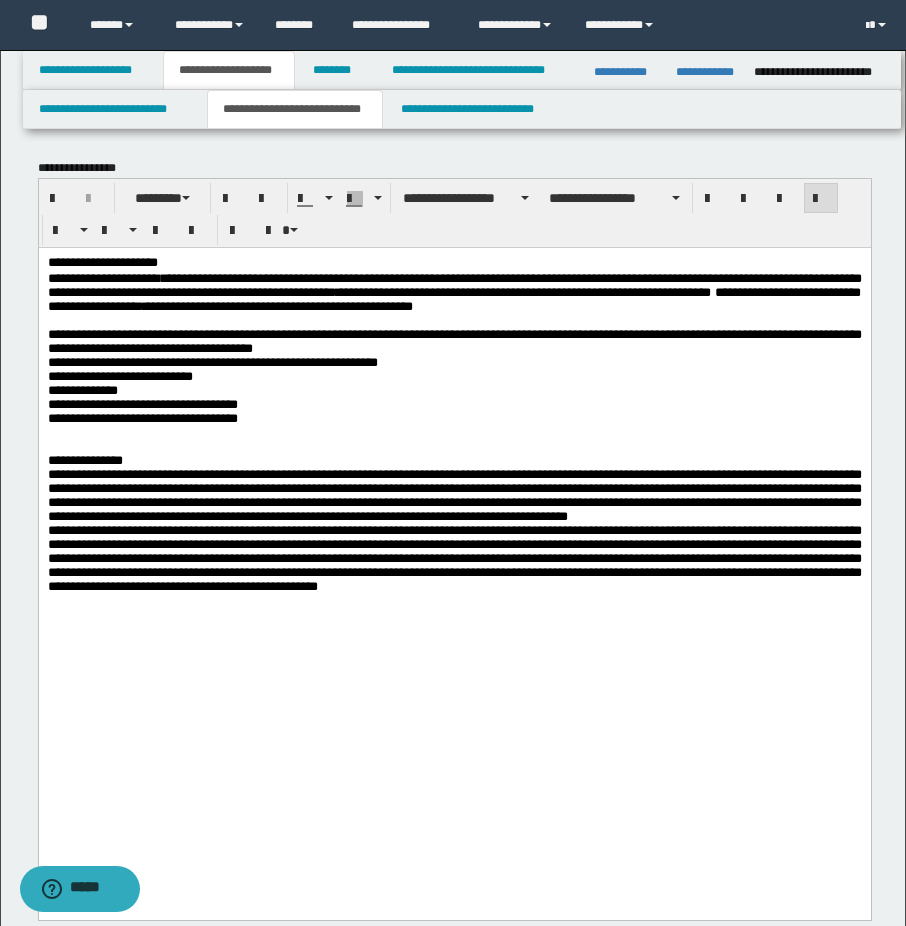 click on "**********" at bounding box center [454, 284] 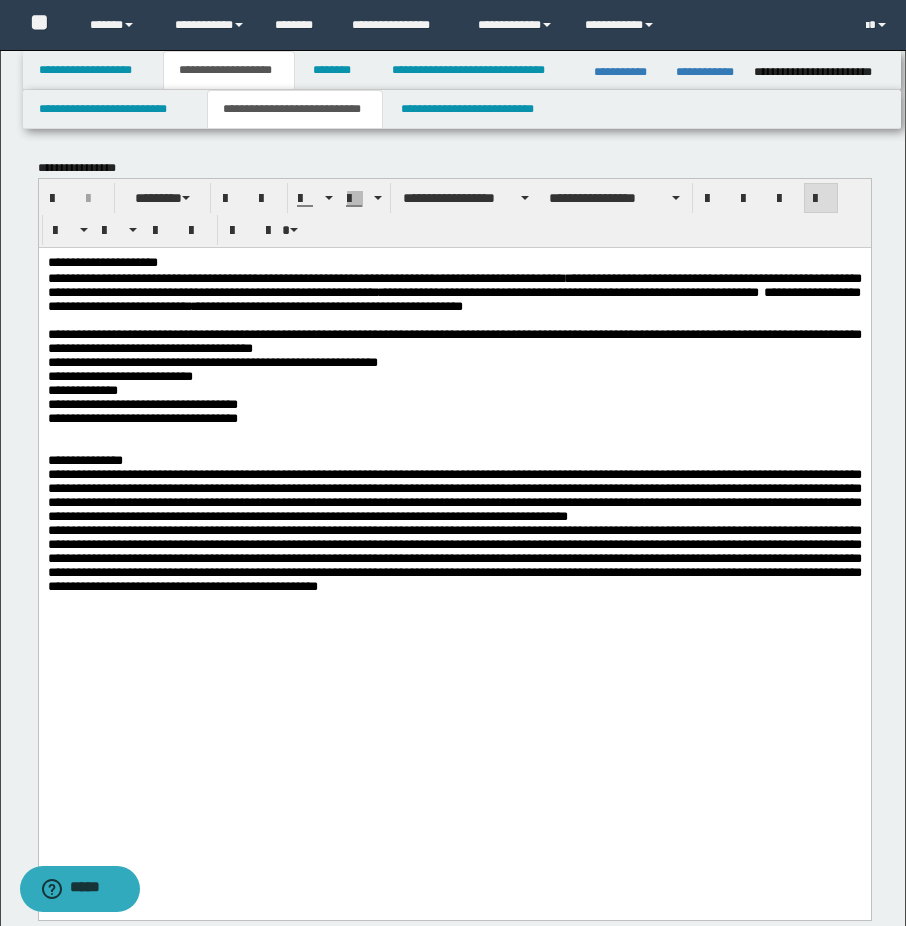 click on "**********" at bounding box center (454, 292) 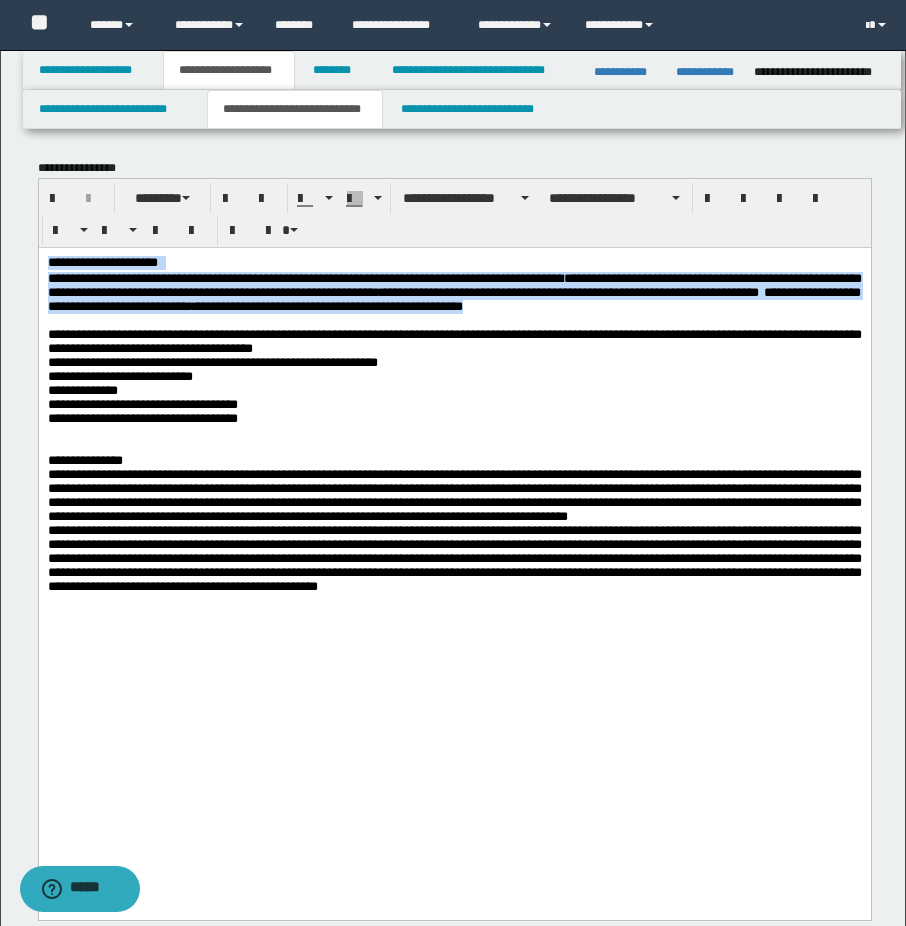 drag, startPoint x: 248, startPoint y: 331, endPoint x: 40, endPoint y: 264, distance: 218.5246 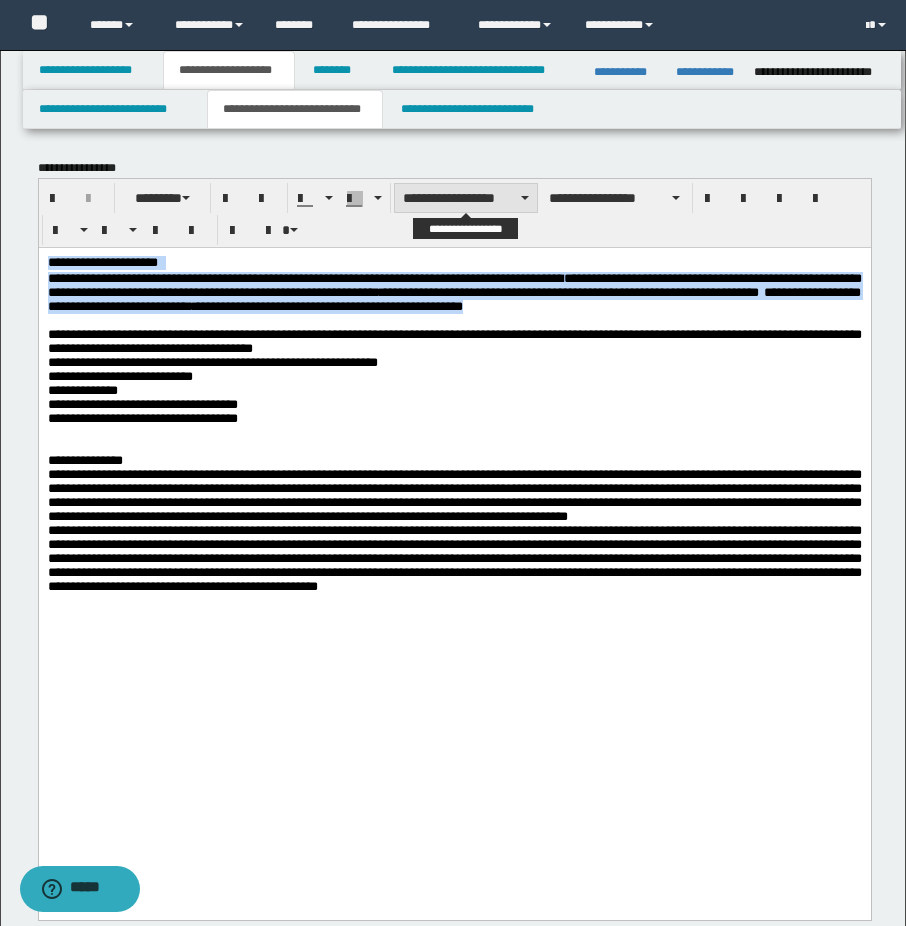 click on "**********" at bounding box center (466, 198) 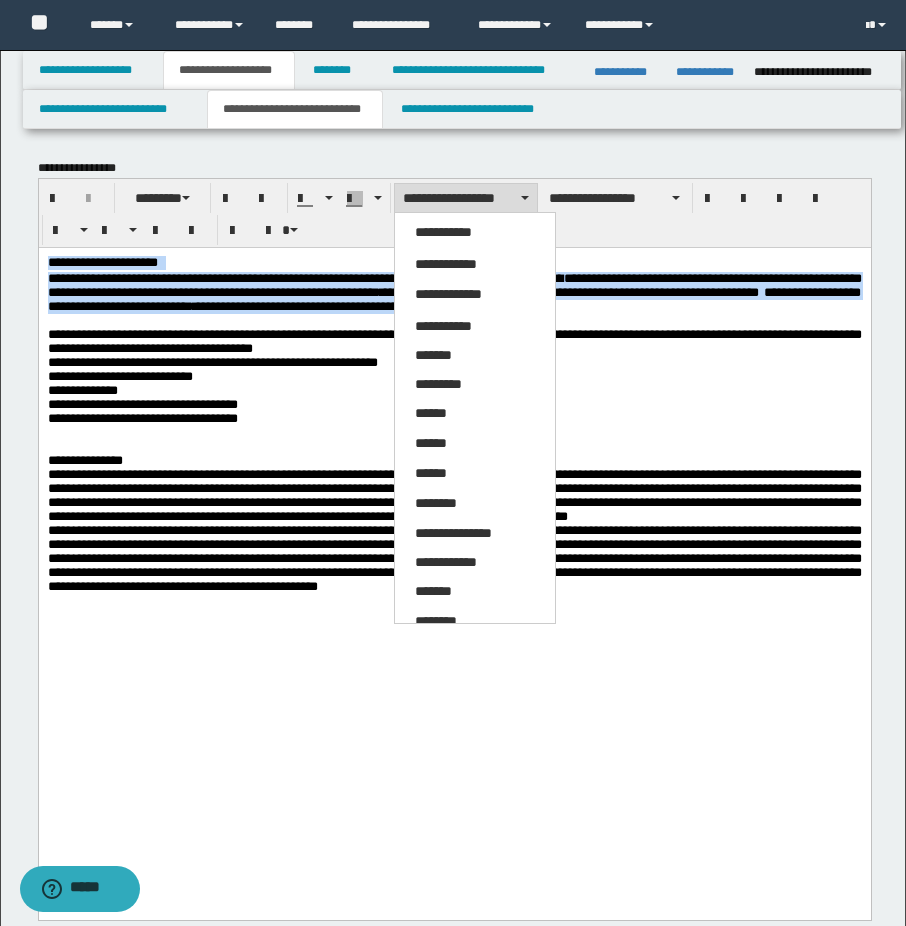 scroll, scrollTop: 84, scrollLeft: 0, axis: vertical 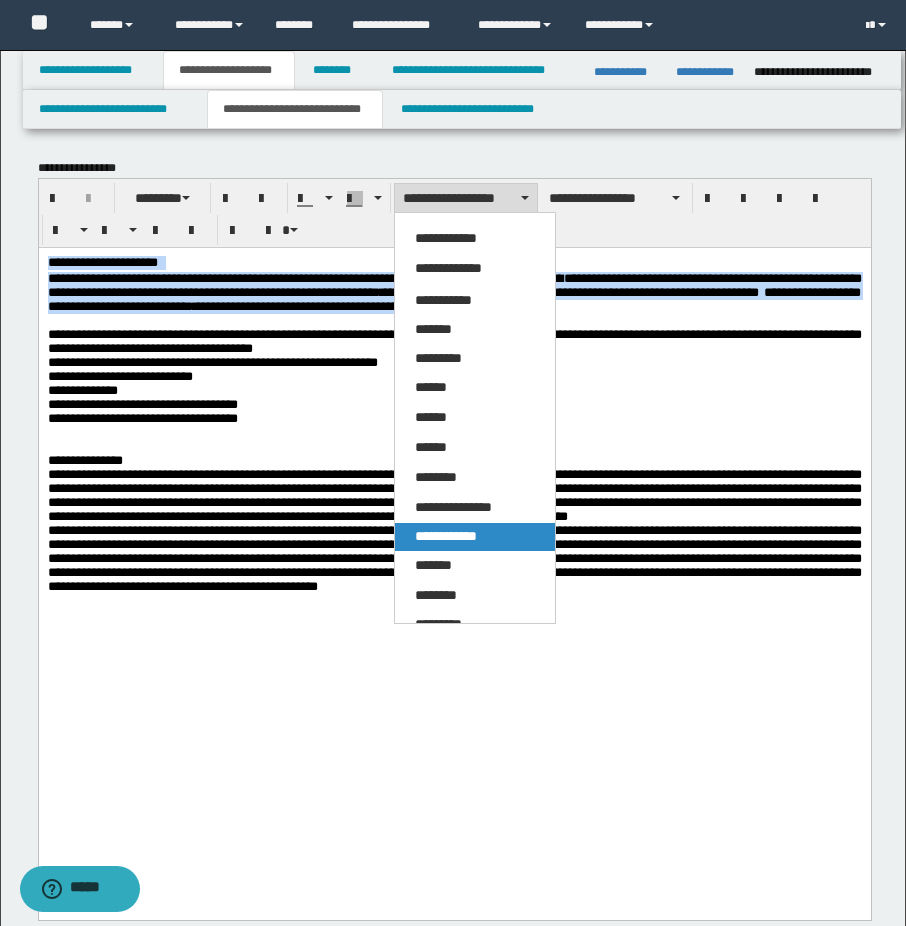 click on "**********" at bounding box center (446, 536) 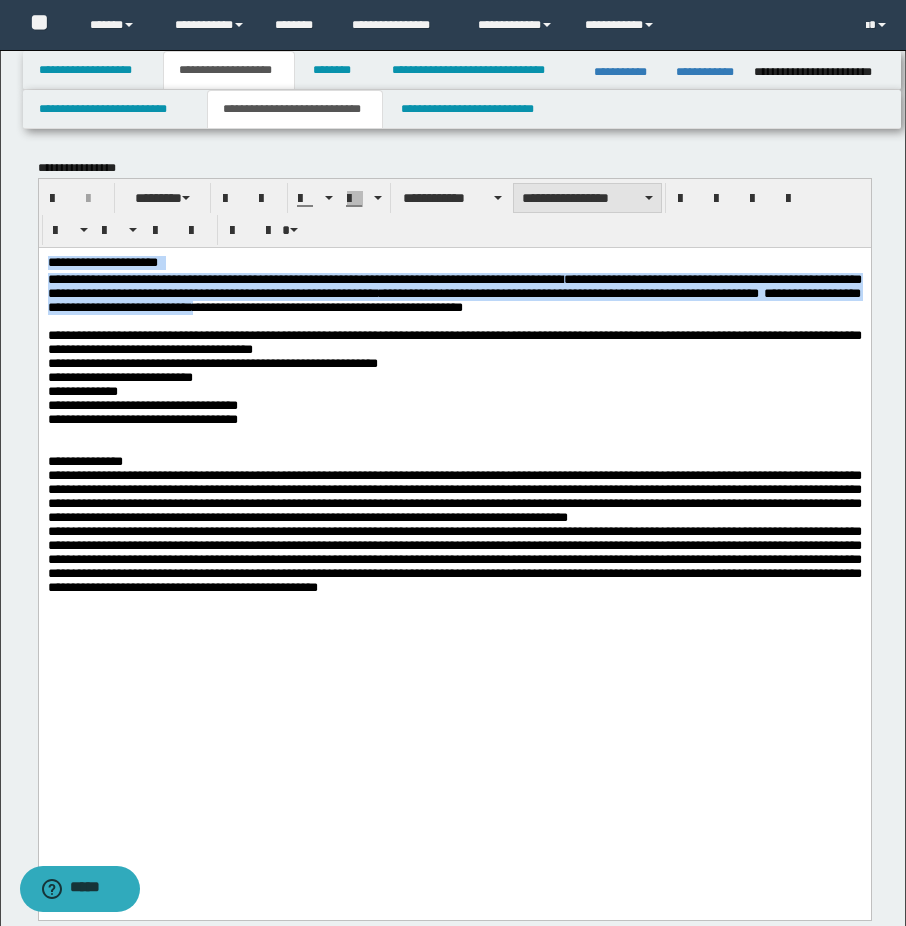 click on "**********" at bounding box center (587, 198) 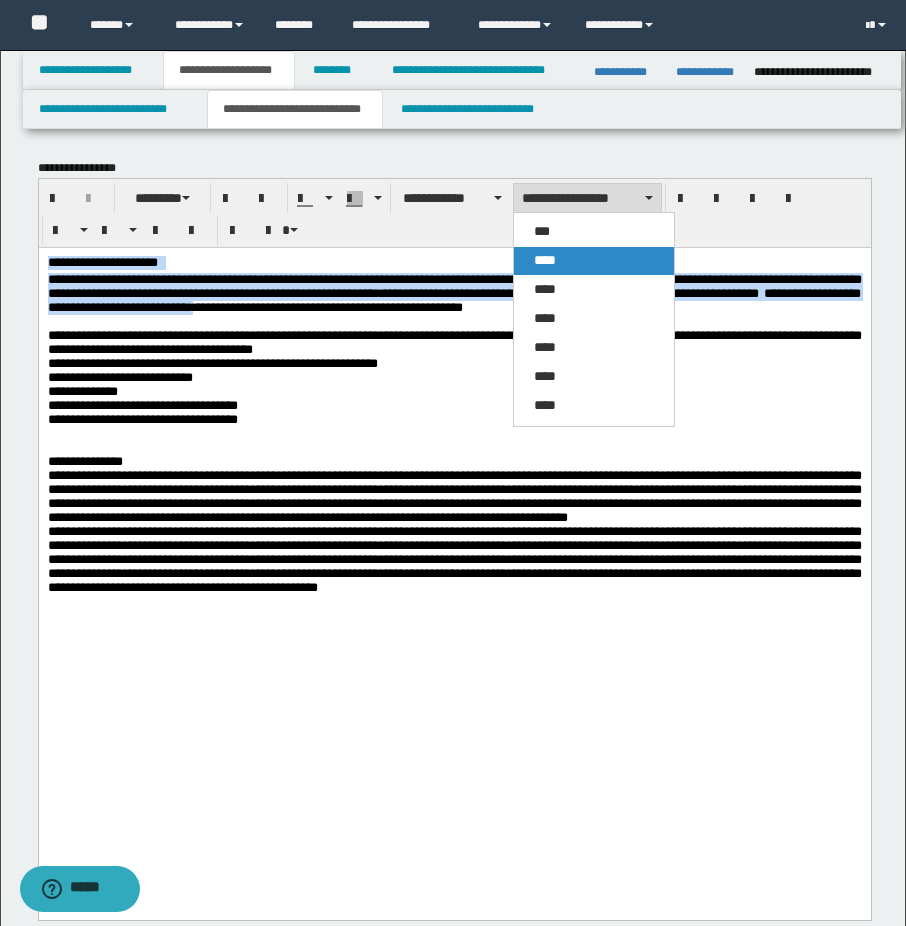 click on "****" at bounding box center (594, 261) 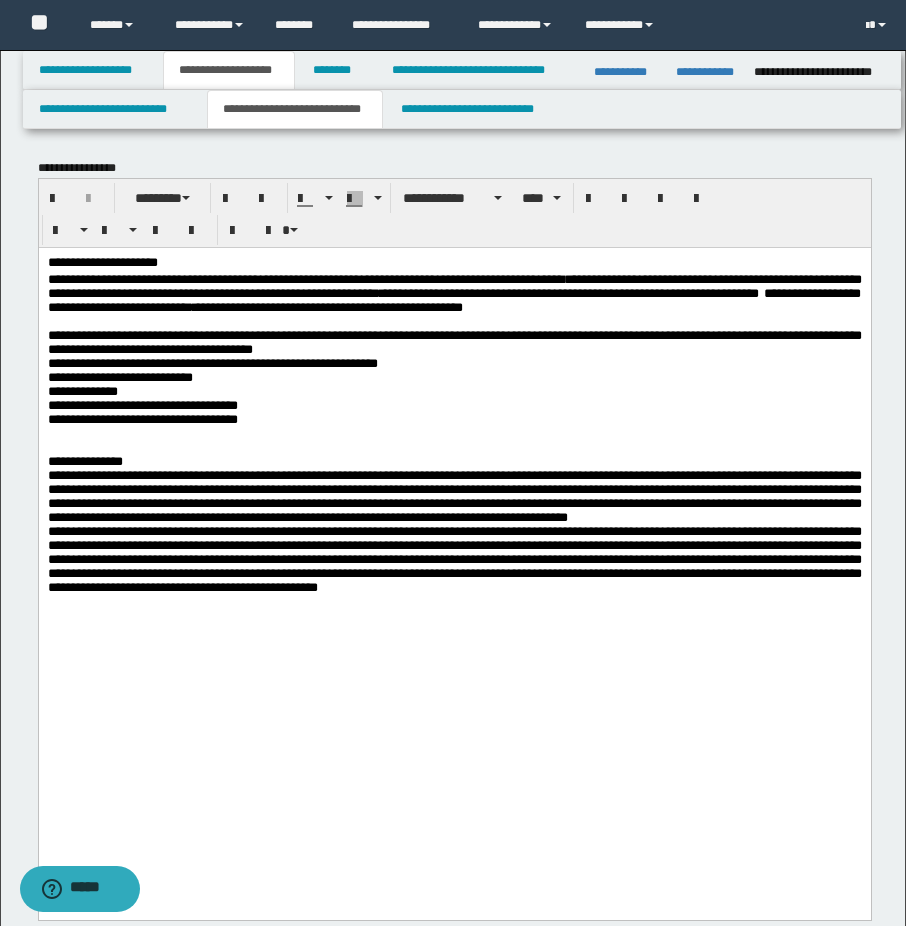 click at bounding box center [454, 321] 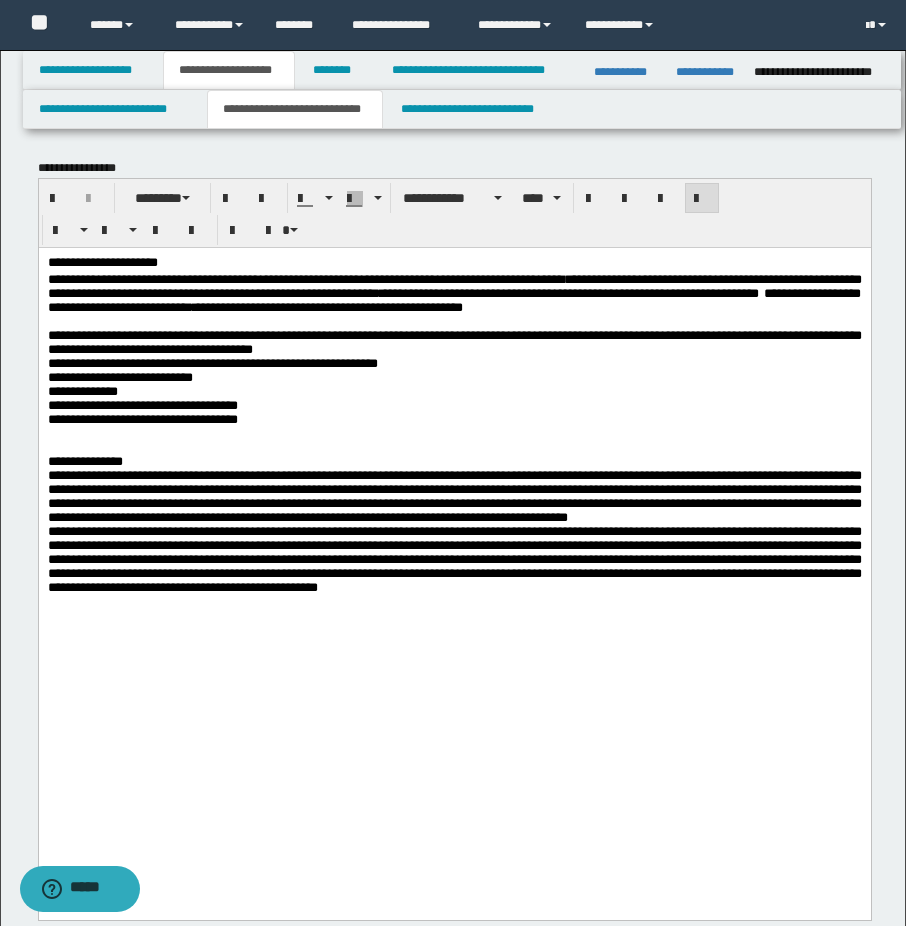 click at bounding box center (454, 321) 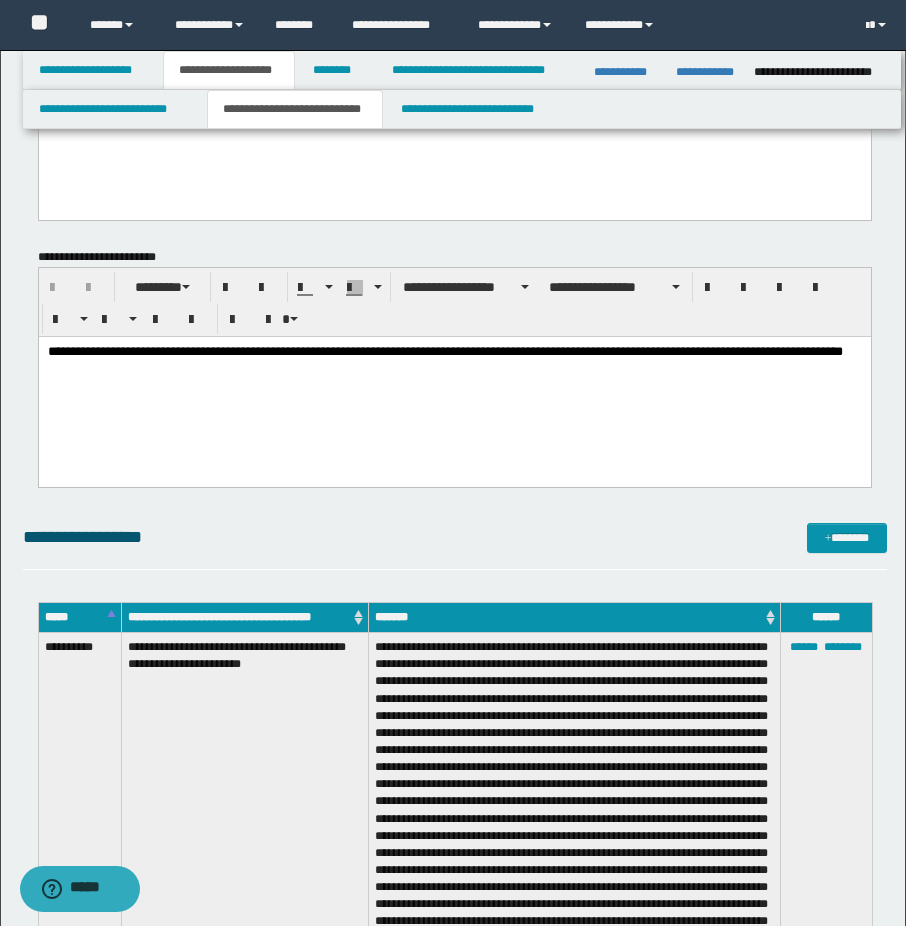 scroll, scrollTop: 800, scrollLeft: 0, axis: vertical 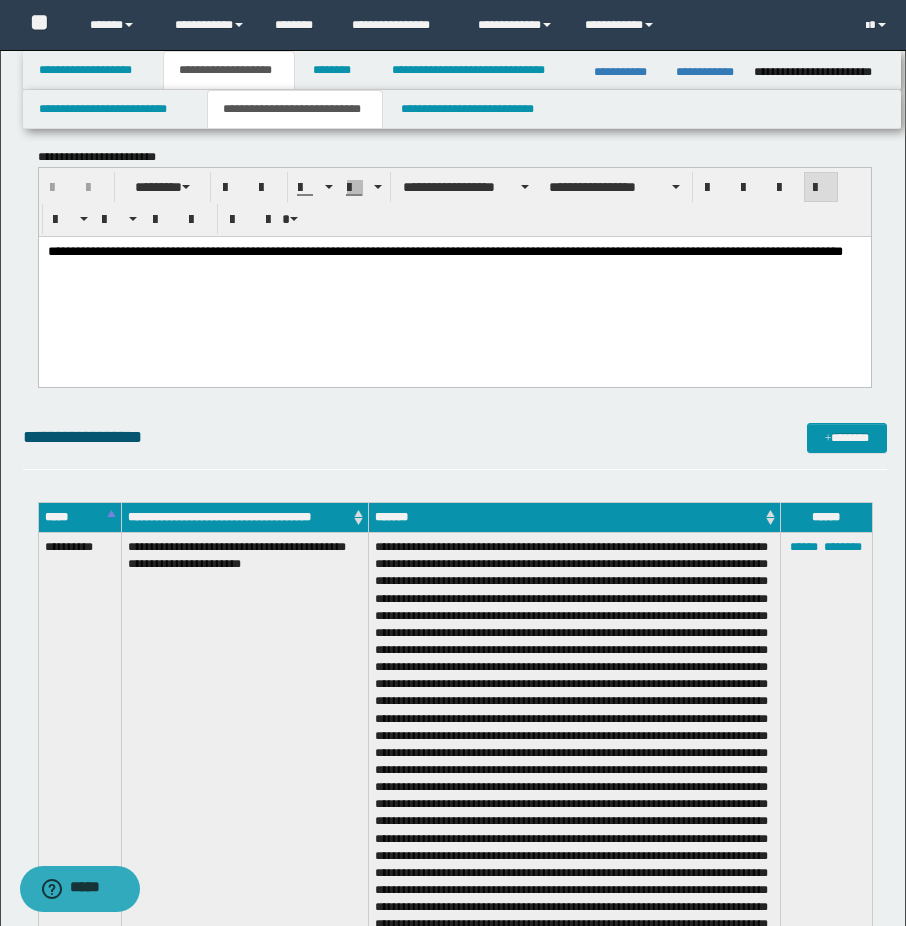 click on "**********" at bounding box center [454, 251] 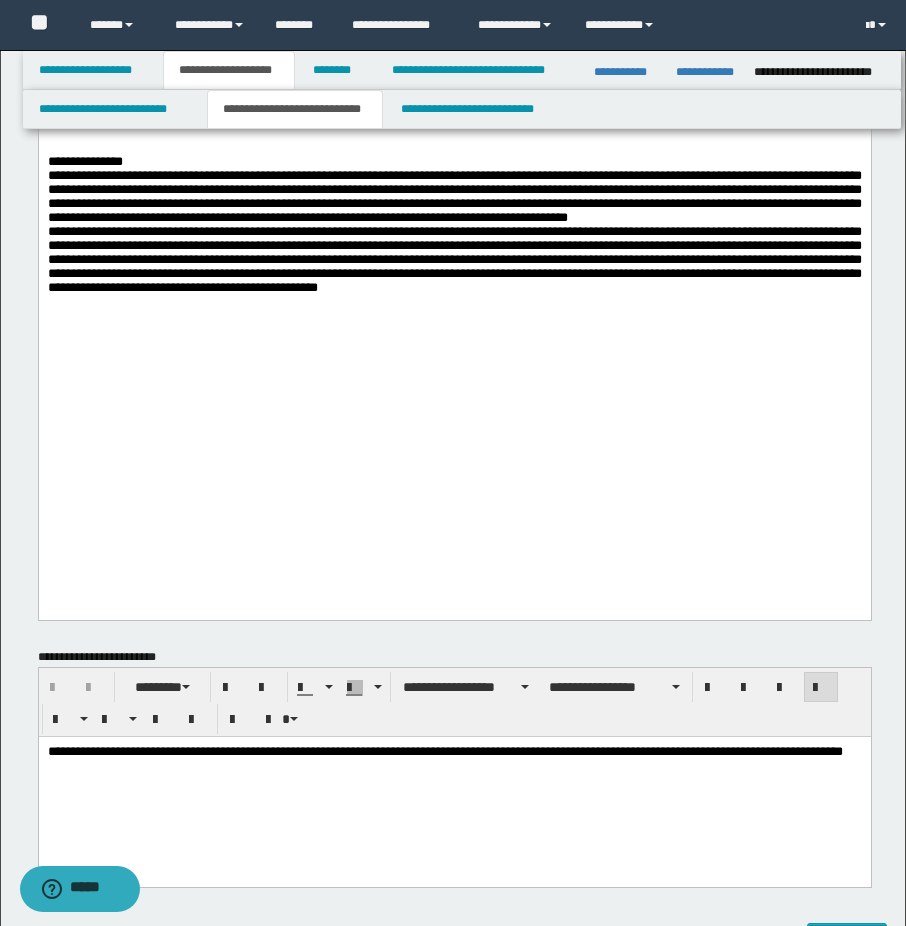 scroll, scrollTop: 0, scrollLeft: 0, axis: both 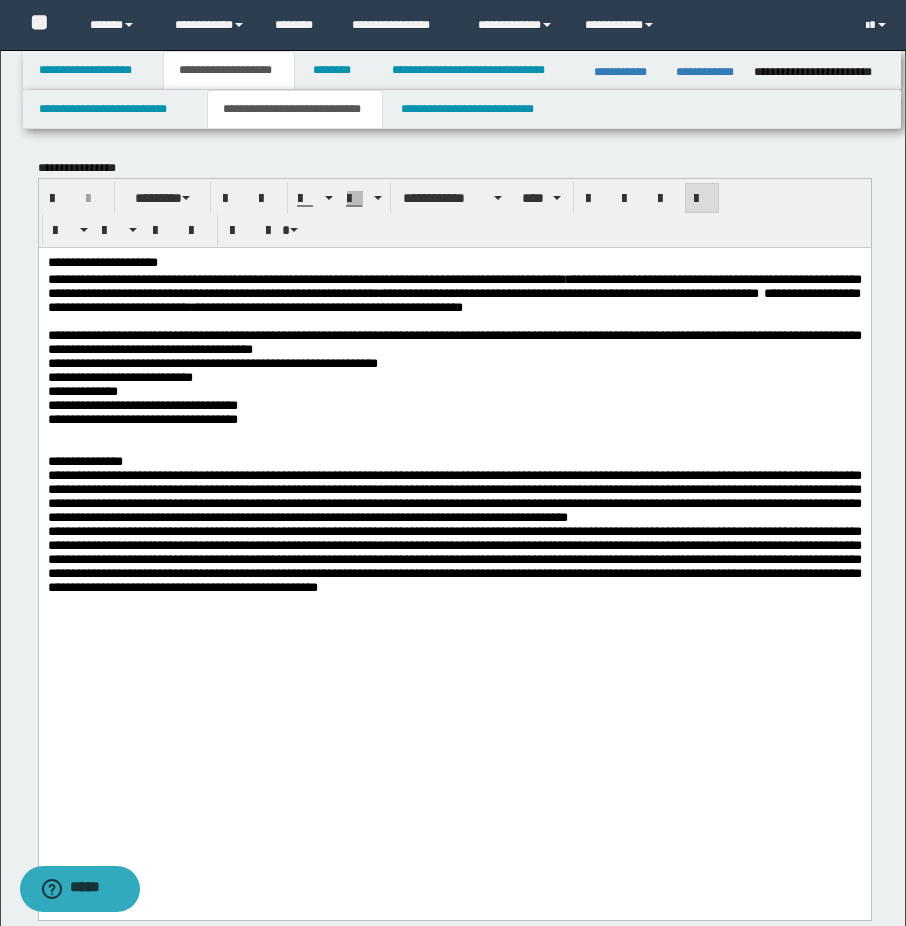 click on "**********" at bounding box center [454, 377] 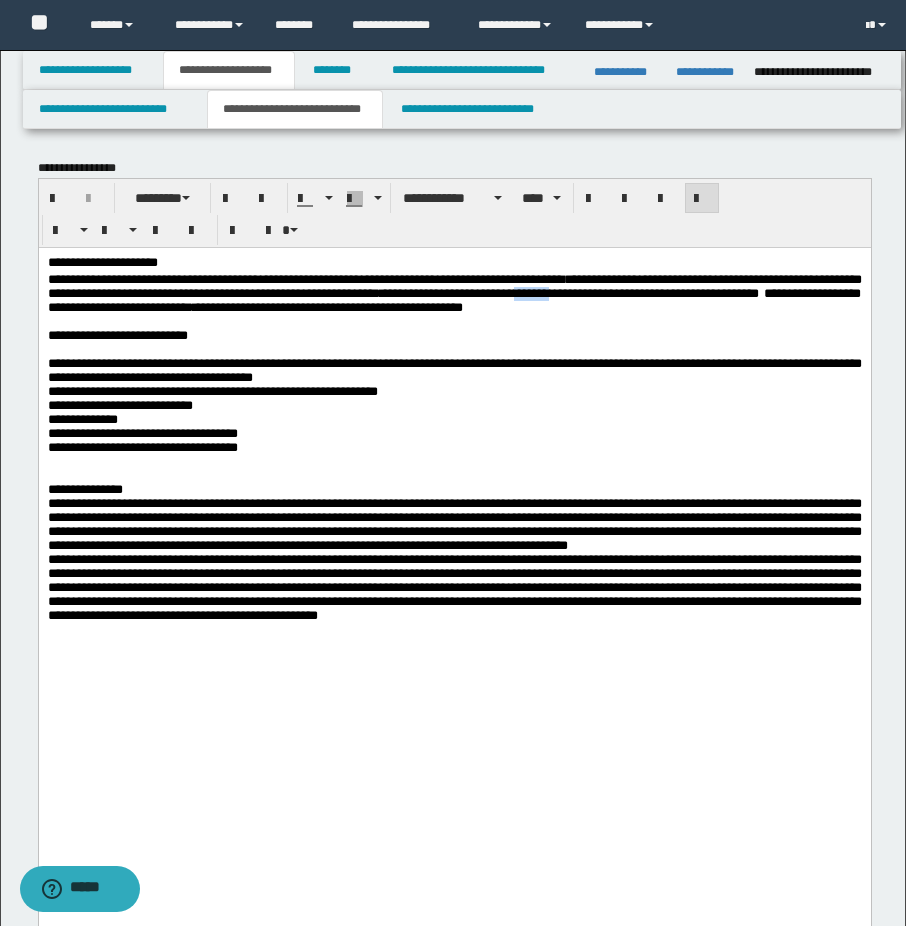 drag, startPoint x: 57, startPoint y: 315, endPoint x: 97, endPoint y: 311, distance: 40.1995 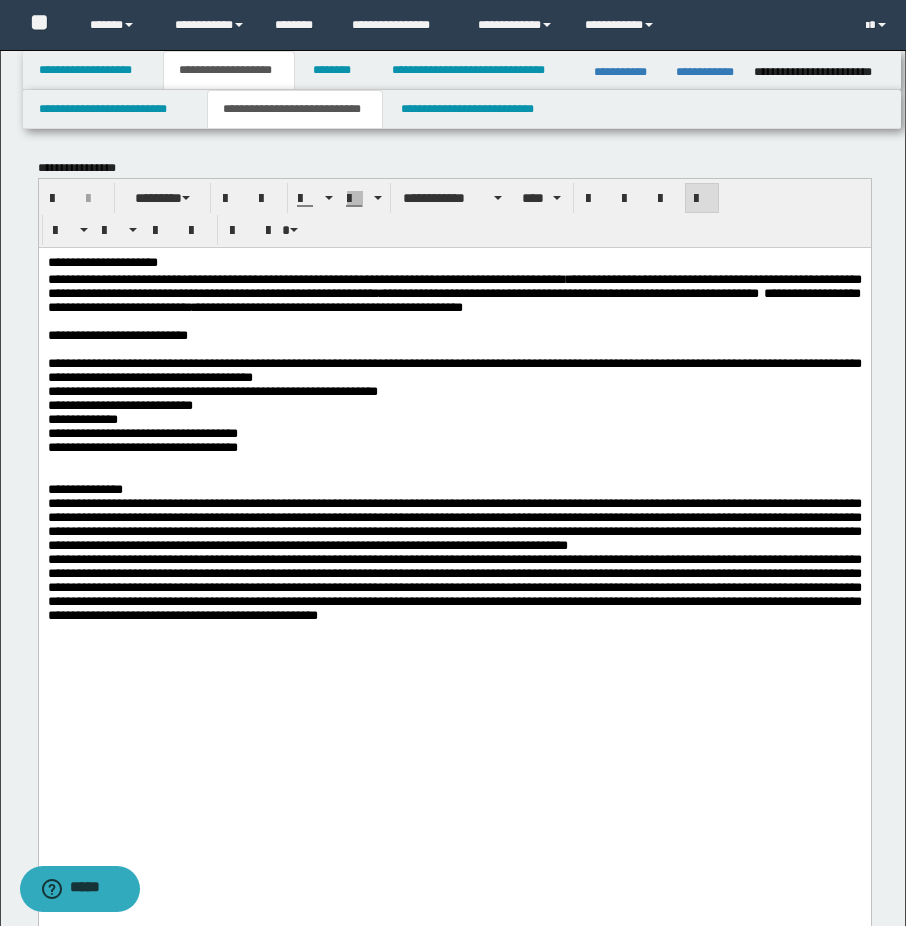 click on "**********" at bounding box center [454, 335] 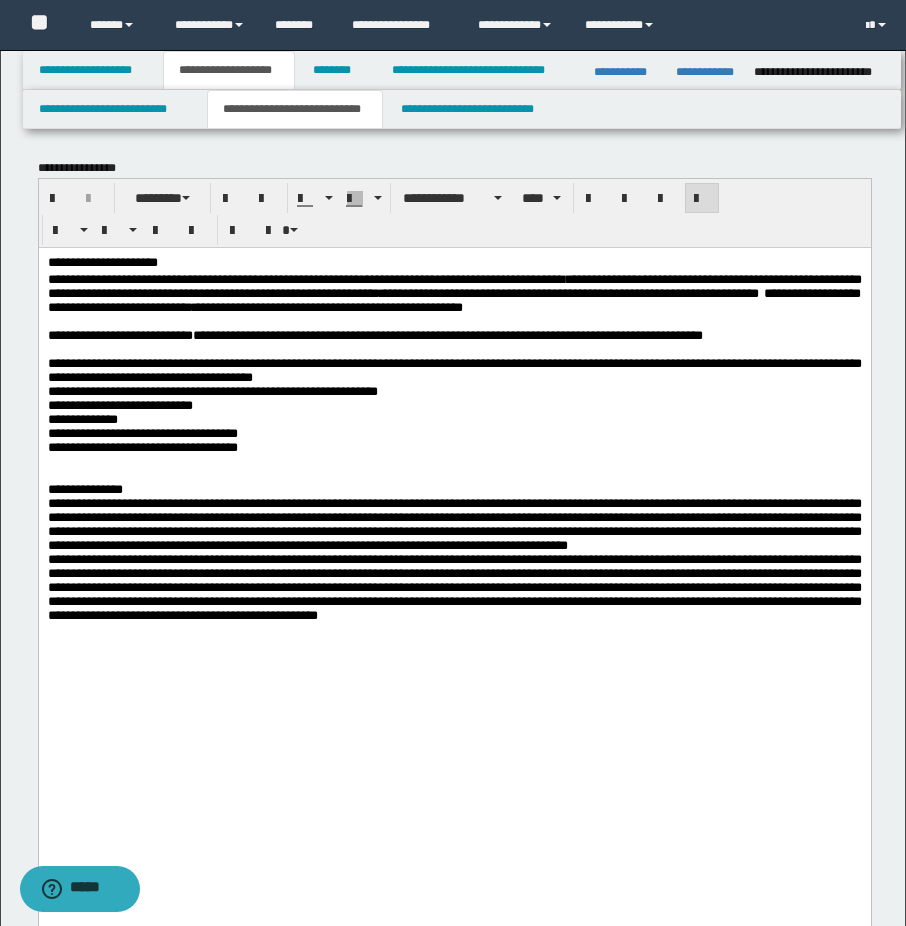 click at bounding box center [454, 349] 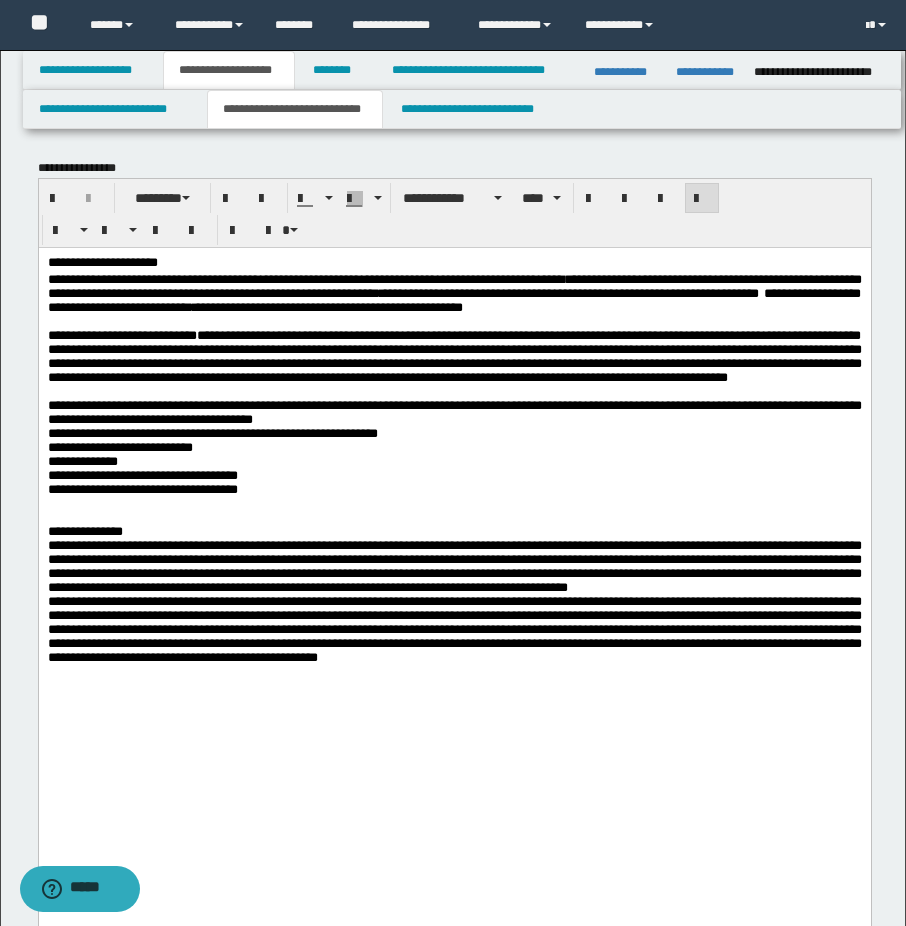 click on "**********" at bounding box center [454, 355] 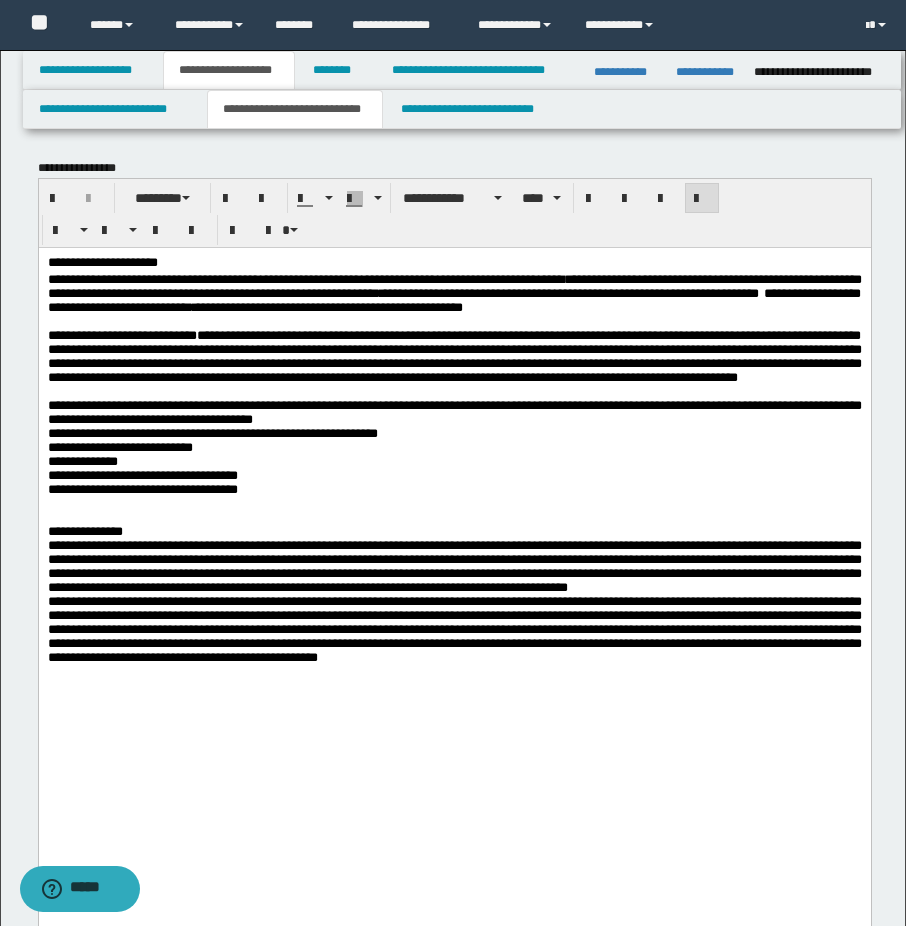 click on "**********" at bounding box center [454, 356] 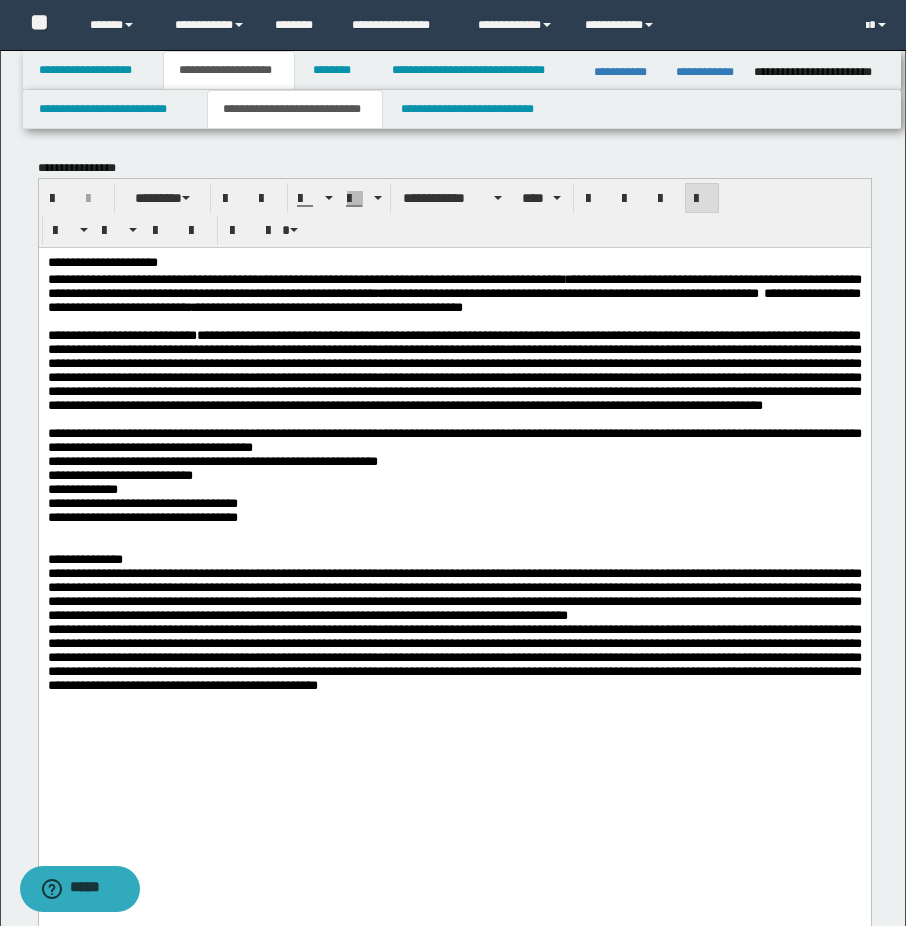 click at bounding box center (454, 419) 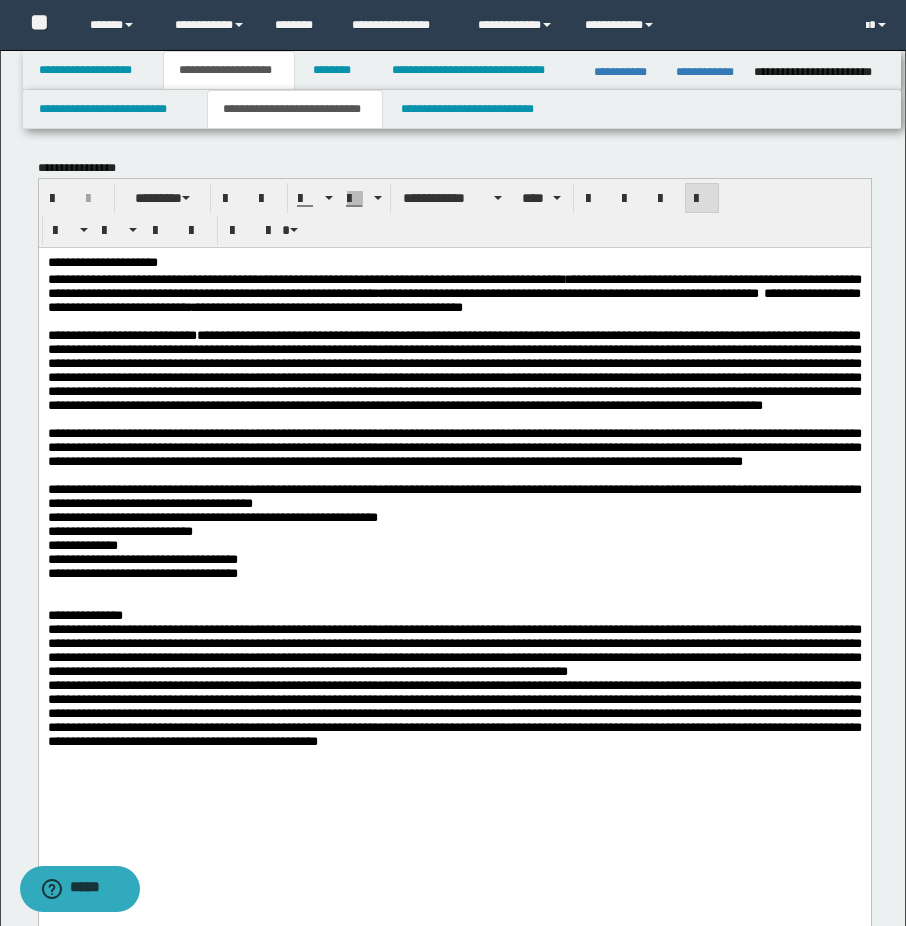 click on "**********" at bounding box center (454, 447) 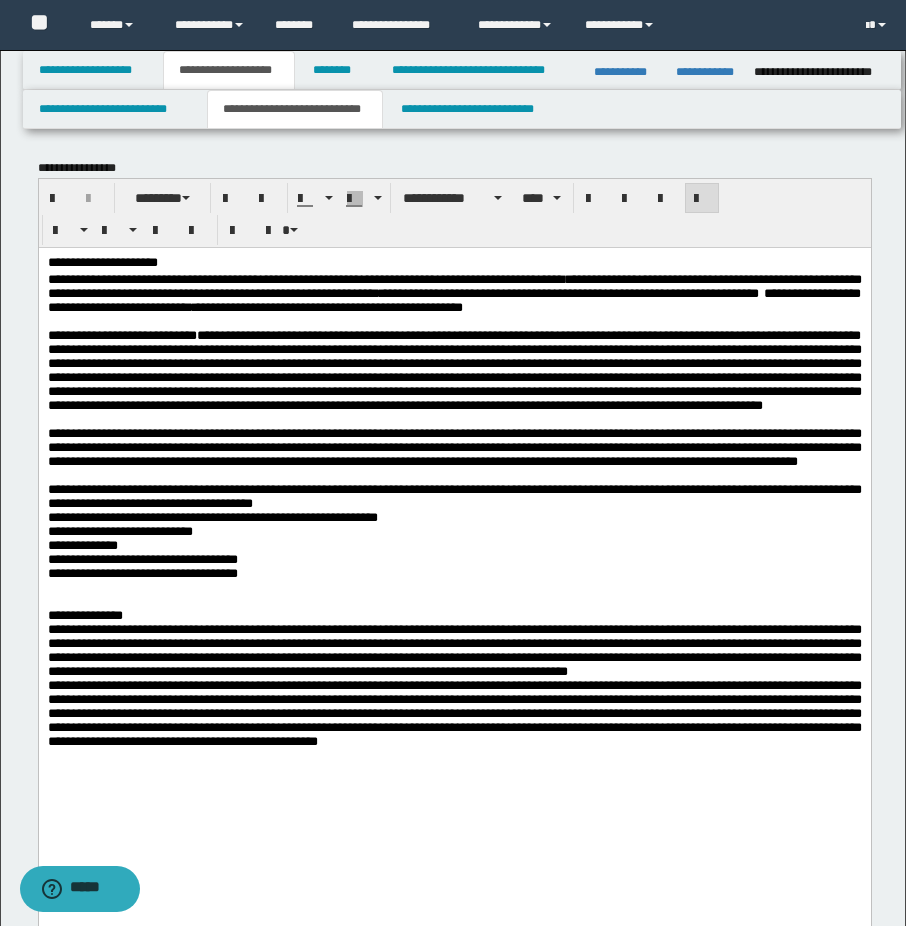 click on "**********" at bounding box center (454, 446) 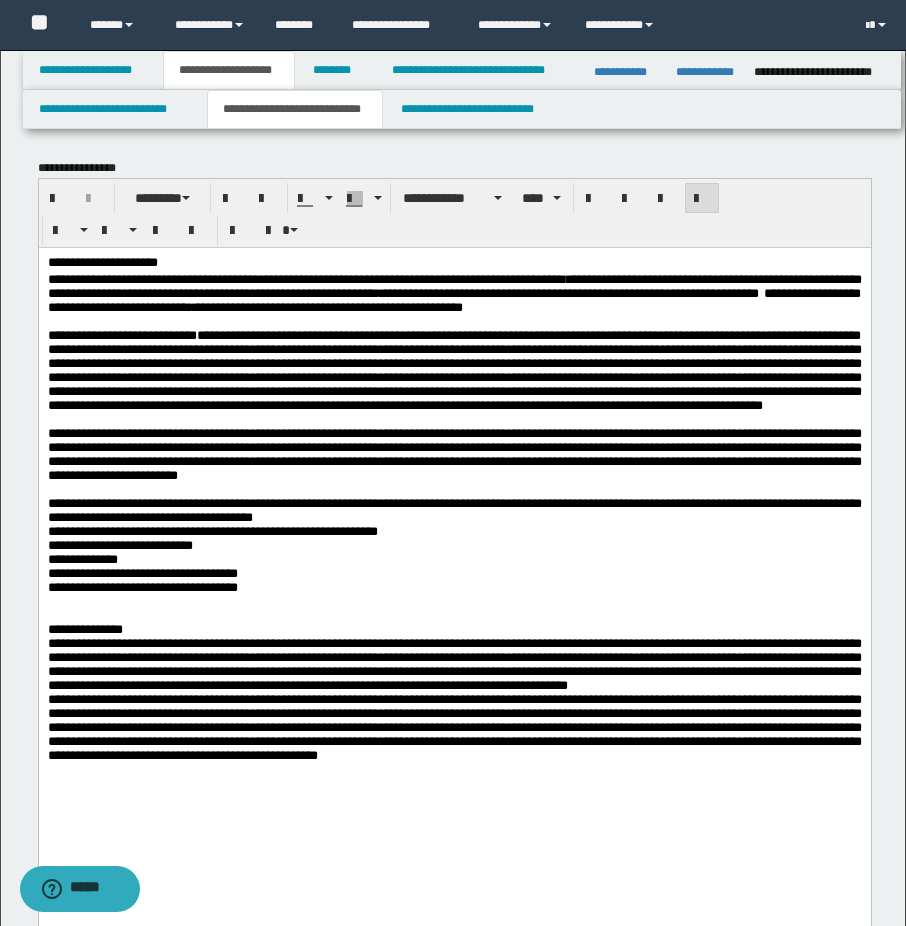 click on "**********" at bounding box center [454, 573] 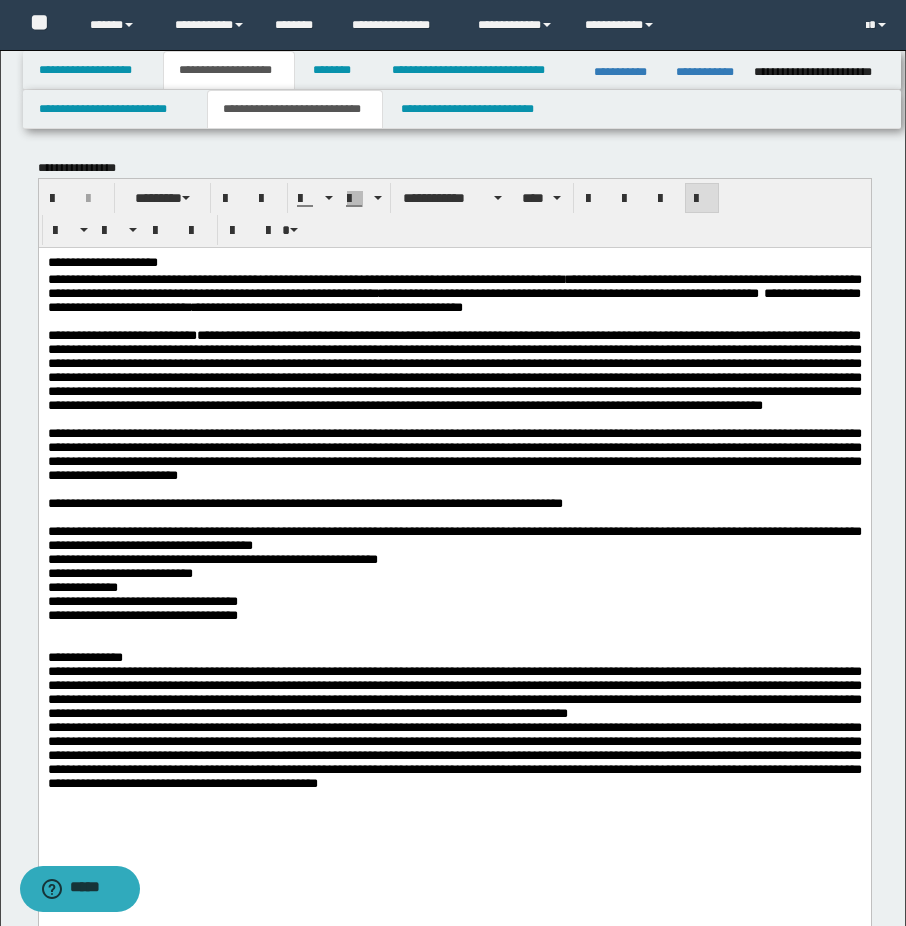 click on "**********" at bounding box center [304, 502] 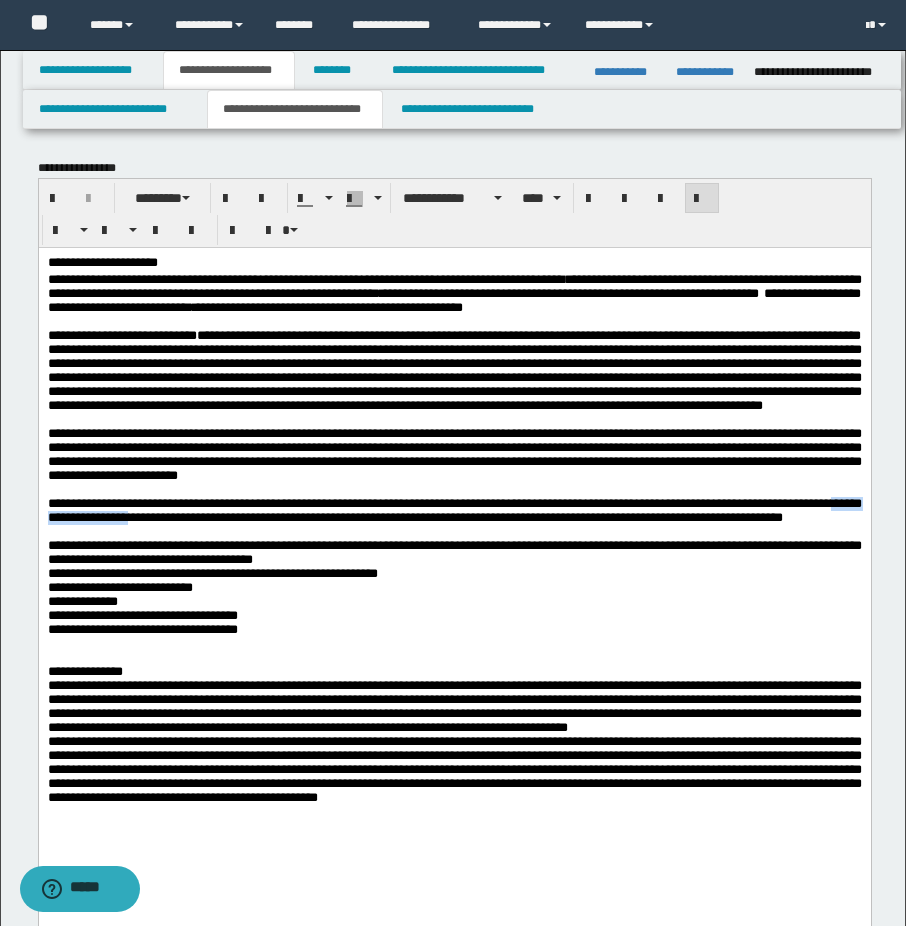 drag, startPoint x: 200, startPoint y: 619, endPoint x: 364, endPoint y: 619, distance: 164 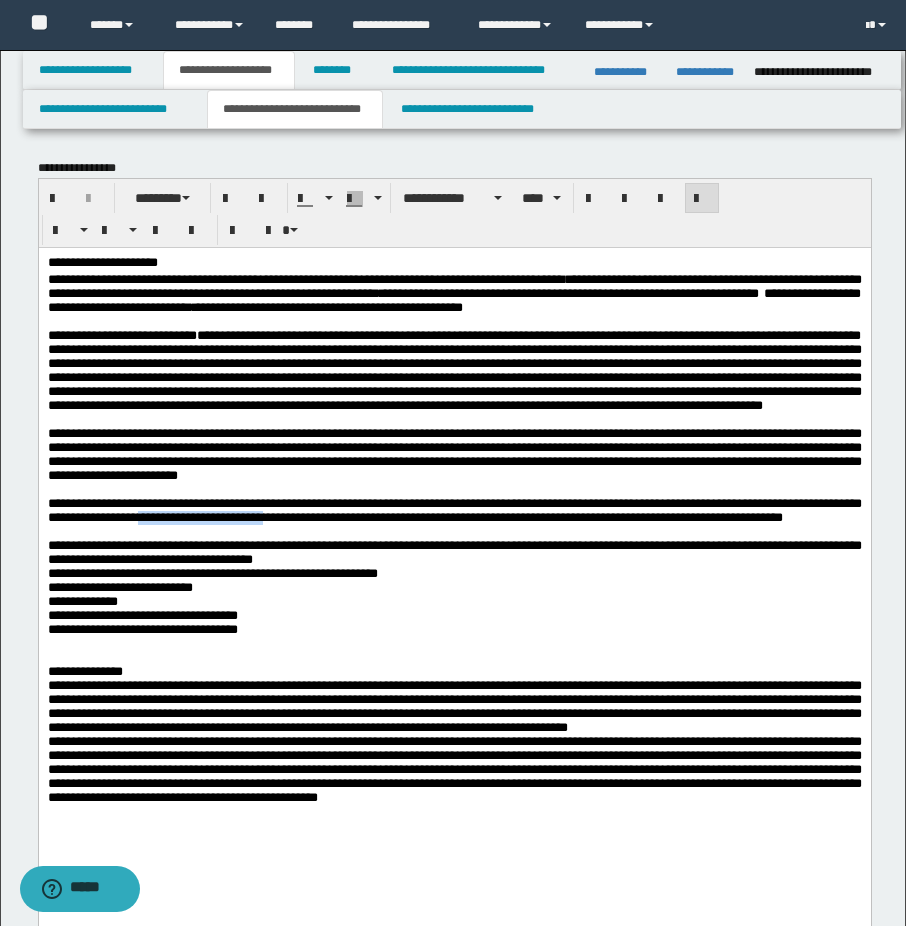drag, startPoint x: 377, startPoint y: 617, endPoint x: 551, endPoint y: 617, distance: 174 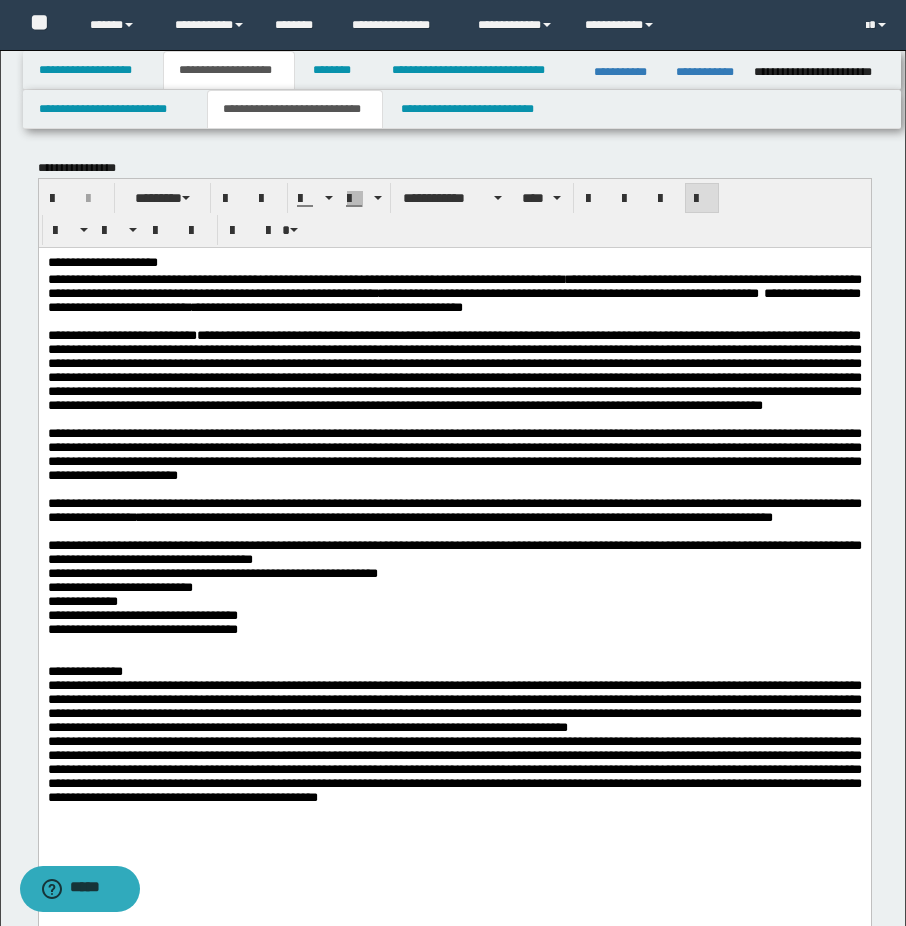 click on "**********" at bounding box center [454, 509] 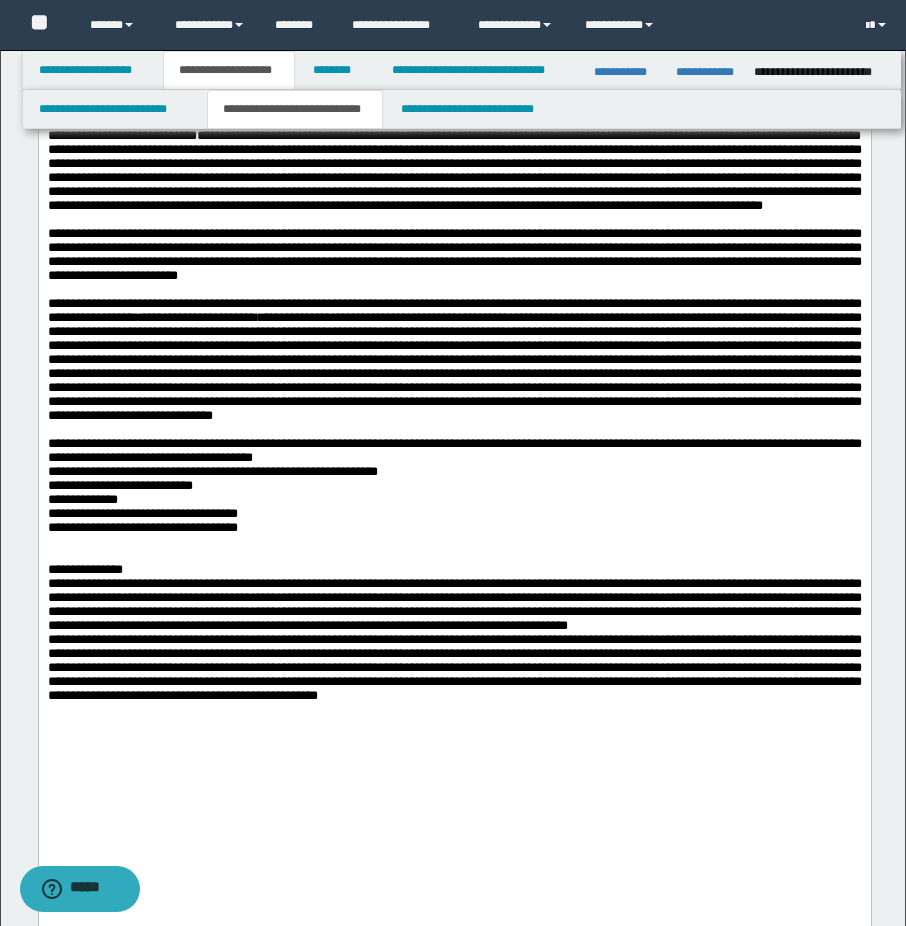 scroll, scrollTop: 300, scrollLeft: 0, axis: vertical 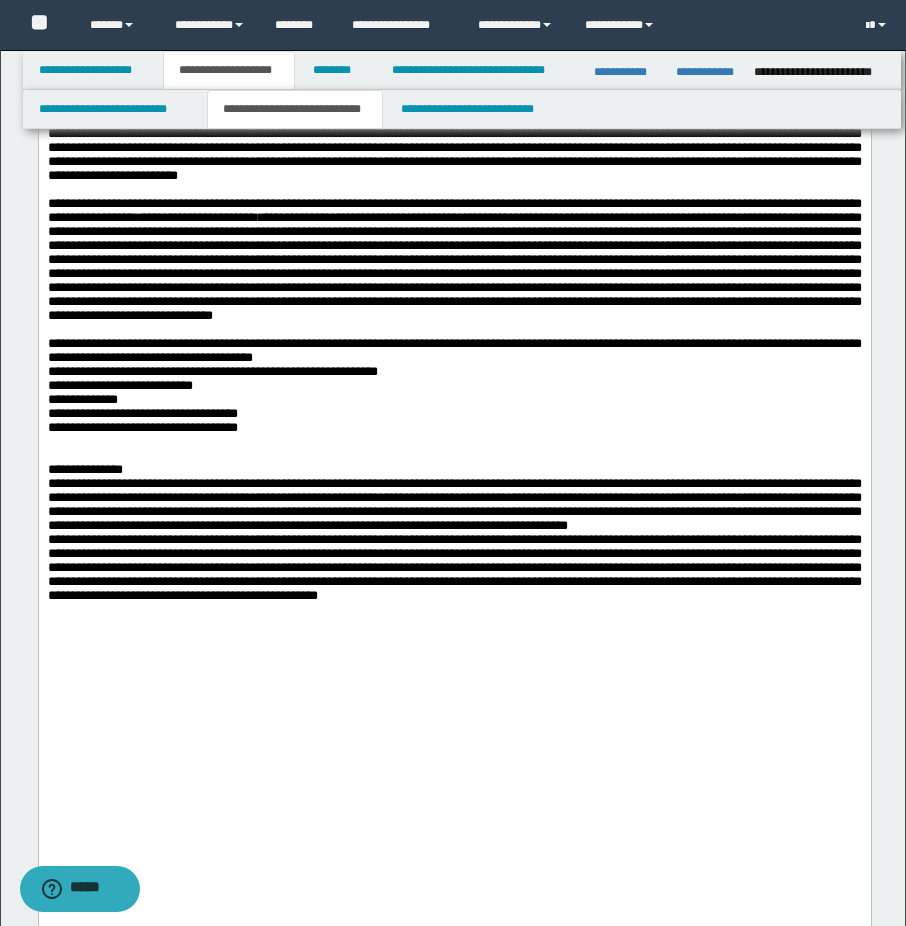 drag, startPoint x: 483, startPoint y: 361, endPoint x: 469, endPoint y: 373, distance: 18.439089 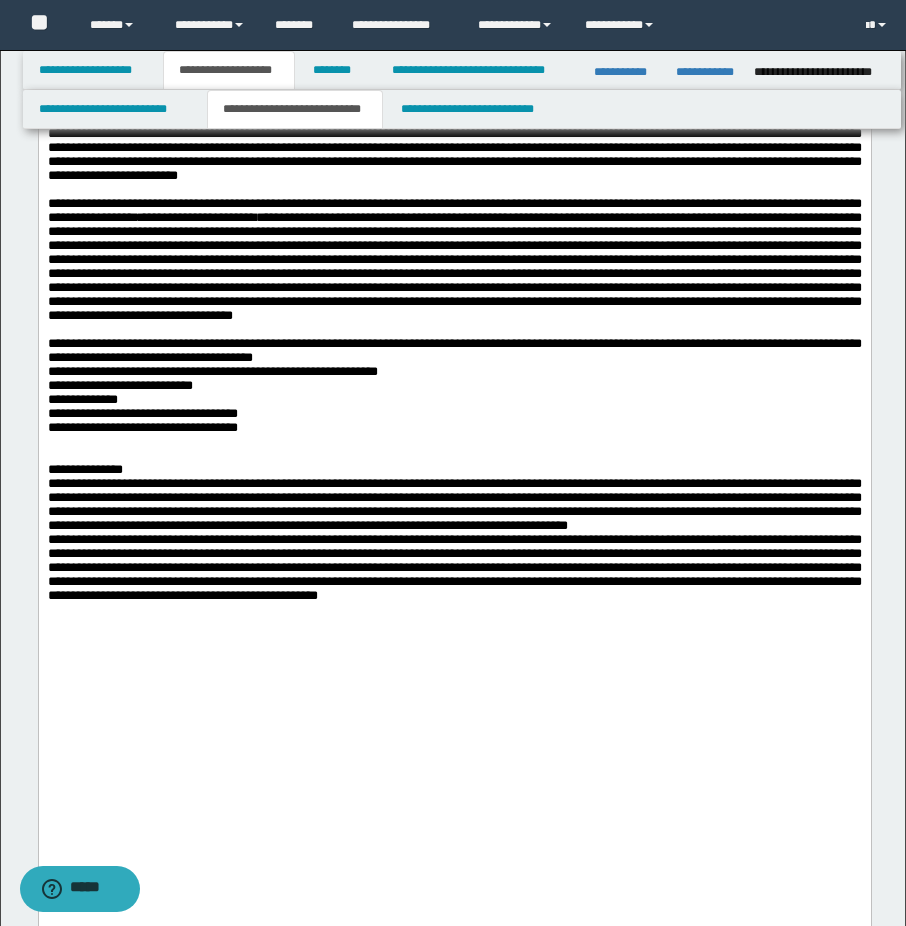 click on "**********" at bounding box center (454, 259) 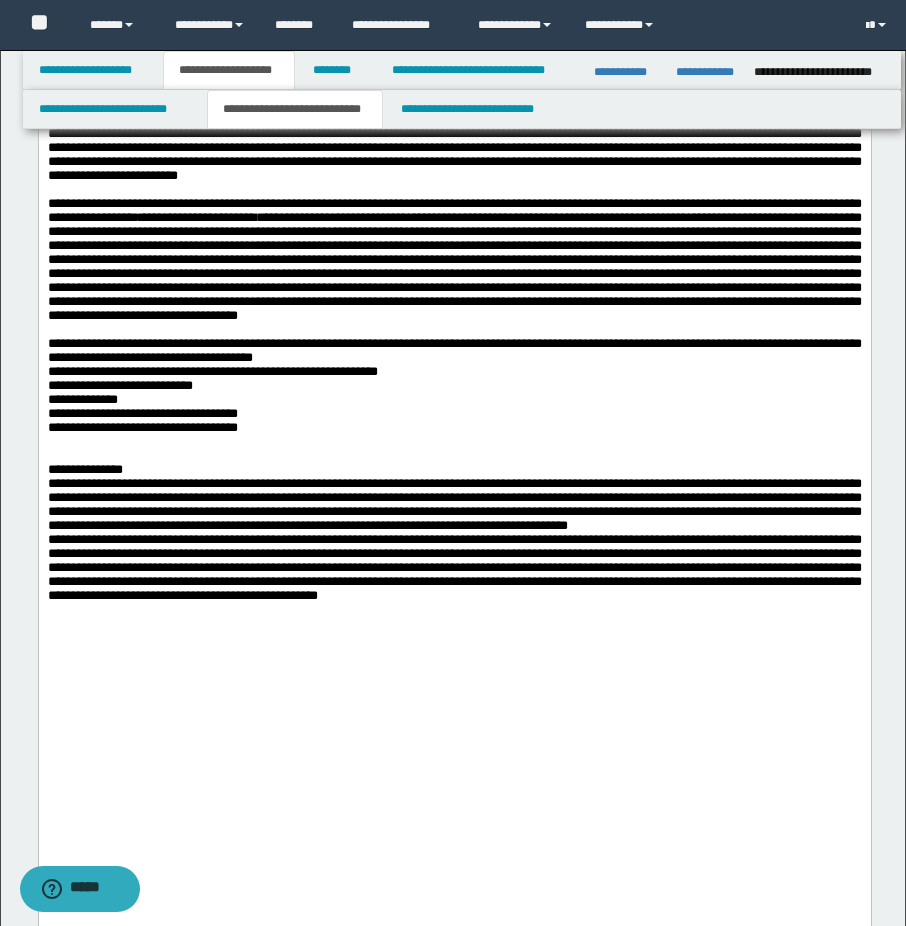 drag, startPoint x: 561, startPoint y: 446, endPoint x: 510, endPoint y: 441, distance: 51.24451 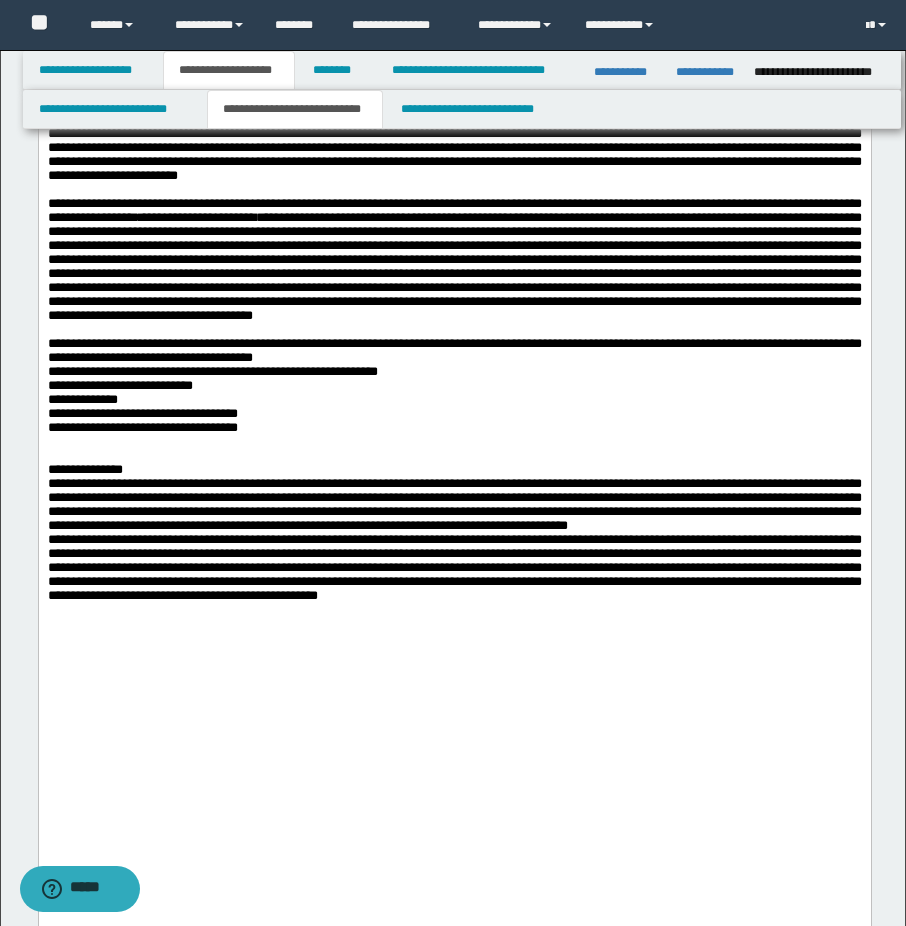 drag, startPoint x: 251, startPoint y: 437, endPoint x: 302, endPoint y: 434, distance: 51.088158 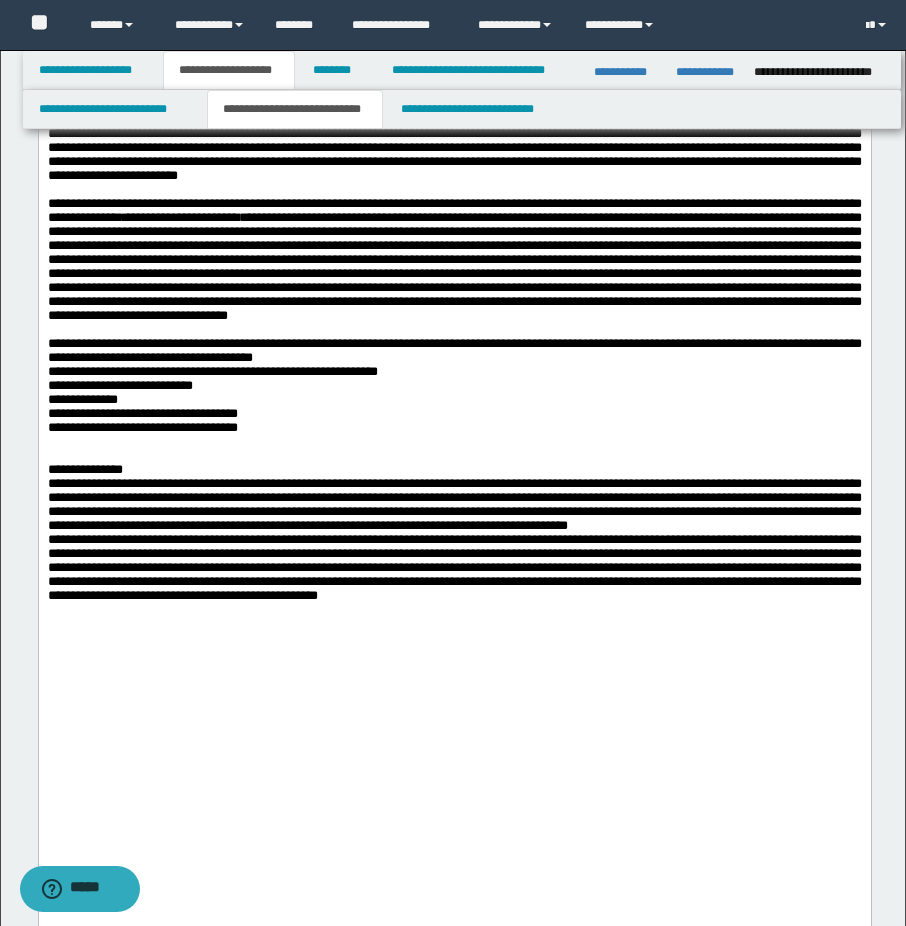 click on "**********" at bounding box center (454, 259) 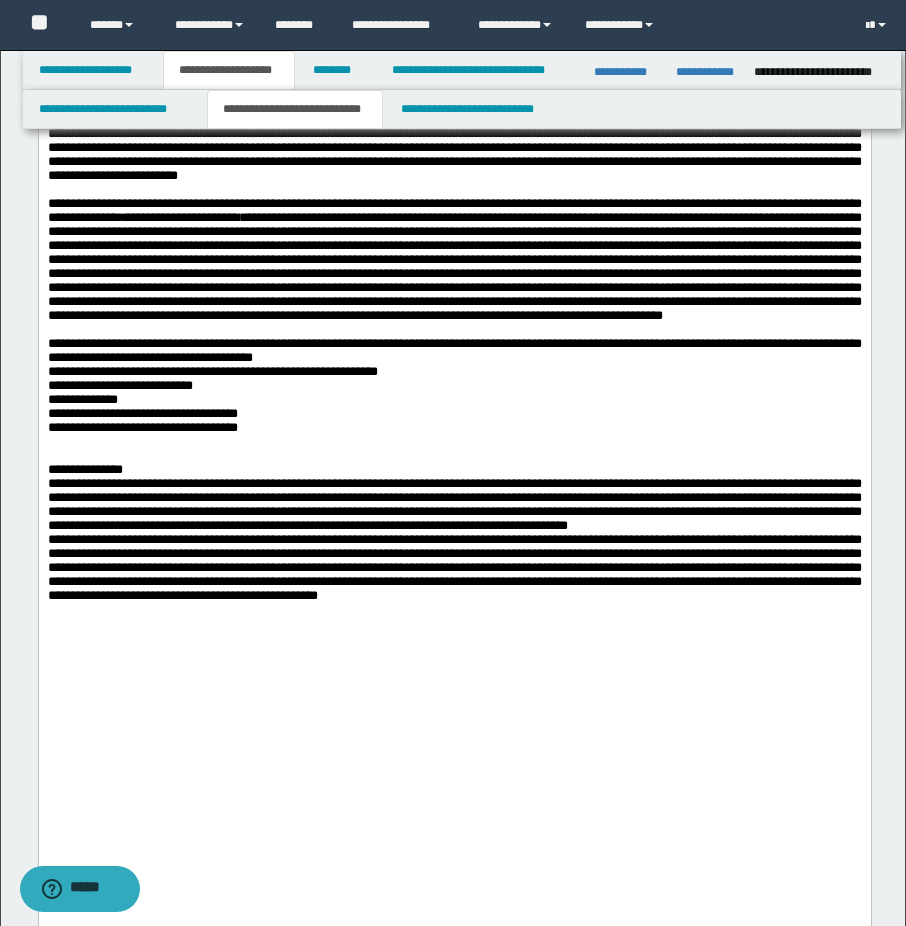 click on "**********" at bounding box center [454, 260] 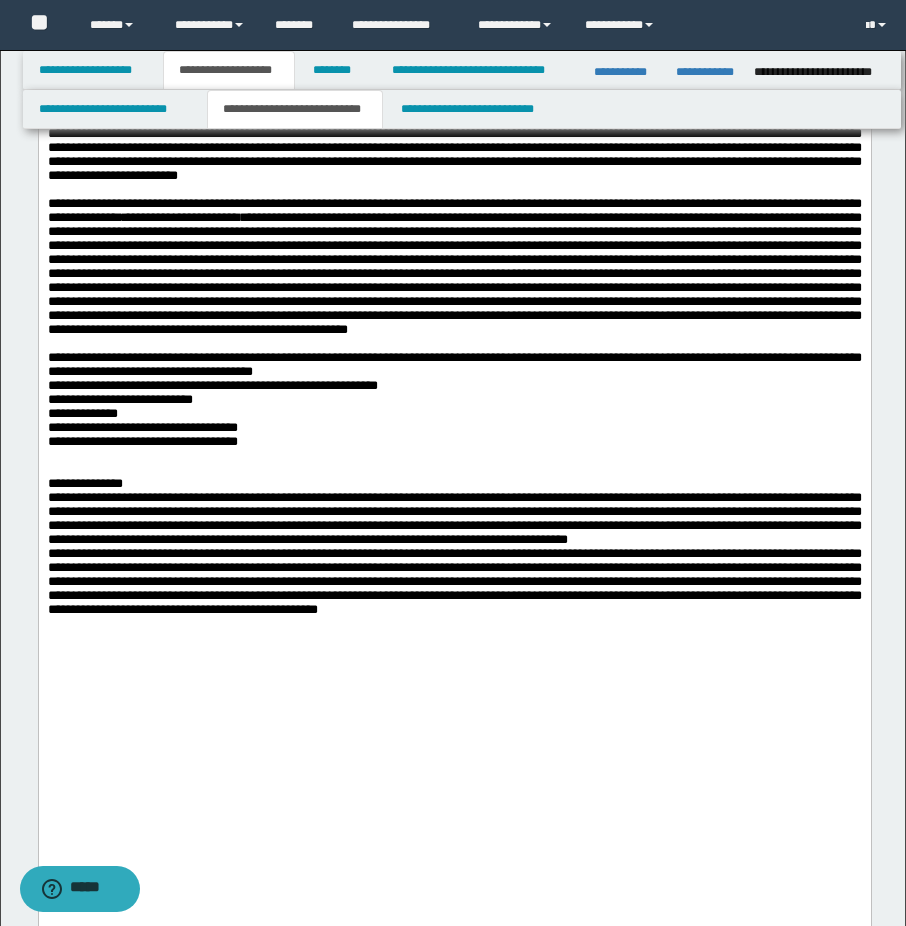 drag, startPoint x: 331, startPoint y: 448, endPoint x: 303, endPoint y: 468, distance: 34.4093 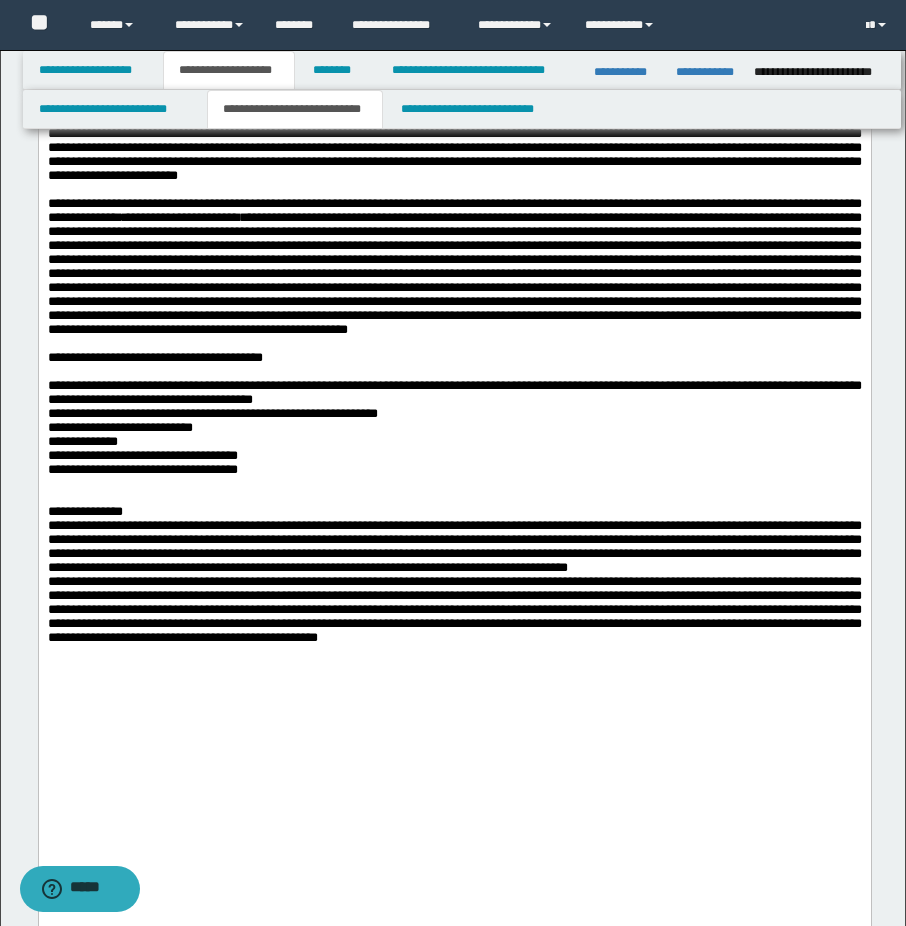 click on "**********" at bounding box center [454, 358] 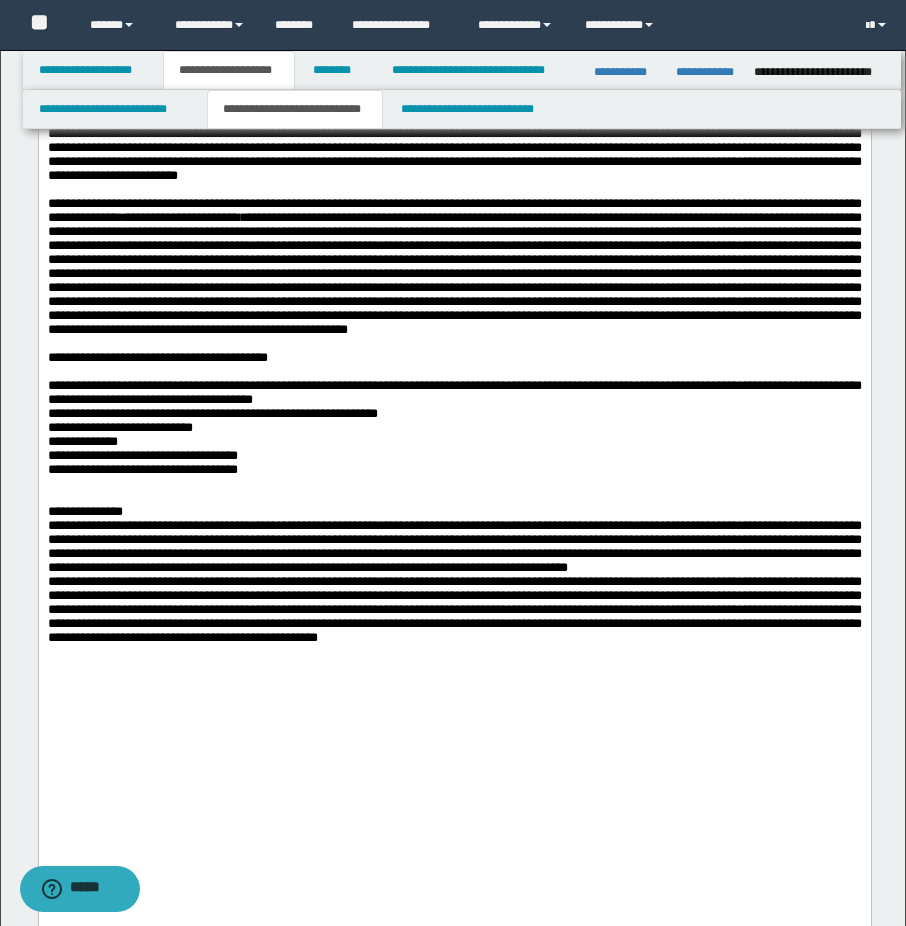 click at bounding box center [454, 344] 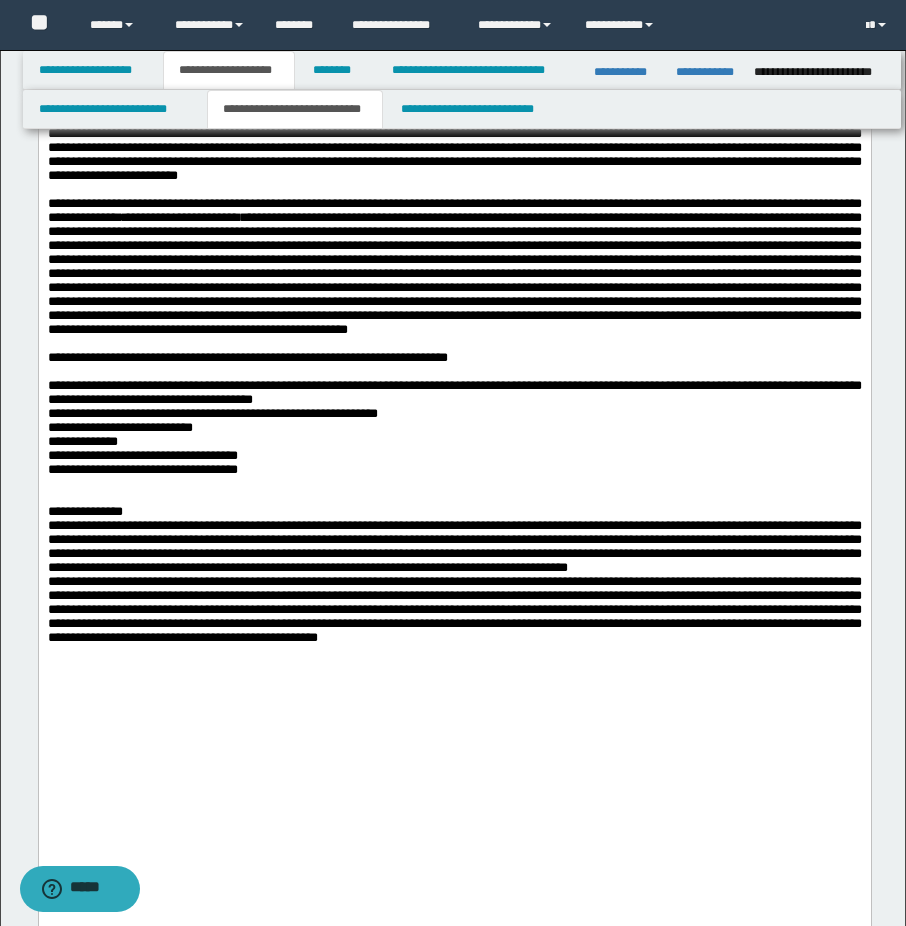 click on "**********" at bounding box center [247, 357] 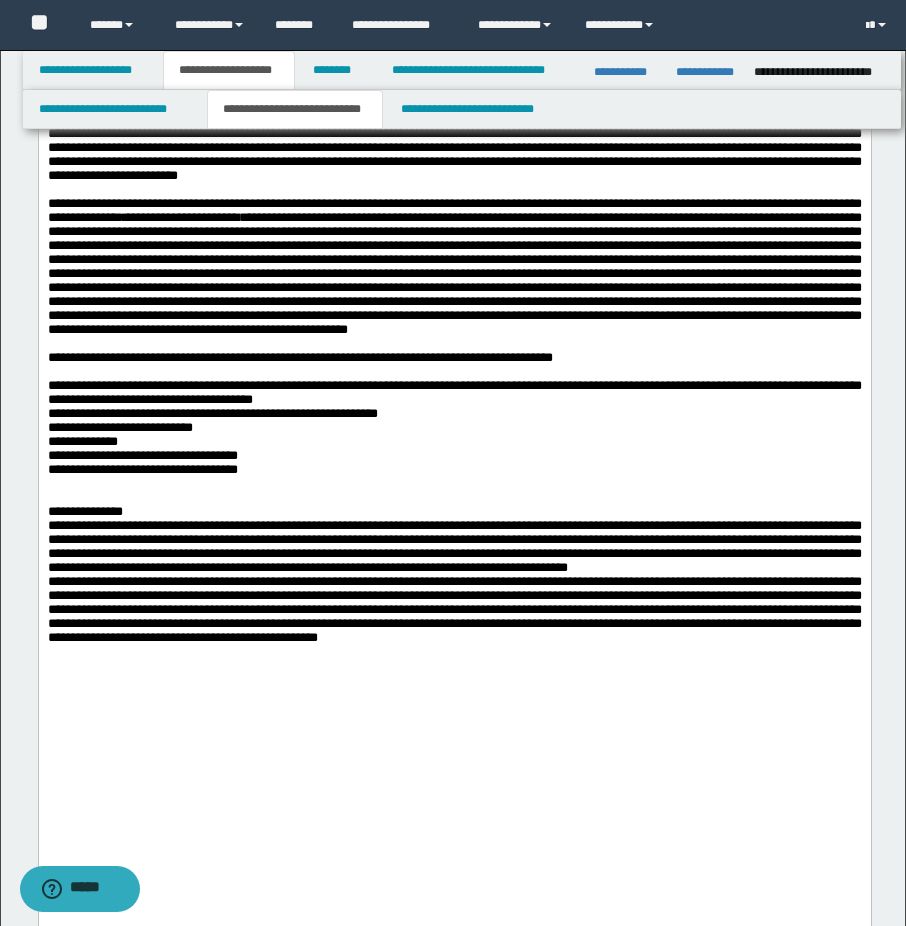 click at bounding box center (454, 372) 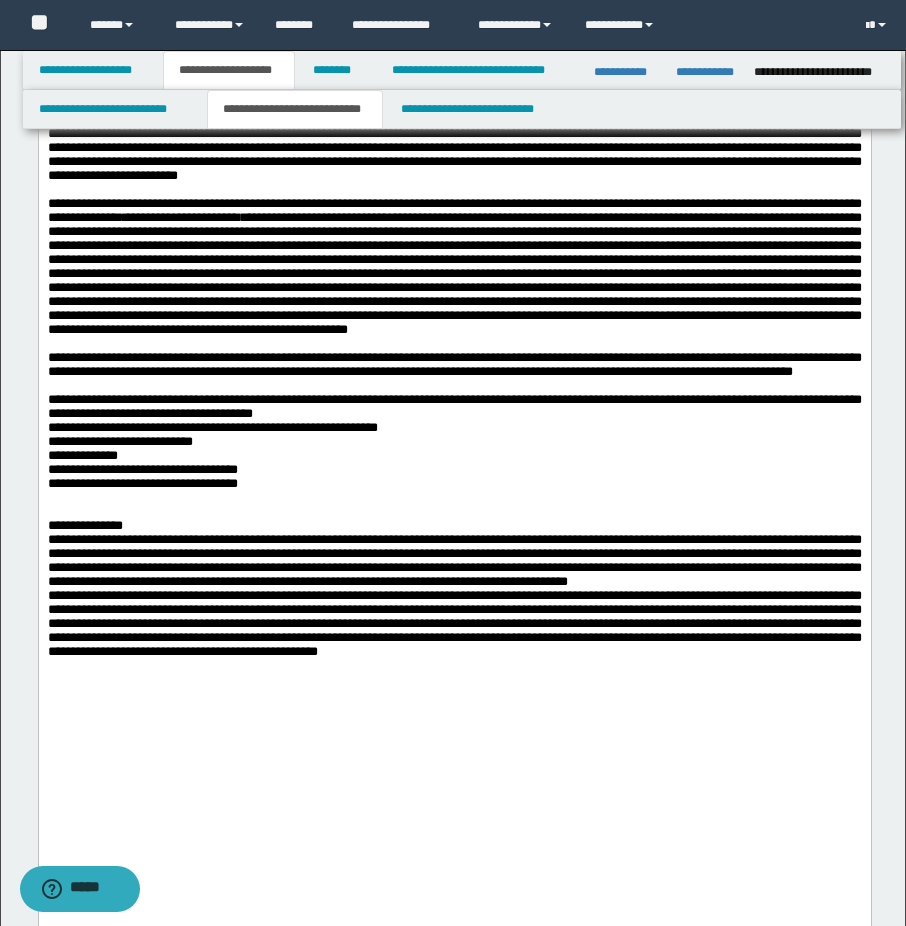 scroll, scrollTop: 600, scrollLeft: 0, axis: vertical 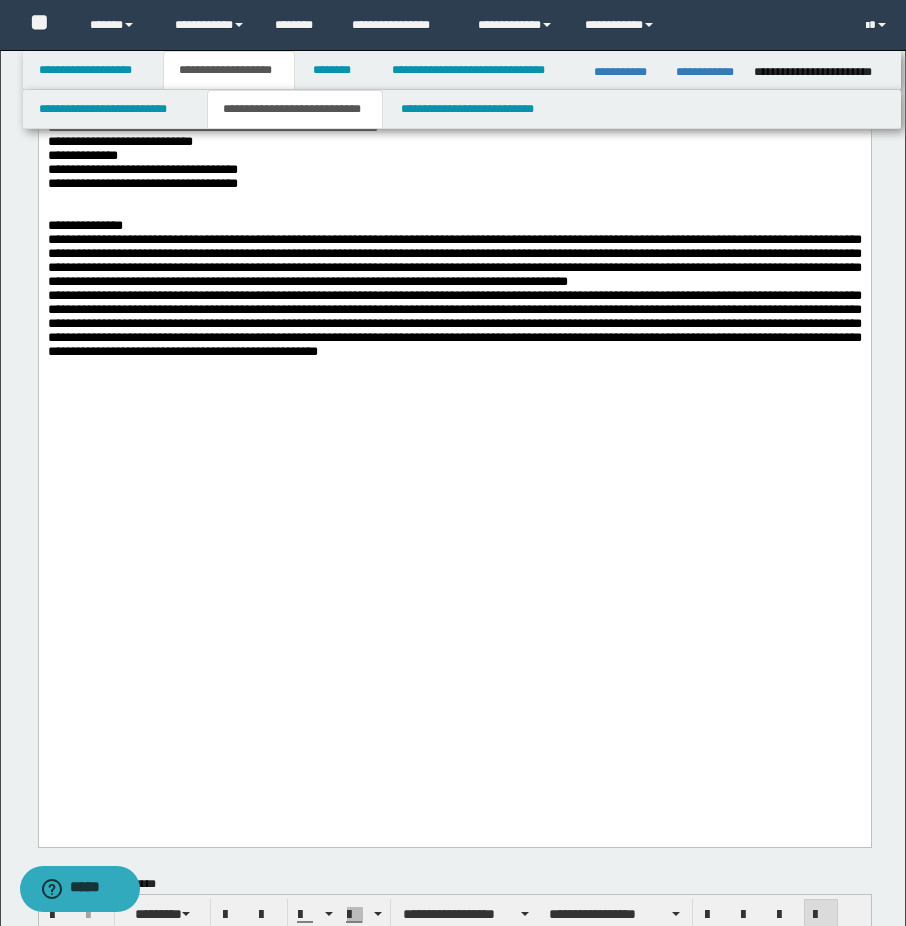 click at bounding box center [454, 86] 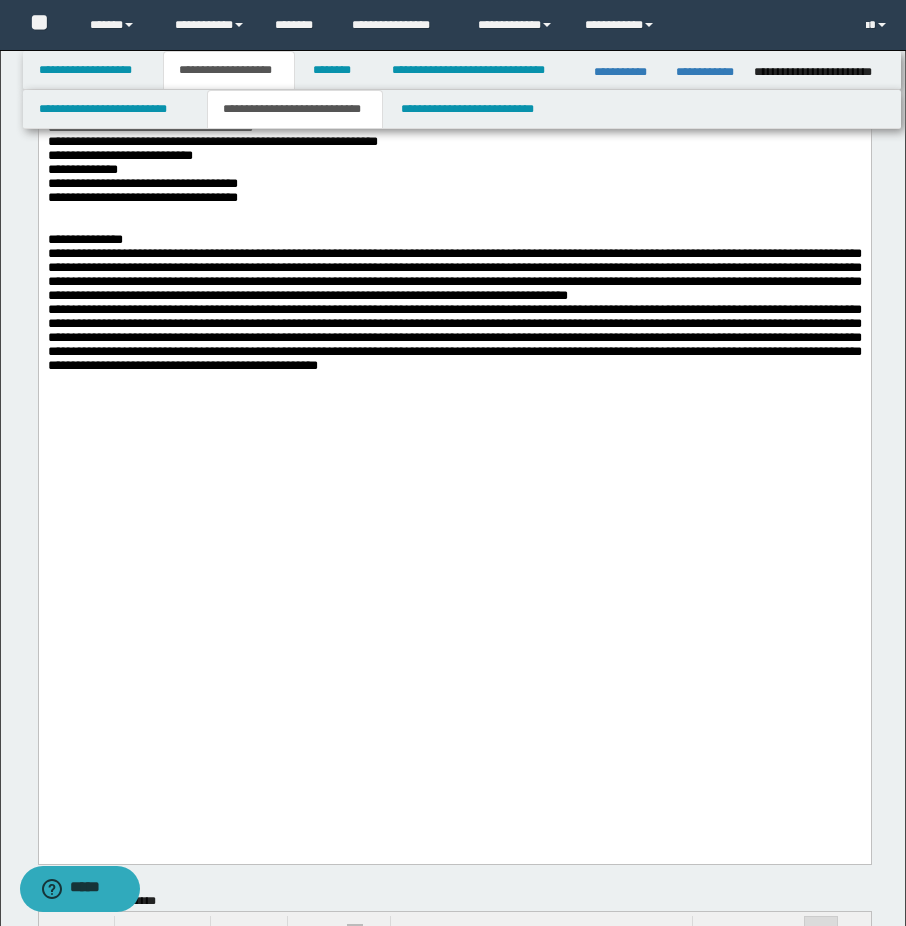 click on "**********" at bounding box center (454, 71) 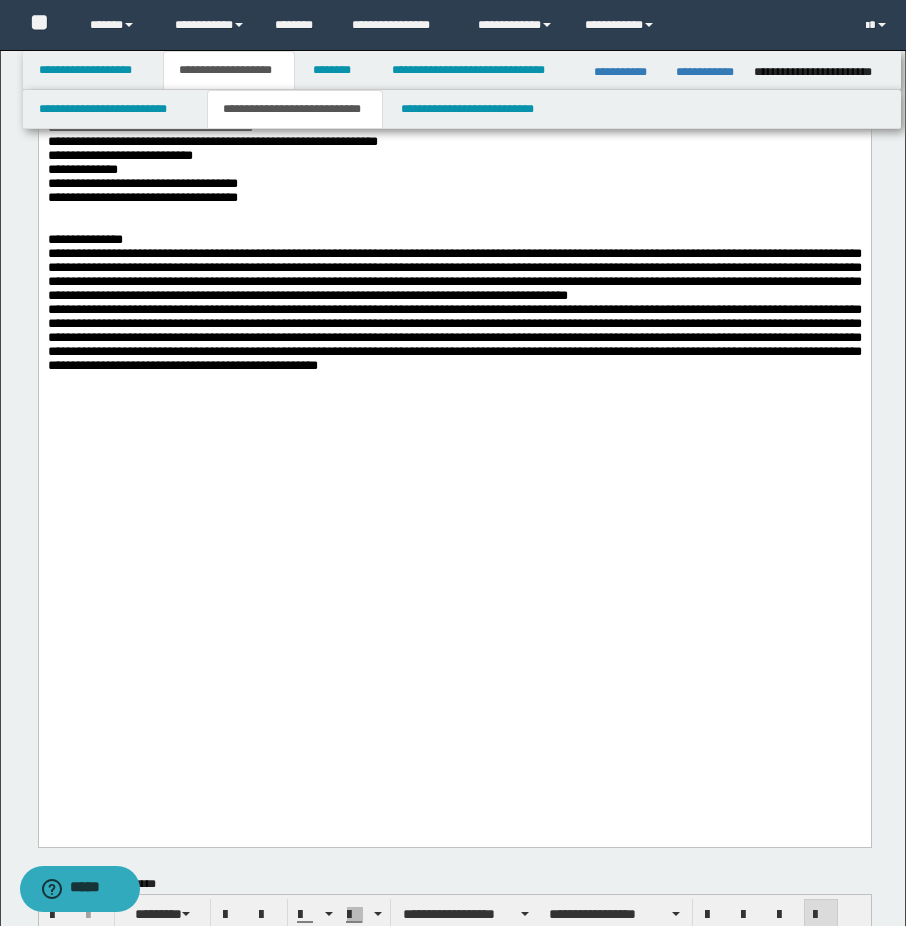 click at bounding box center [454, 100] 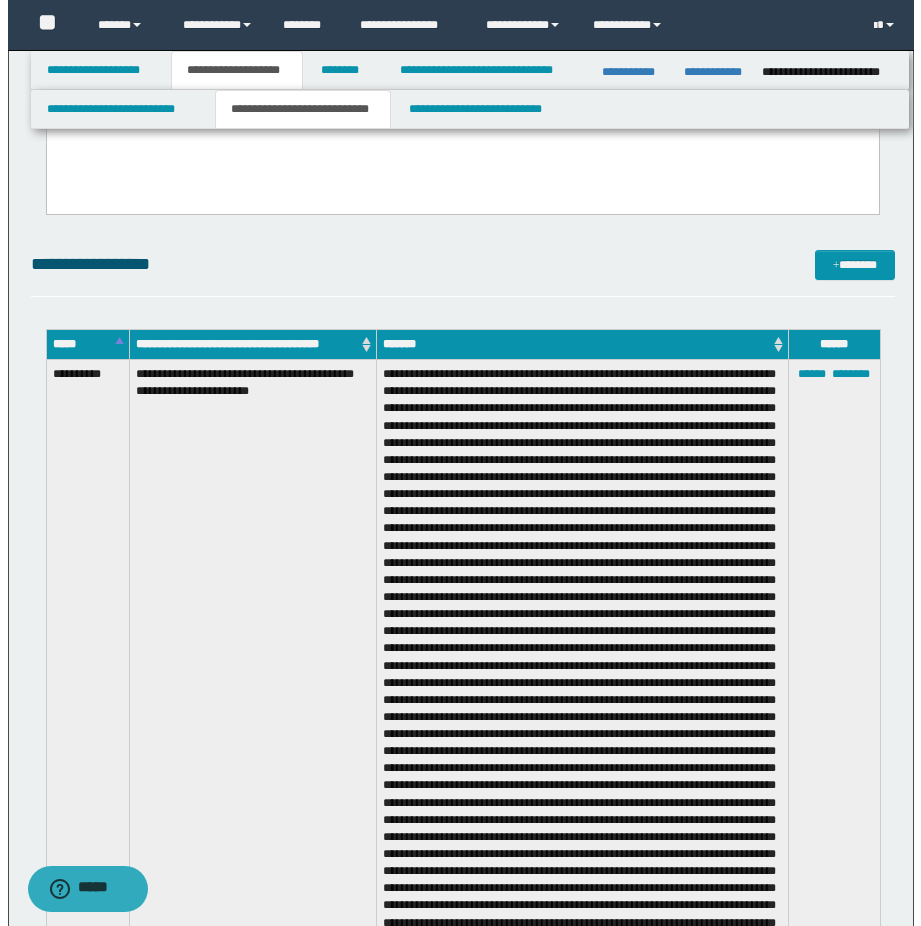 scroll, scrollTop: 1400, scrollLeft: 0, axis: vertical 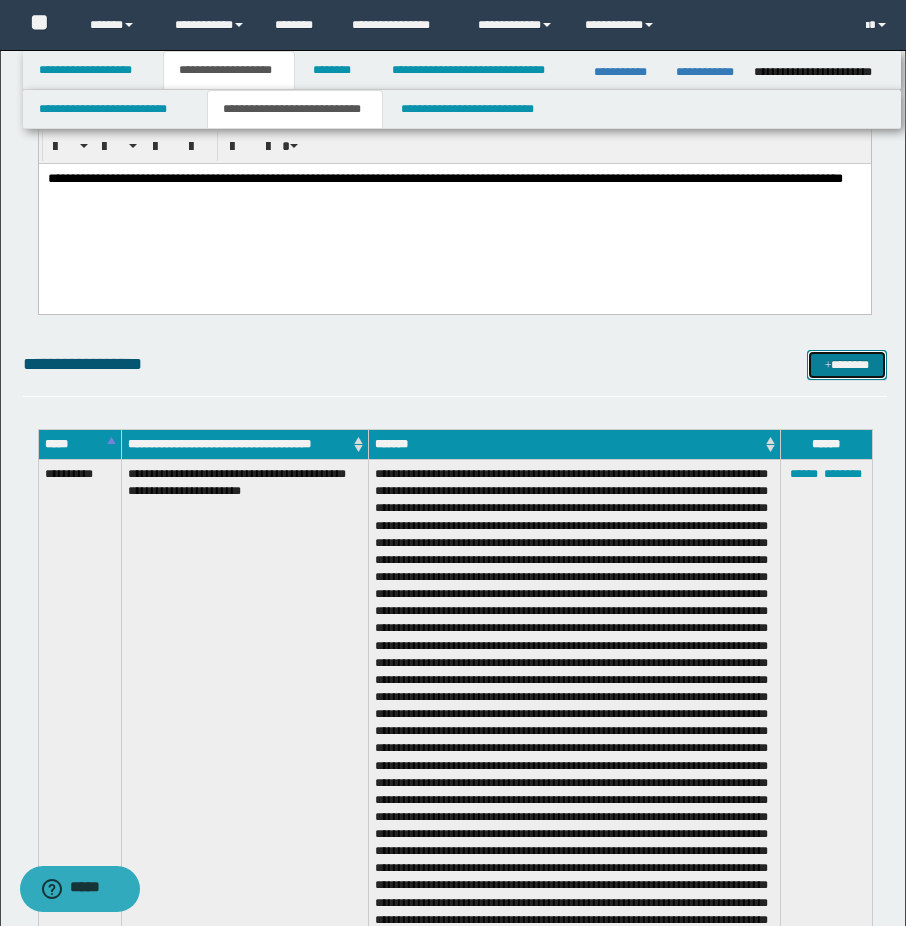 click on "*******" at bounding box center [847, 365] 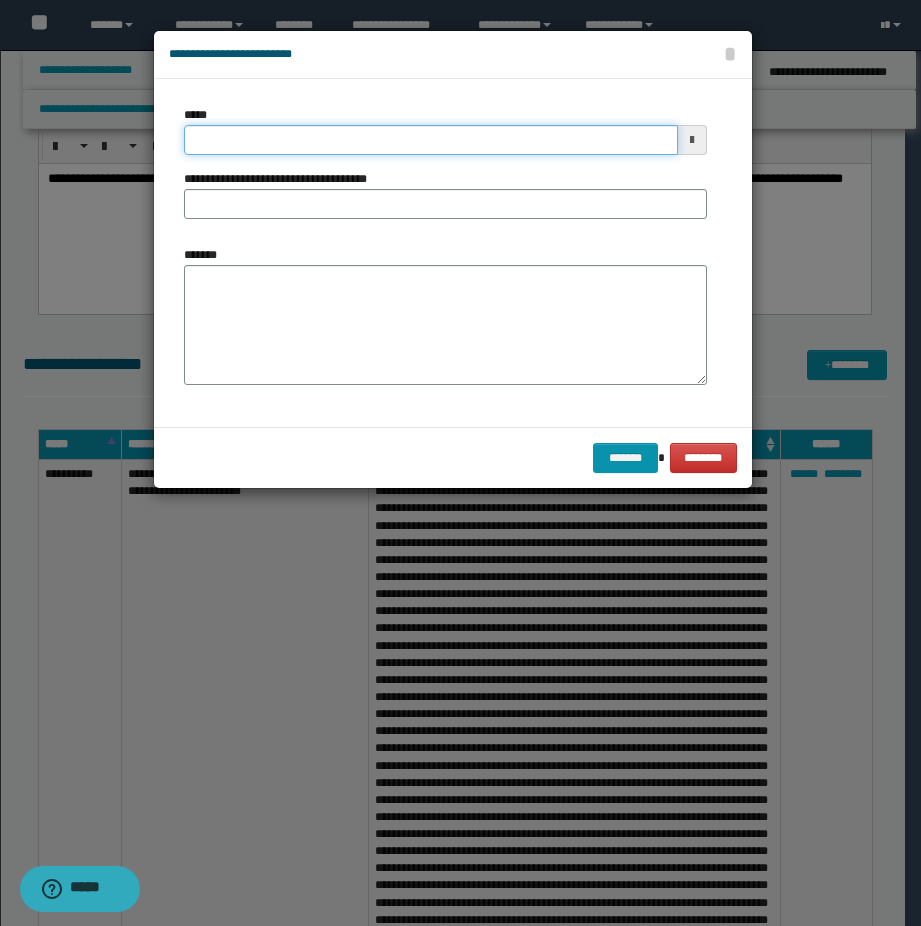 click on "*****" at bounding box center (431, 140) 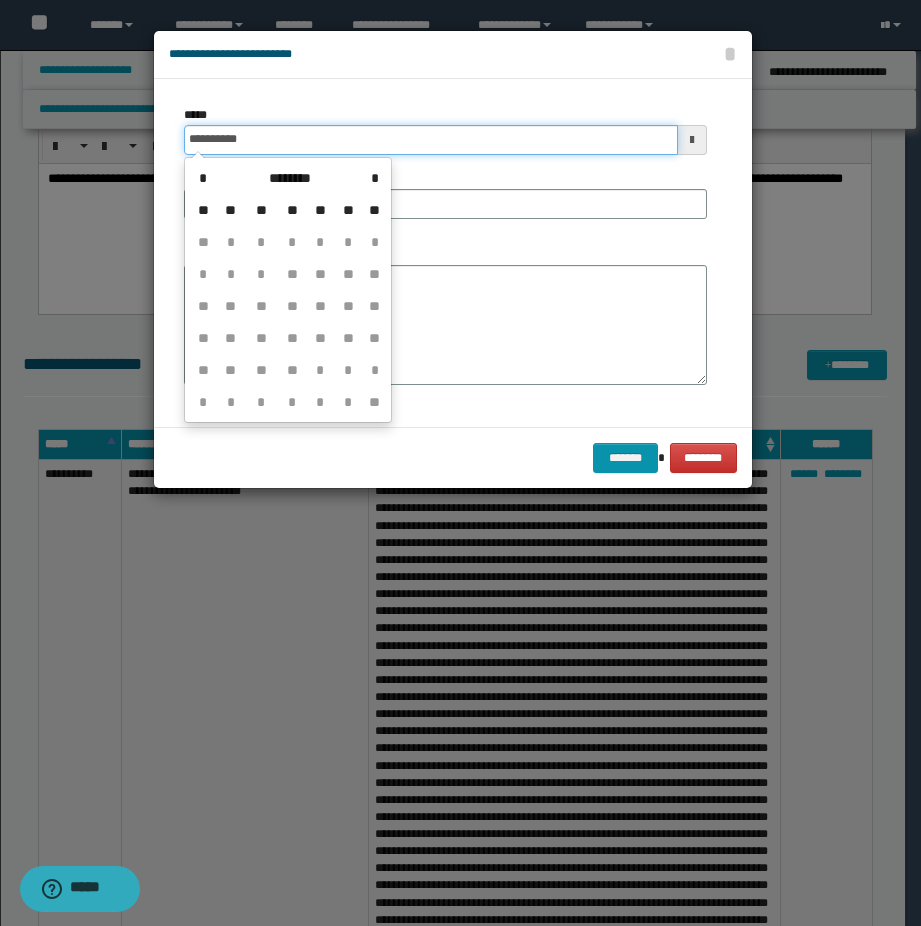 type on "**********" 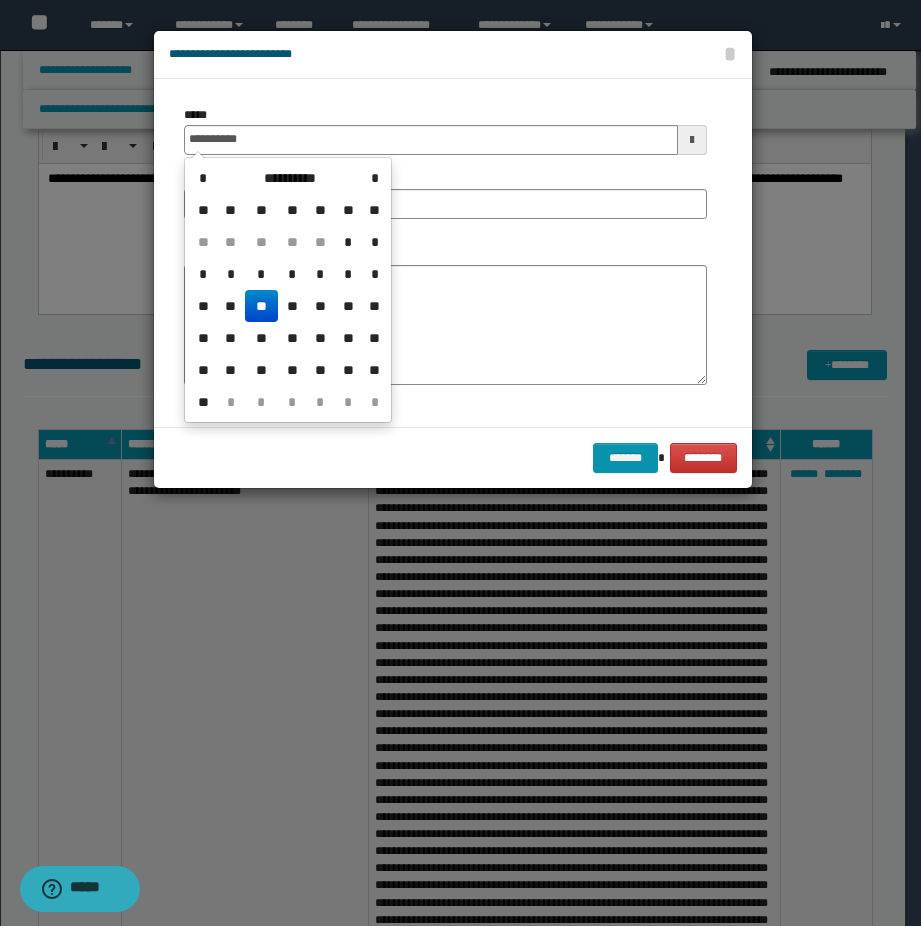 drag, startPoint x: 276, startPoint y: 305, endPoint x: 256, endPoint y: 244, distance: 64.195015 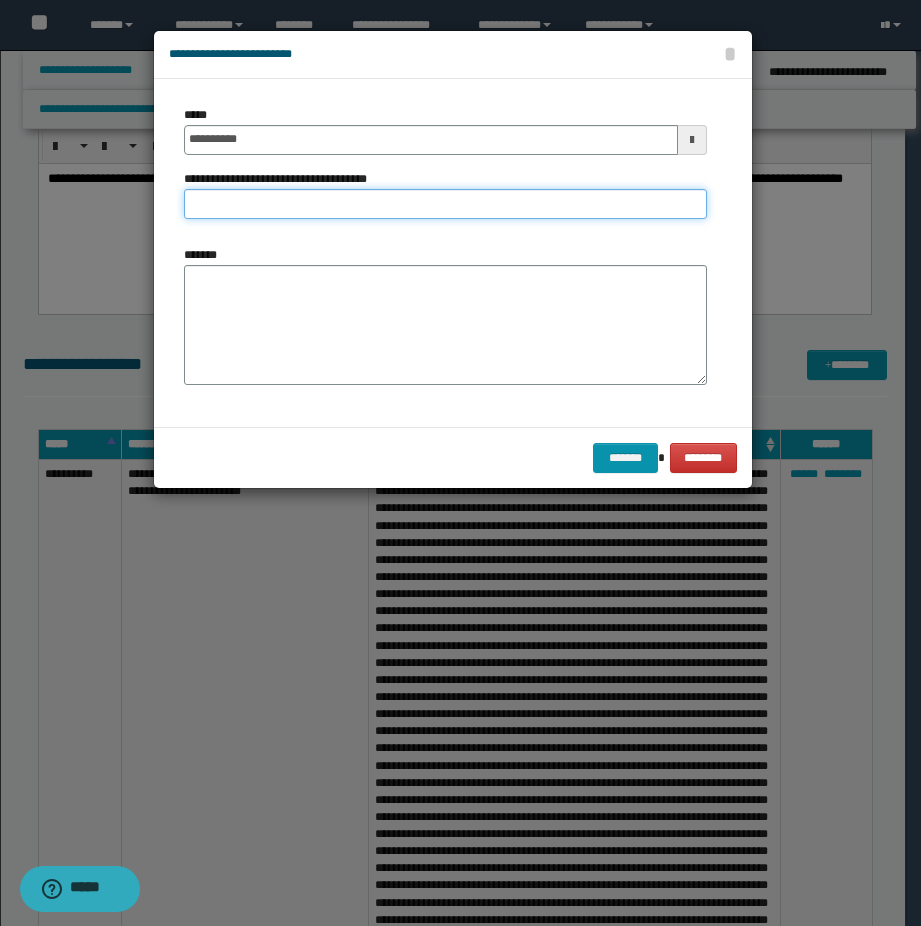 click on "**********" at bounding box center (445, 204) 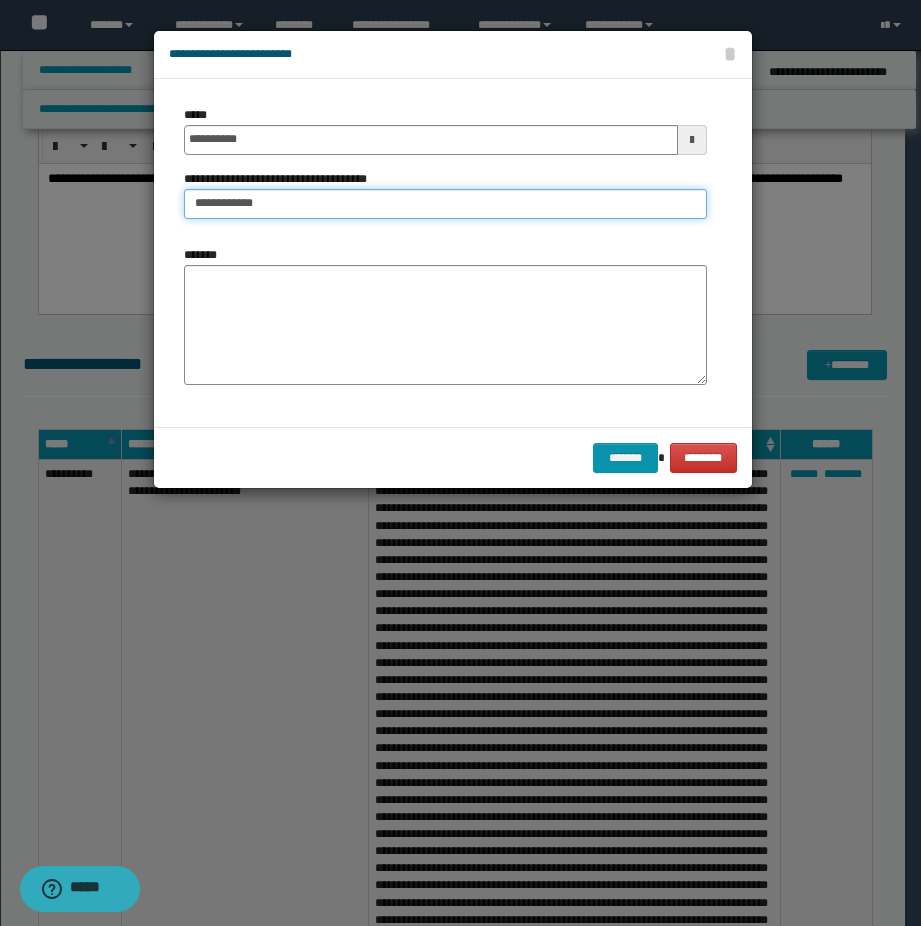 type on "**********" 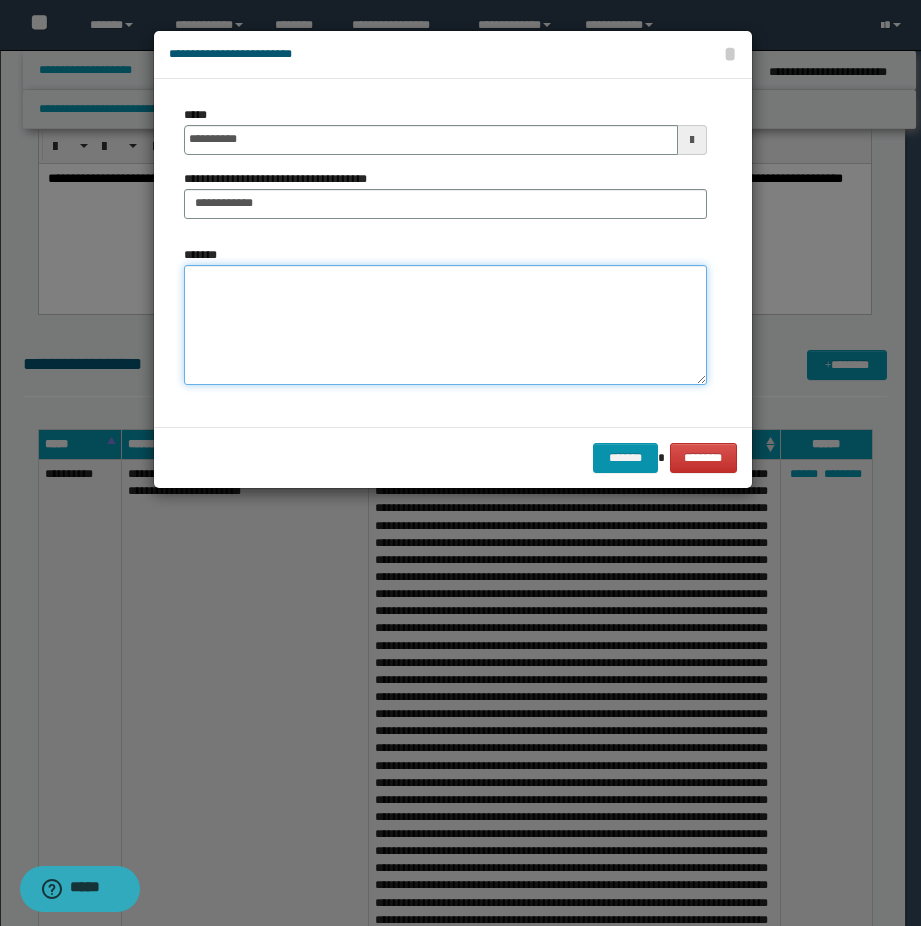 click on "*******" at bounding box center (445, 325) 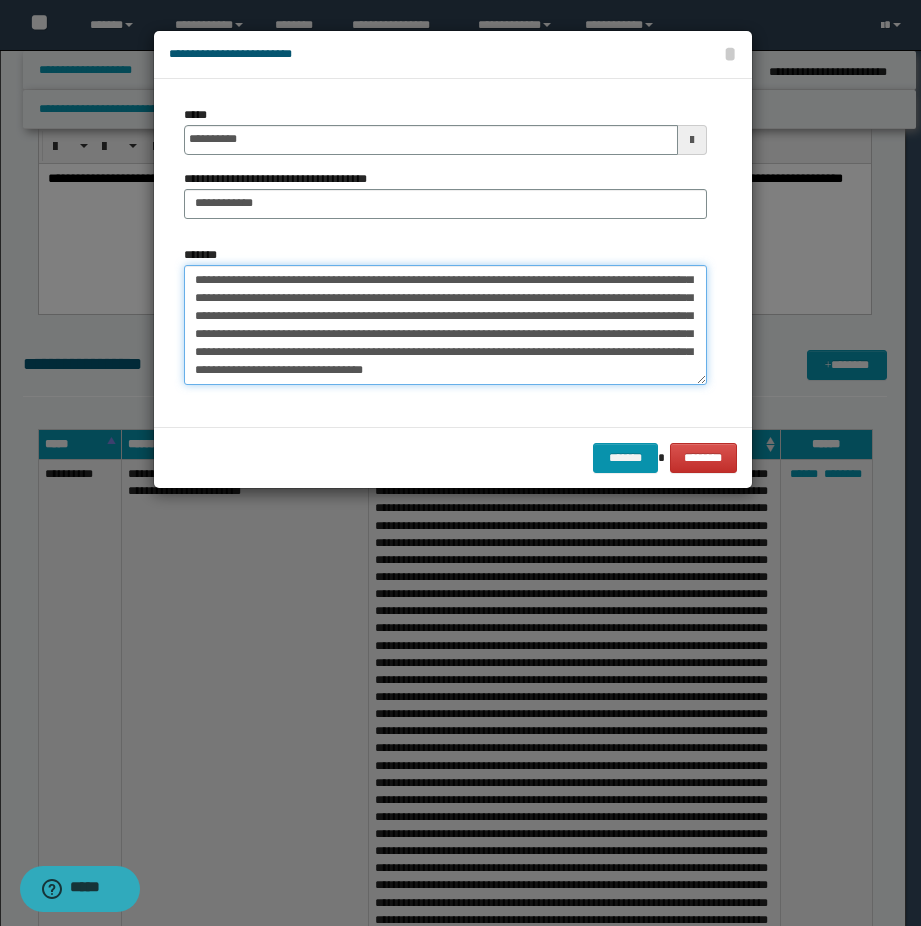 scroll, scrollTop: 192, scrollLeft: 0, axis: vertical 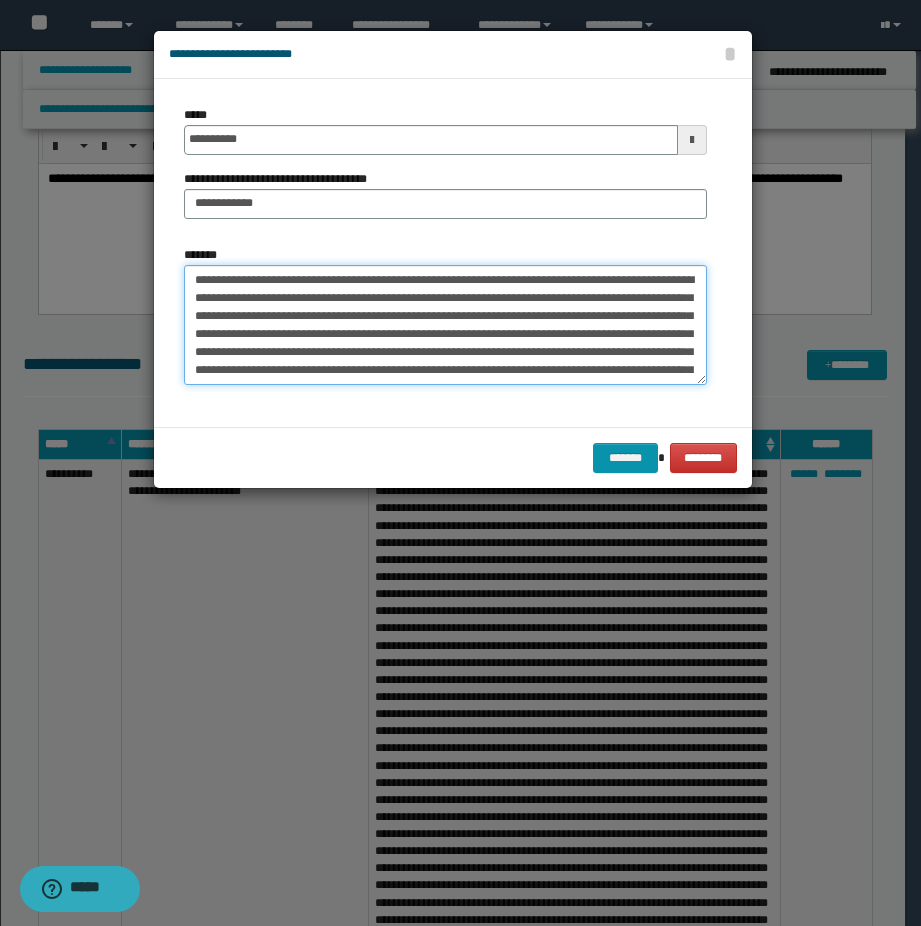 drag, startPoint x: 460, startPoint y: 374, endPoint x: 476, endPoint y: 385, distance: 19.416489 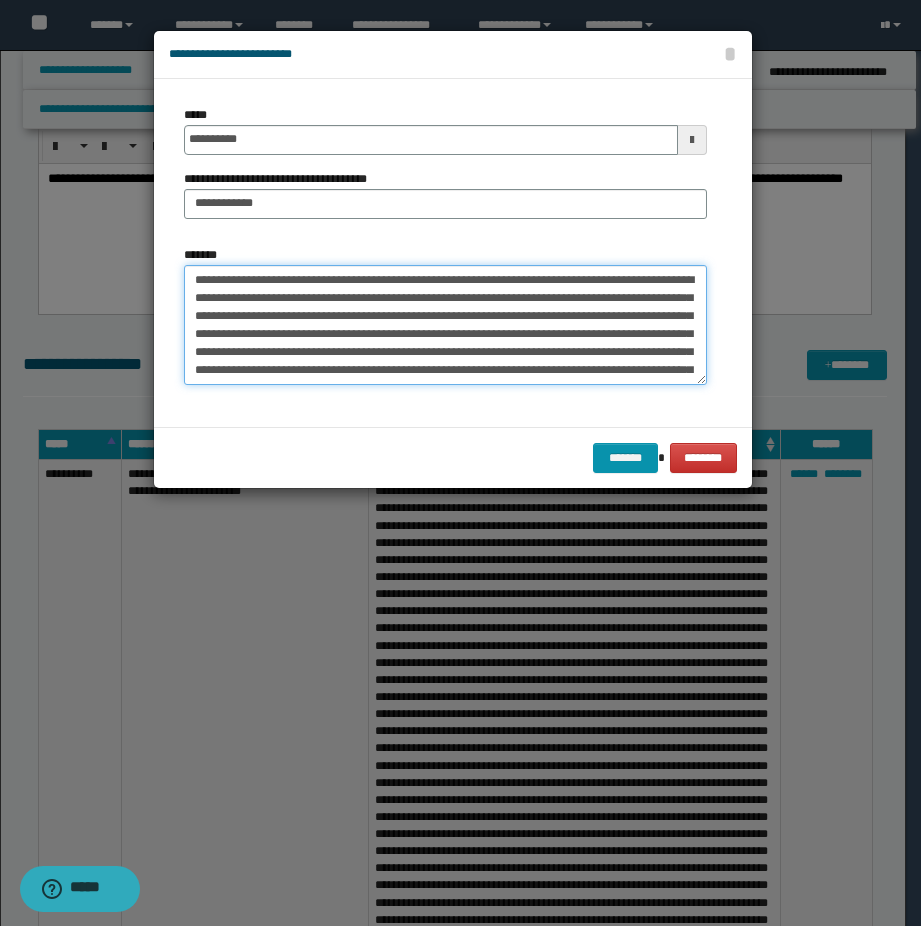 drag, startPoint x: 393, startPoint y: 280, endPoint x: 488, endPoint y: 316, distance: 101.59232 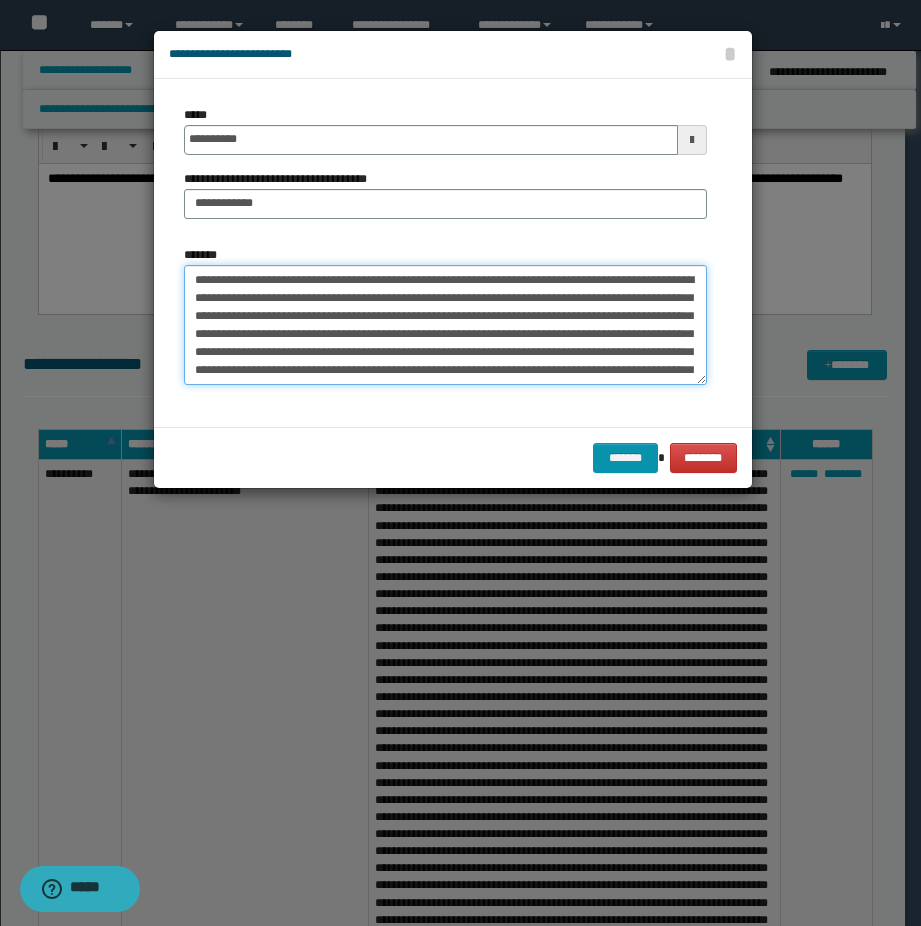 scroll, scrollTop: 40, scrollLeft: 0, axis: vertical 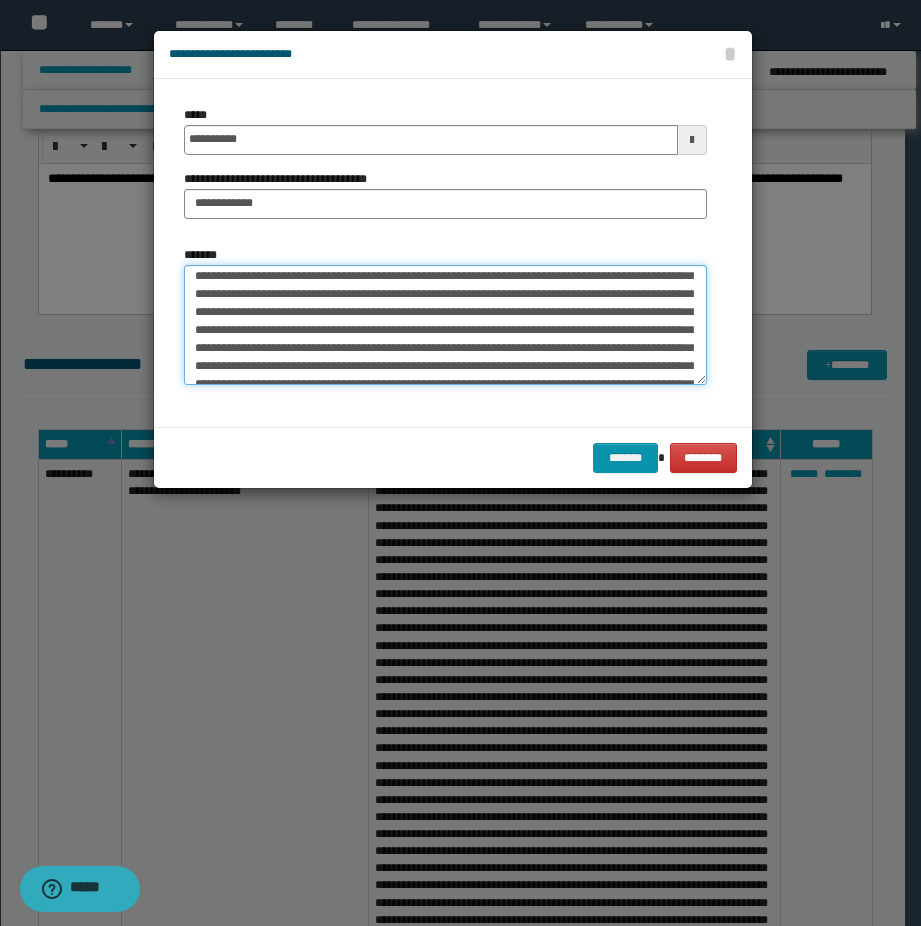 click on "*******" at bounding box center (445, 325) 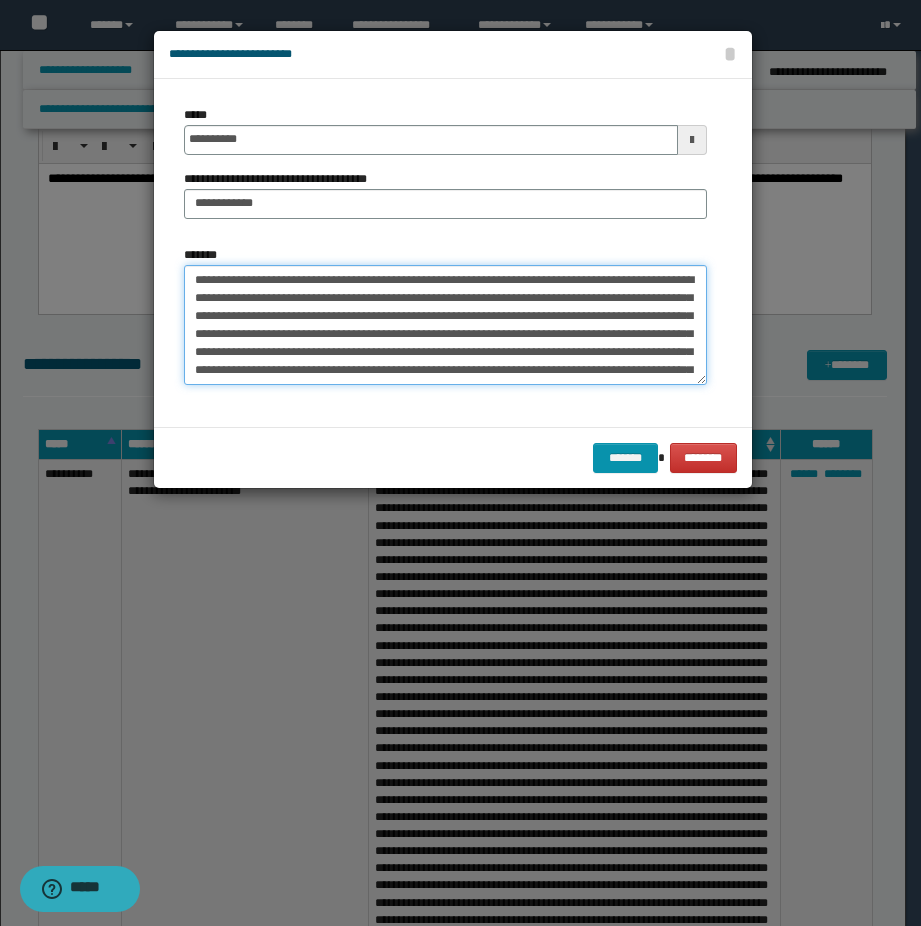drag, startPoint x: 280, startPoint y: 367, endPoint x: 192, endPoint y: 238, distance: 156.15697 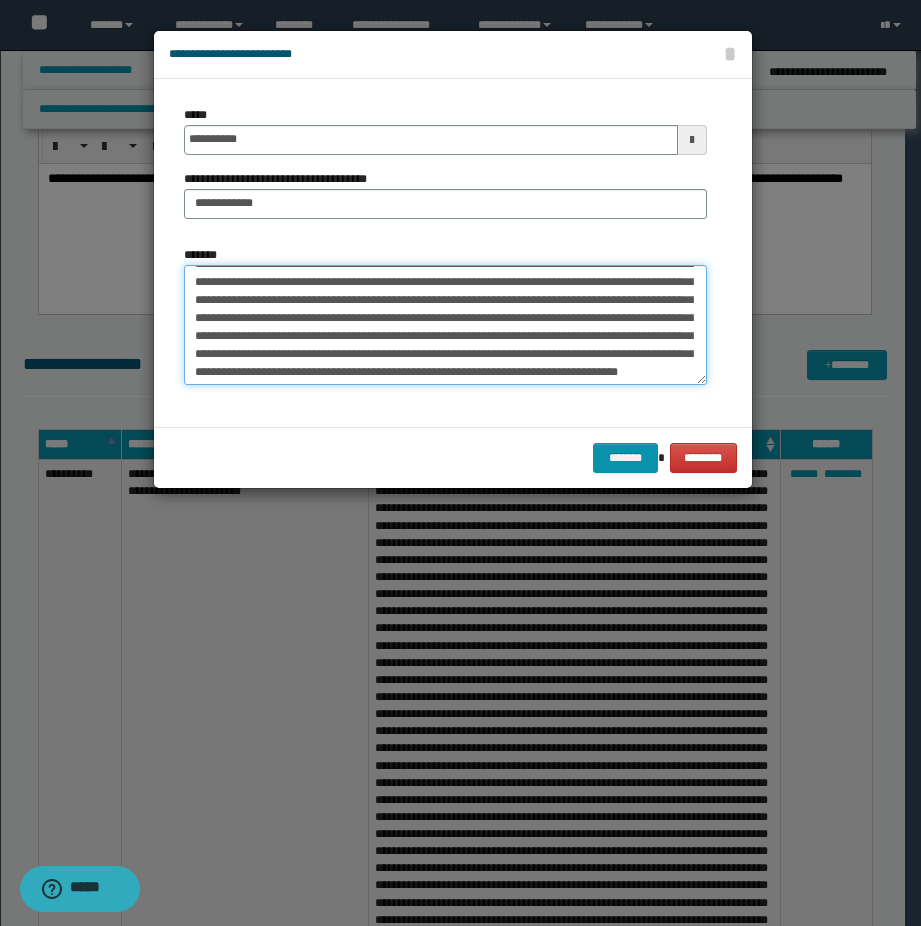 scroll, scrollTop: 198, scrollLeft: 0, axis: vertical 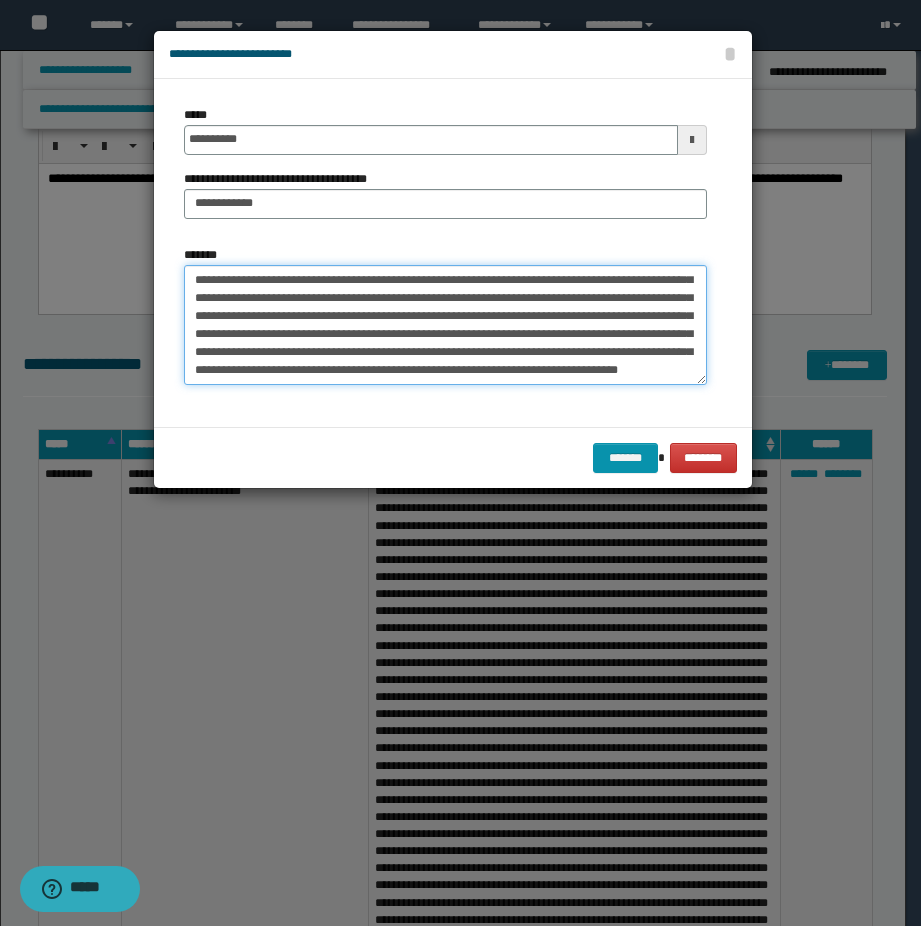 click on "*******" at bounding box center (445, 325) 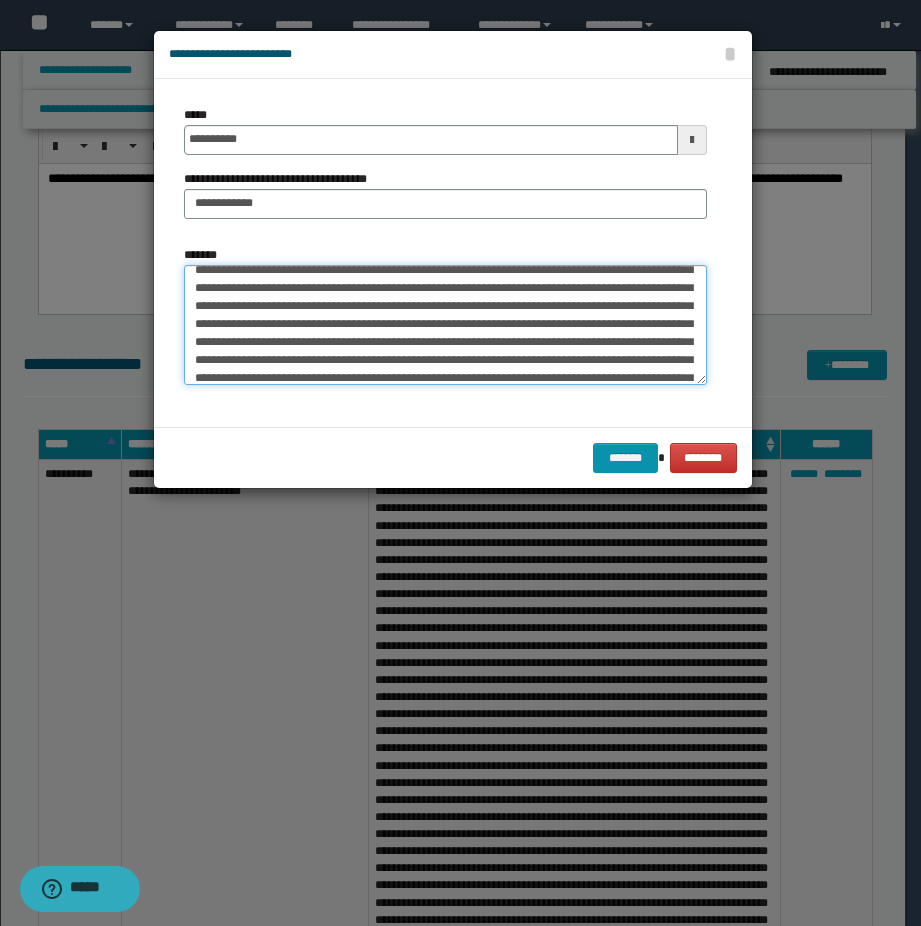 scroll, scrollTop: 218, scrollLeft: 0, axis: vertical 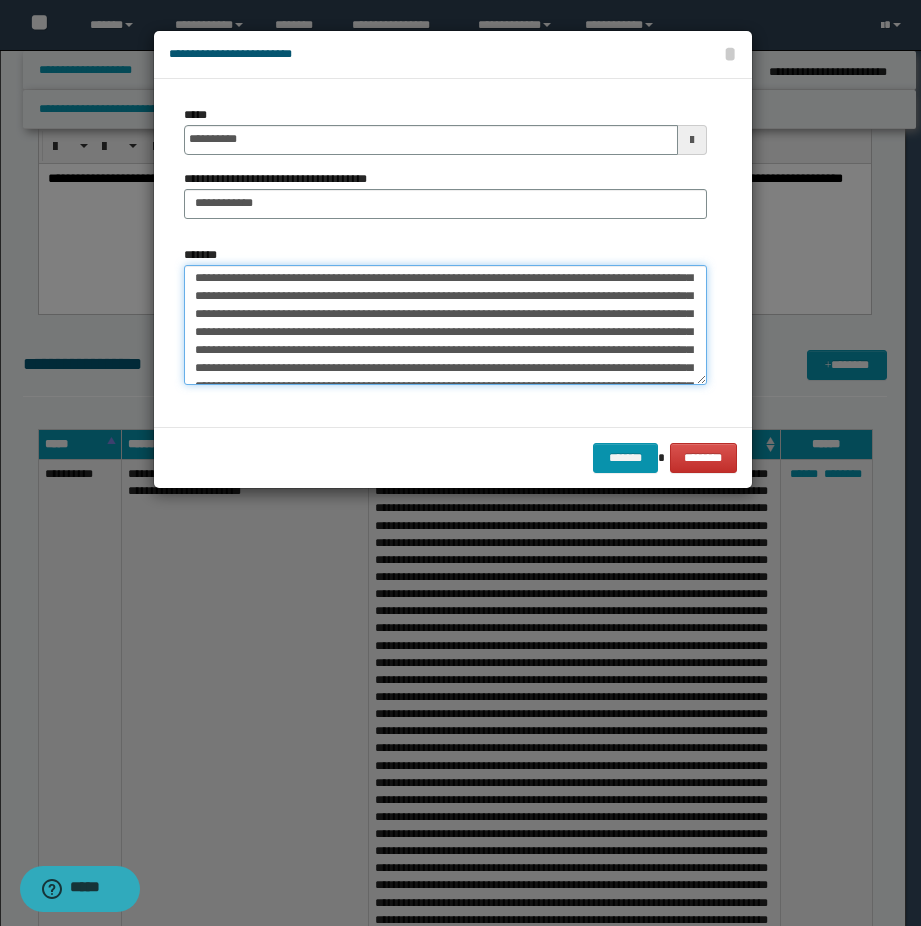 drag, startPoint x: 278, startPoint y: 353, endPoint x: 256, endPoint y: 362, distance: 23.769728 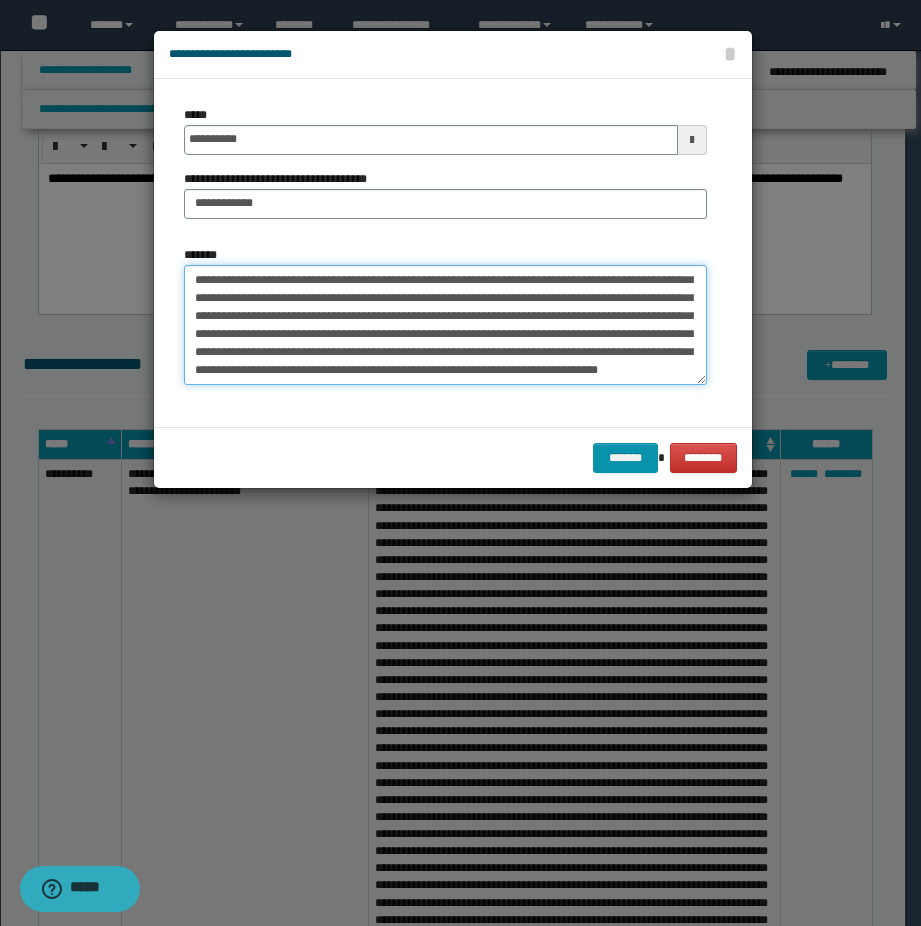 click on "*******" at bounding box center [445, 325] 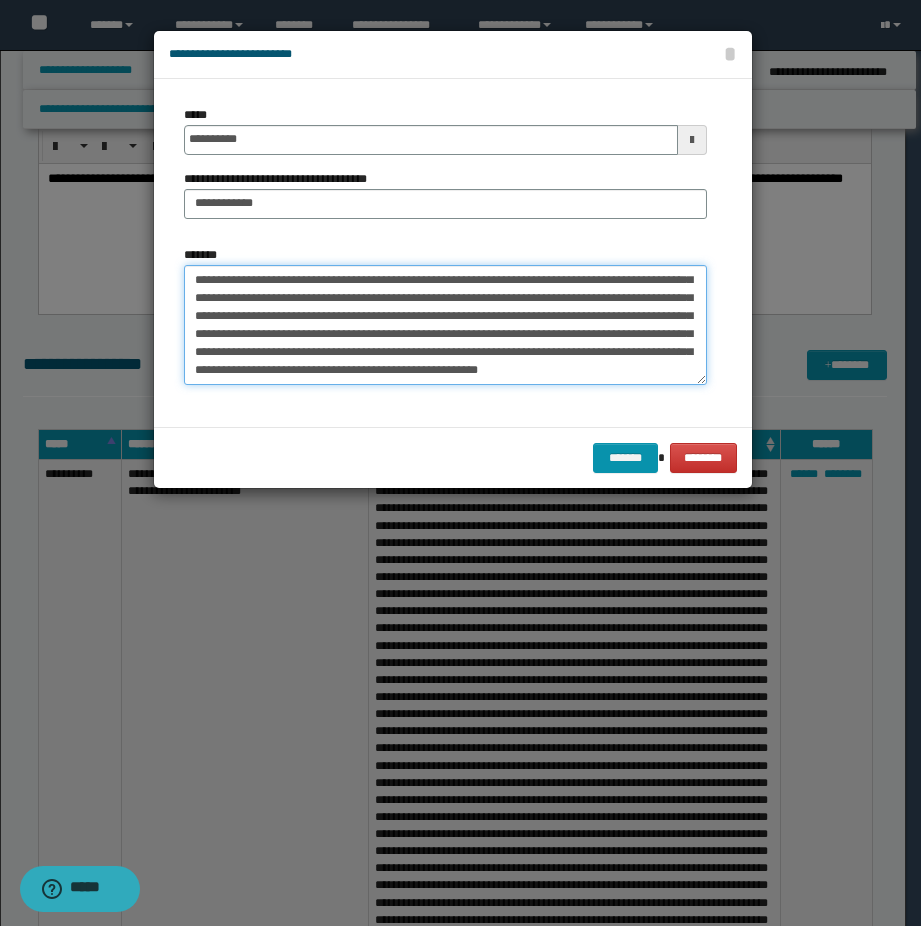 scroll, scrollTop: 336, scrollLeft: 0, axis: vertical 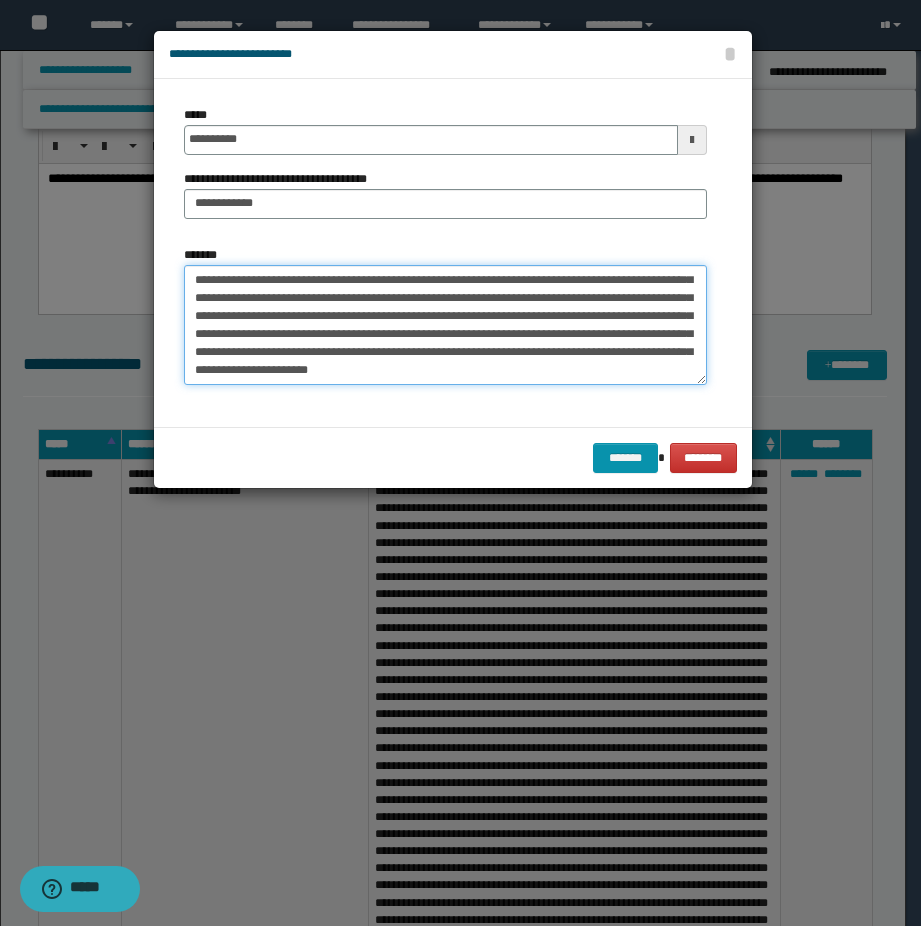 click on "*******" at bounding box center (445, 325) 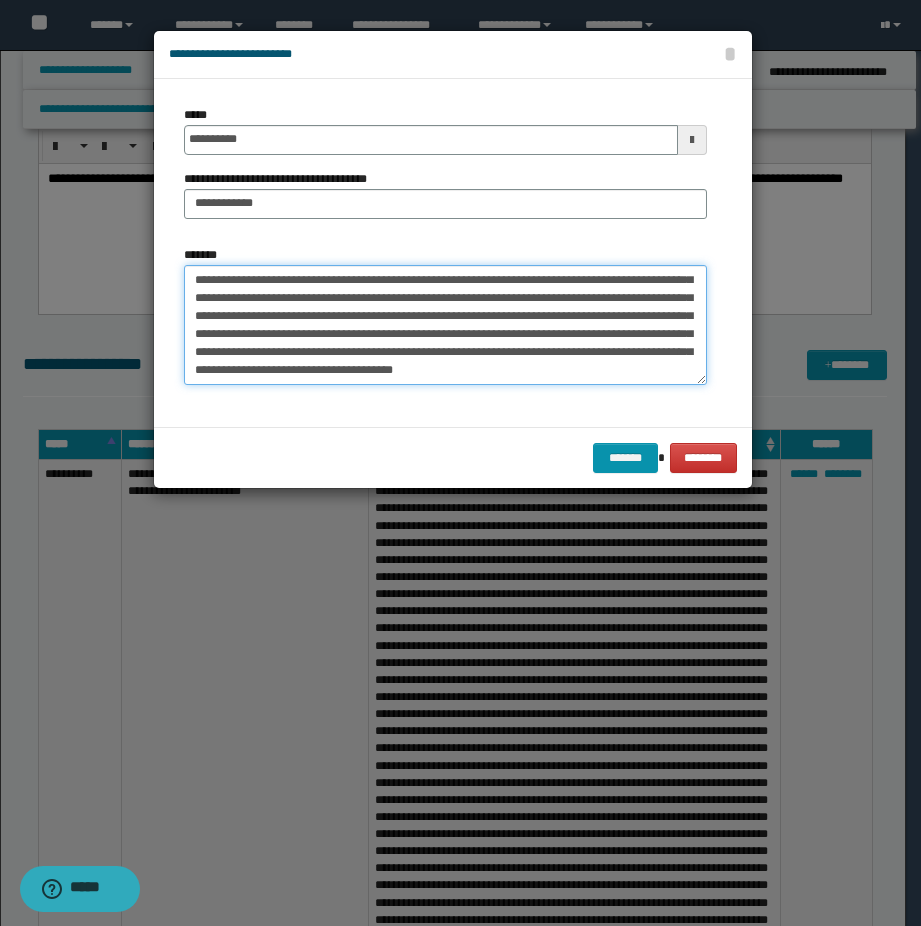 scroll, scrollTop: 354, scrollLeft: 0, axis: vertical 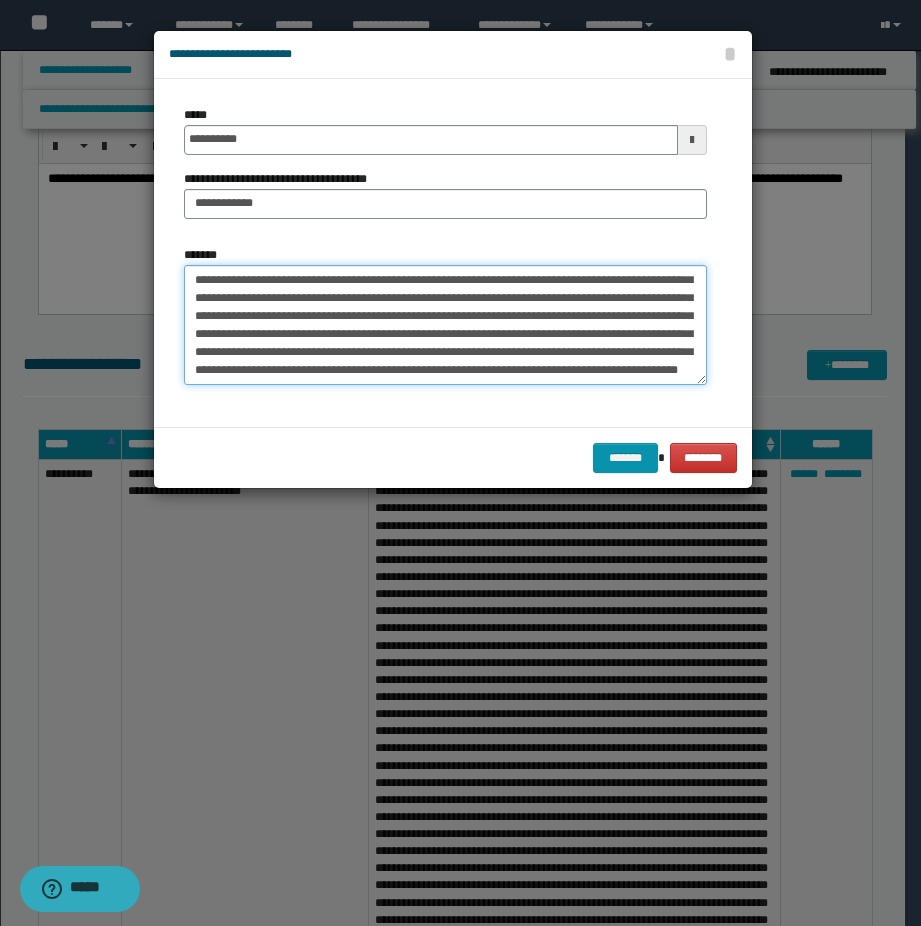 click on "*******" at bounding box center [445, 325] 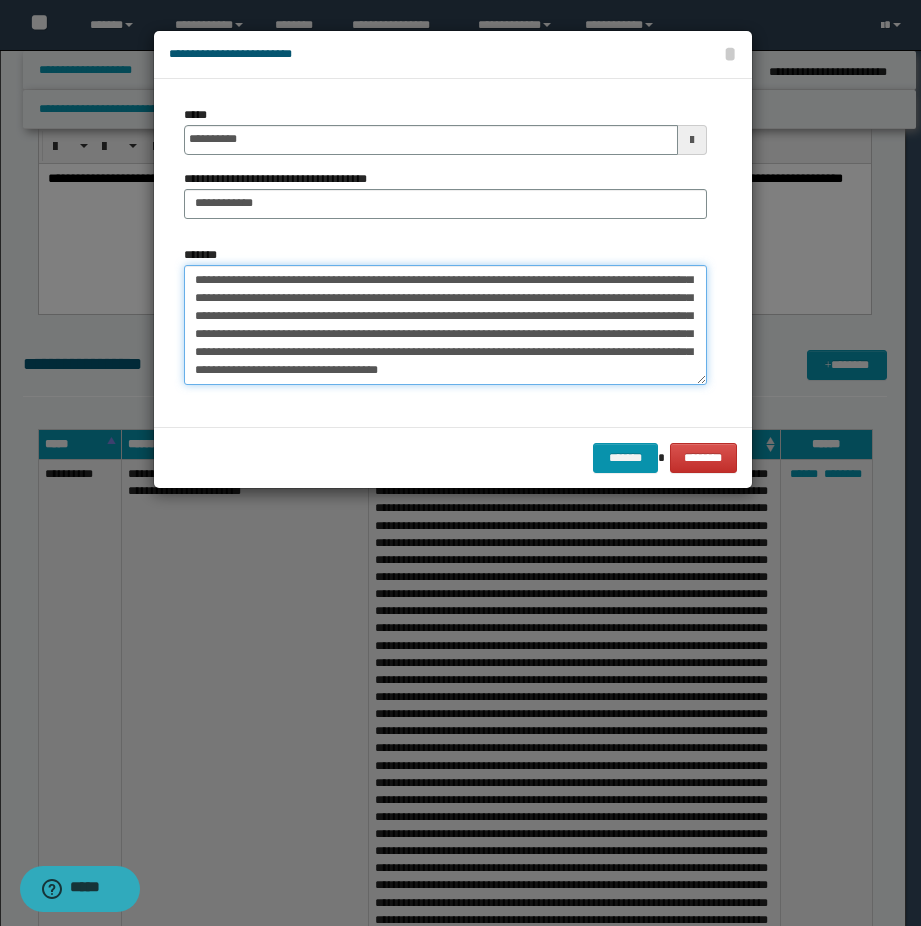 scroll, scrollTop: 372, scrollLeft: 0, axis: vertical 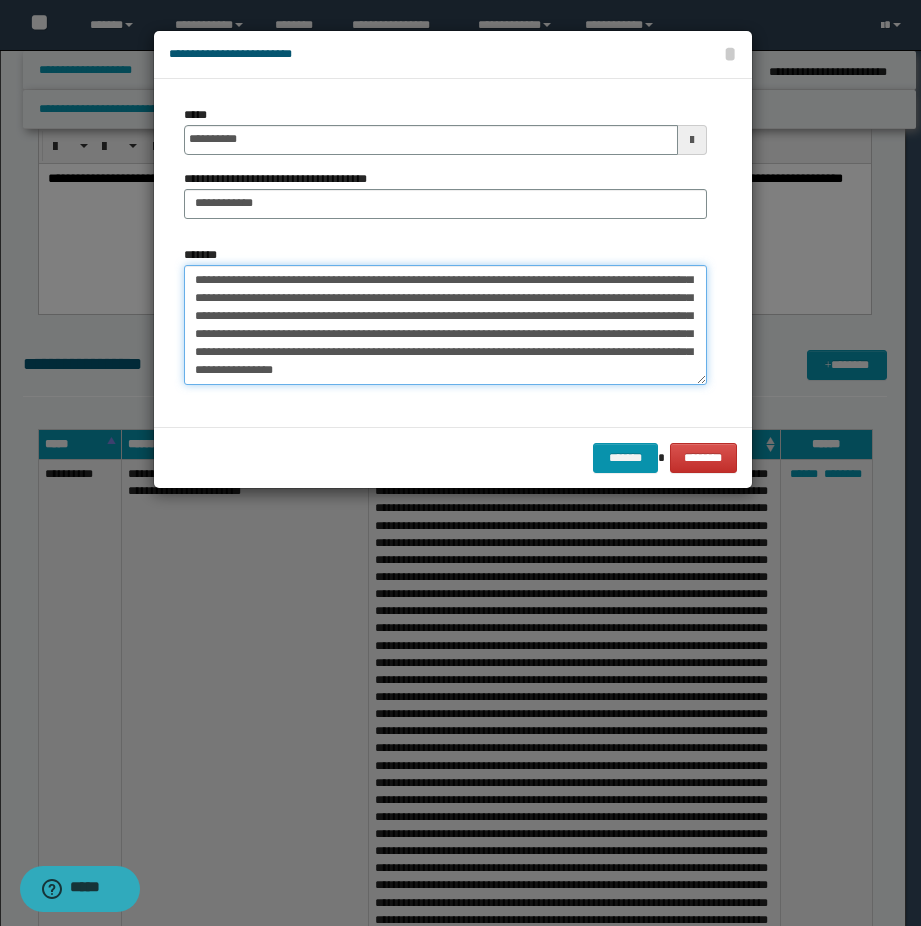 click on "*******" at bounding box center [445, 325] 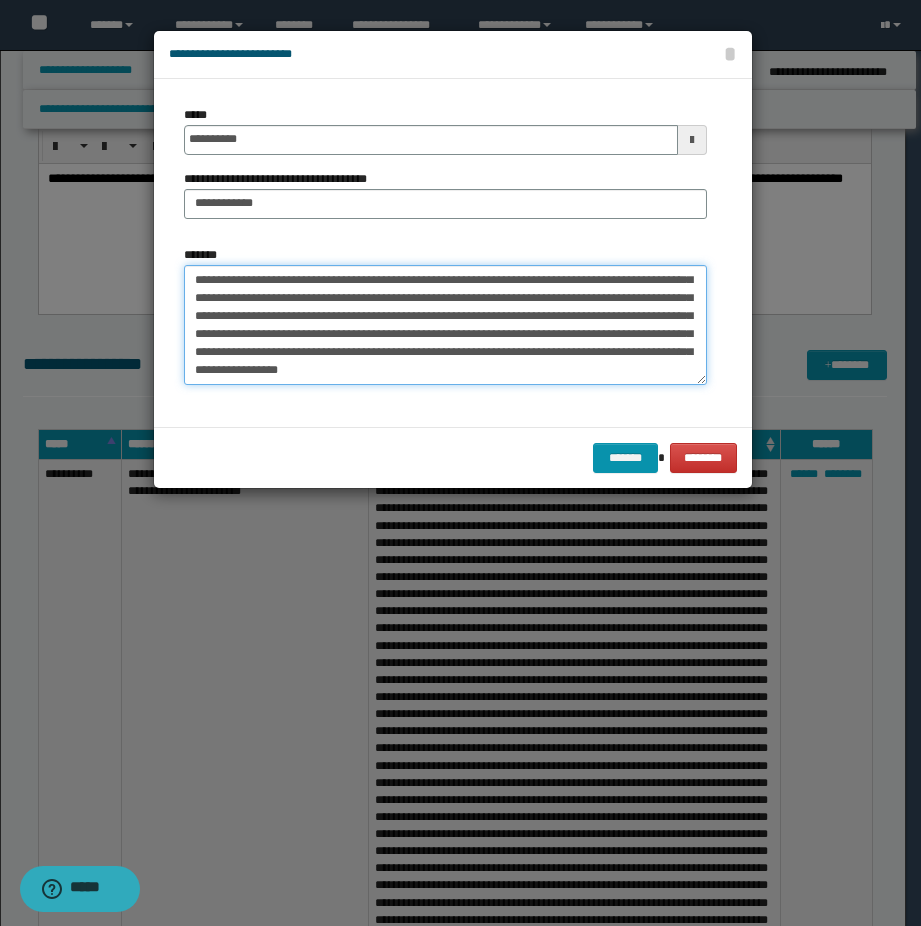 click on "*******" at bounding box center (445, 325) 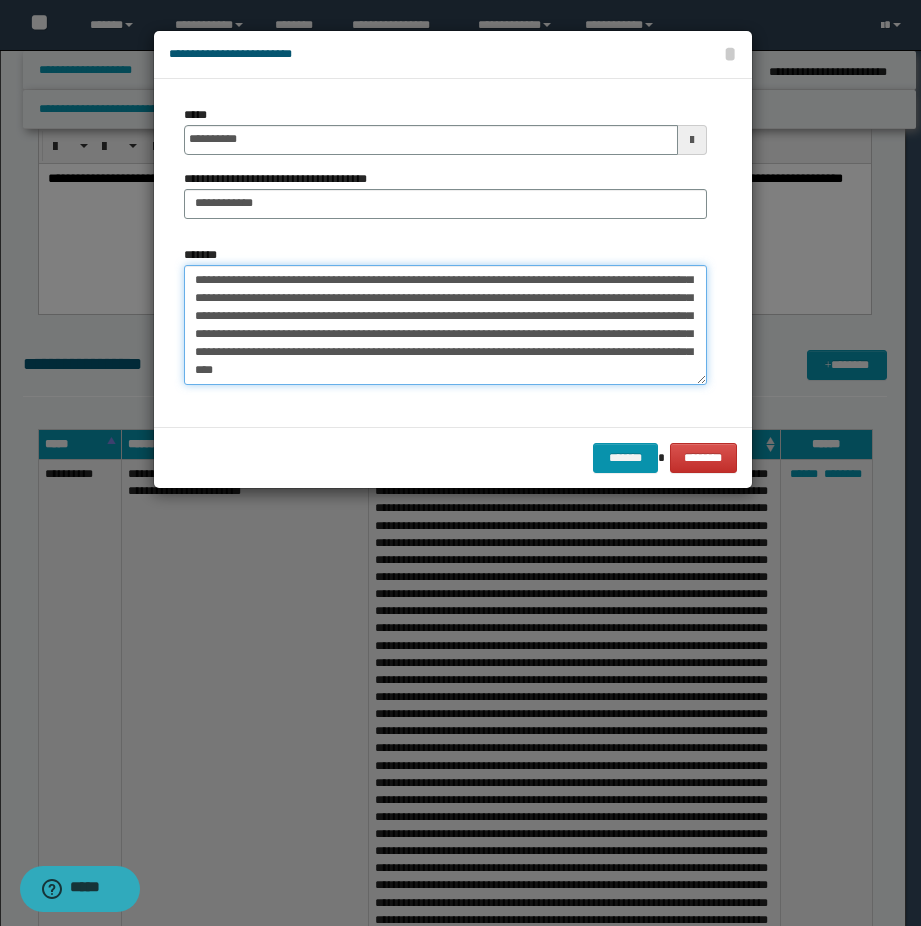scroll, scrollTop: 426, scrollLeft: 0, axis: vertical 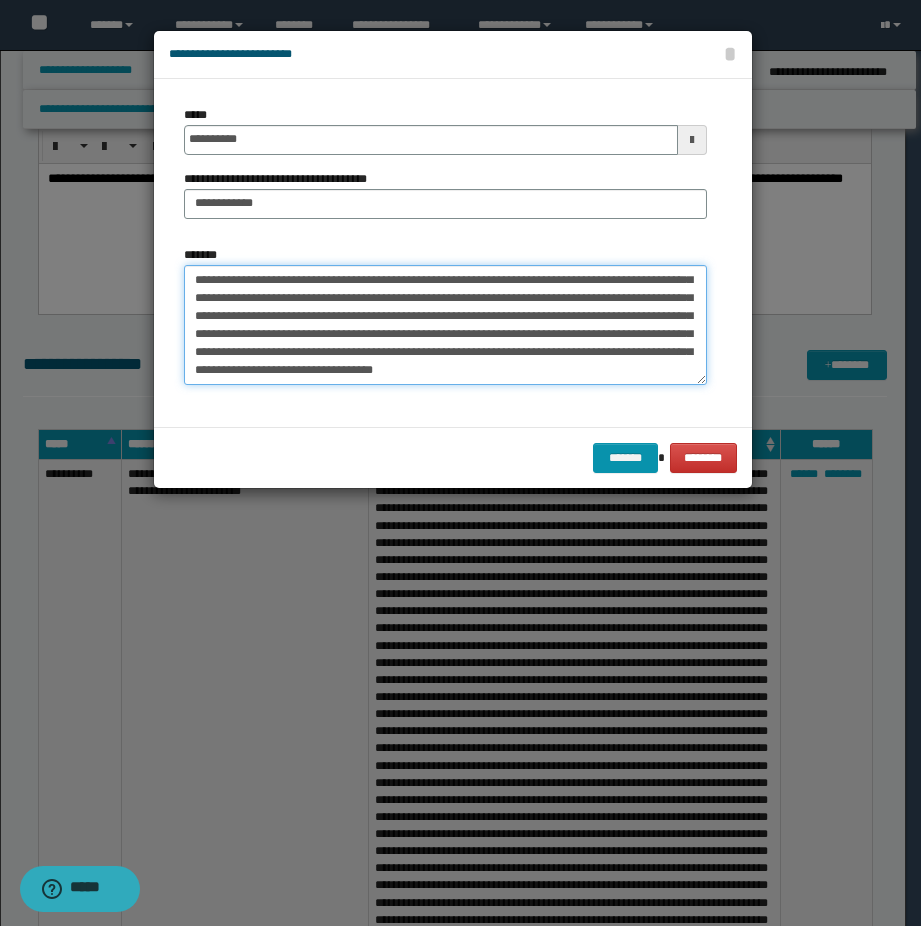 click on "*******" at bounding box center [445, 325] 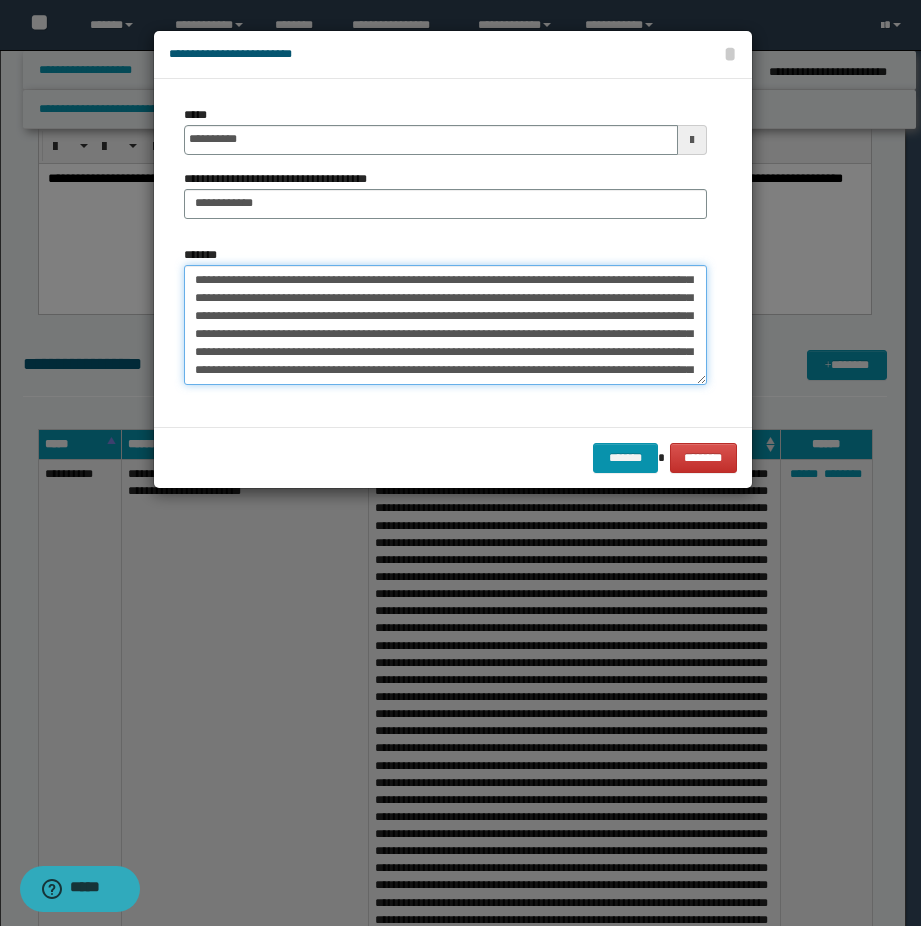 scroll, scrollTop: 0, scrollLeft: 0, axis: both 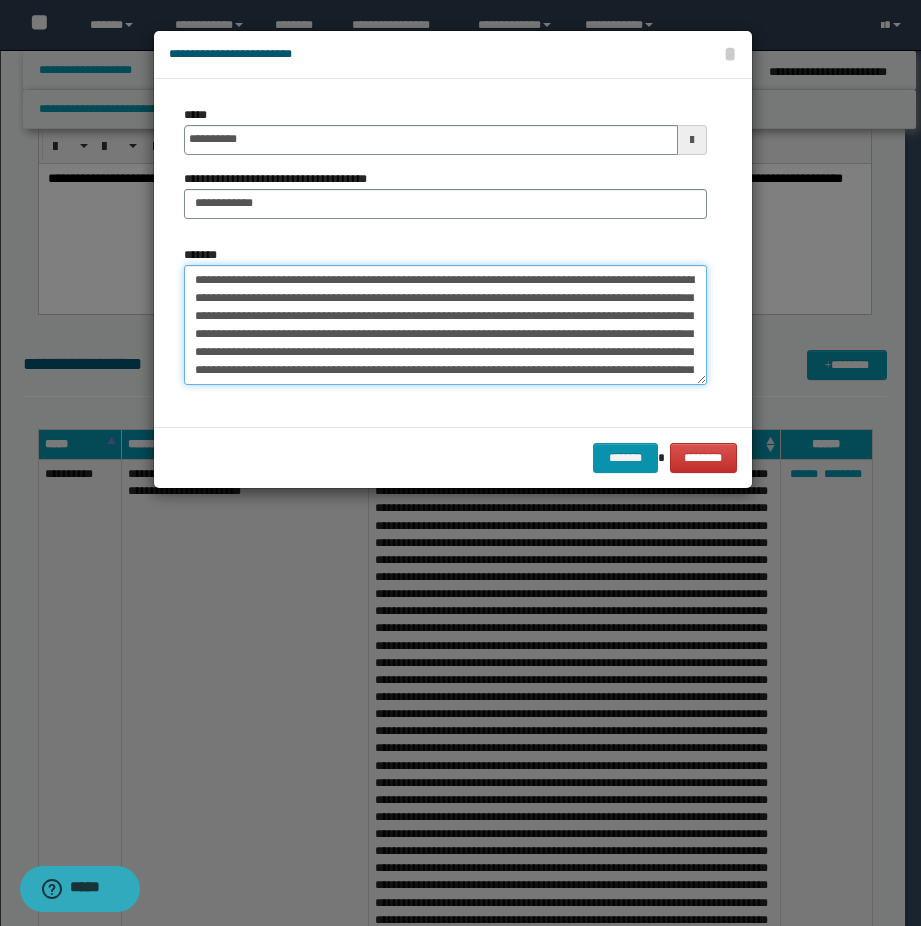 type on "**********" 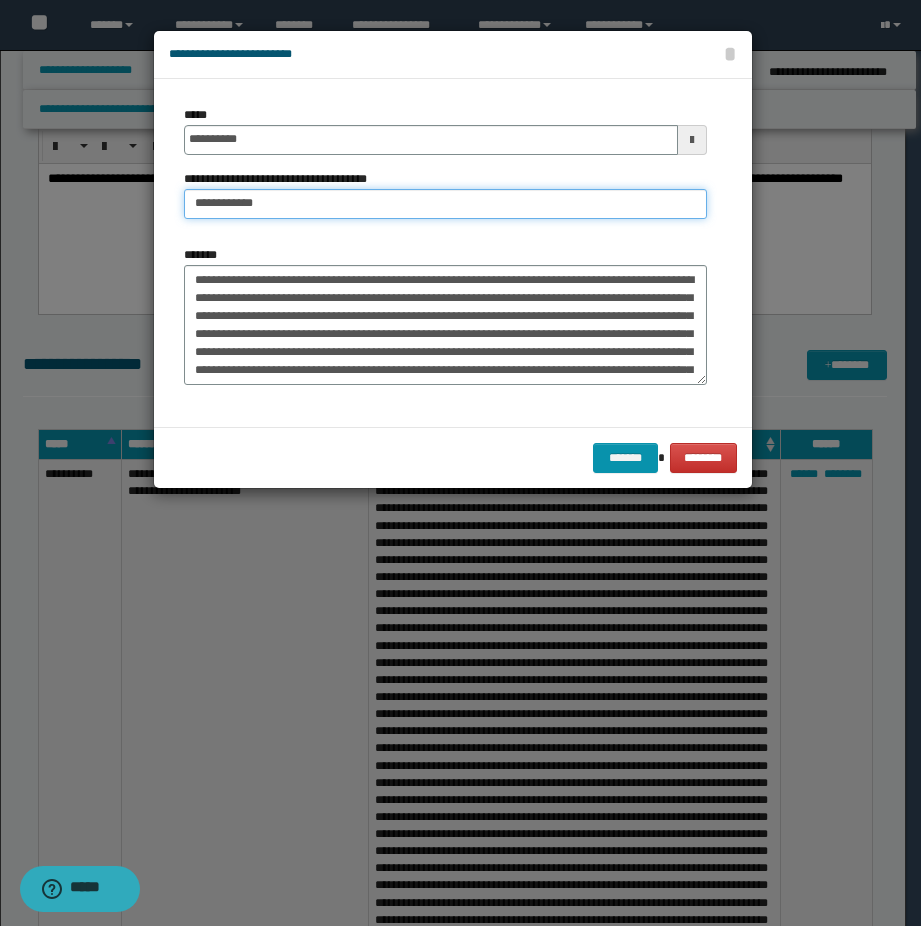 drag, startPoint x: 232, startPoint y: 201, endPoint x: 110, endPoint y: 182, distance: 123.47064 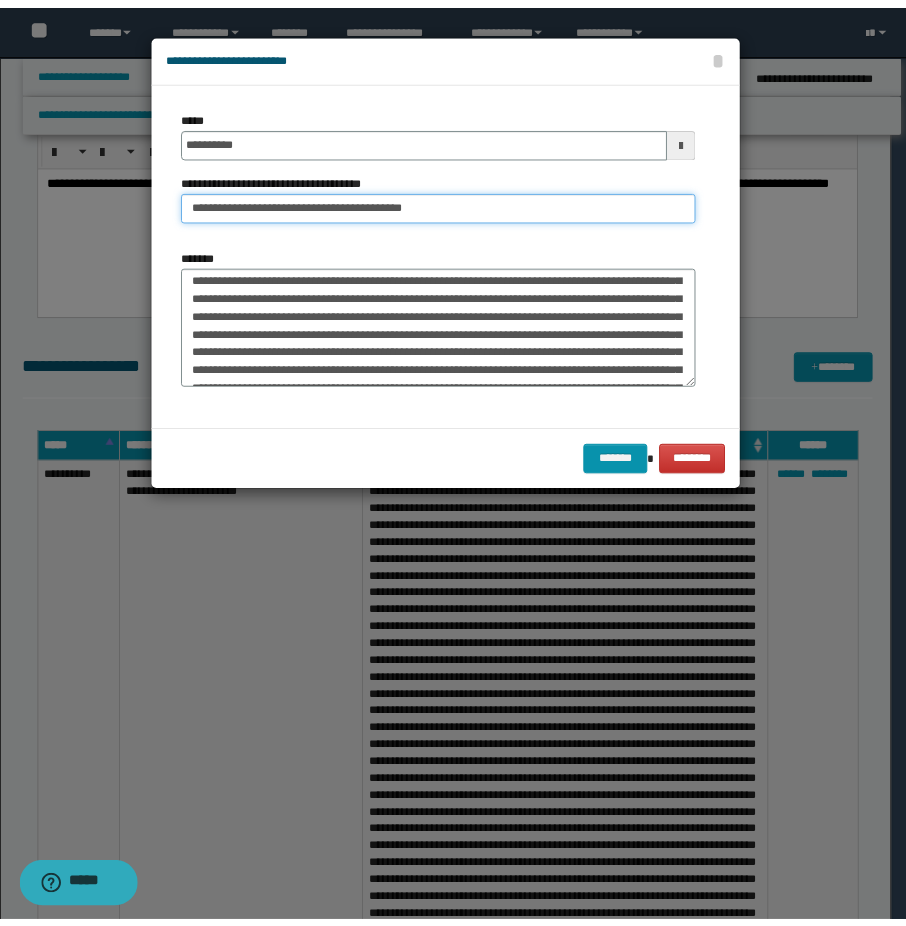 scroll, scrollTop: 432, scrollLeft: 0, axis: vertical 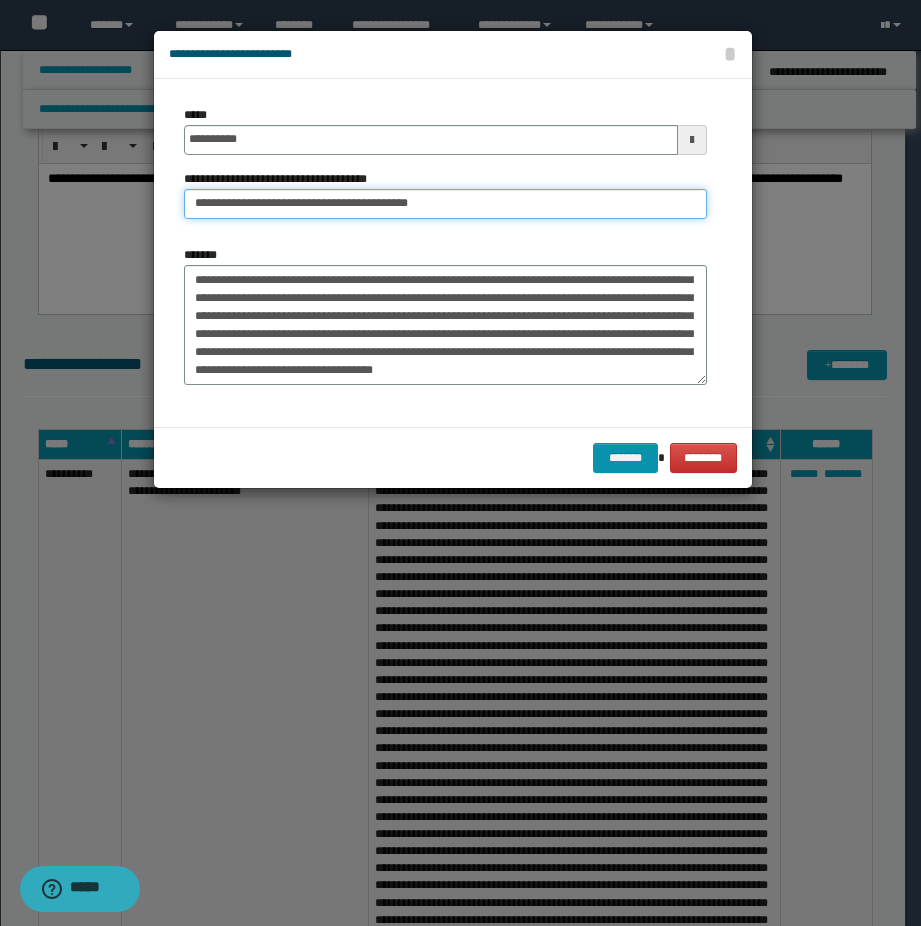 type on "**********" 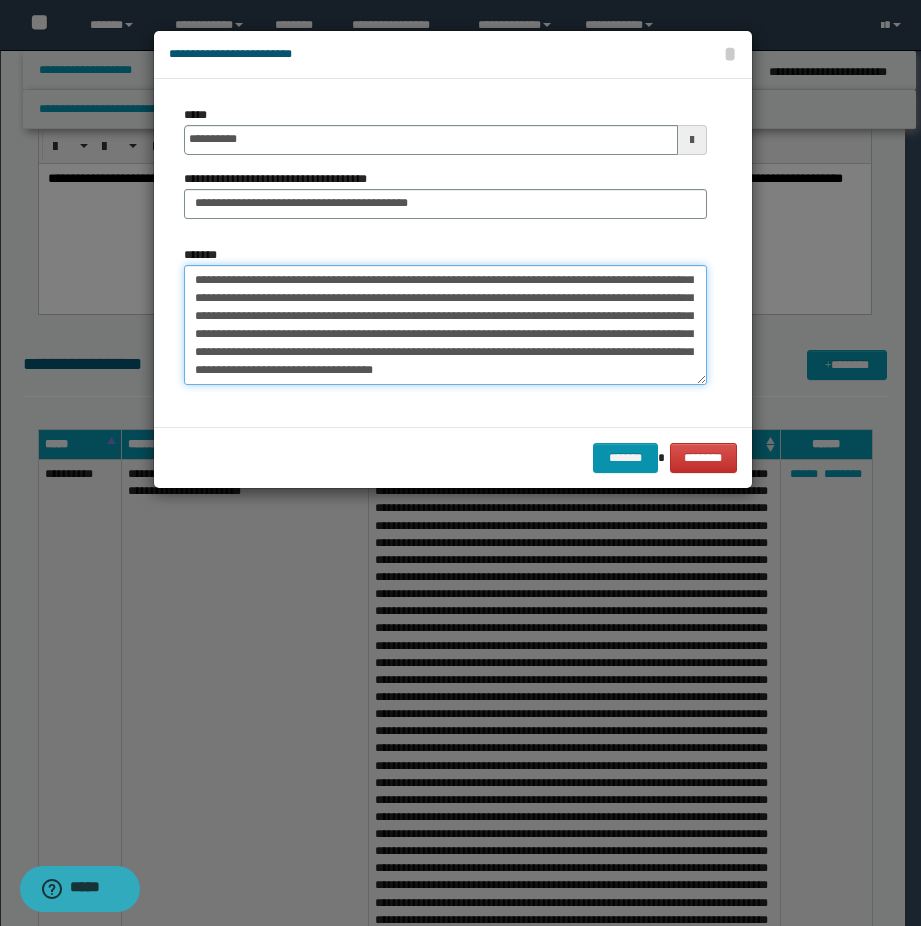 click on "*******" at bounding box center (445, 325) 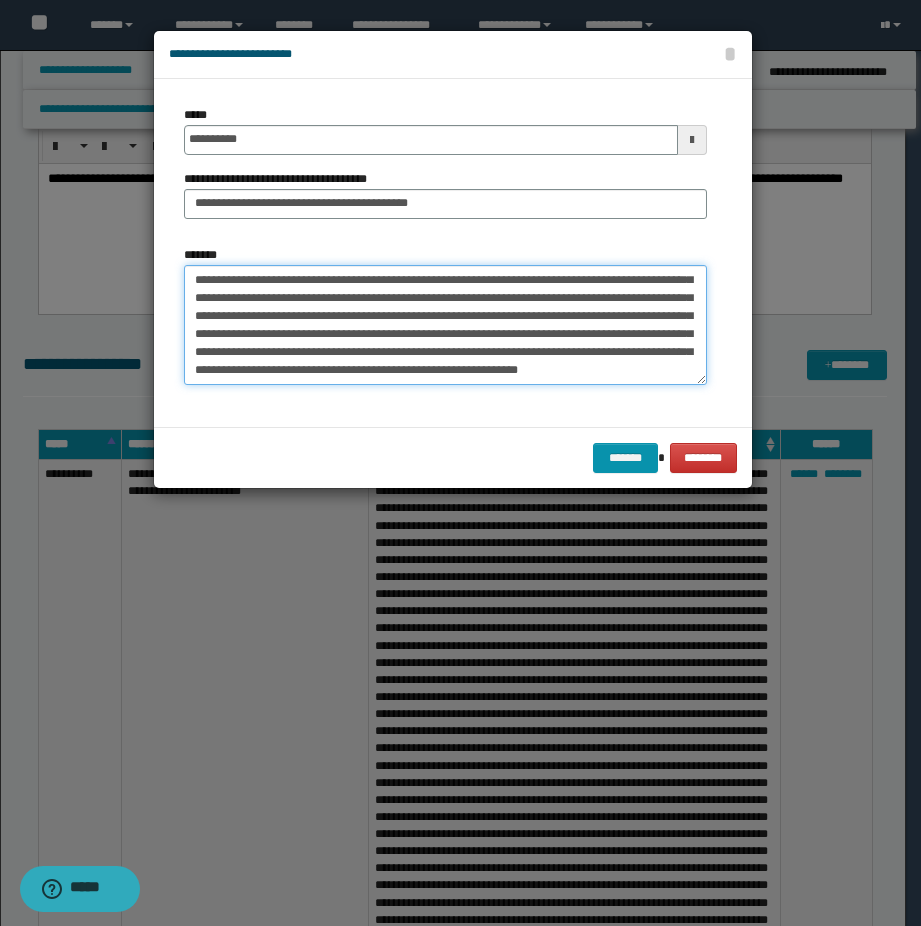 click on "*******" at bounding box center (445, 325) 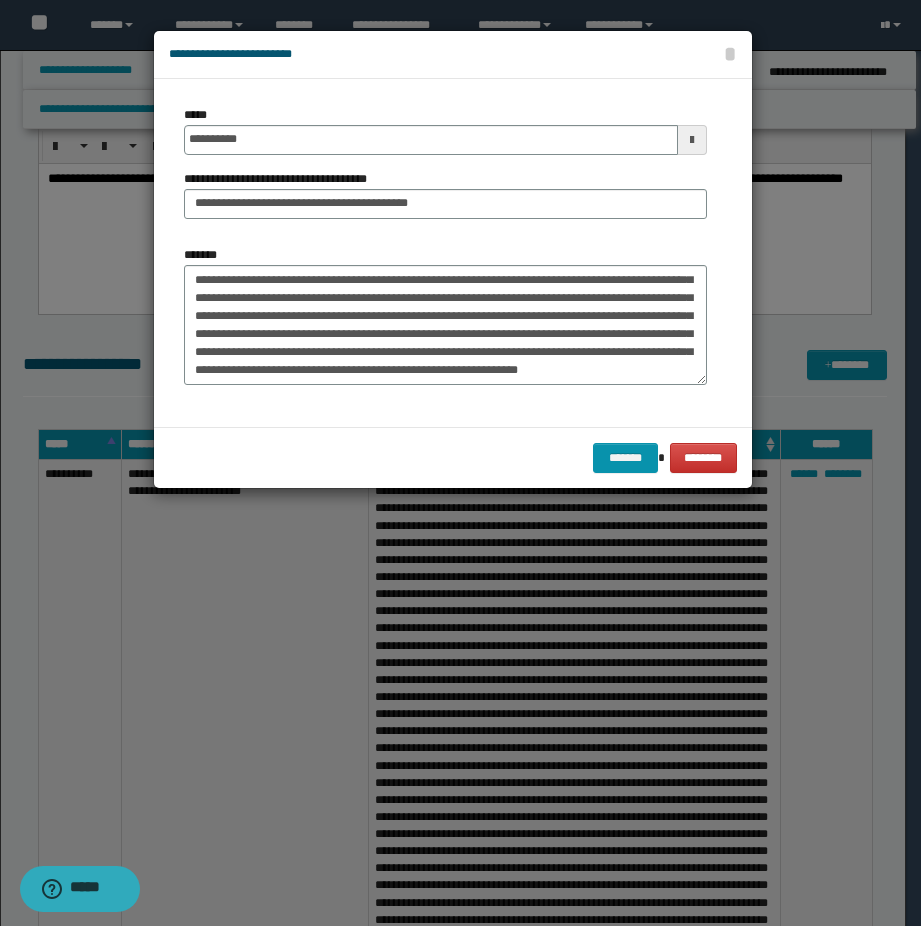 click on "*******
********" at bounding box center [453, 457] 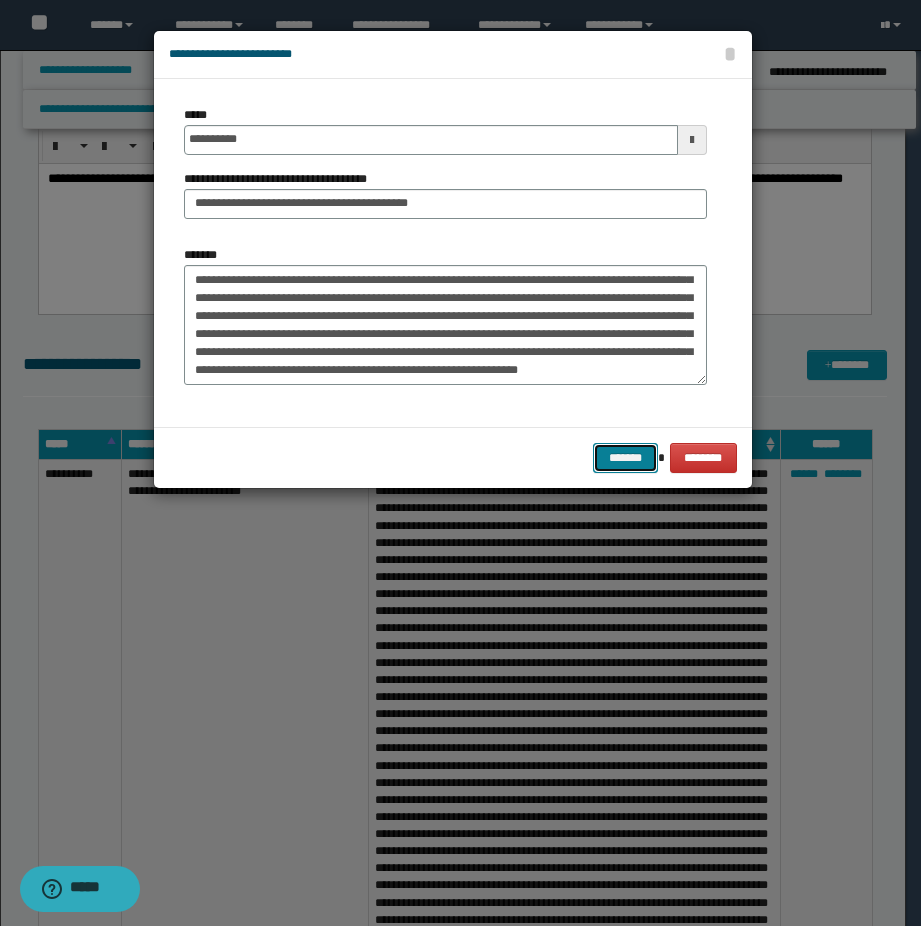 click on "*******" at bounding box center [625, 458] 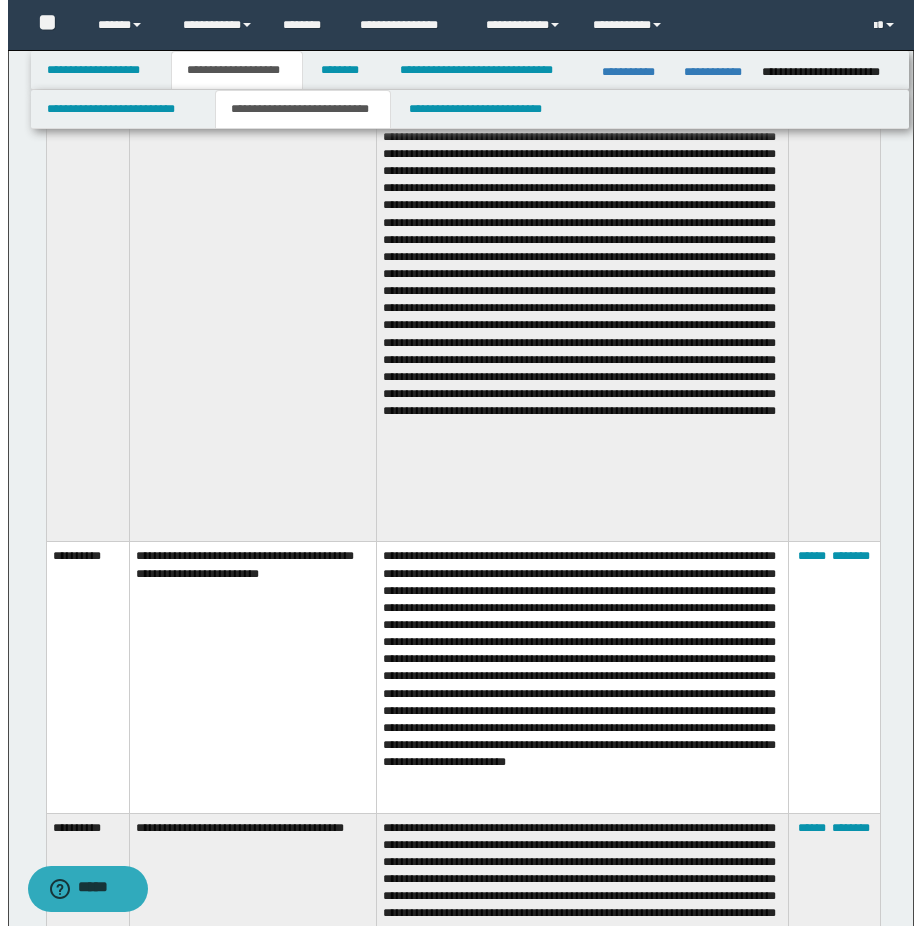 scroll, scrollTop: 1700, scrollLeft: 0, axis: vertical 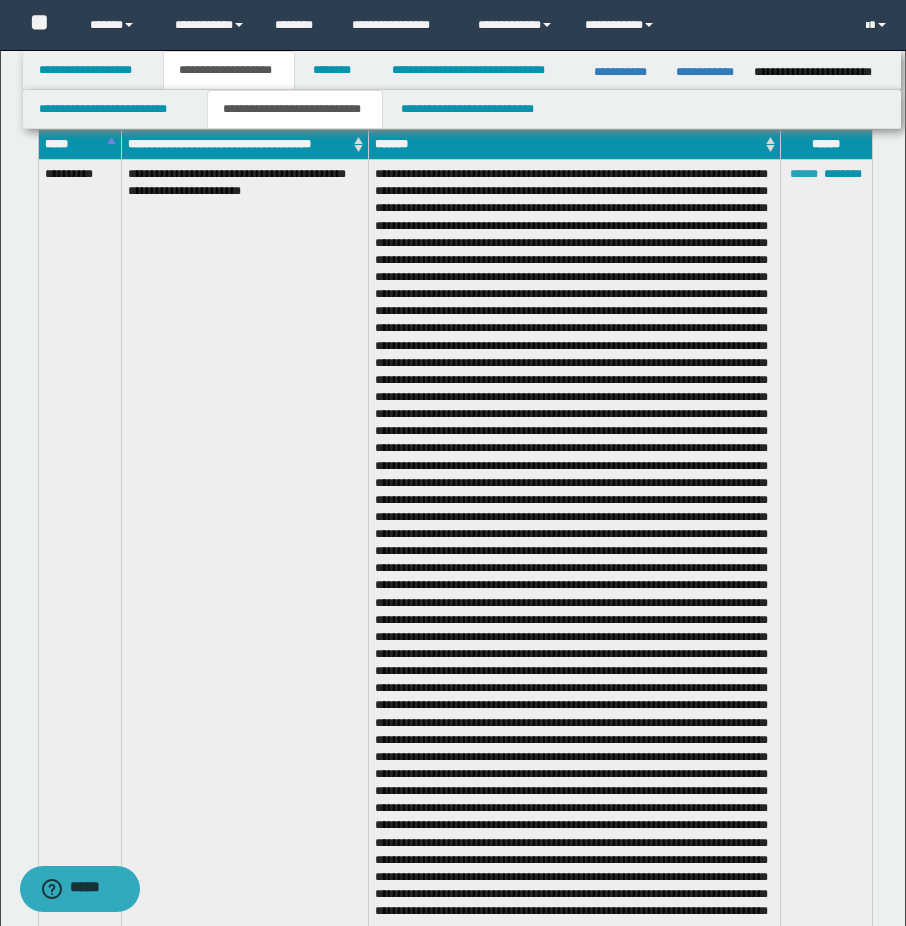 click on "******" at bounding box center (804, 174) 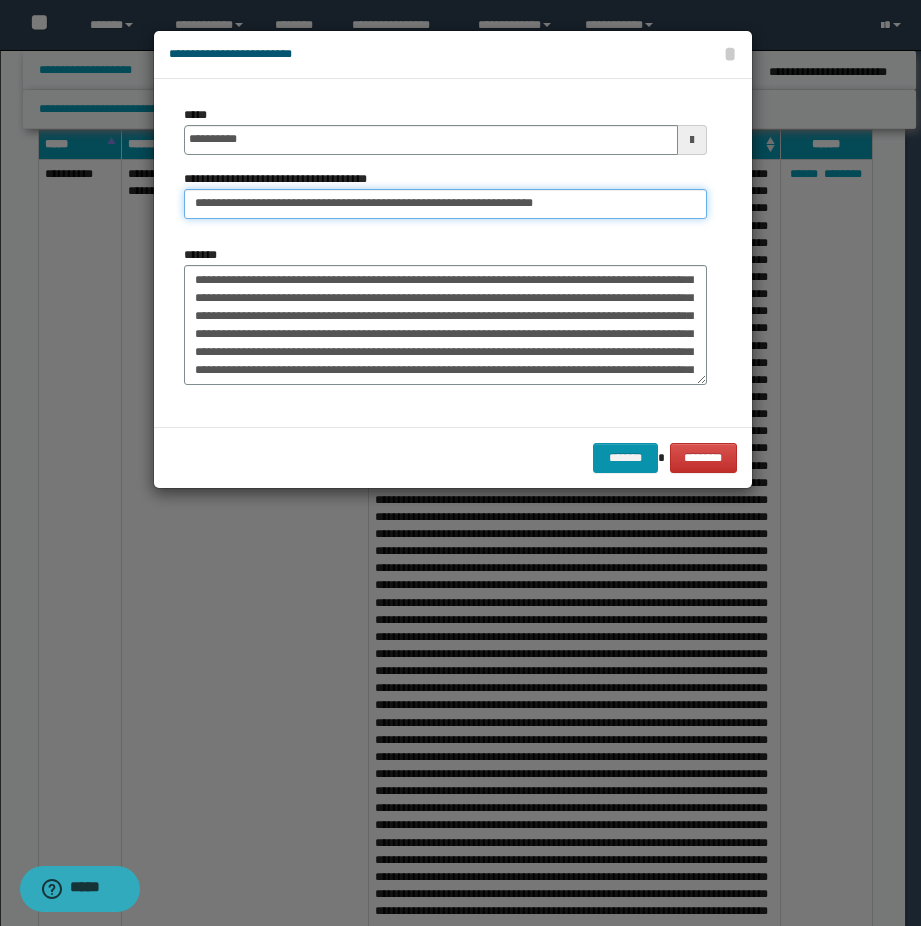 drag, startPoint x: 193, startPoint y: 205, endPoint x: 334, endPoint y: 203, distance: 141.01419 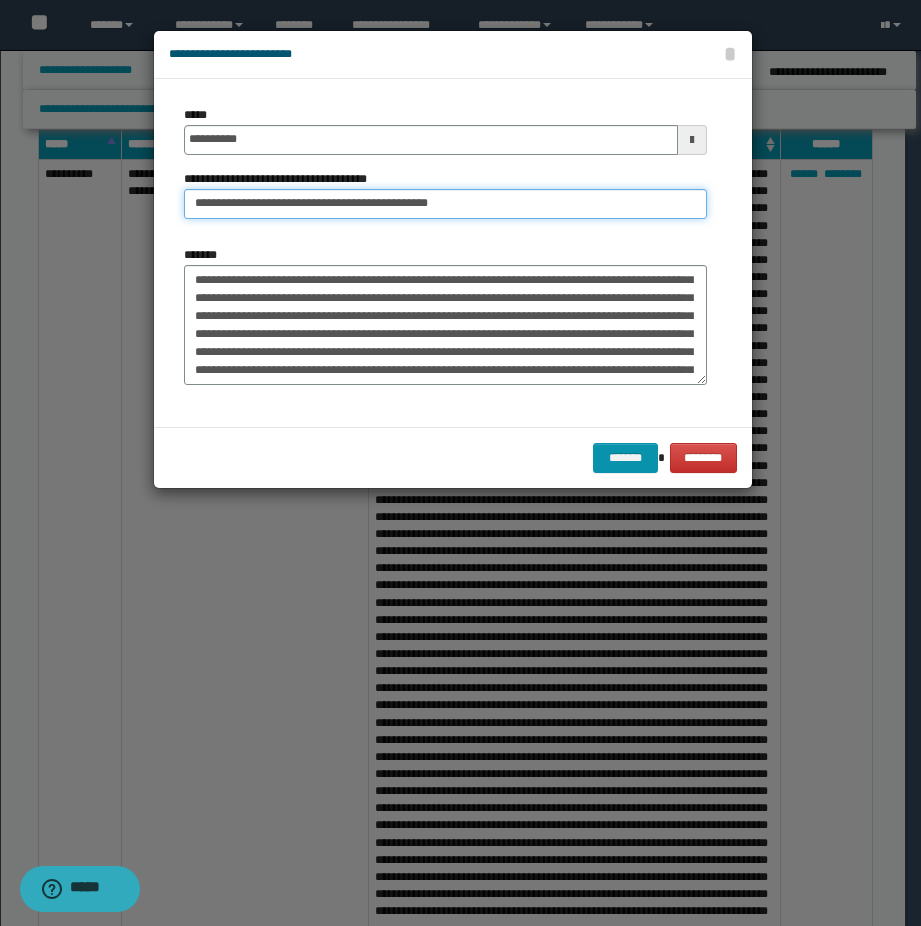 click on "**********" at bounding box center (445, 204) 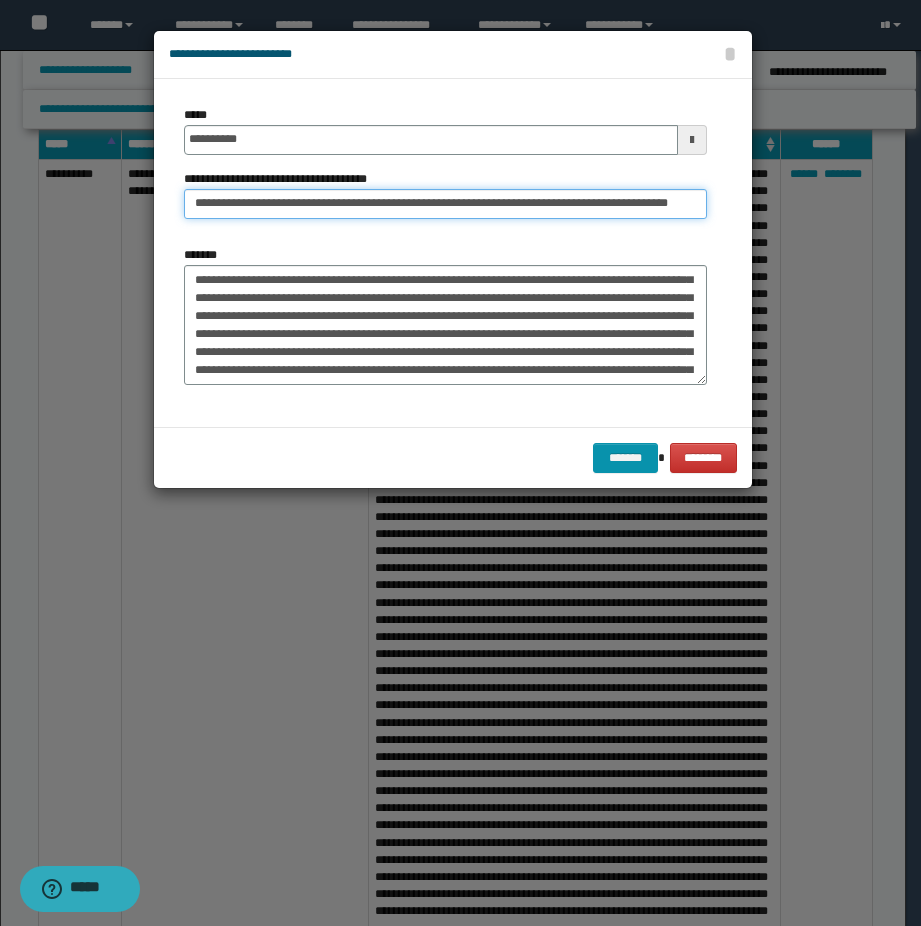 click on "**********" at bounding box center [445, 204] 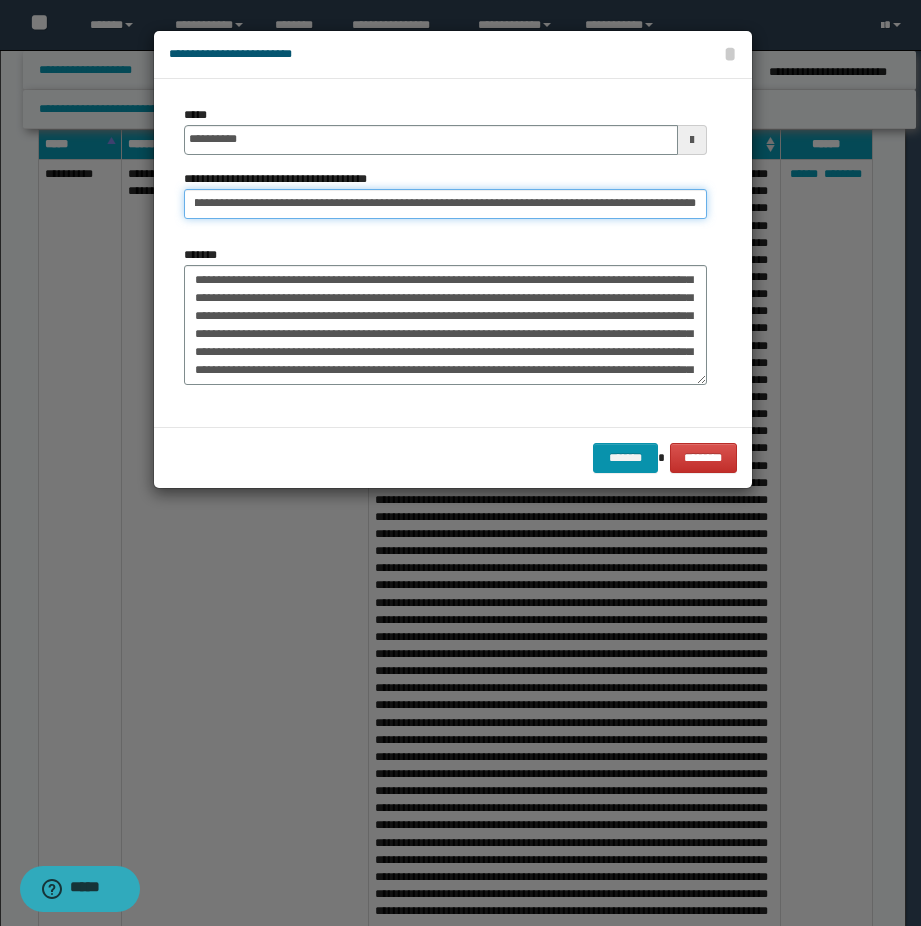 scroll, scrollTop: 0, scrollLeft: 97, axis: horizontal 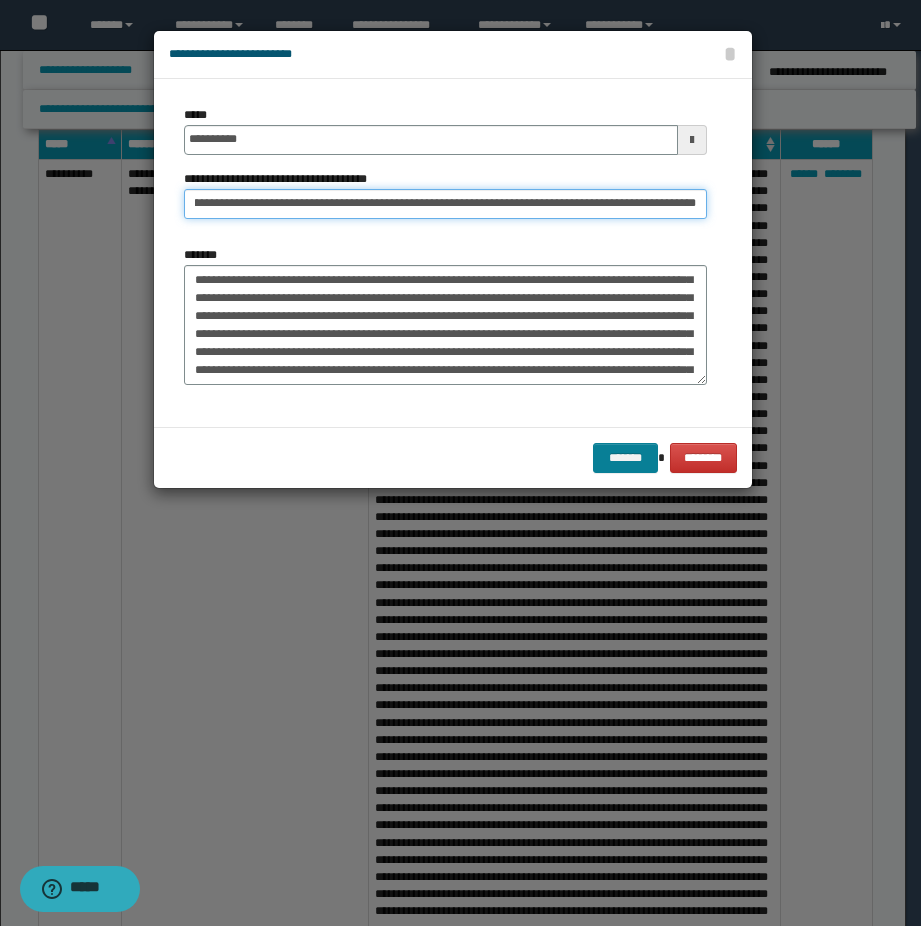 type on "**********" 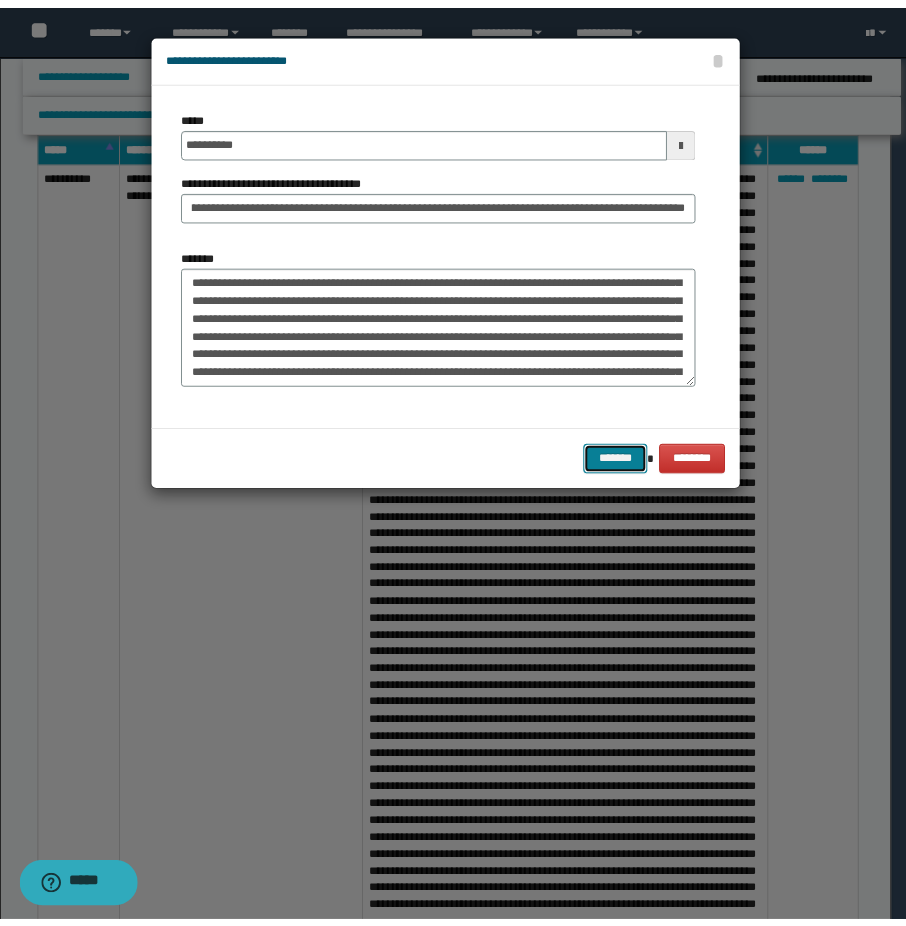 scroll, scrollTop: 0, scrollLeft: 0, axis: both 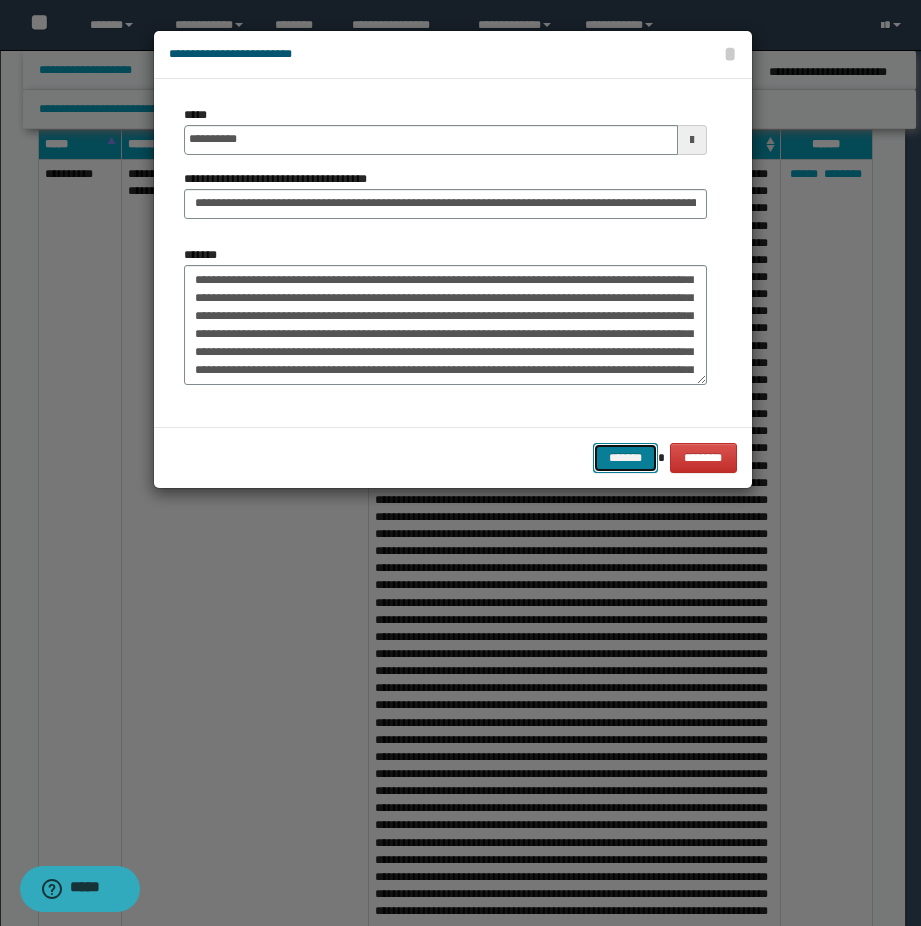 click on "*******" at bounding box center [625, 458] 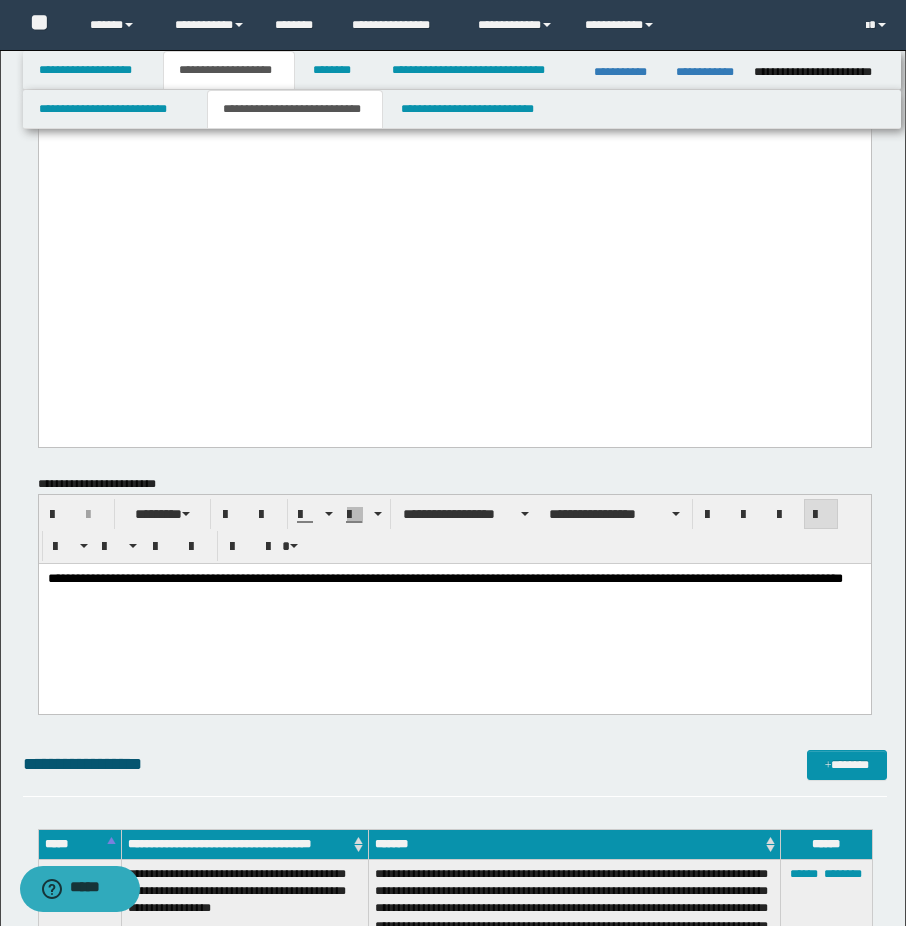 scroll, scrollTop: 500, scrollLeft: 0, axis: vertical 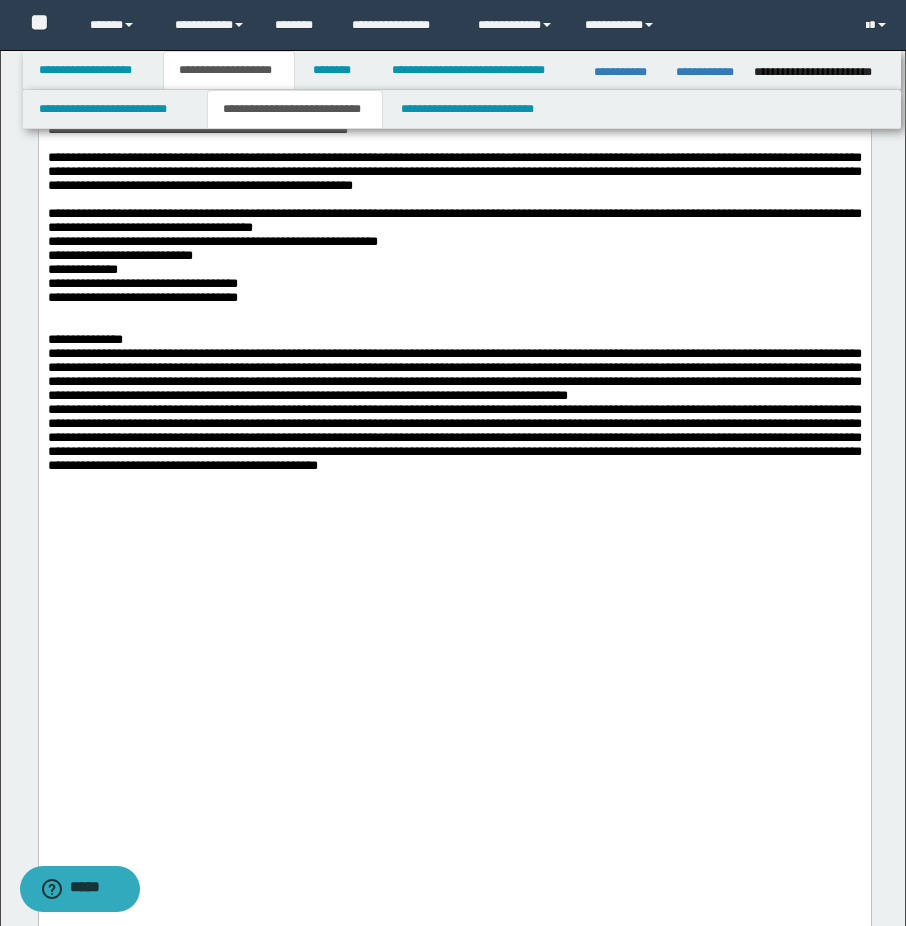 click on "**********" at bounding box center (454, 256) 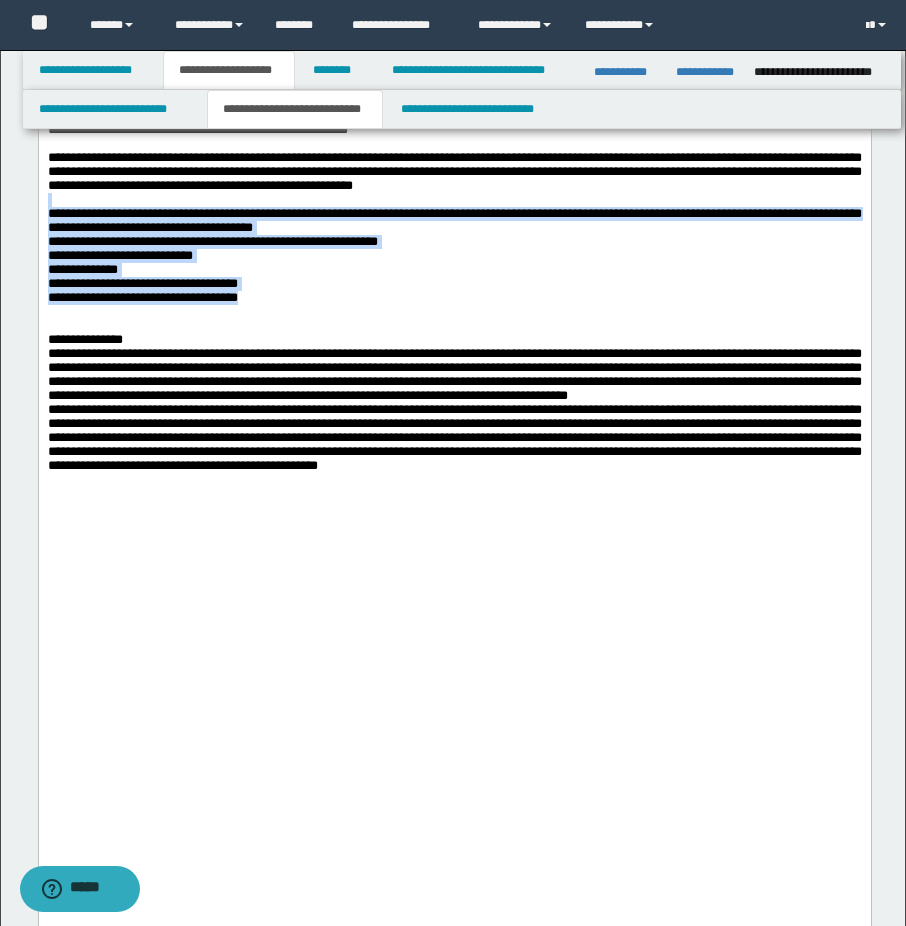 drag, startPoint x: 297, startPoint y: 504, endPoint x: 71, endPoint y: 129, distance: 437.83673 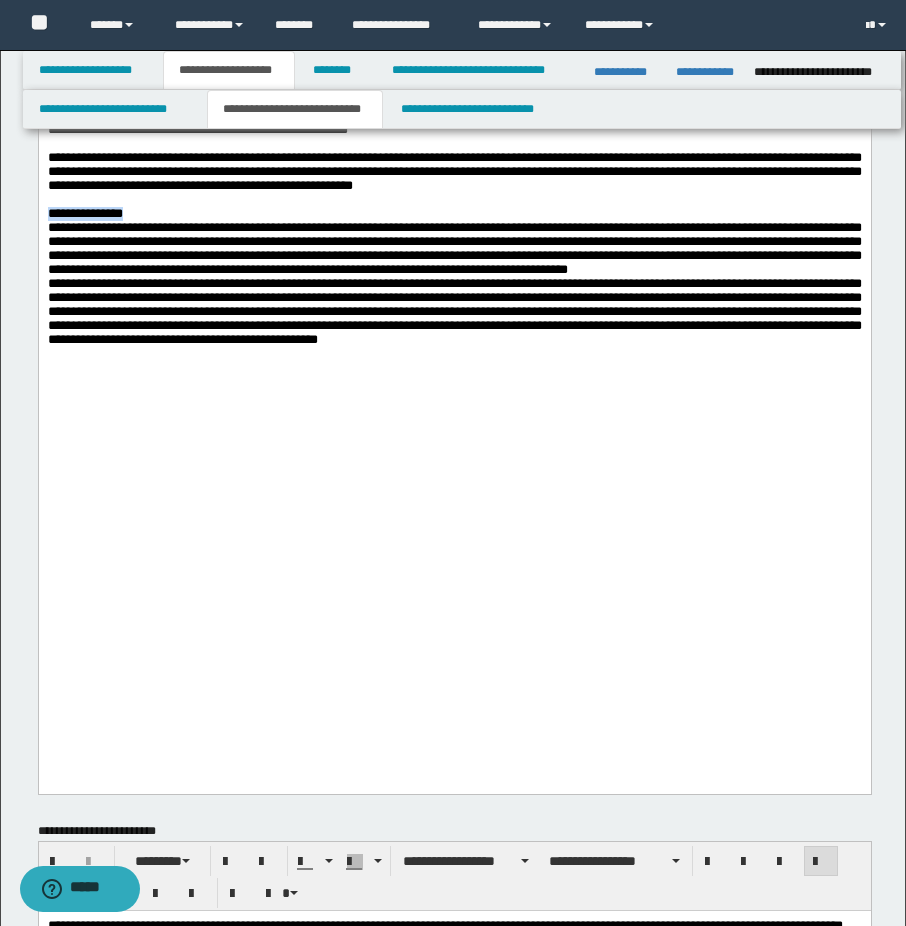 drag, startPoint x: 130, startPoint y: 388, endPoint x: -8, endPoint y: 386, distance: 138.0145 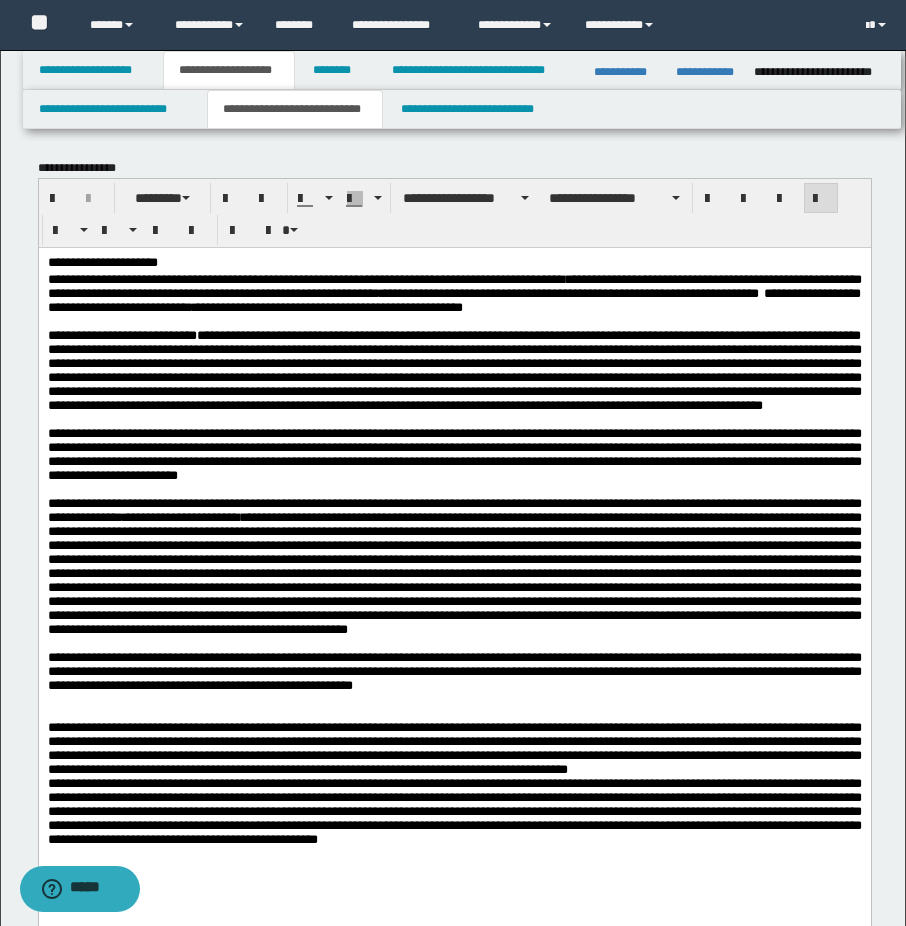 scroll, scrollTop: 100, scrollLeft: 0, axis: vertical 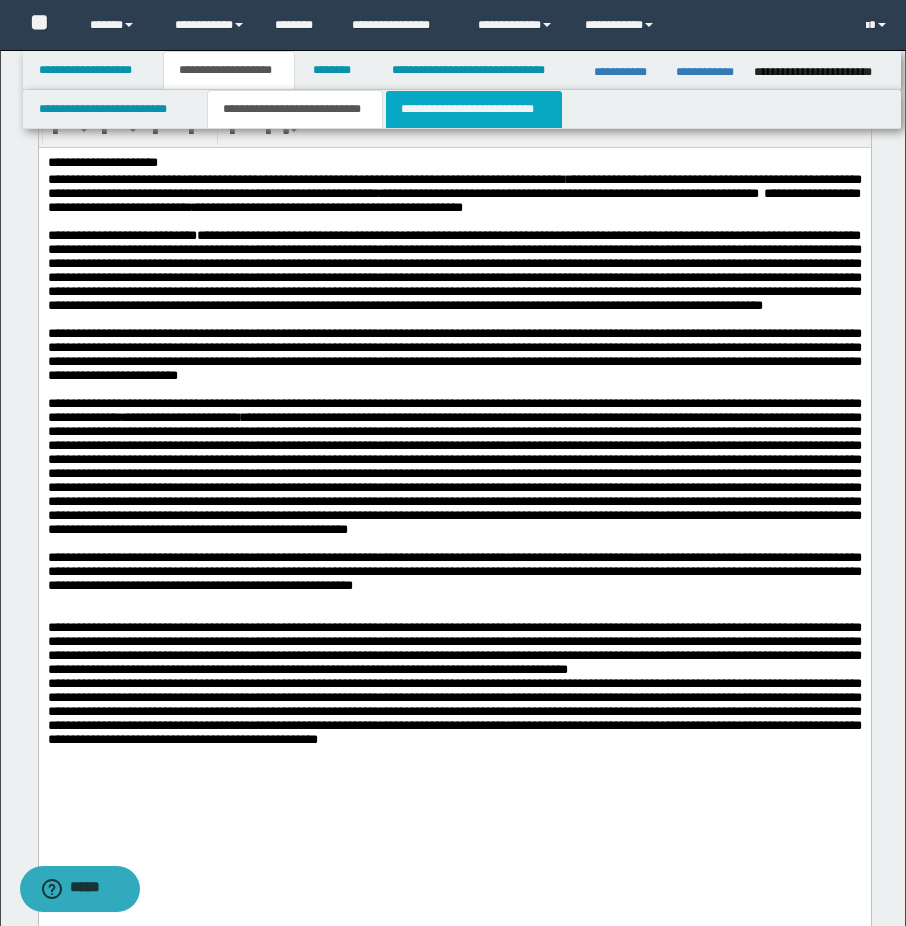 click on "**********" at bounding box center (474, 109) 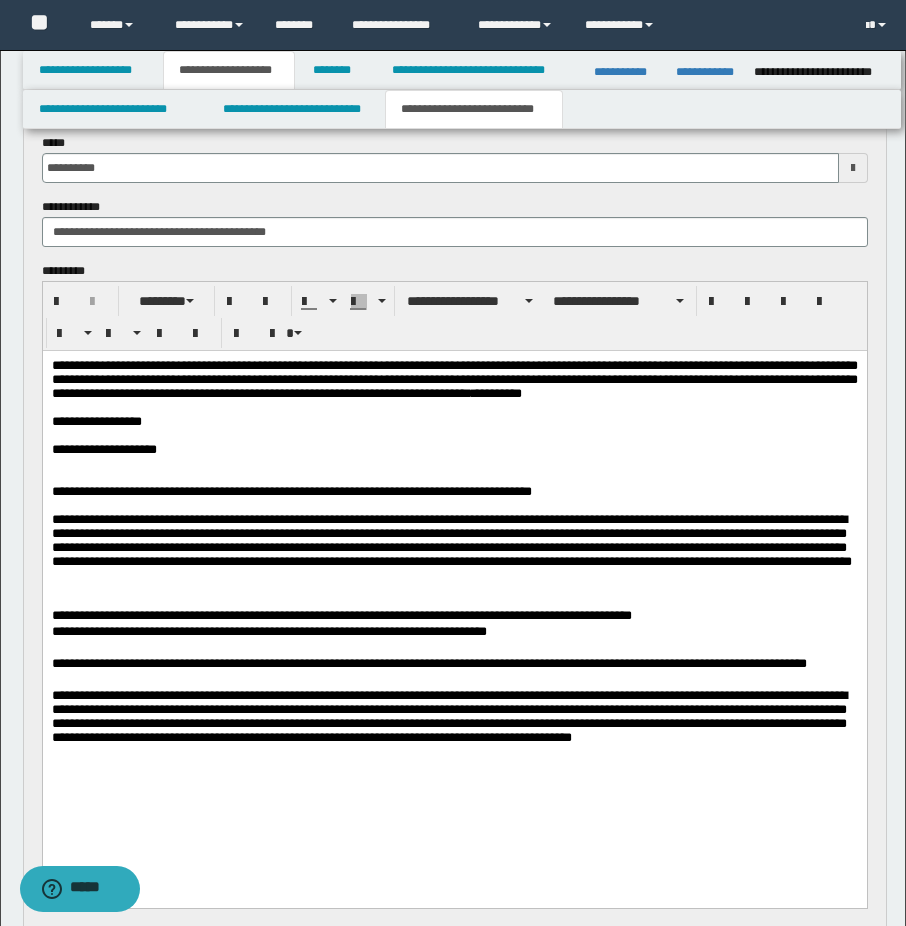 click on "**********" at bounding box center [454, 422] 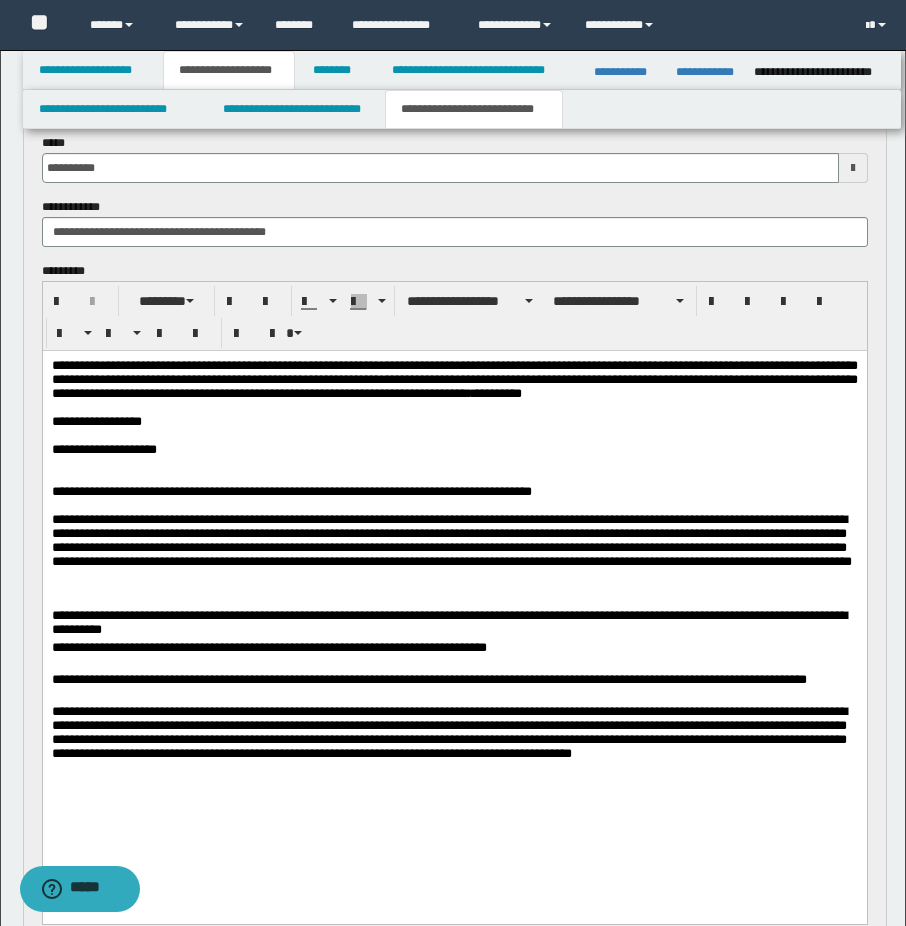 click at bounding box center (454, 601) 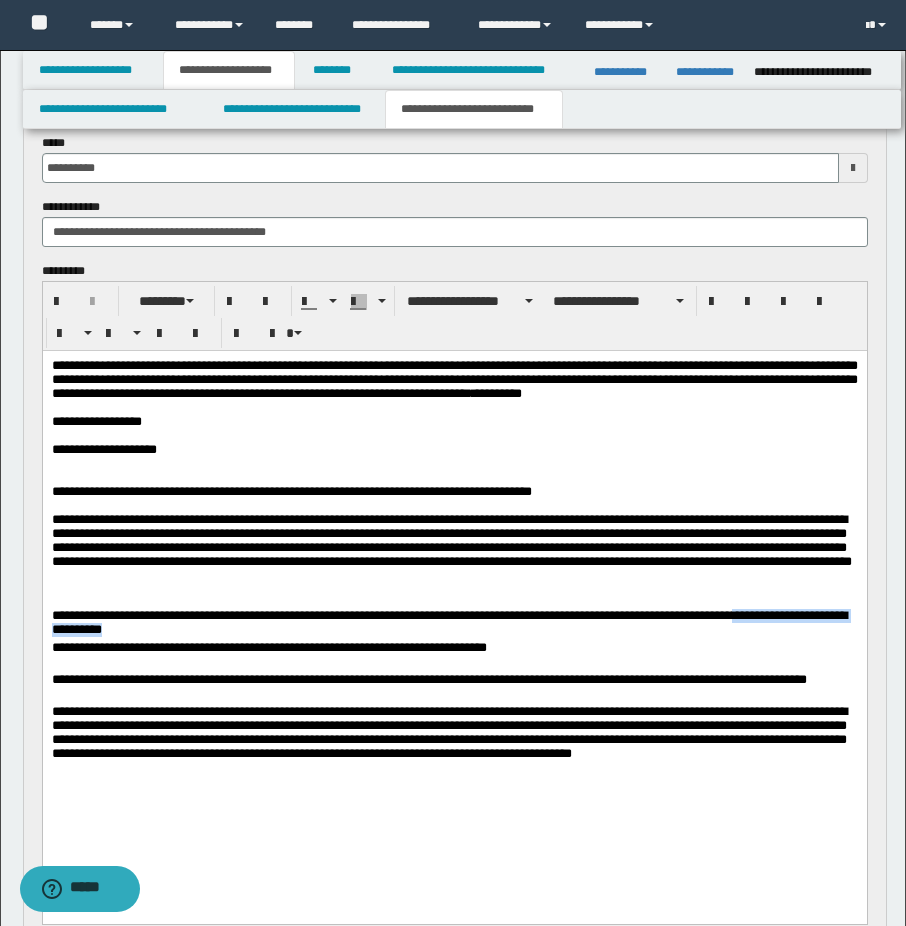 click on "**********" at bounding box center (454, 625) 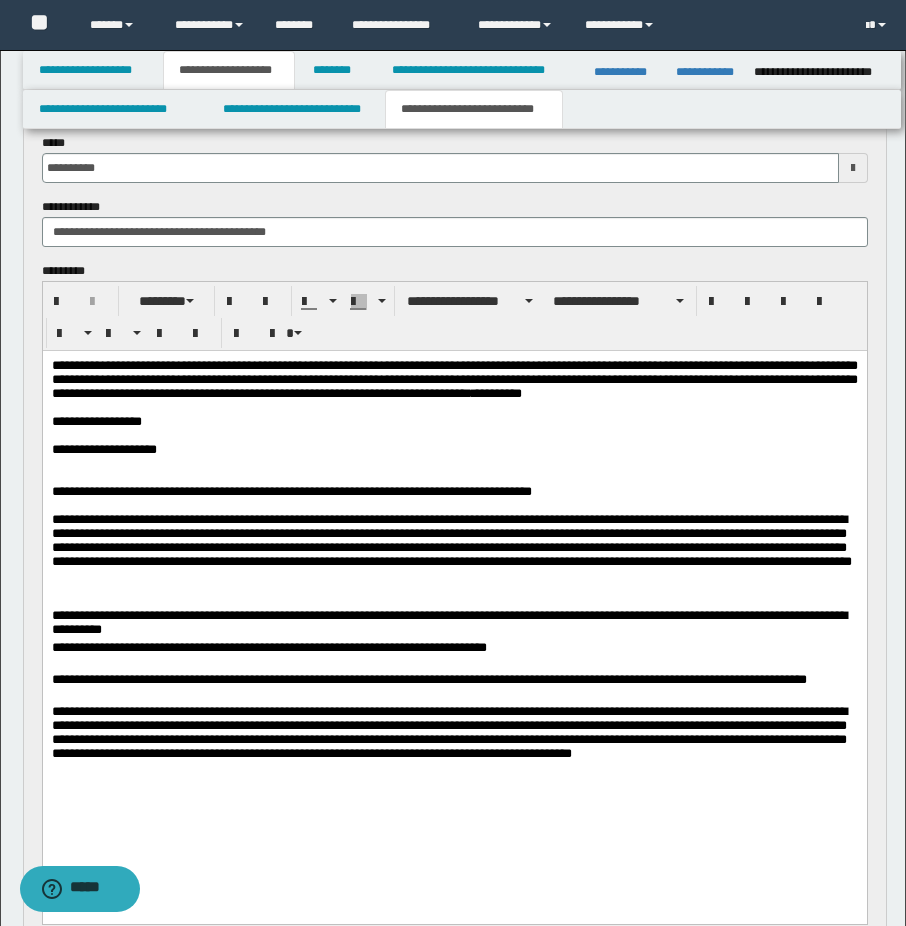click on "**********" at bounding box center [454, 625] 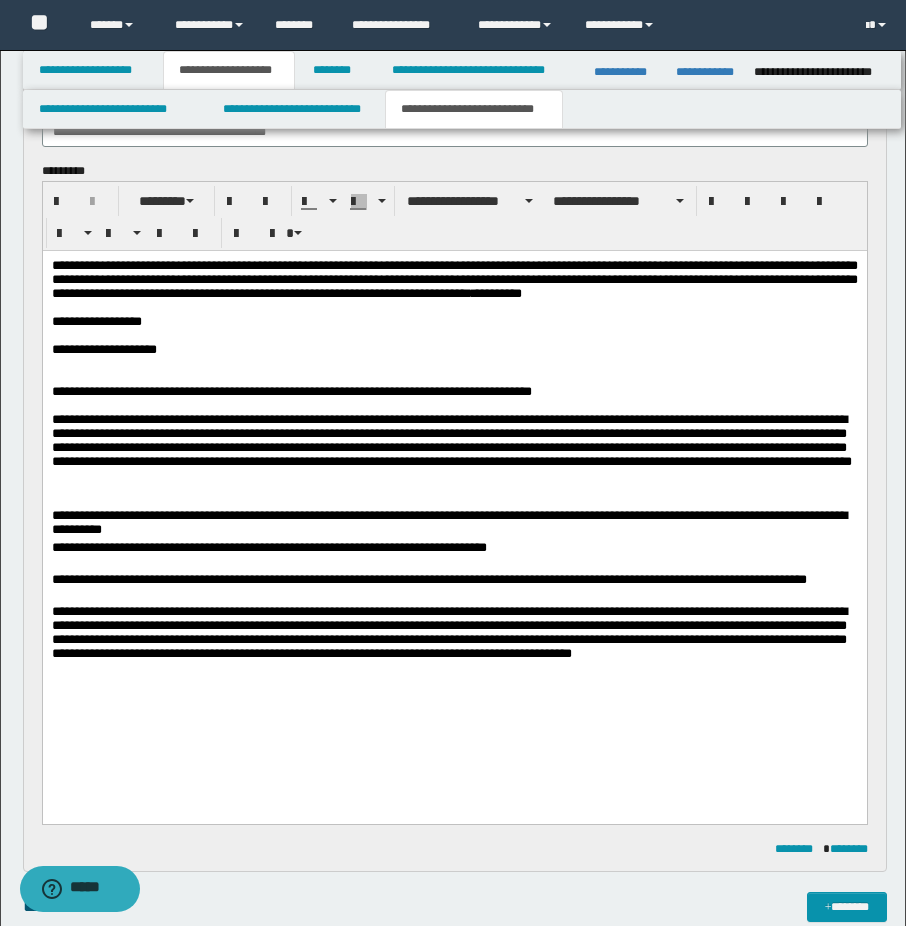 click on "**********" at bounding box center [291, 391] 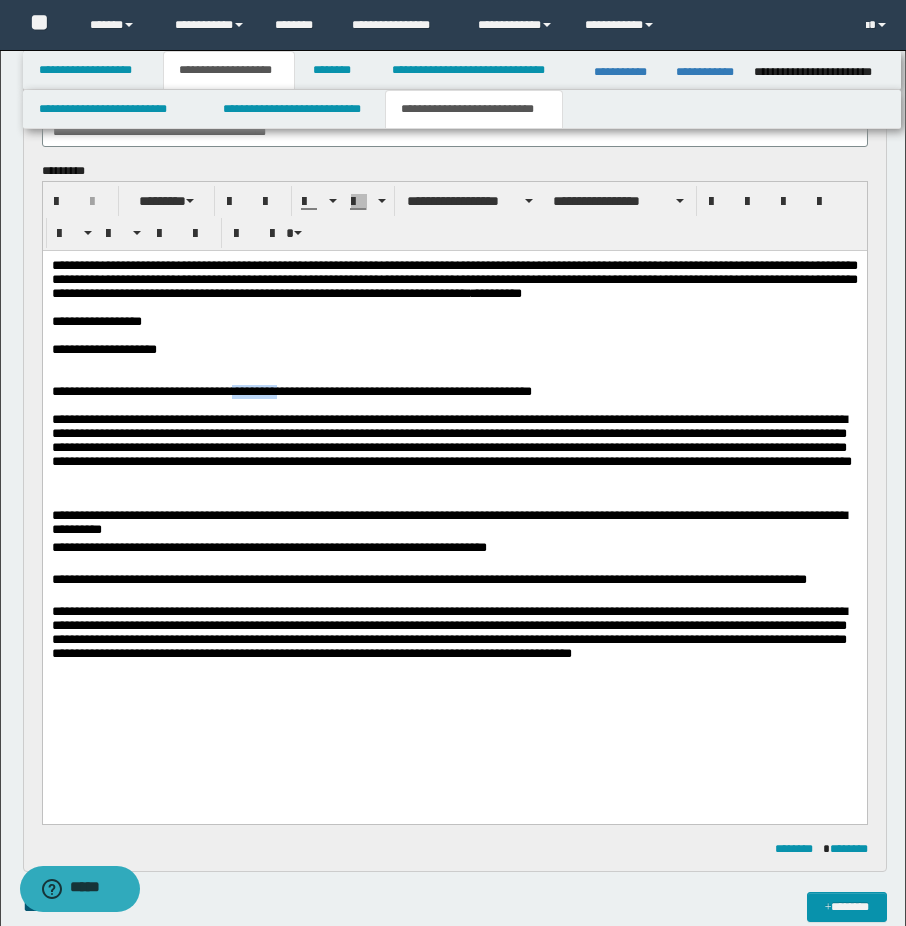 drag, startPoint x: 275, startPoint y: 432, endPoint x: 329, endPoint y: 433, distance: 54.00926 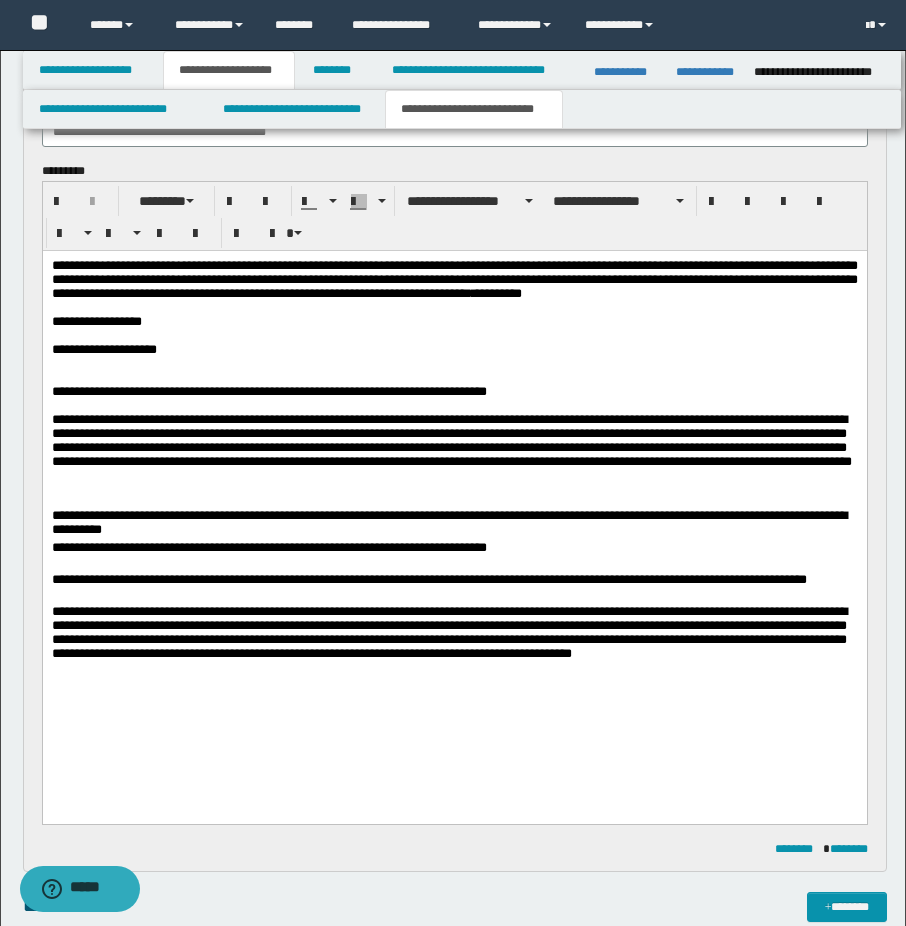 click on "**********" at bounding box center (454, 392) 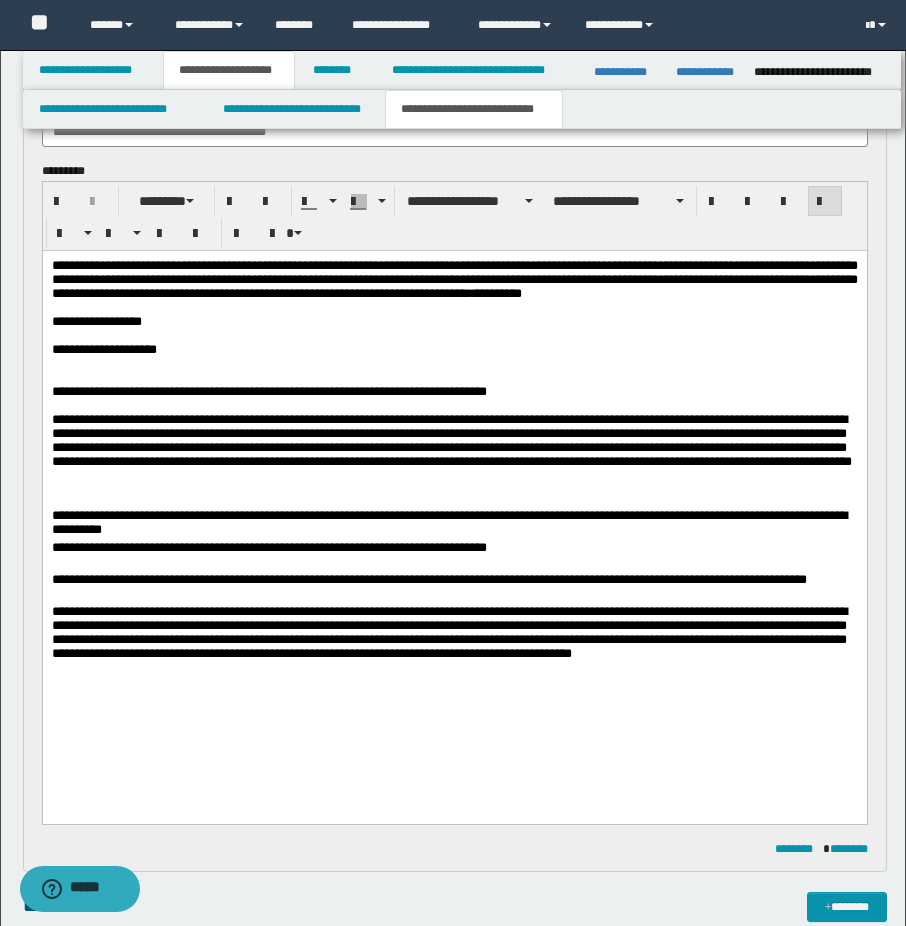 click at bounding box center [454, 308] 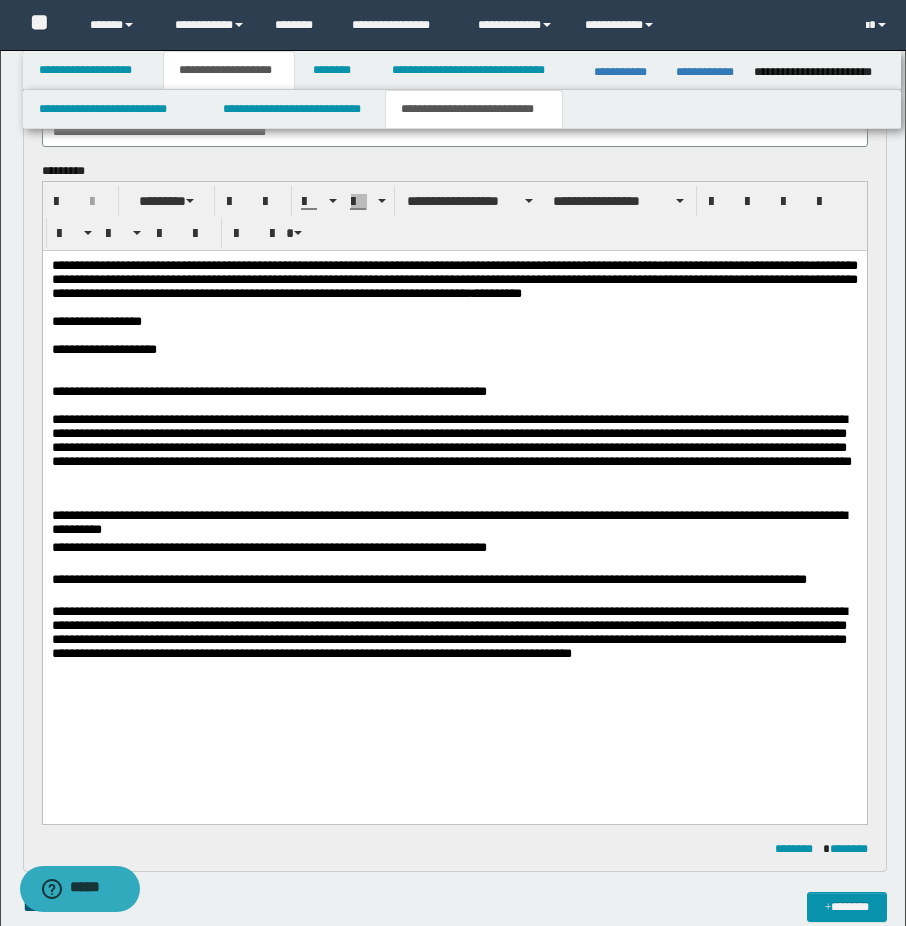 click on "**********" at bounding box center (454, 322) 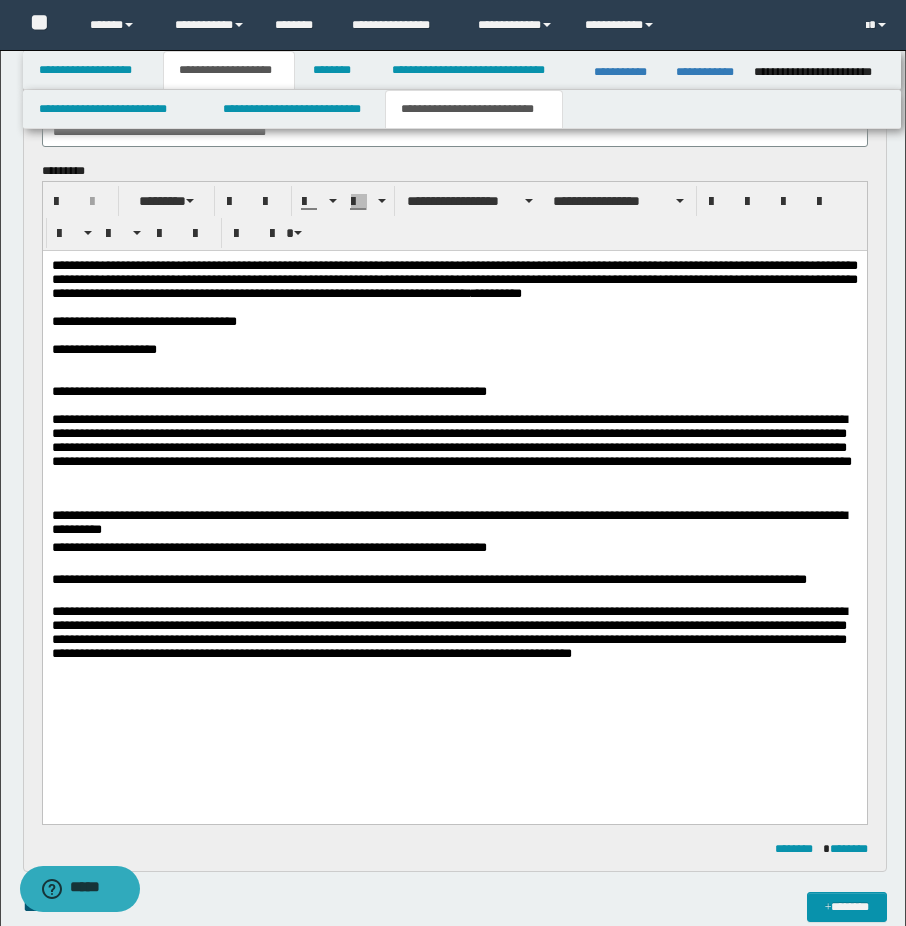 click on "**********" at bounding box center [454, 322] 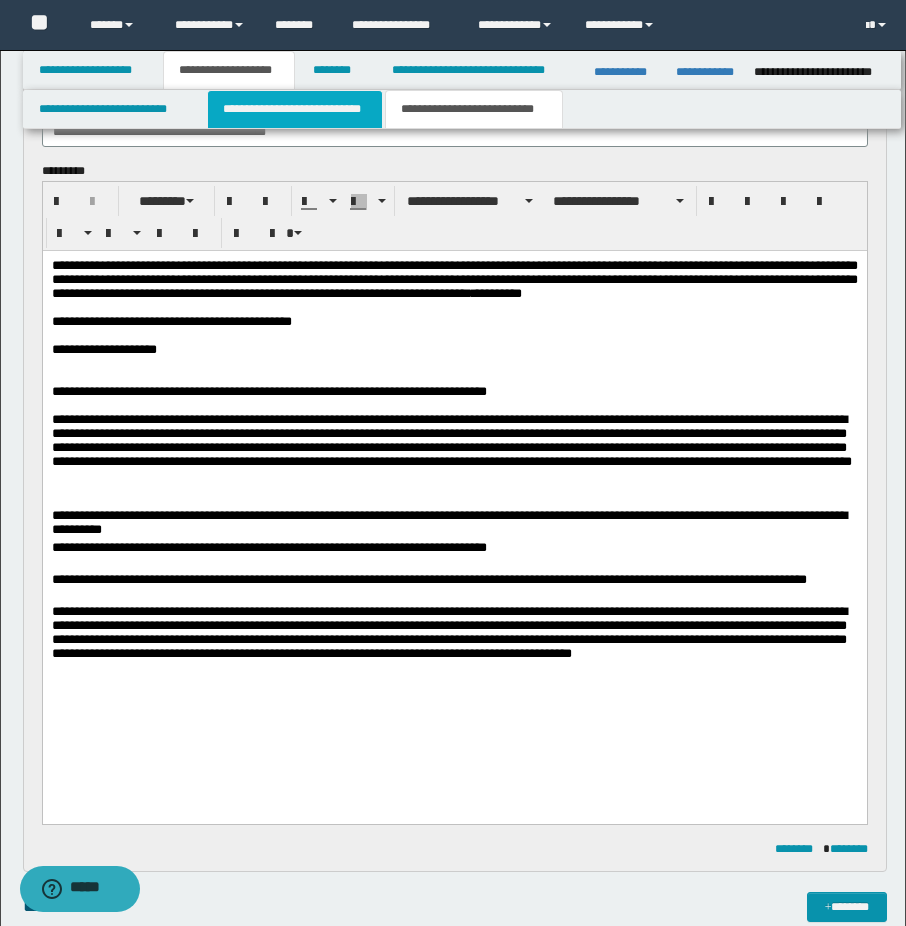 click on "**********" at bounding box center [295, 109] 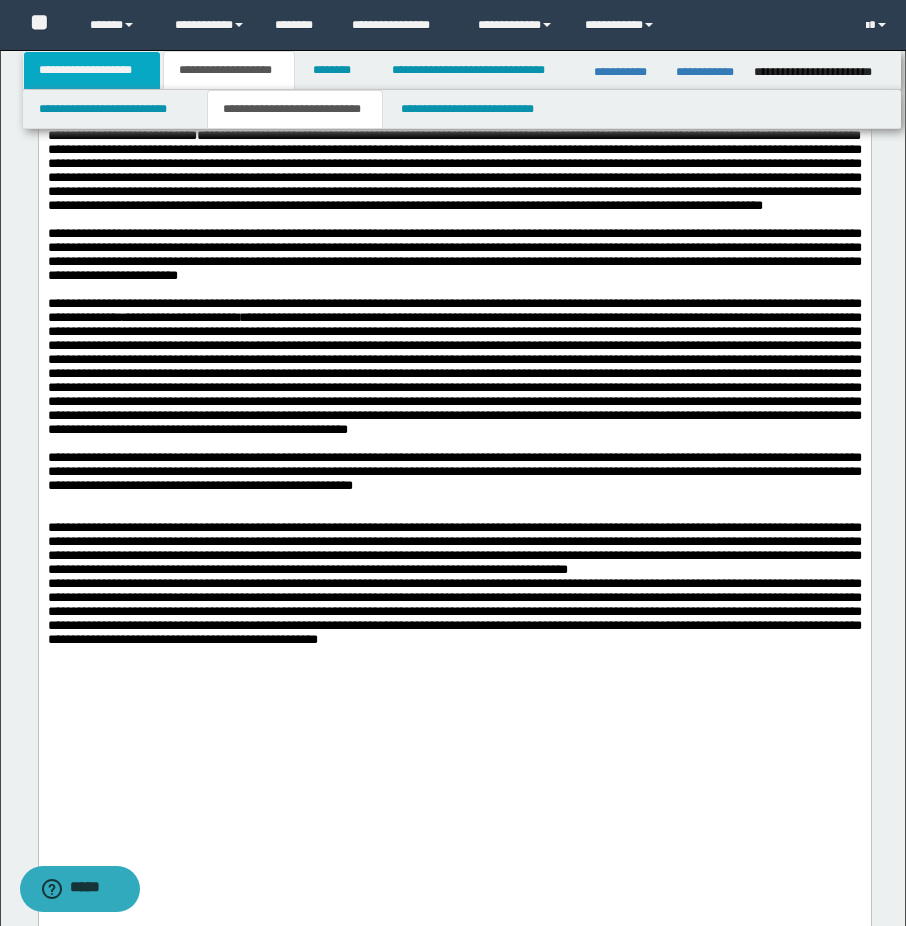 click on "**********" at bounding box center [92, 70] 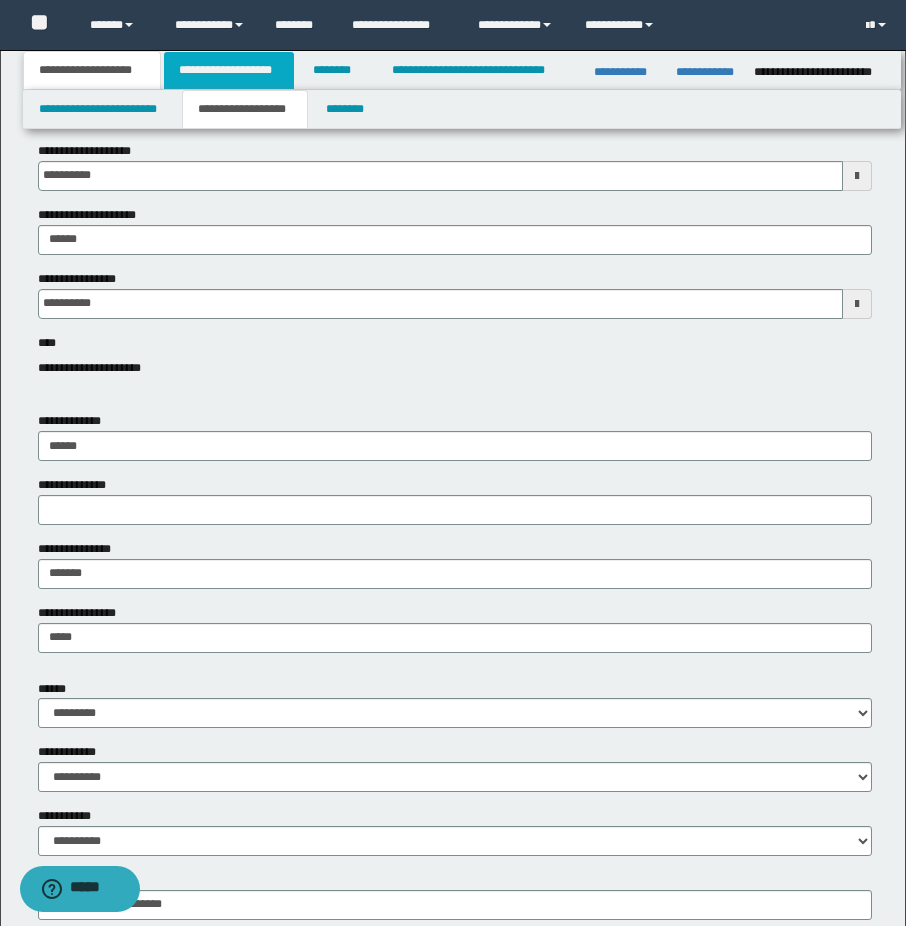 click on "**********" at bounding box center (229, 70) 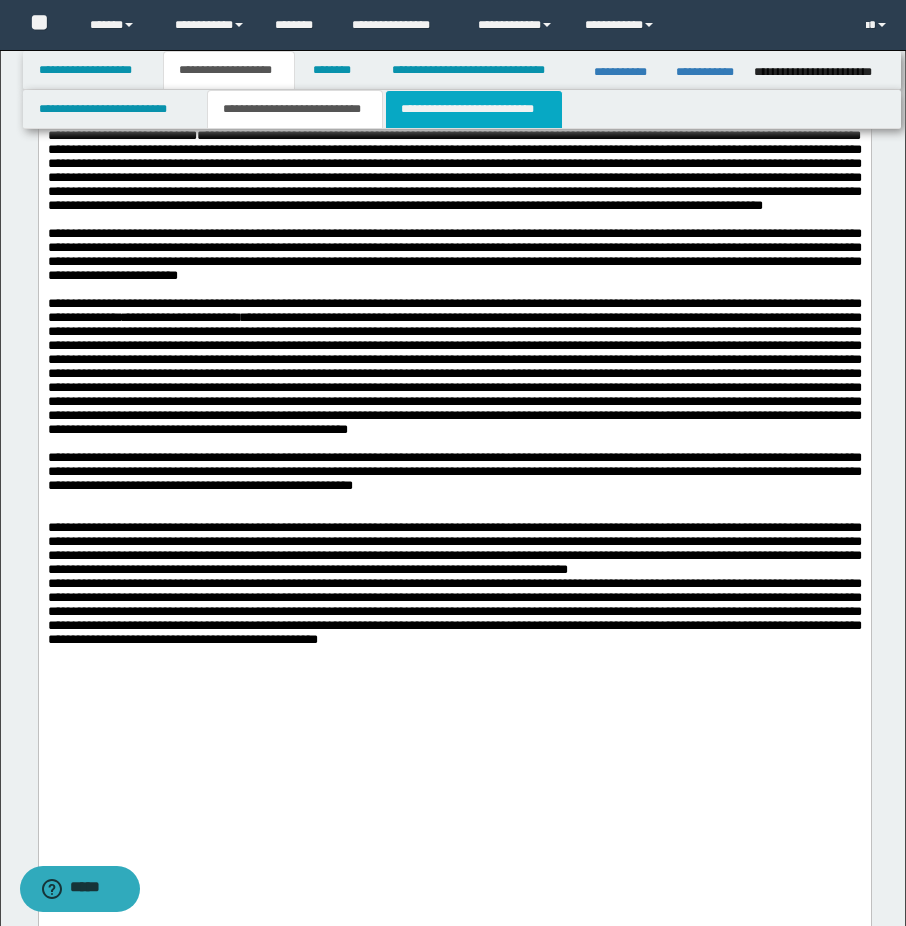 click on "**********" at bounding box center (474, 109) 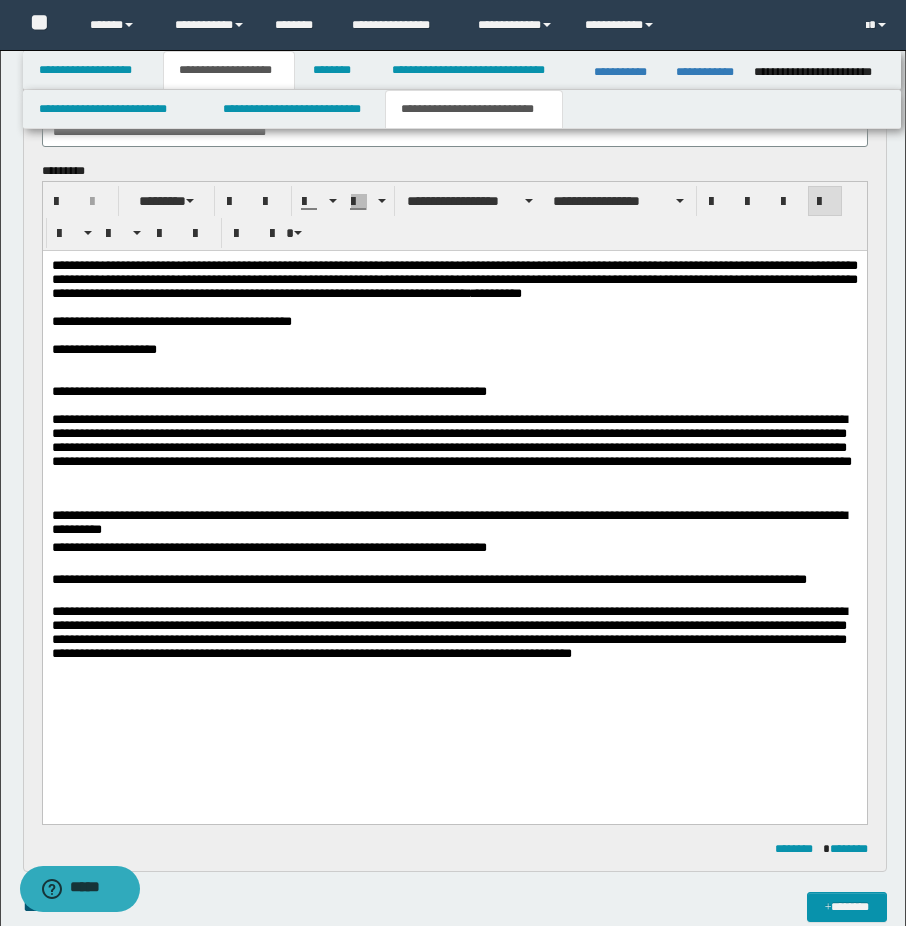 click at bounding box center (454, 308) 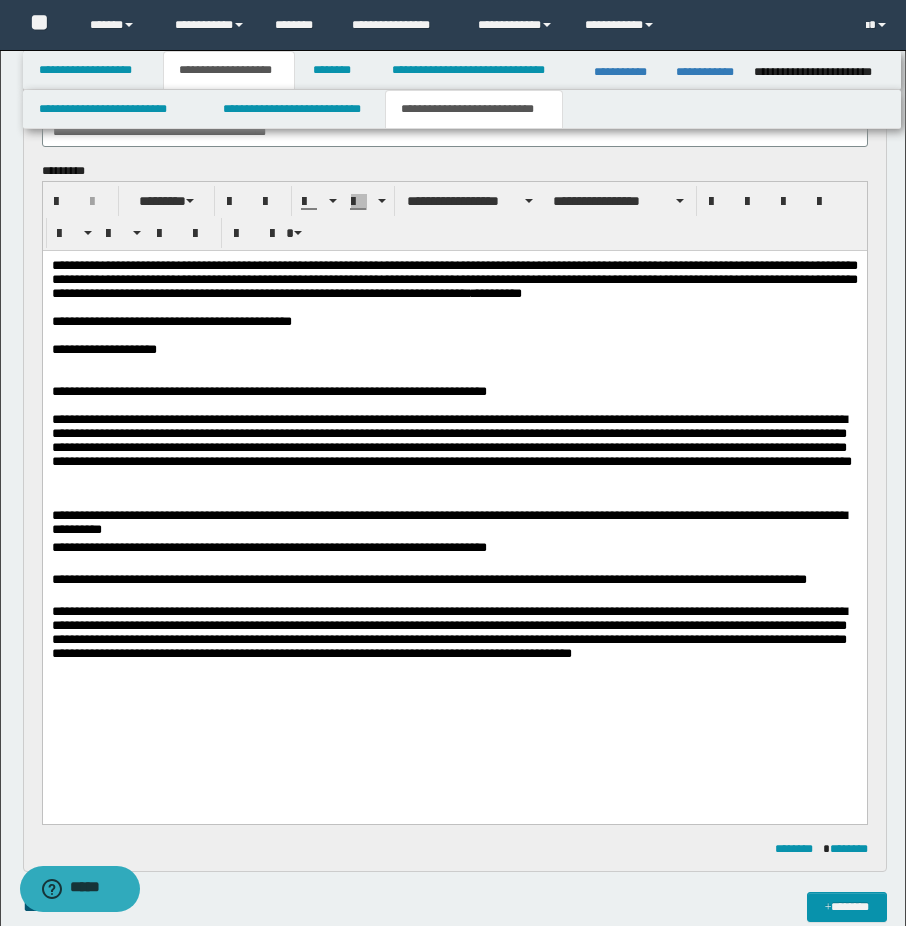 click on "**********" at bounding box center (454, 322) 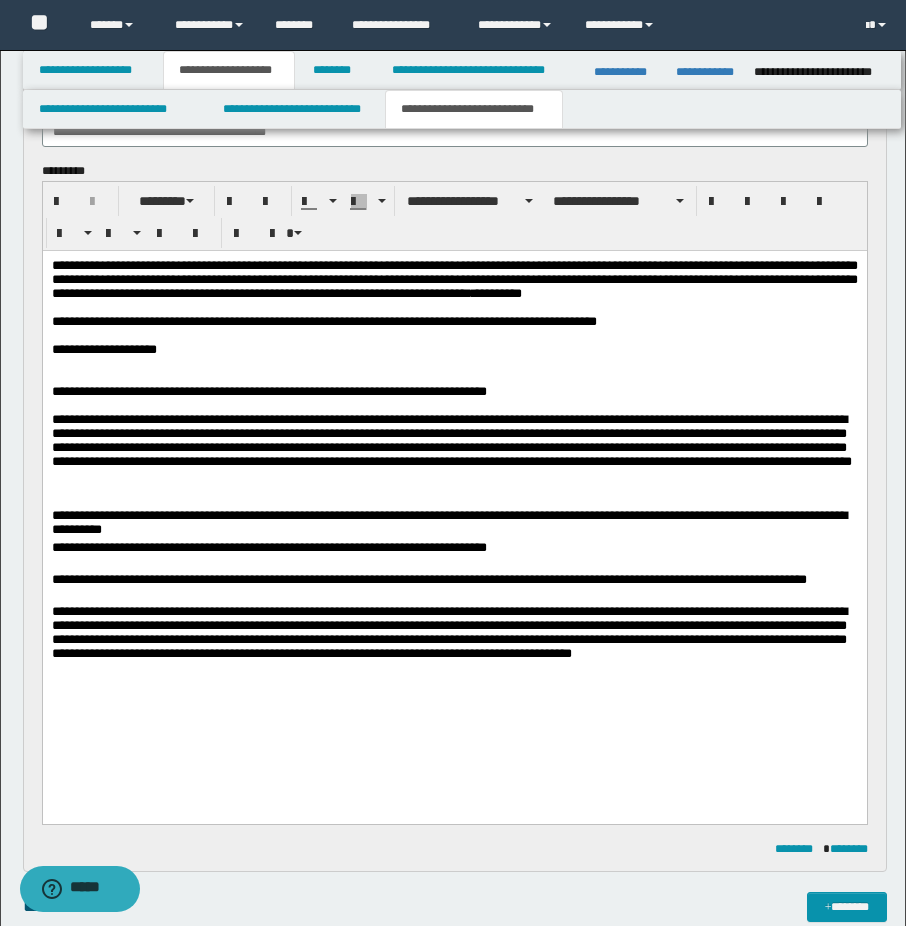 click on "**********" at bounding box center (454, 322) 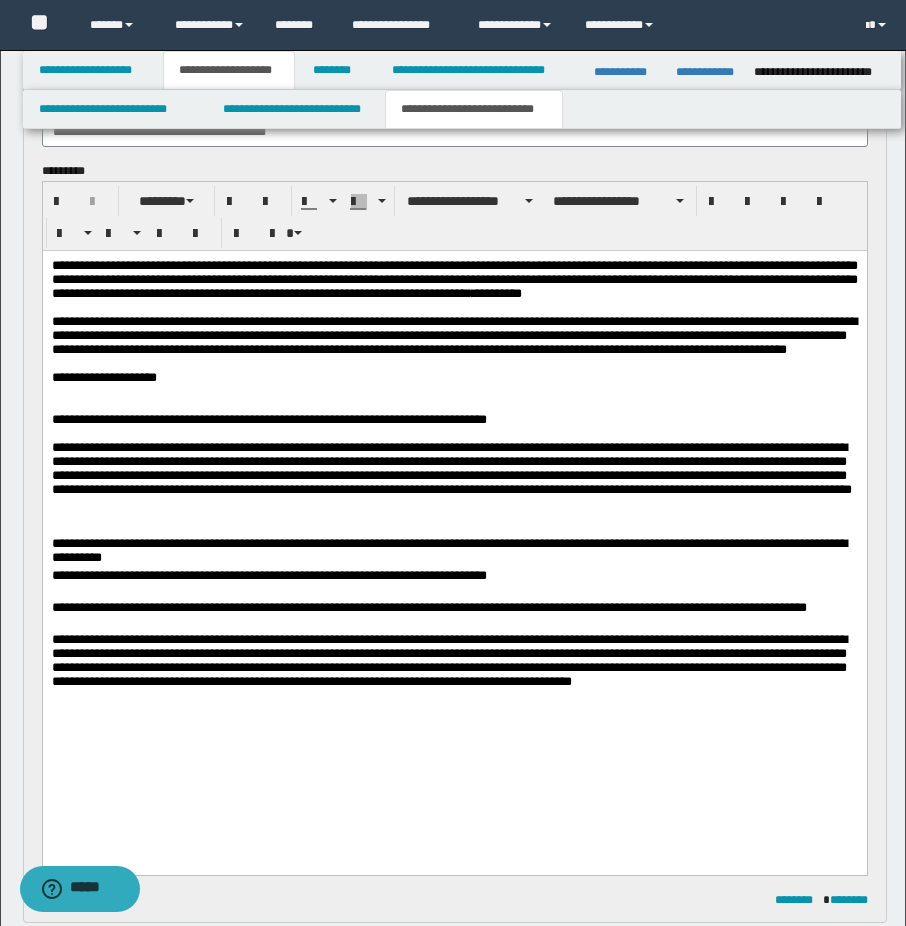 click on "**********" at bounding box center (453, 335) 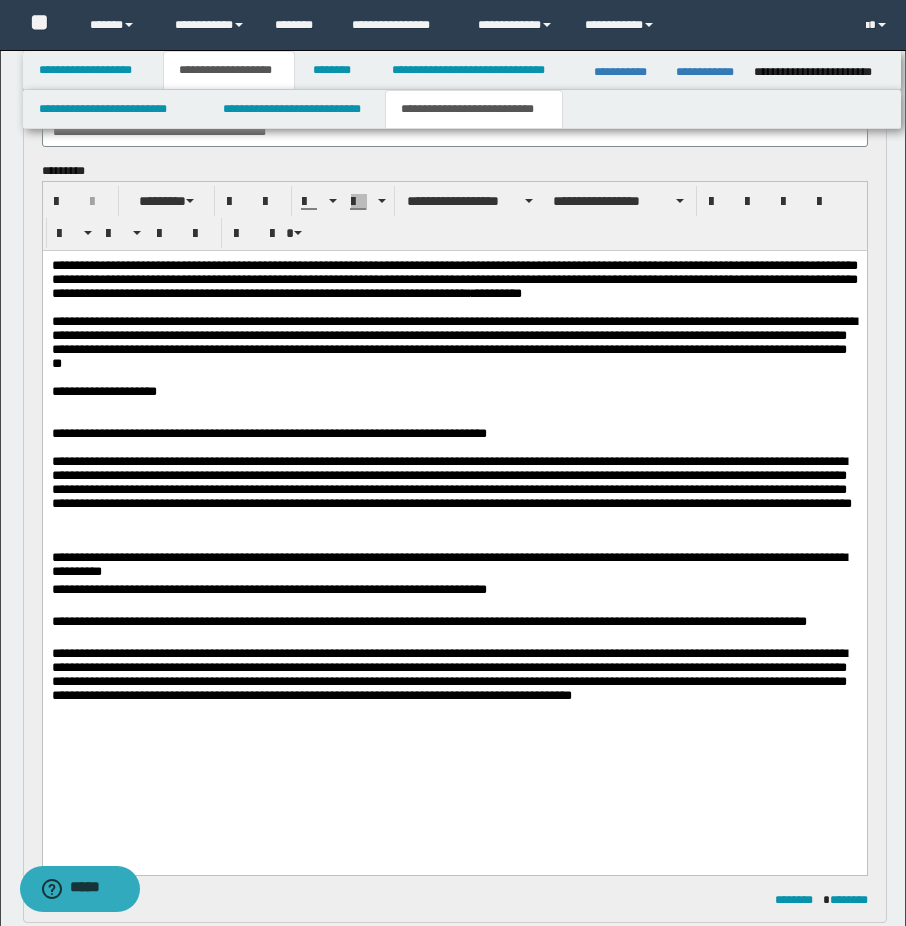 click on "**********" at bounding box center [454, 343] 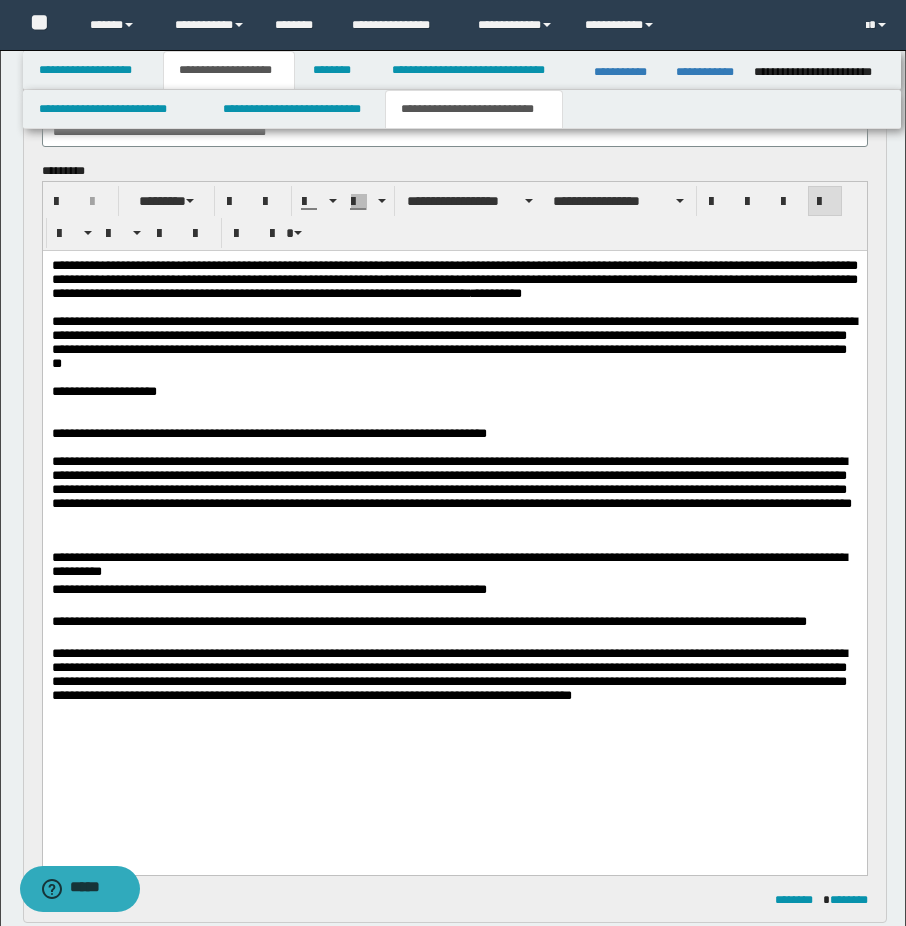 click on "**********" at bounding box center (454, 343) 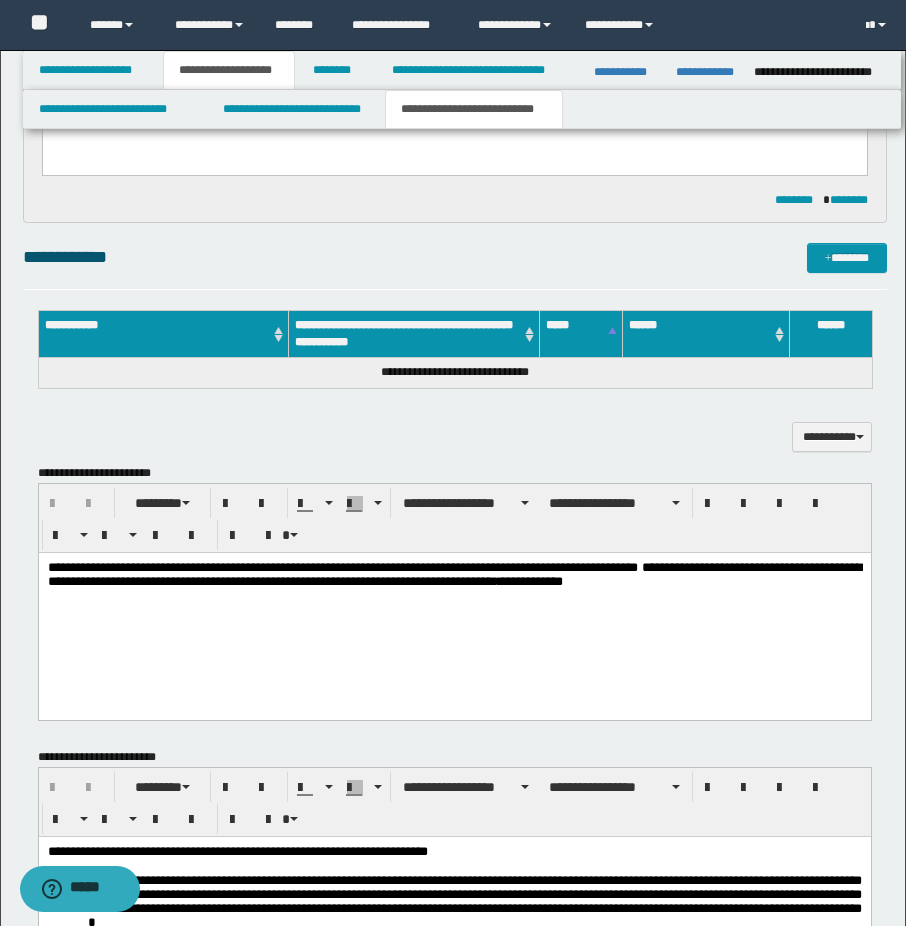 scroll, scrollTop: 800, scrollLeft: 0, axis: vertical 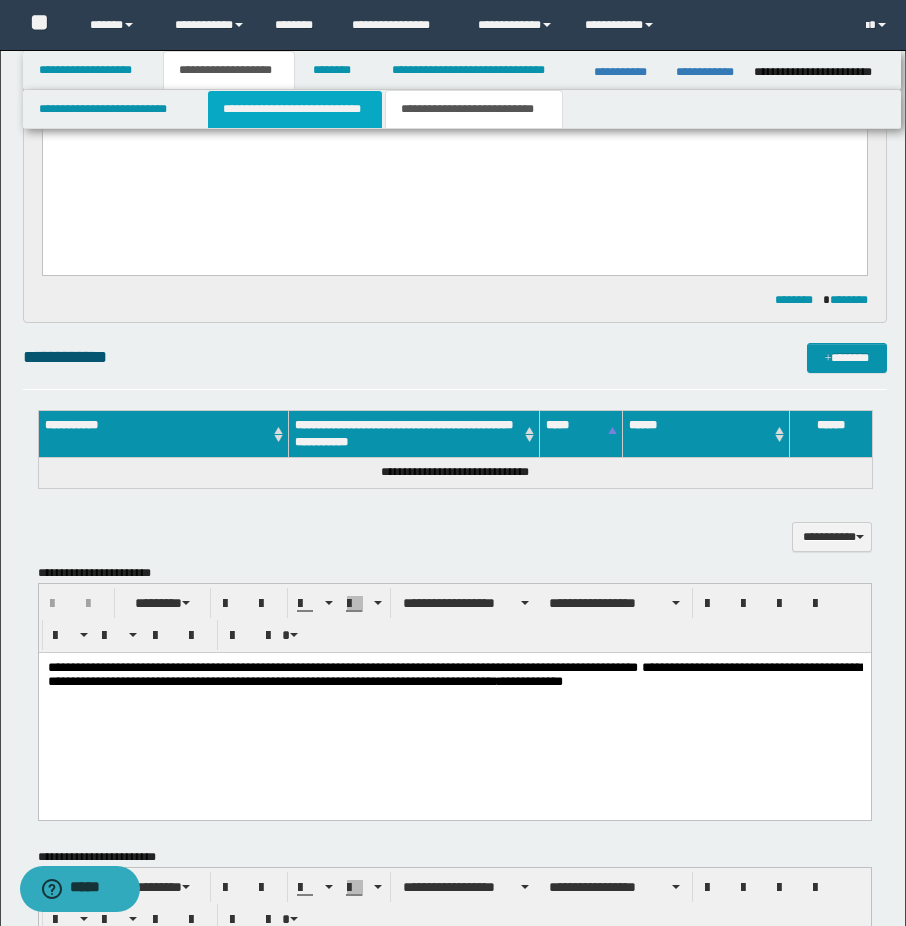 click on "**********" at bounding box center [295, 109] 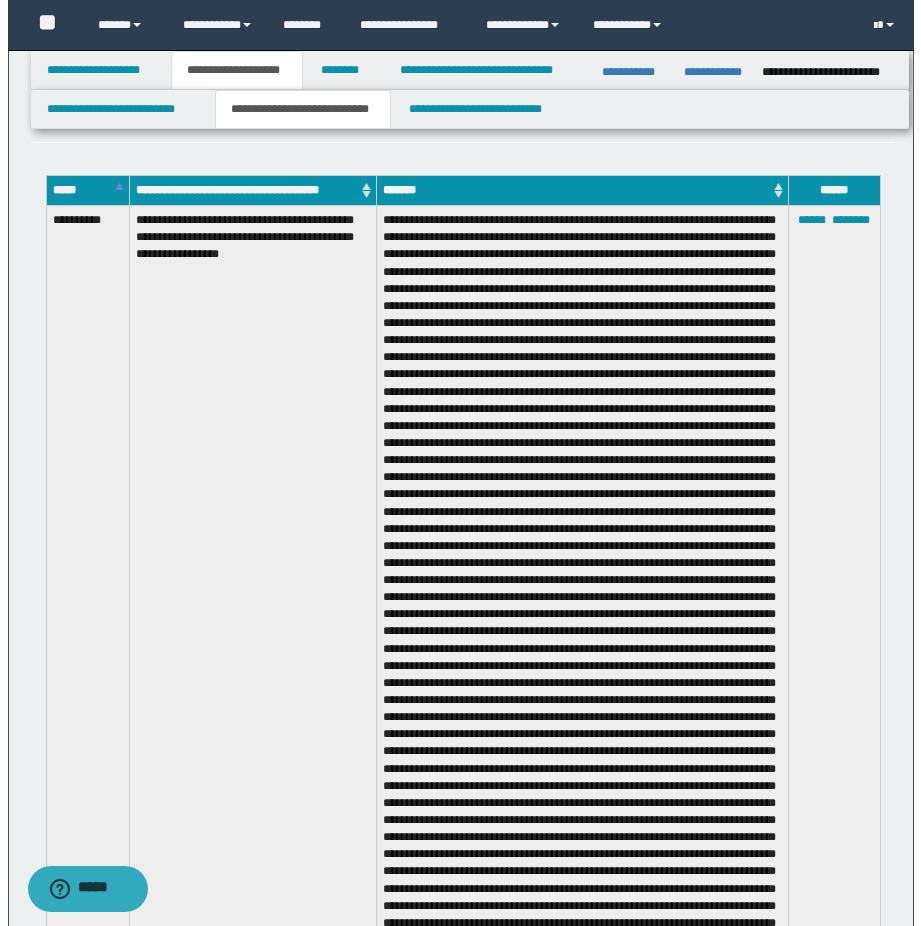 scroll, scrollTop: 1300, scrollLeft: 0, axis: vertical 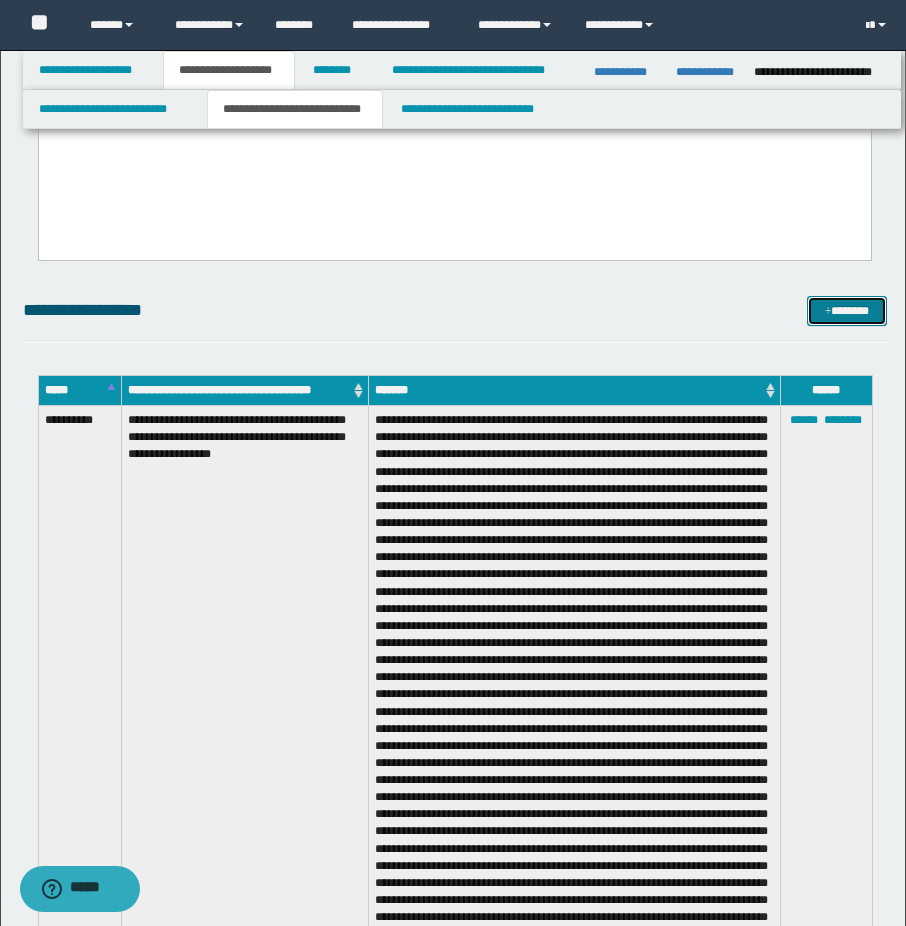 click on "*******" at bounding box center (847, 311) 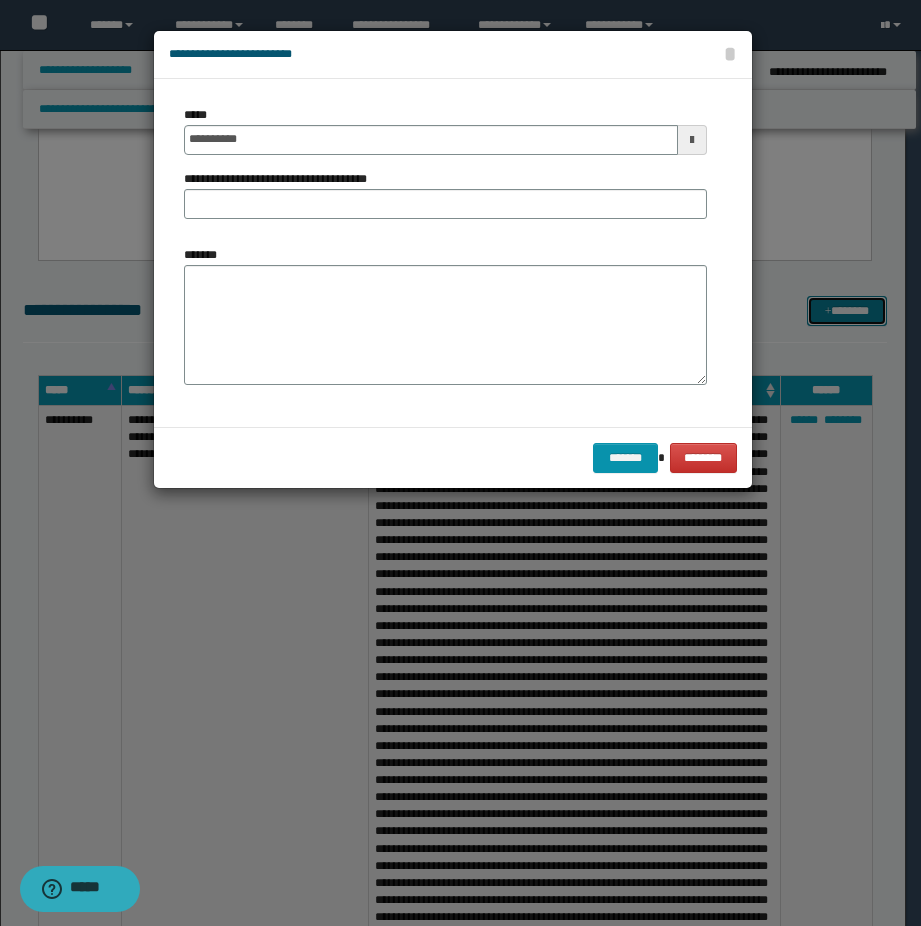scroll, scrollTop: 0, scrollLeft: 0, axis: both 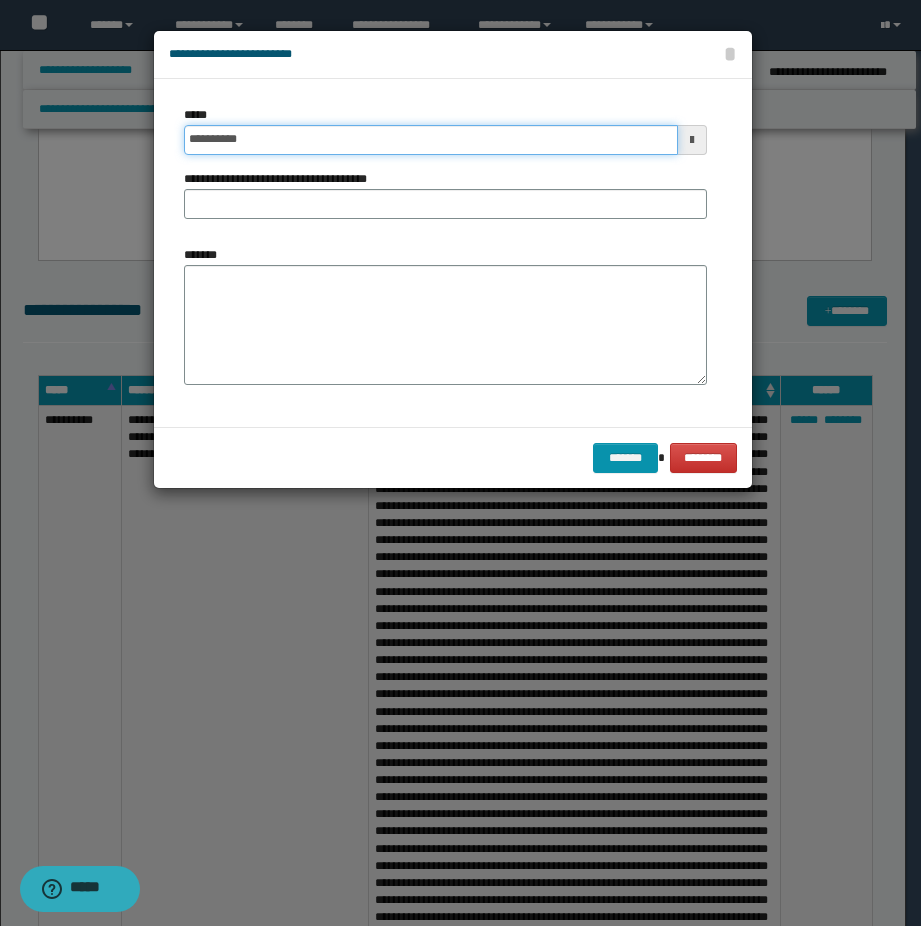click on "**********" at bounding box center (431, 140) 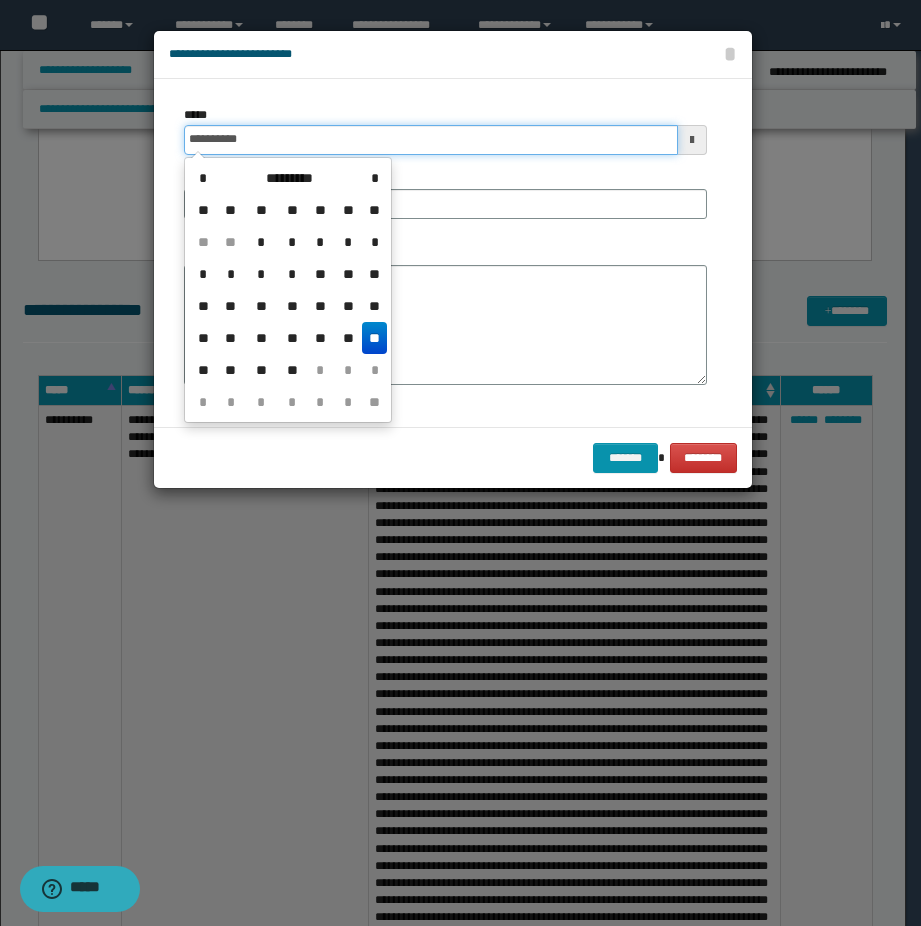 type on "**********" 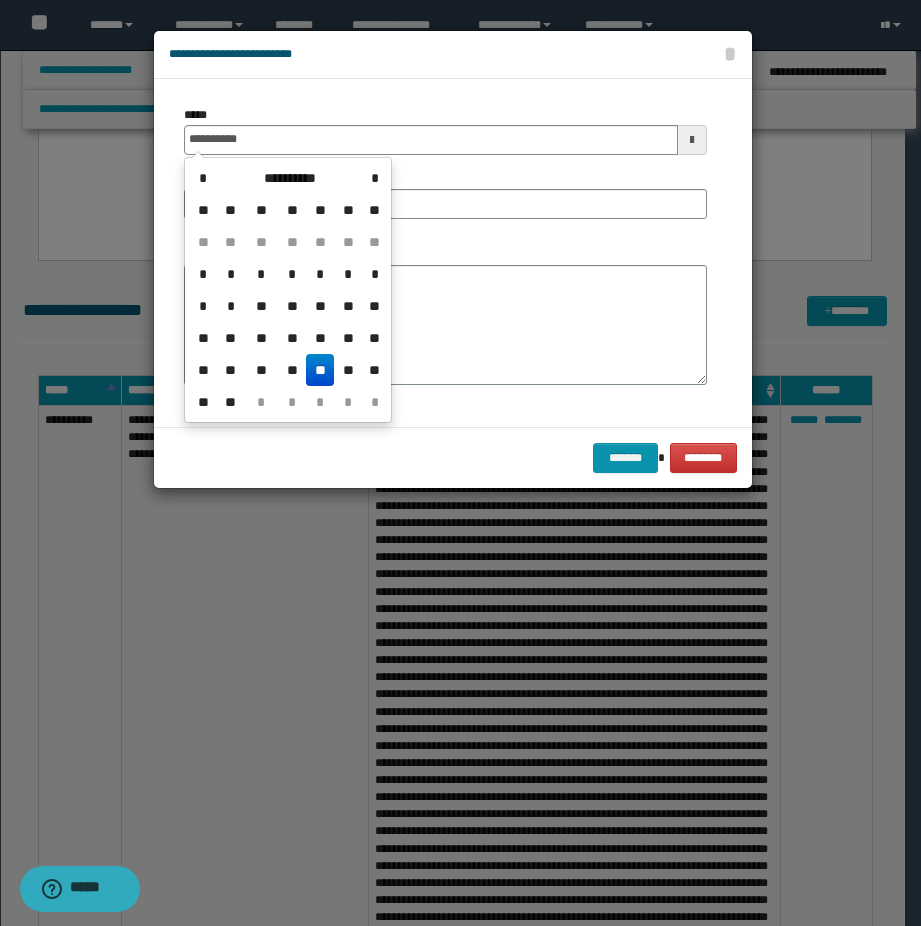click on "**" at bounding box center [320, 370] 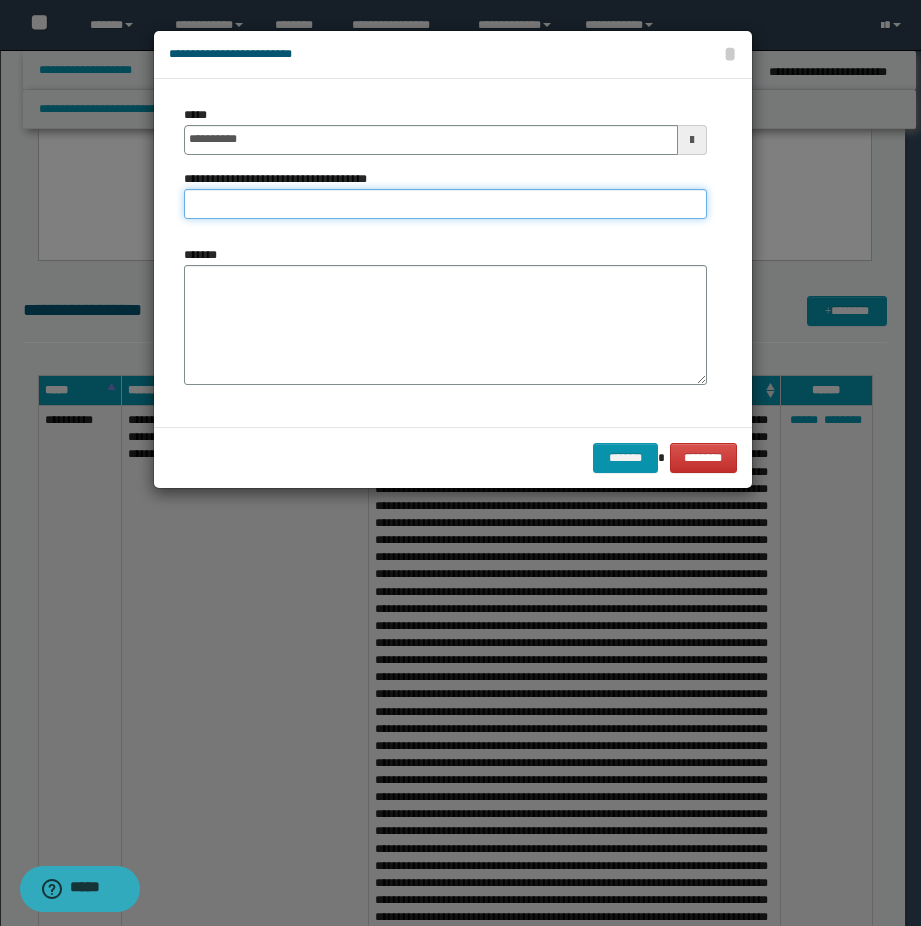 click on "**********" at bounding box center (445, 204) 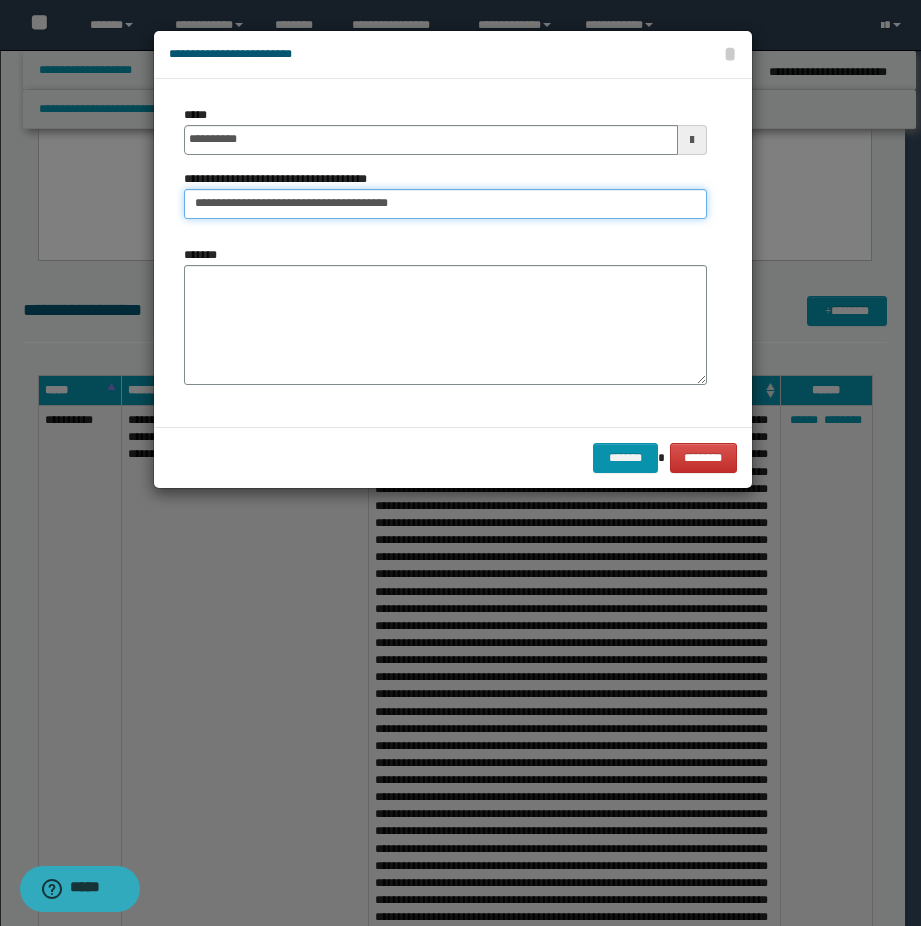 type on "**********" 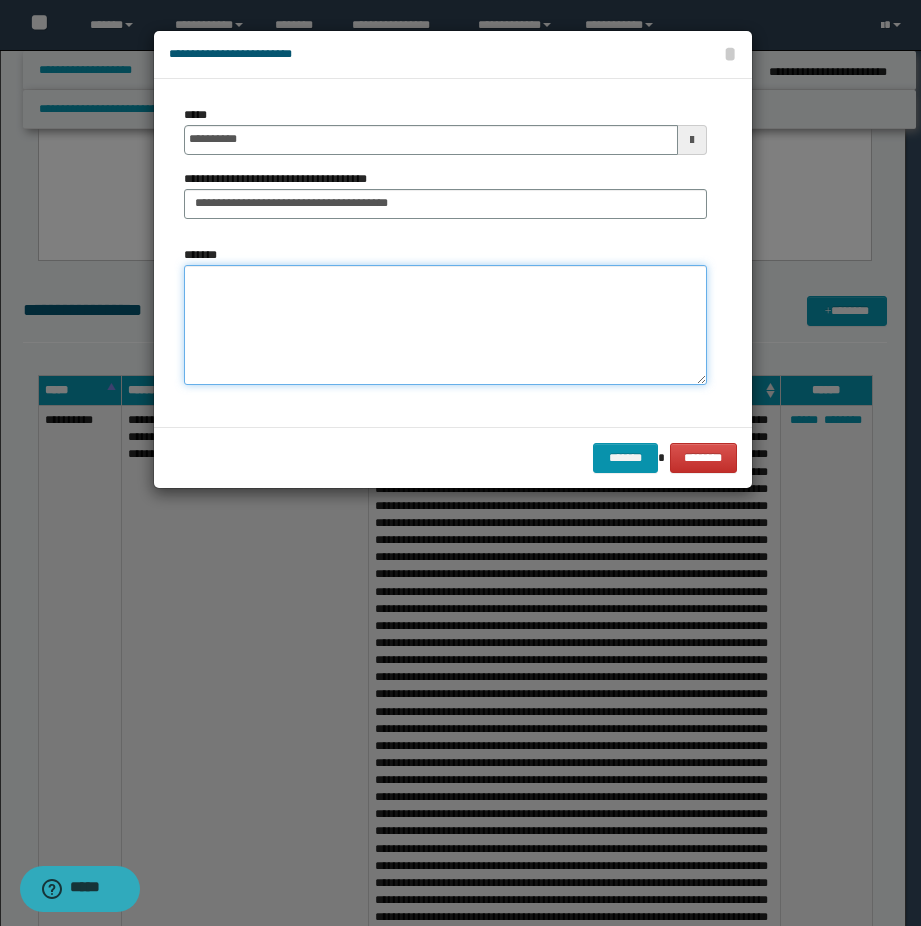 click on "*******" at bounding box center (445, 325) 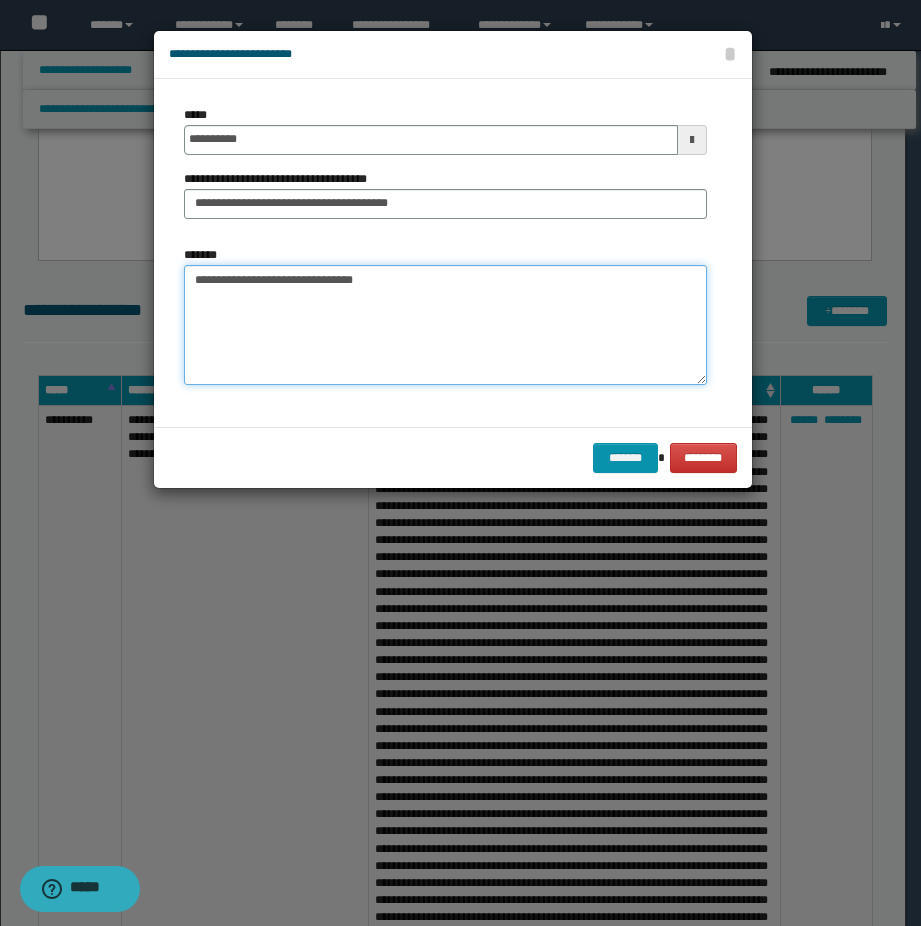 click on "**********" at bounding box center [445, 325] 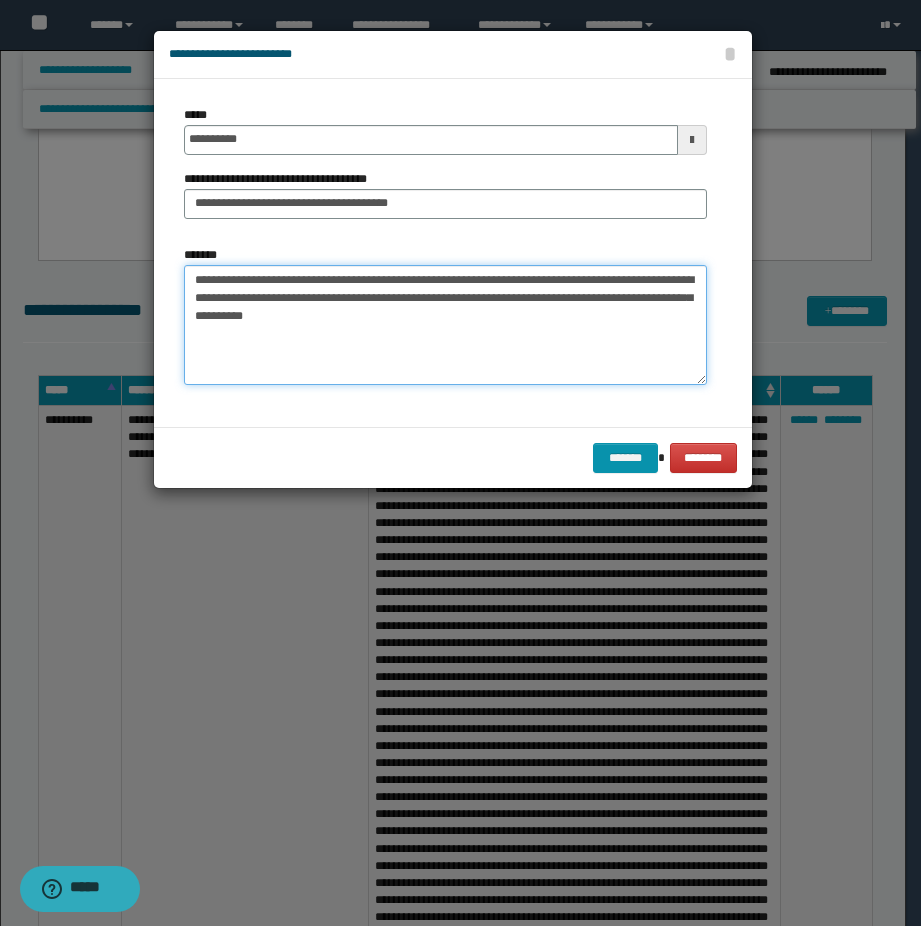 click on "**********" at bounding box center [445, 325] 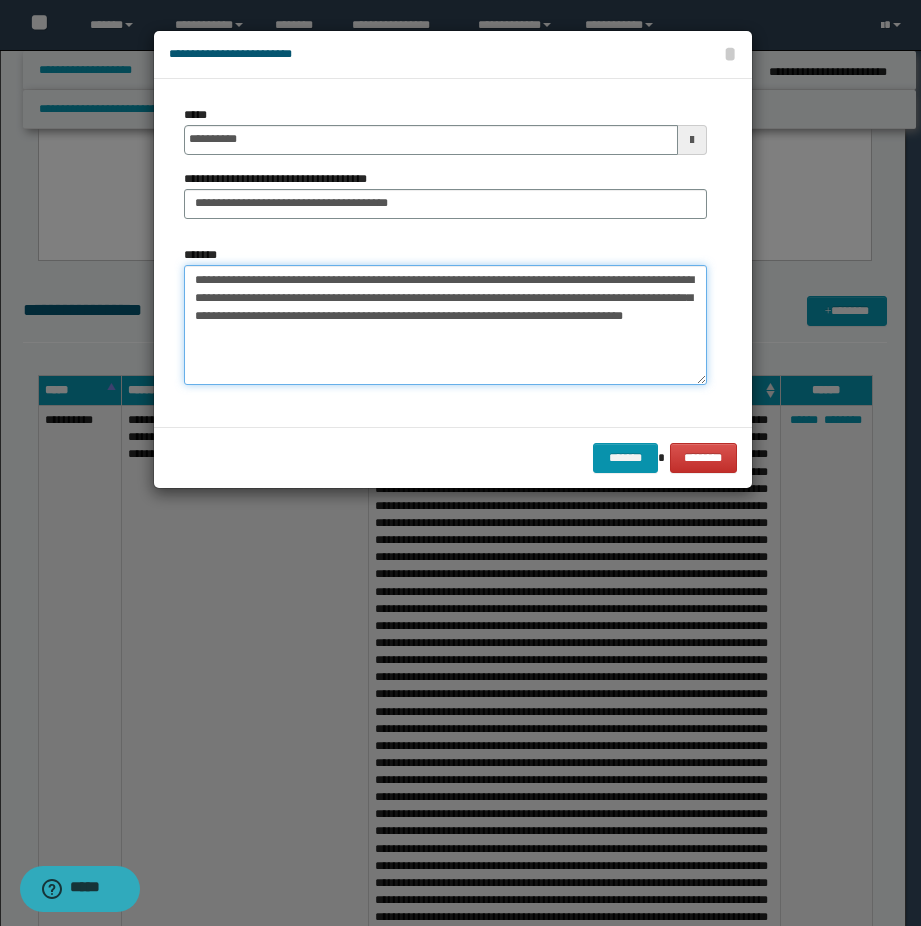 click on "**********" at bounding box center (445, 325) 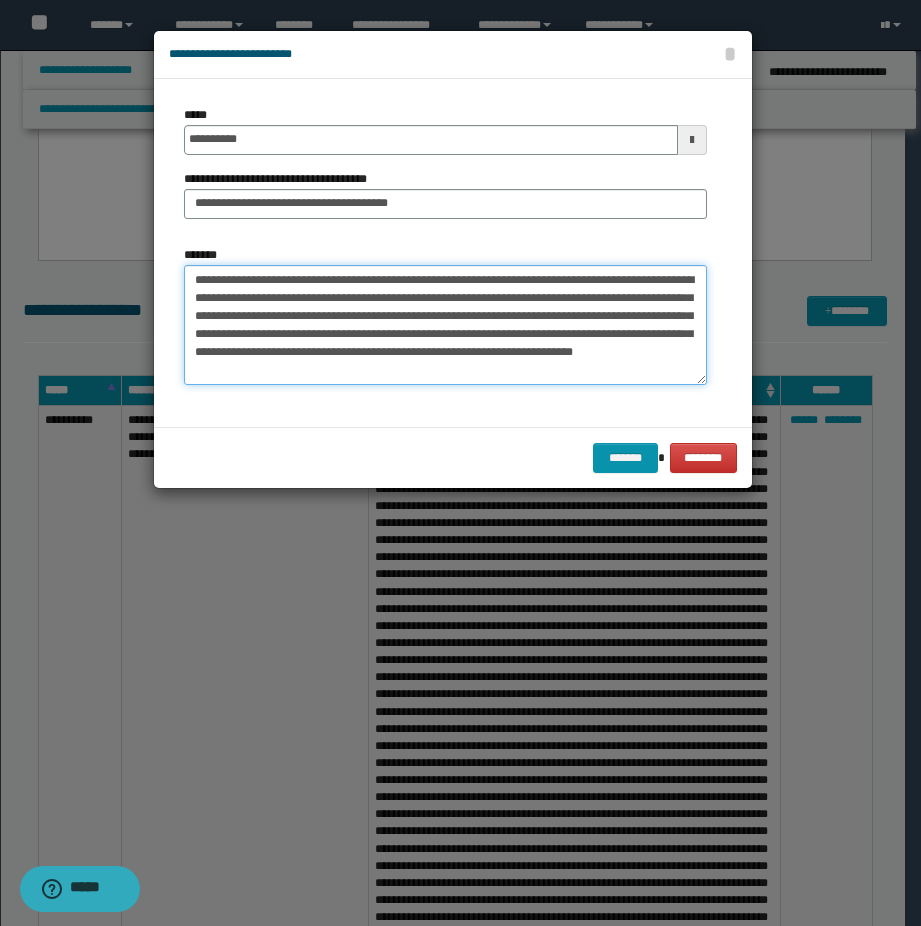 click on "**********" at bounding box center (445, 325) 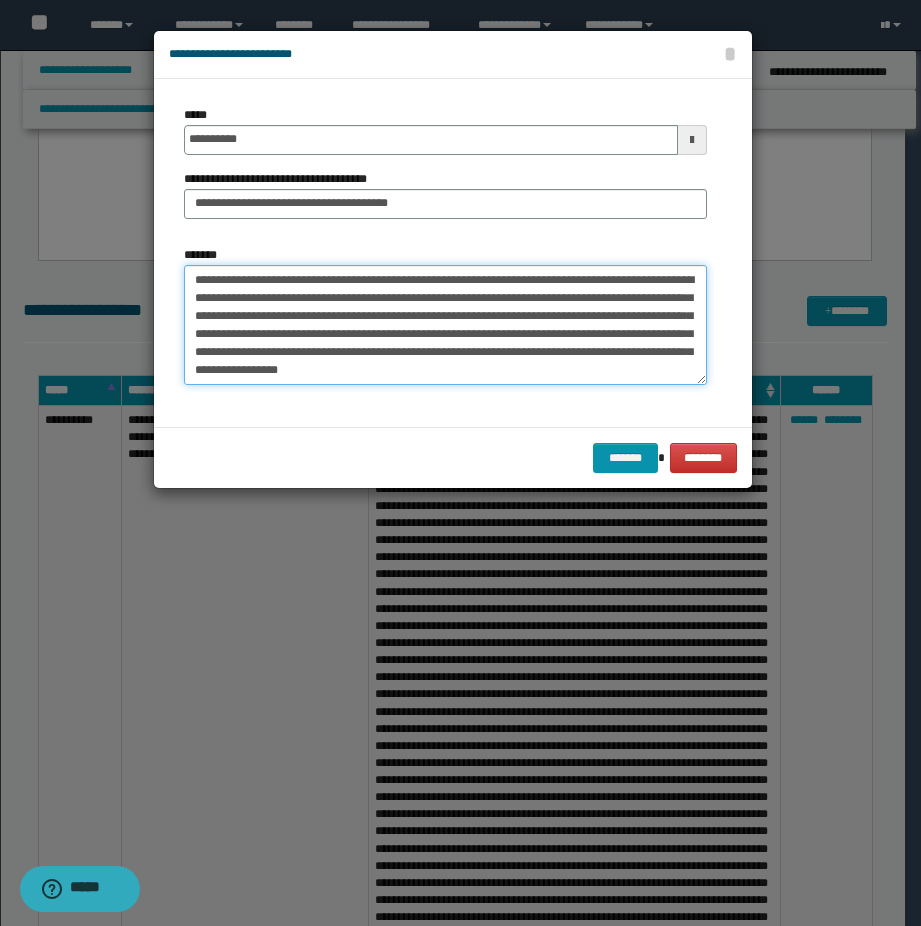 click on "**********" at bounding box center [445, 325] 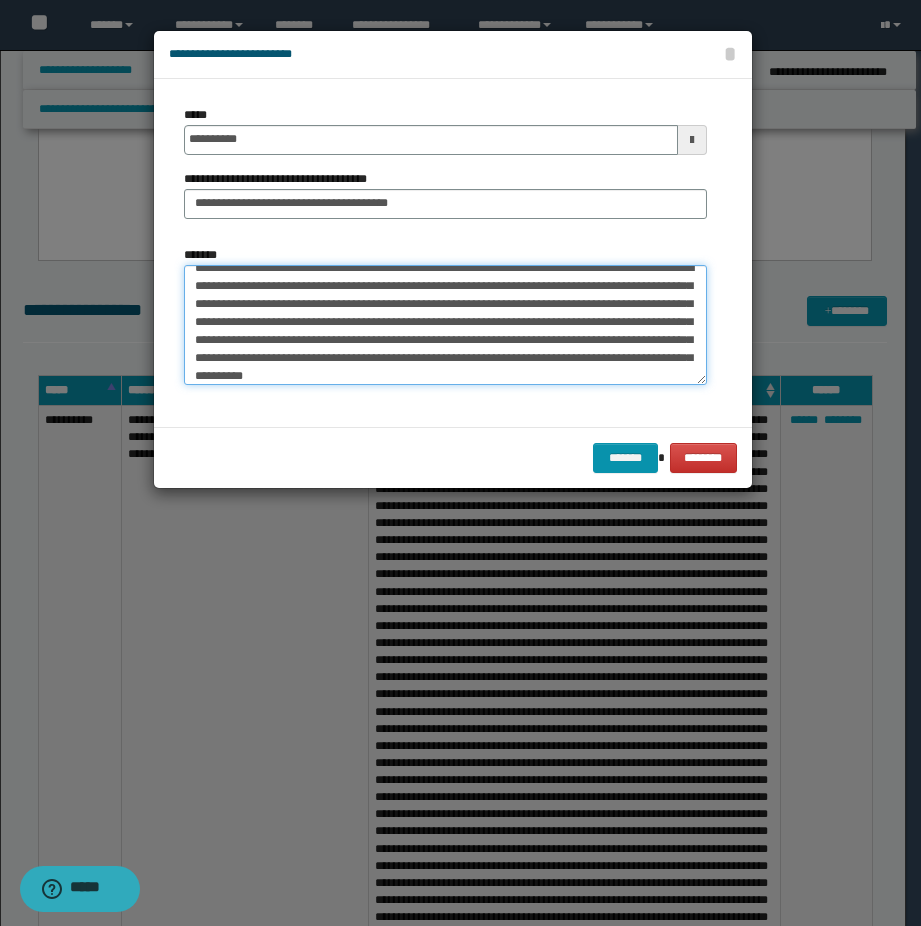 scroll, scrollTop: 30, scrollLeft: 0, axis: vertical 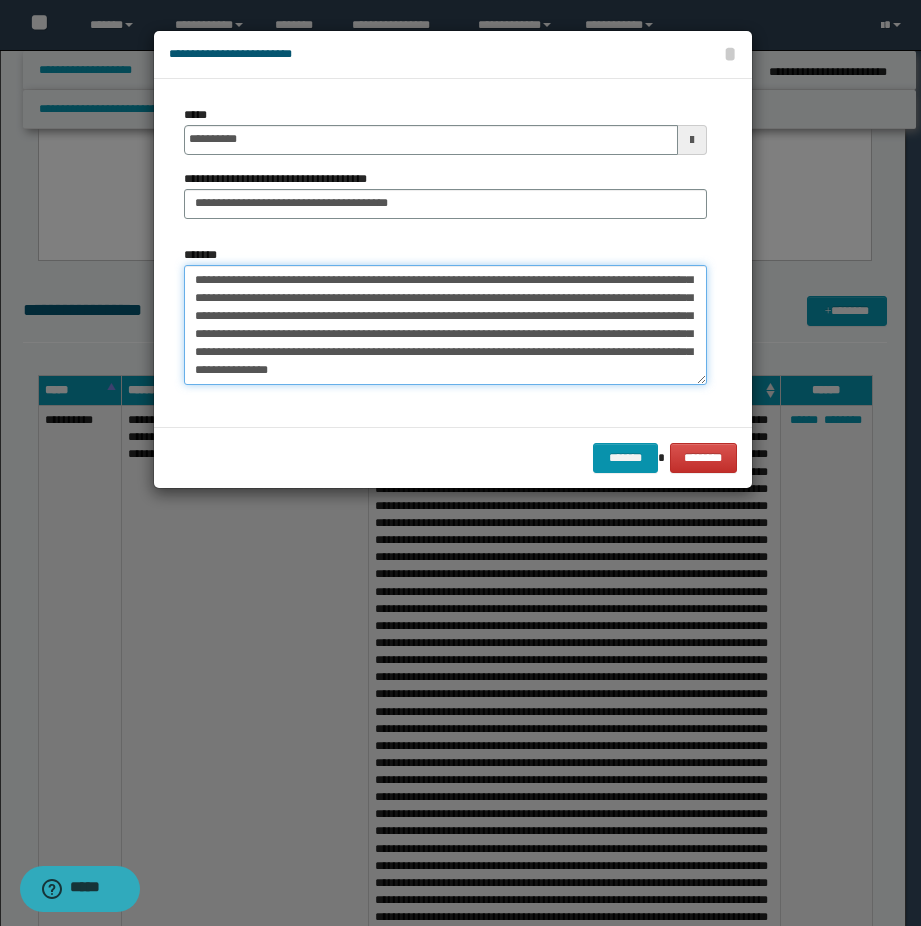drag, startPoint x: 216, startPoint y: 373, endPoint x: 280, endPoint y: 383, distance: 64.77654 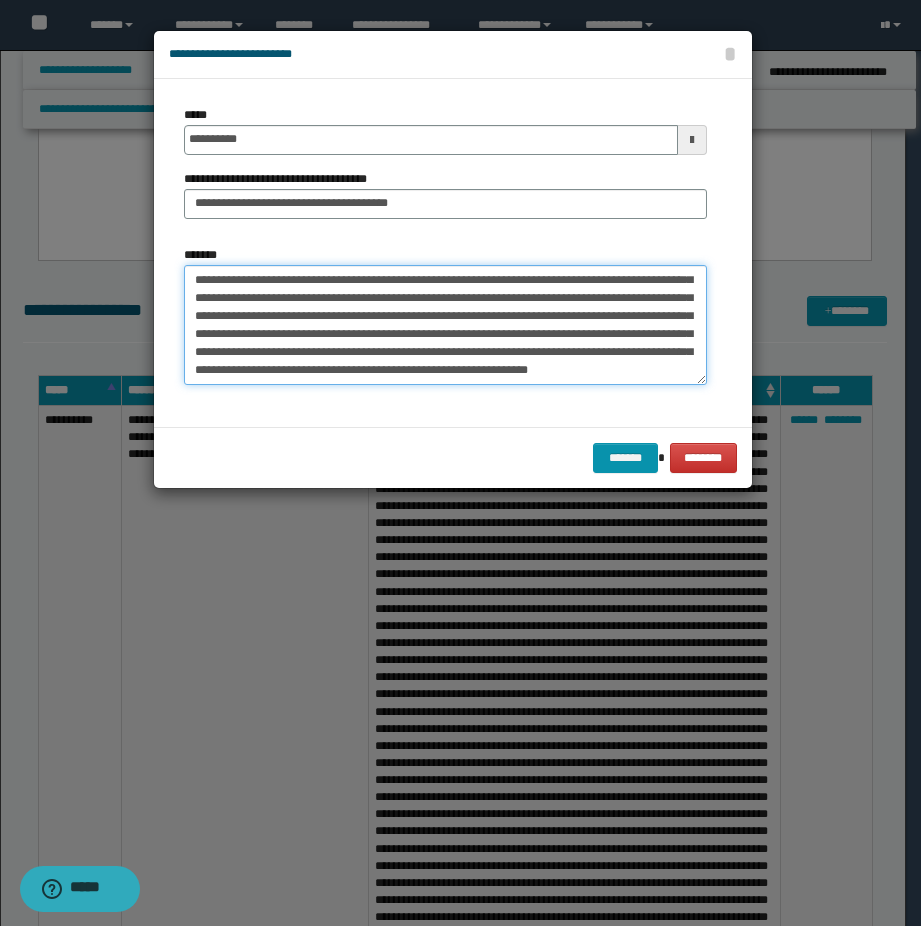 scroll, scrollTop: 102, scrollLeft: 0, axis: vertical 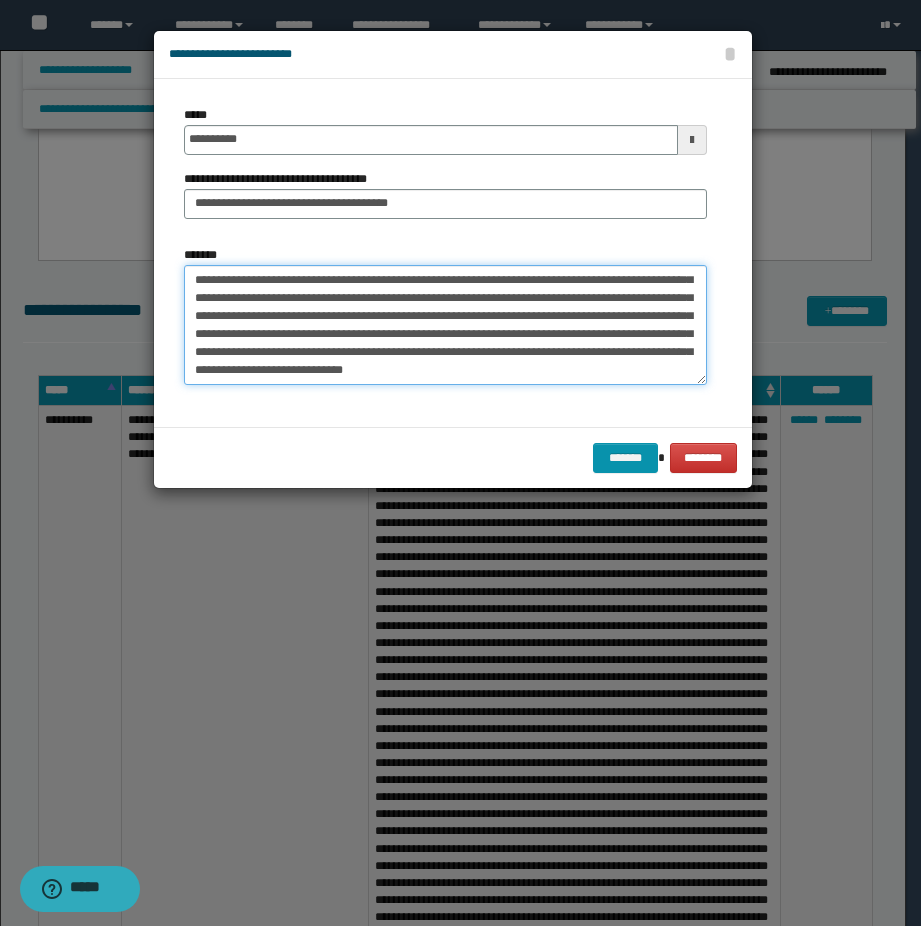 drag, startPoint x: 641, startPoint y: 307, endPoint x: 661, endPoint y: 340, distance: 38.587563 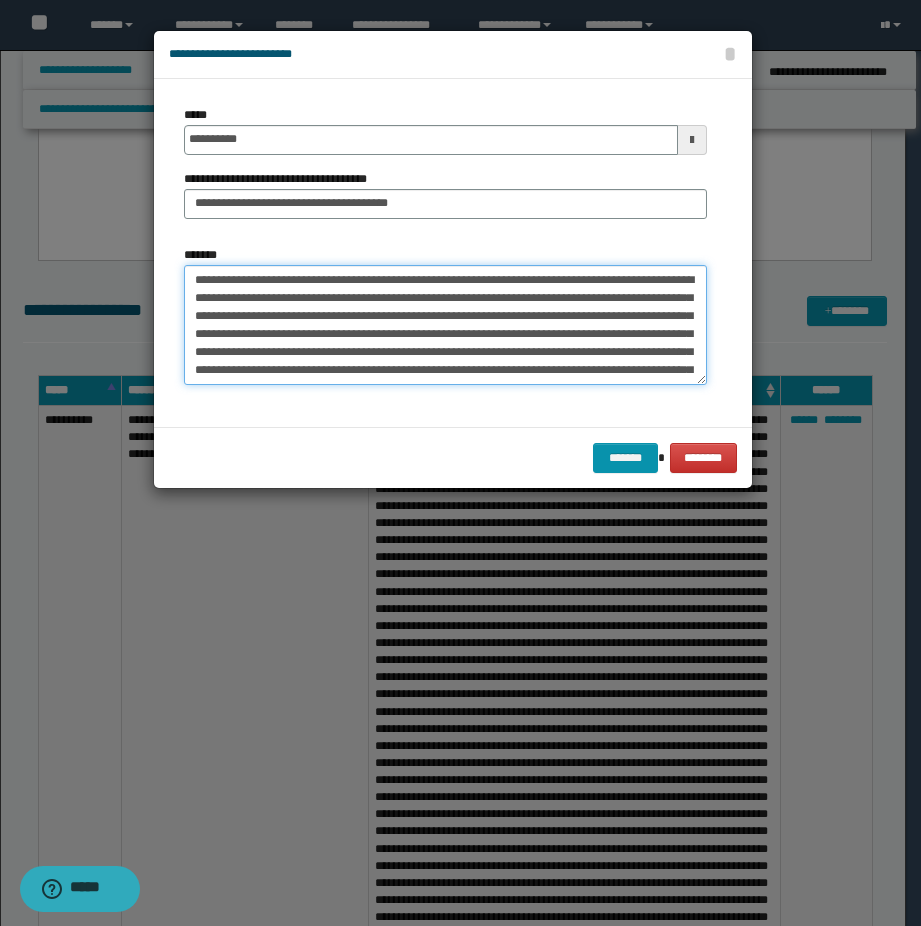 scroll, scrollTop: 100, scrollLeft: 0, axis: vertical 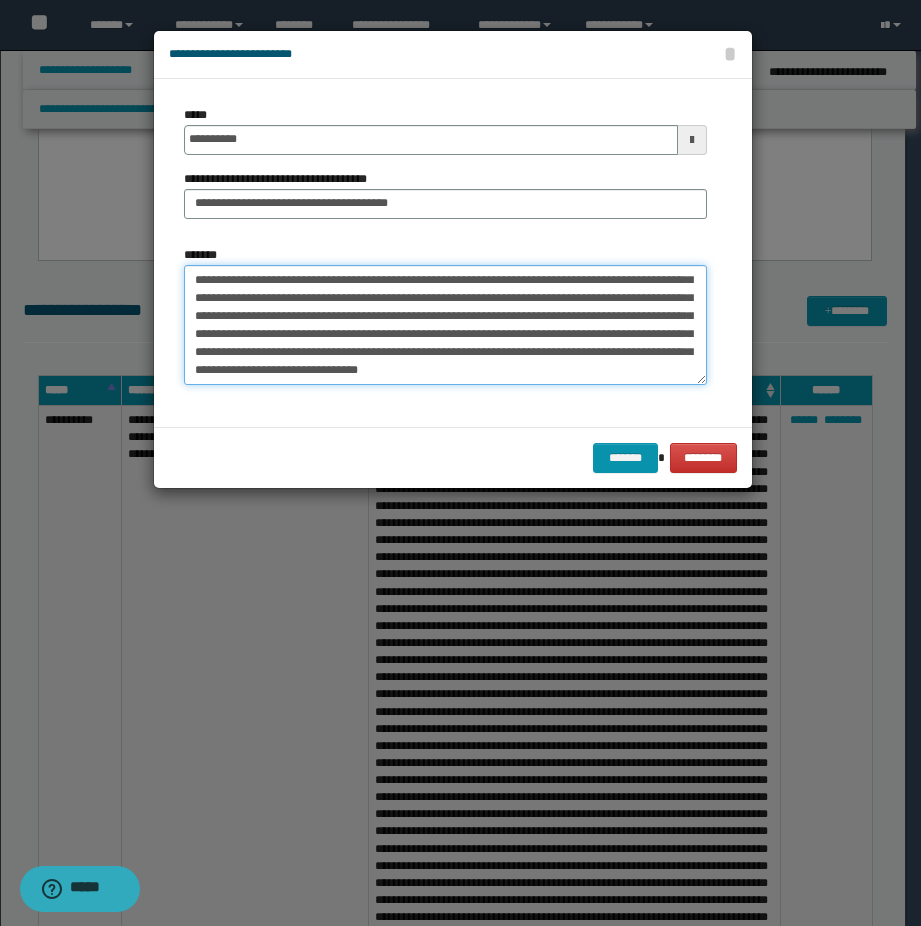 click on "*******" at bounding box center [445, 325] 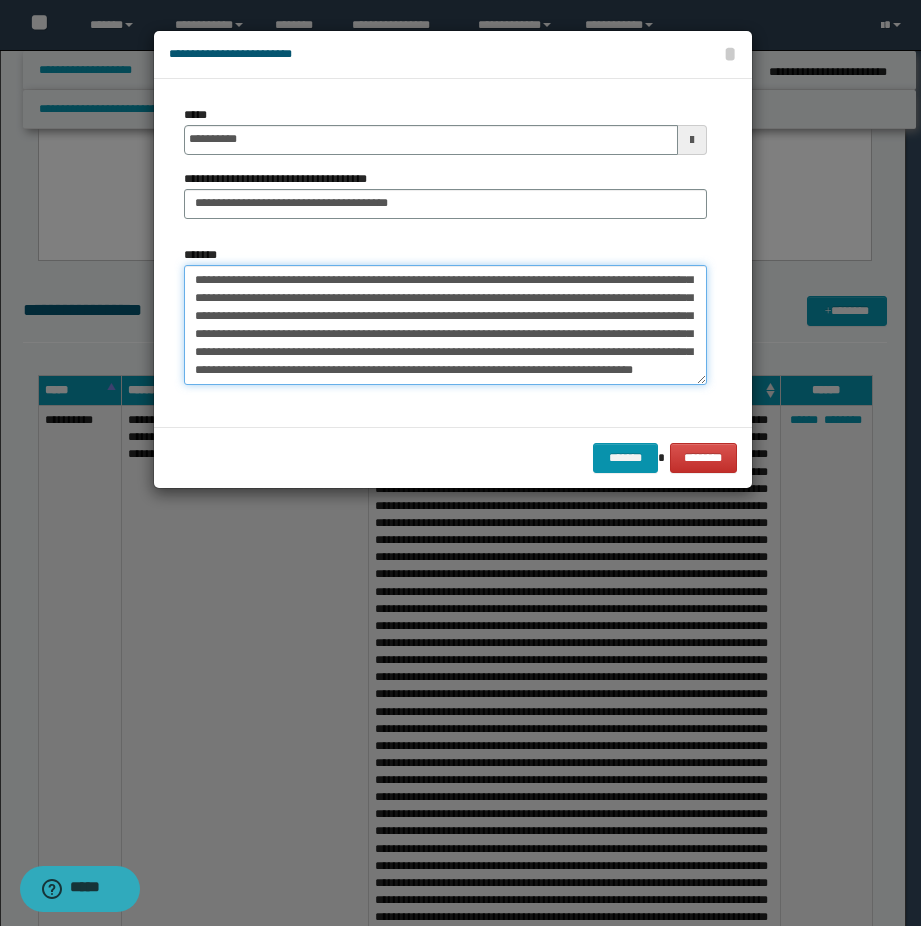 scroll, scrollTop: 336, scrollLeft: 0, axis: vertical 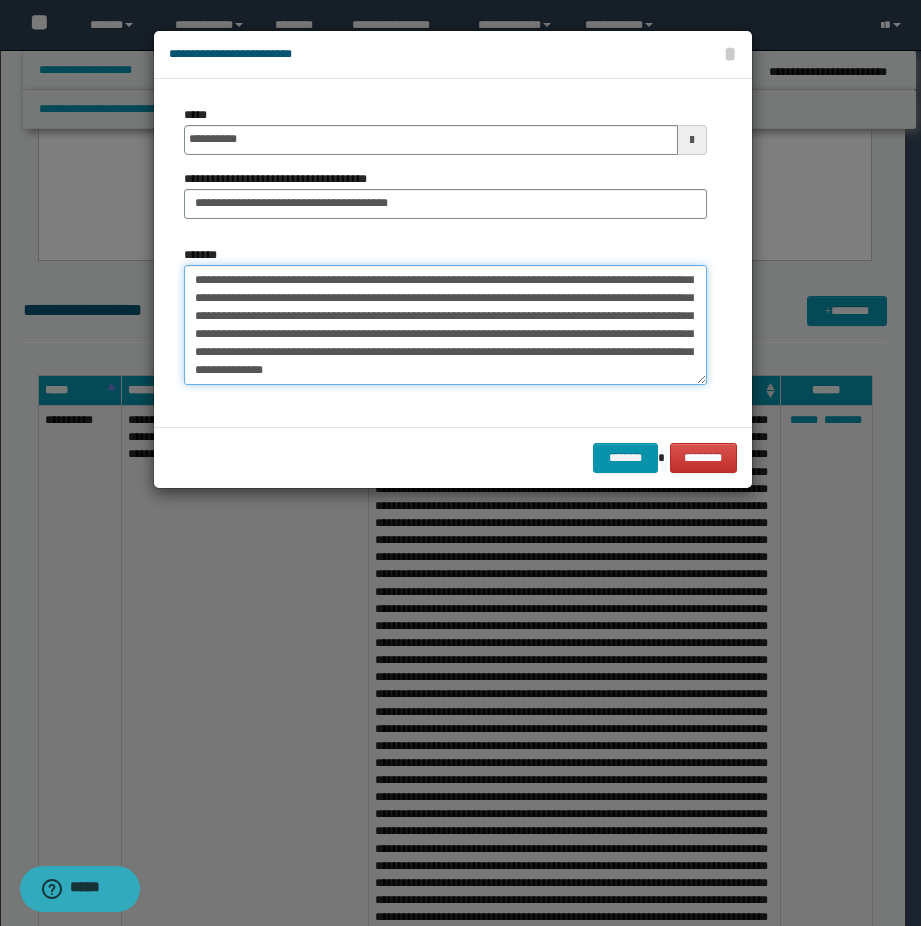 click on "*******" at bounding box center (445, 325) 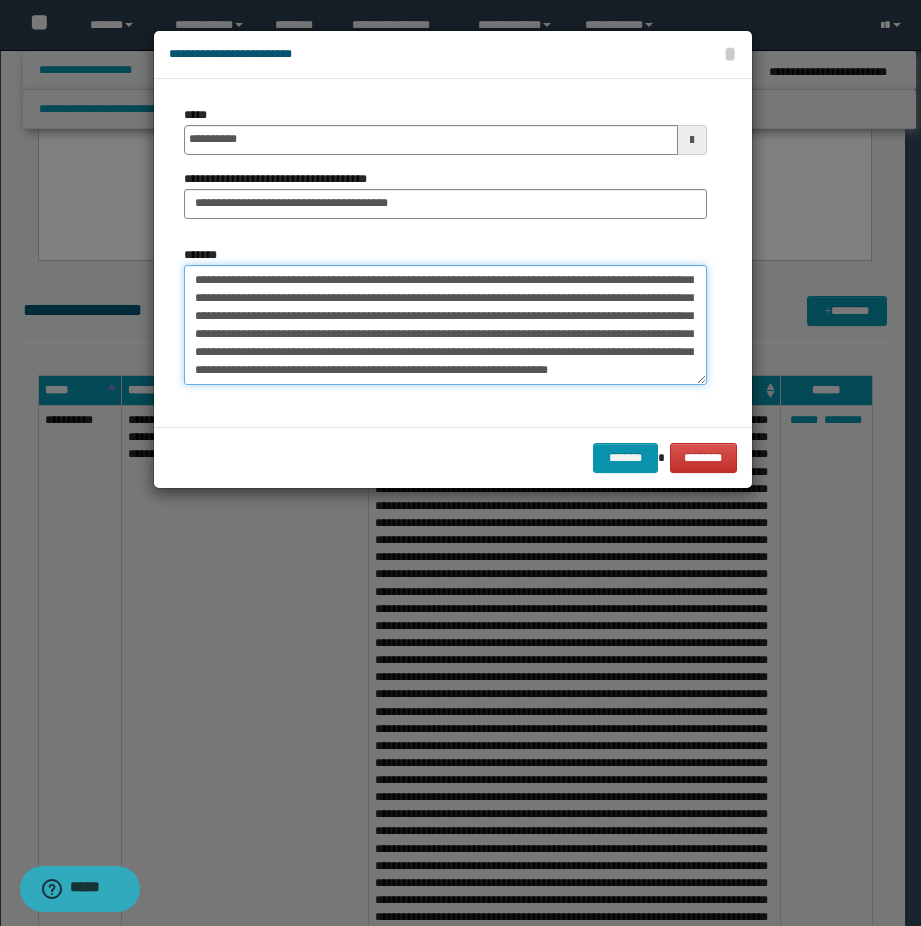 scroll, scrollTop: 354, scrollLeft: 0, axis: vertical 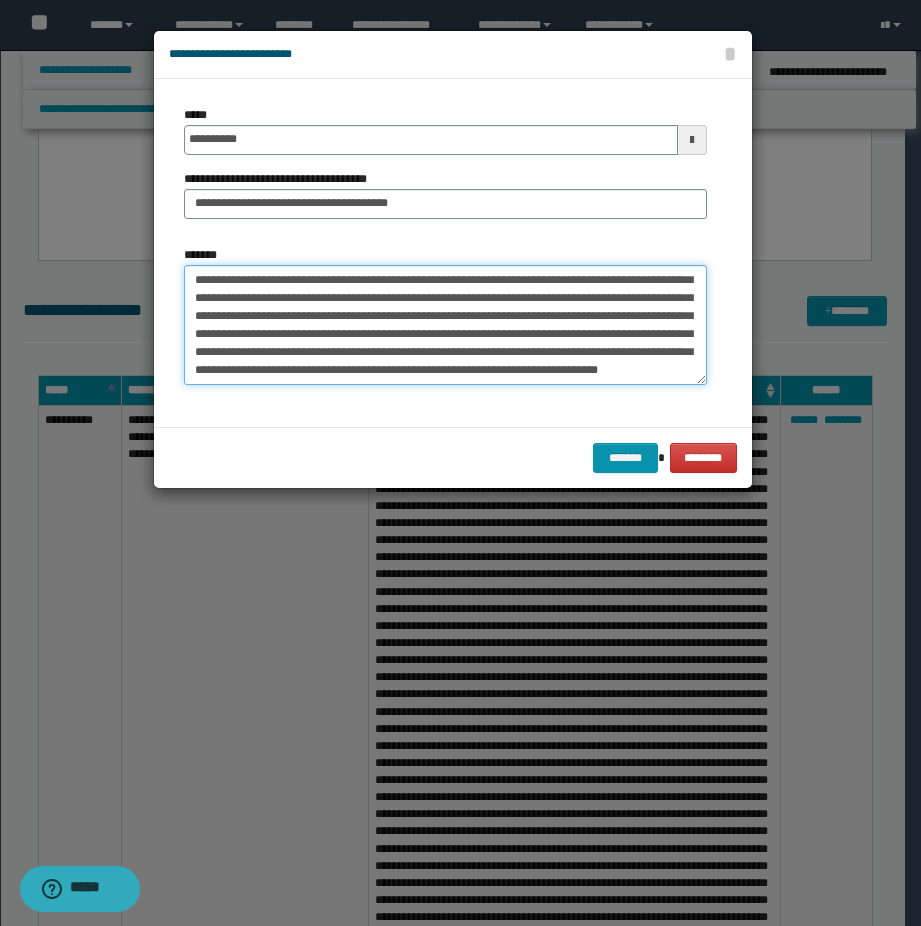 click on "*******" at bounding box center [445, 325] 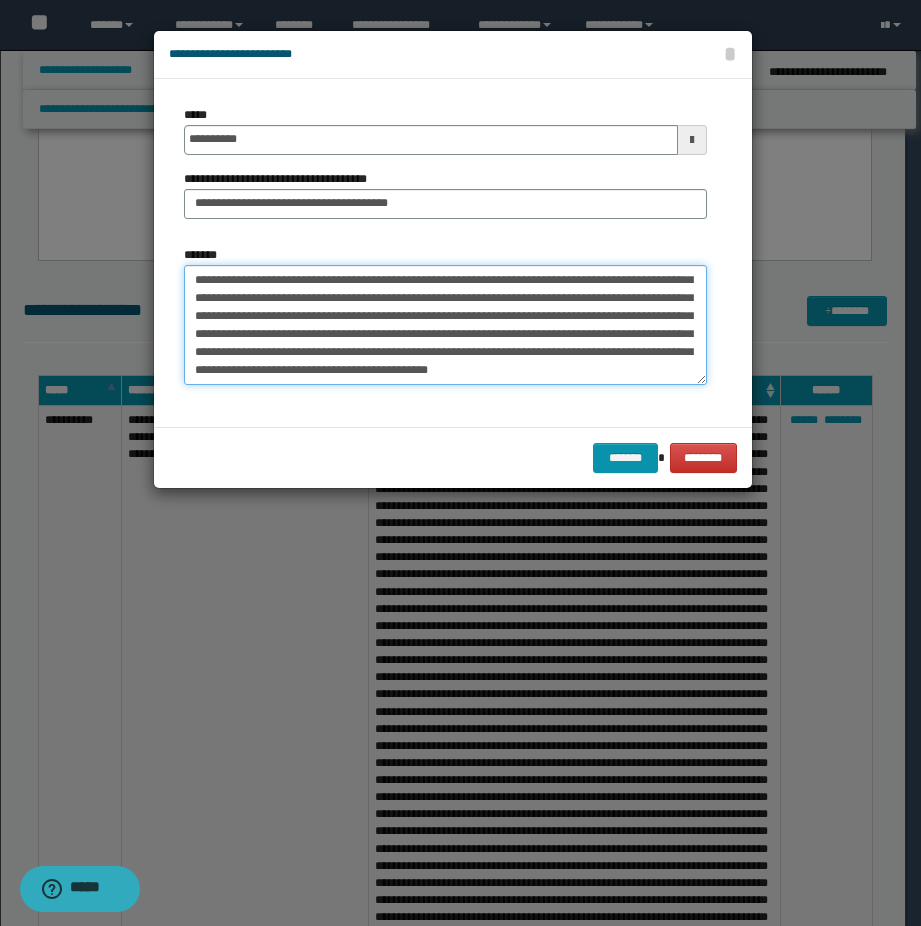 scroll, scrollTop: 390, scrollLeft: 0, axis: vertical 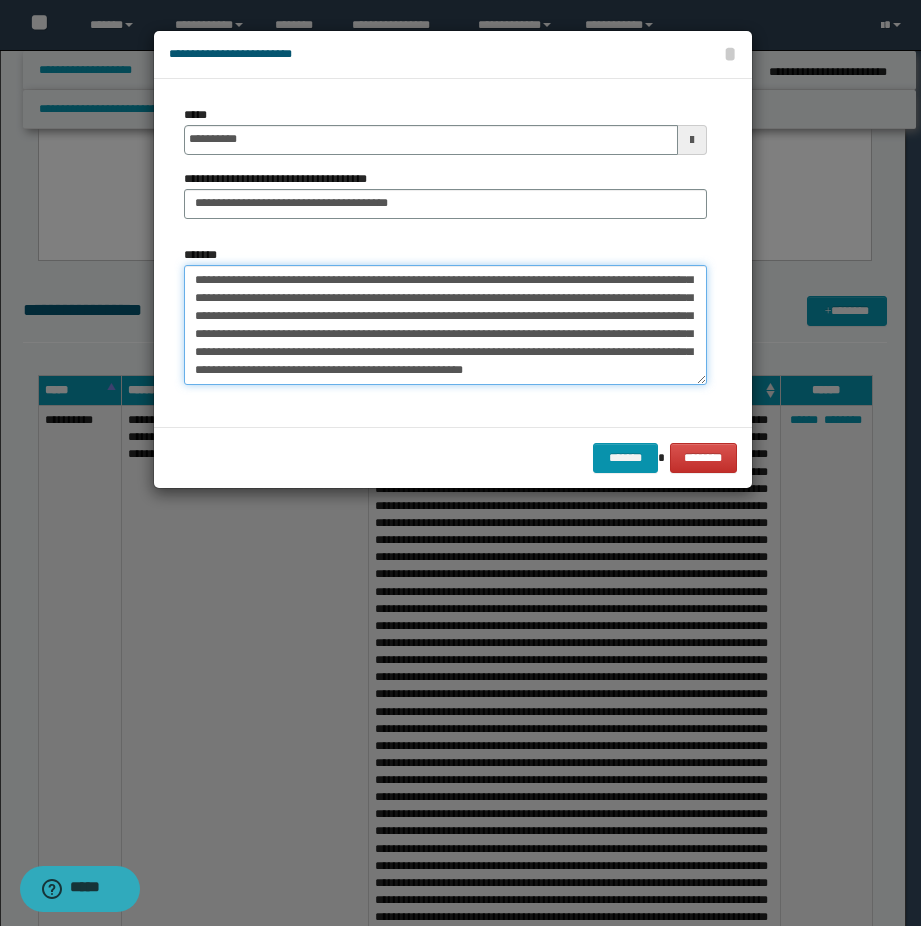 click on "*******" at bounding box center [445, 325] 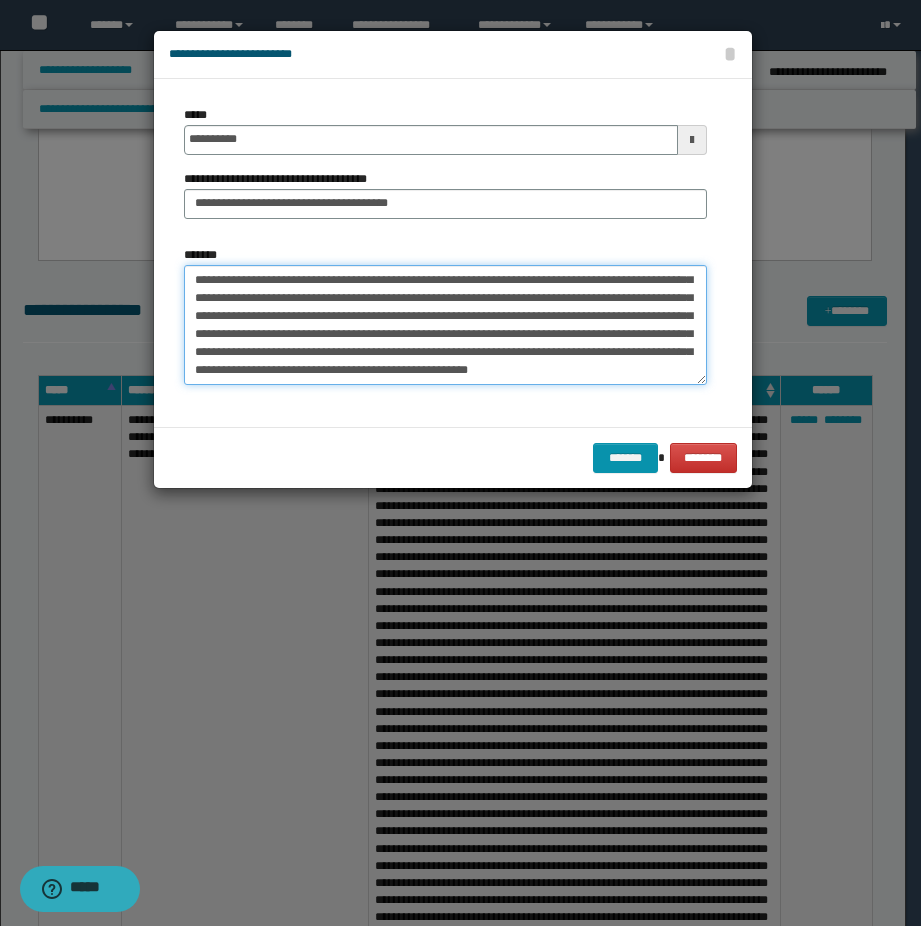 click on "*******" at bounding box center (445, 325) 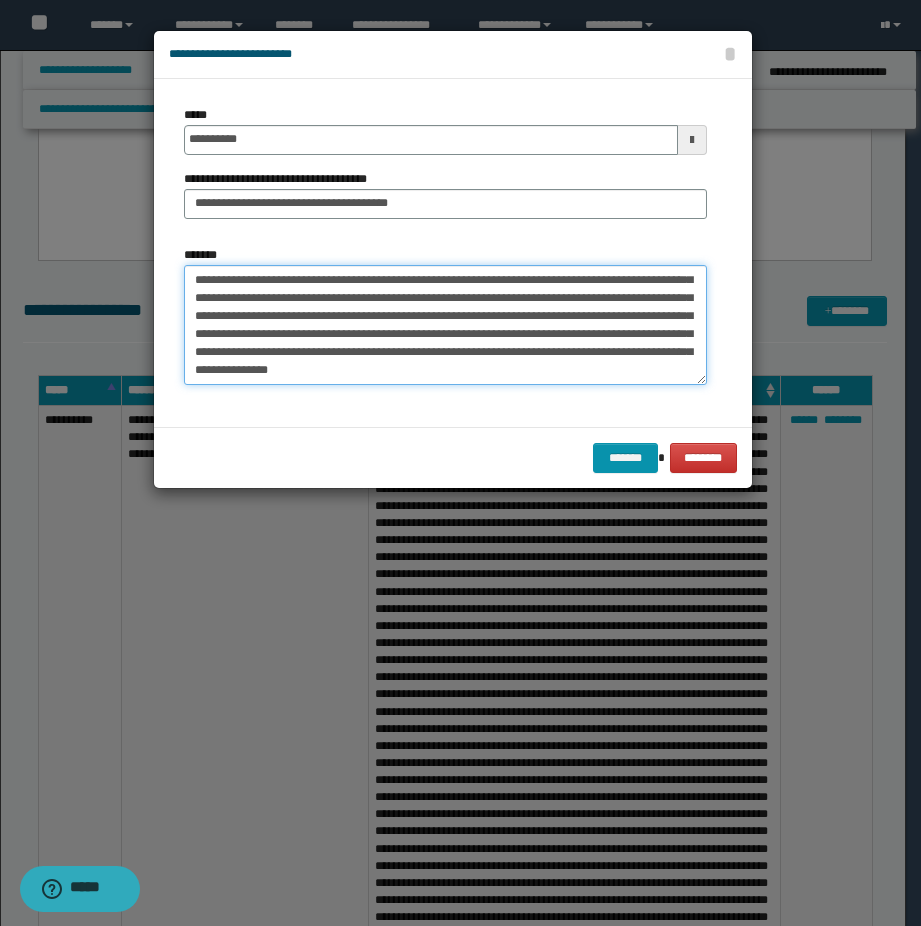 scroll, scrollTop: 426, scrollLeft: 0, axis: vertical 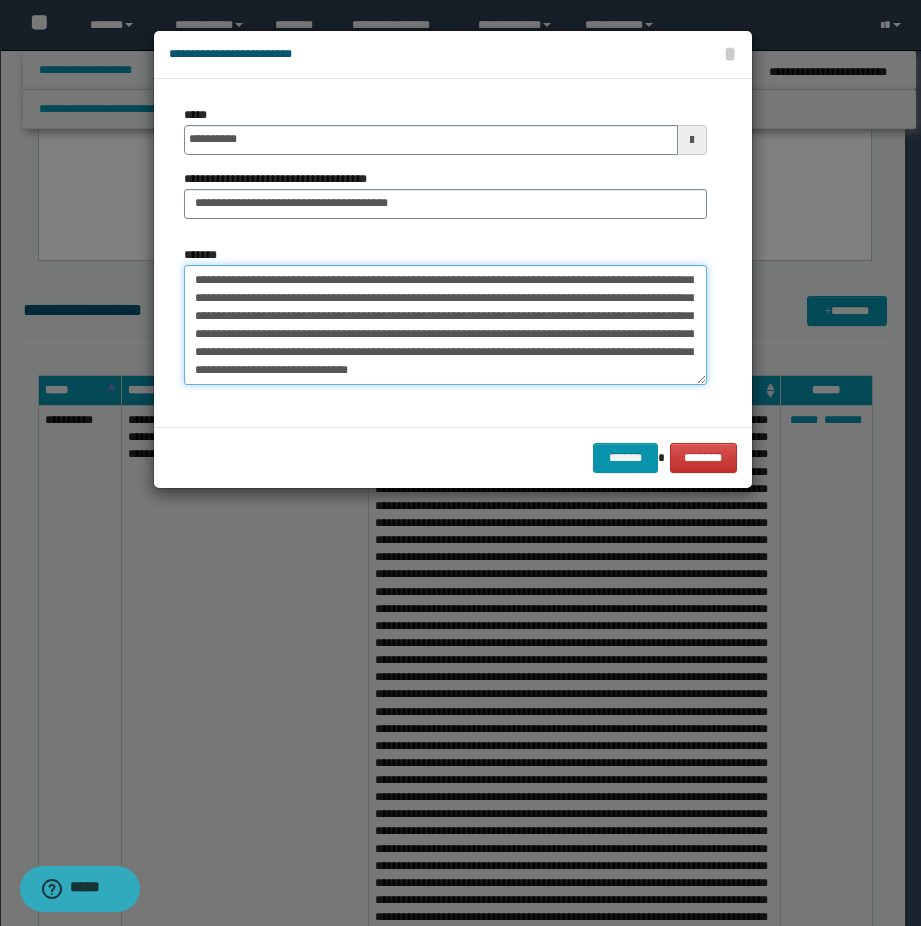 click on "*******" at bounding box center [445, 325] 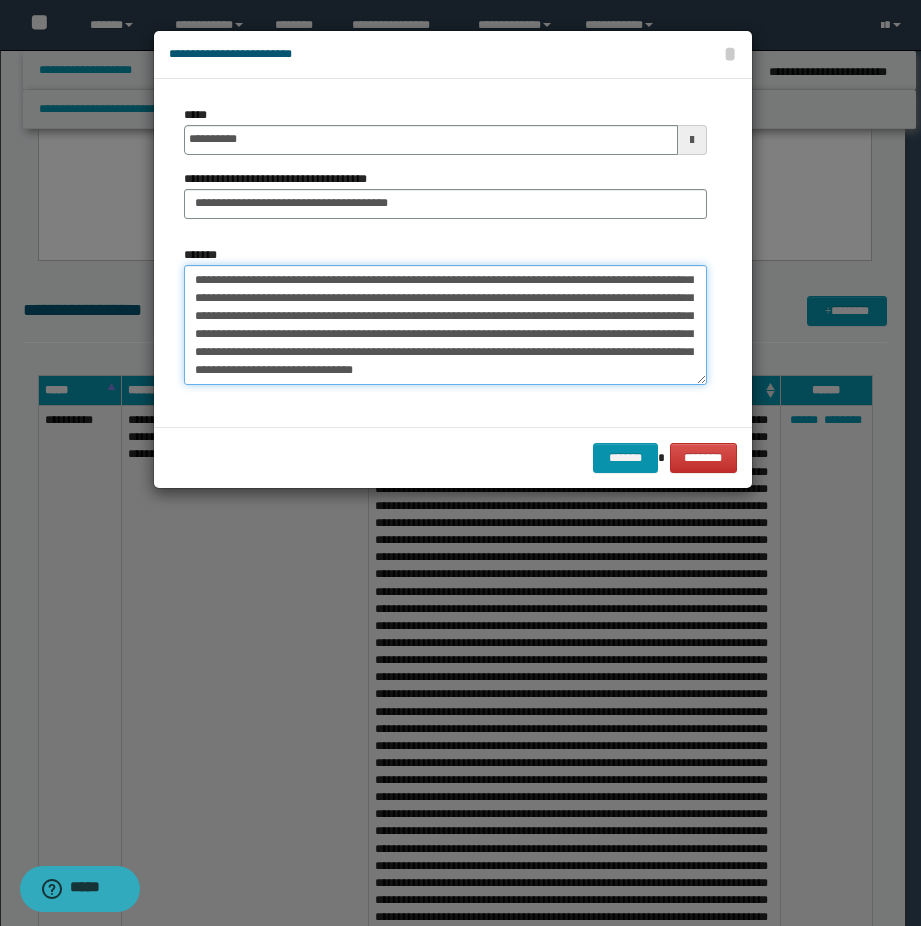 click on "*******" at bounding box center (445, 325) 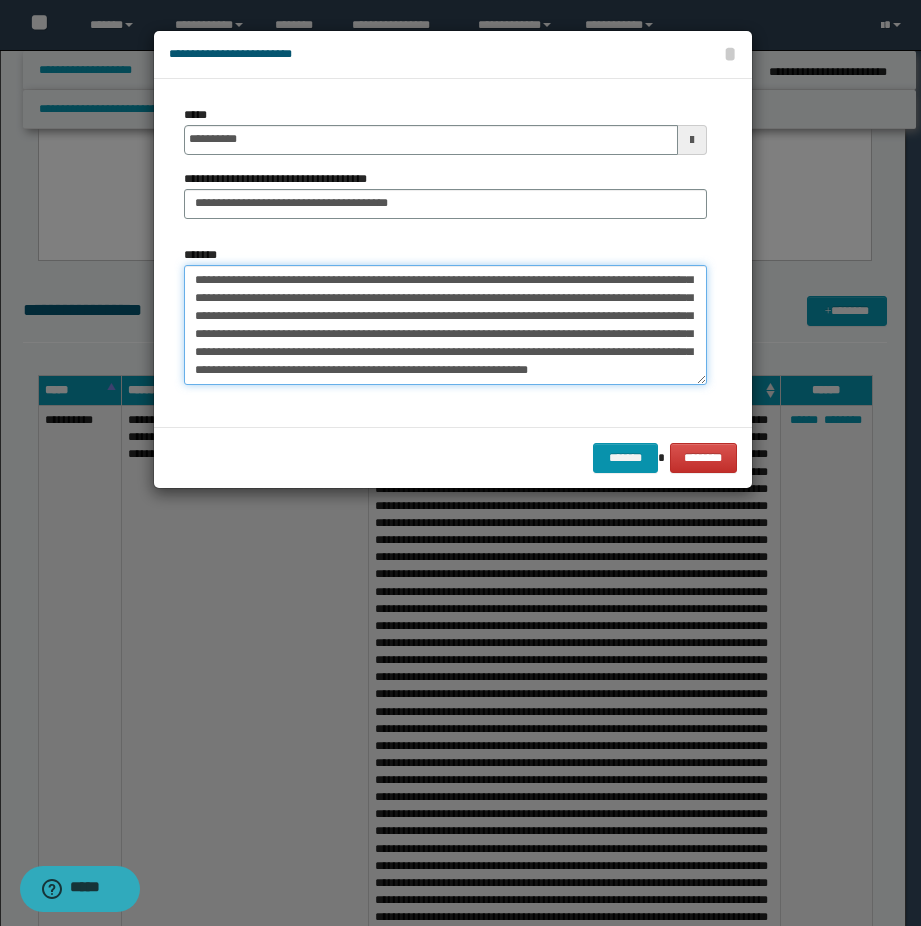 scroll, scrollTop: 498, scrollLeft: 0, axis: vertical 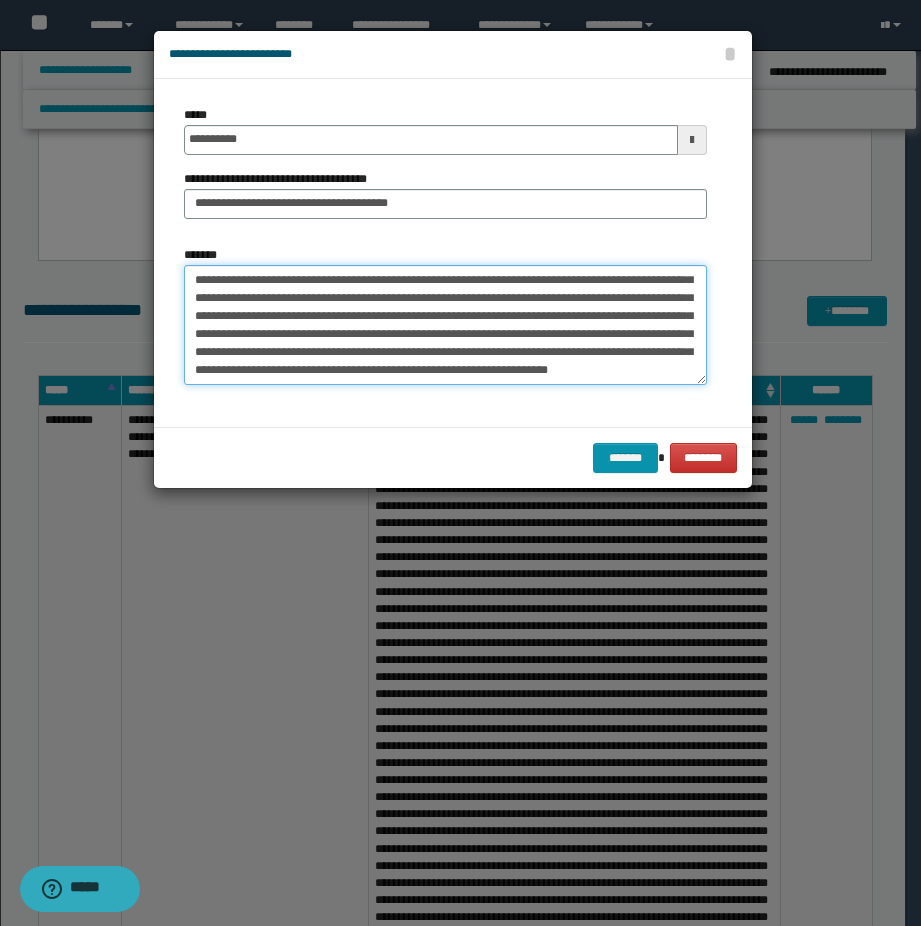 click on "*******" at bounding box center [445, 325] 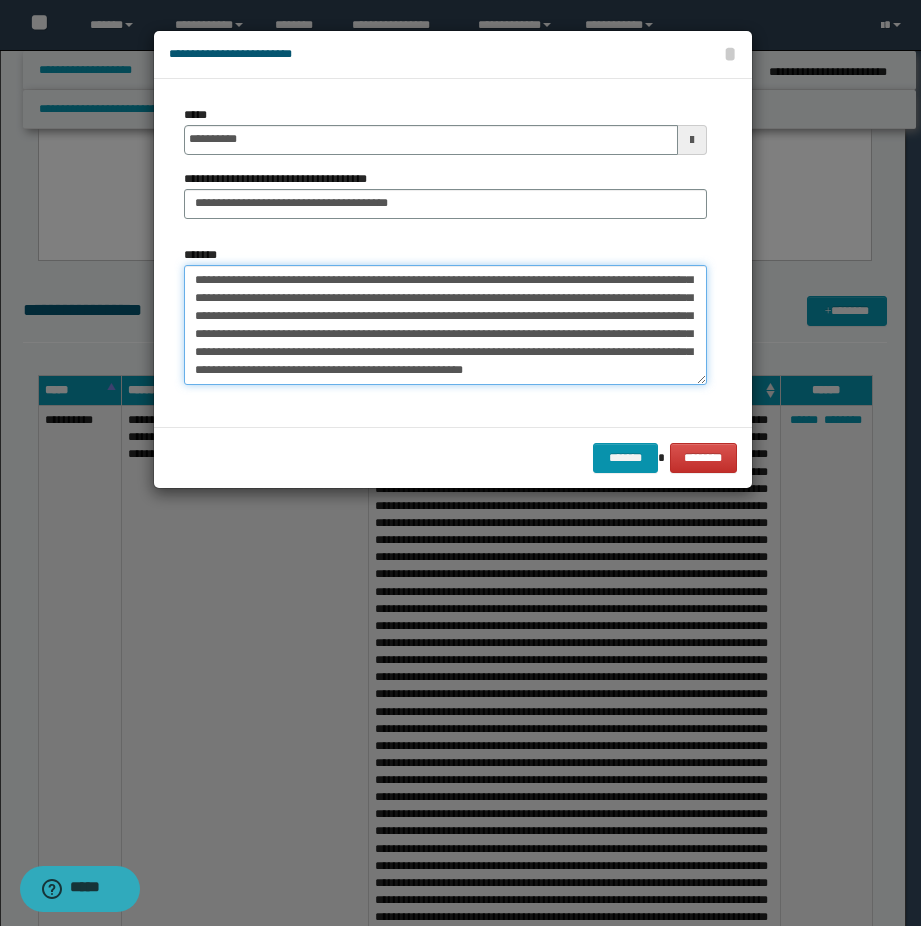 scroll, scrollTop: 624, scrollLeft: 0, axis: vertical 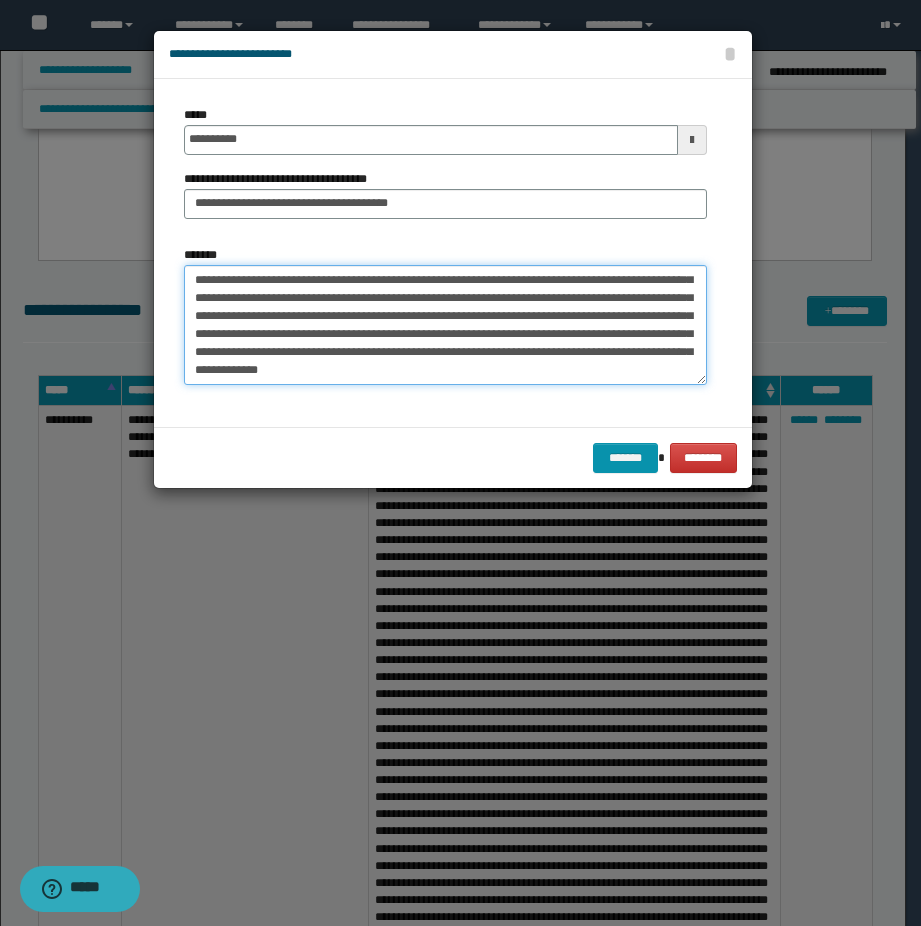 click on "*******" at bounding box center [445, 325] 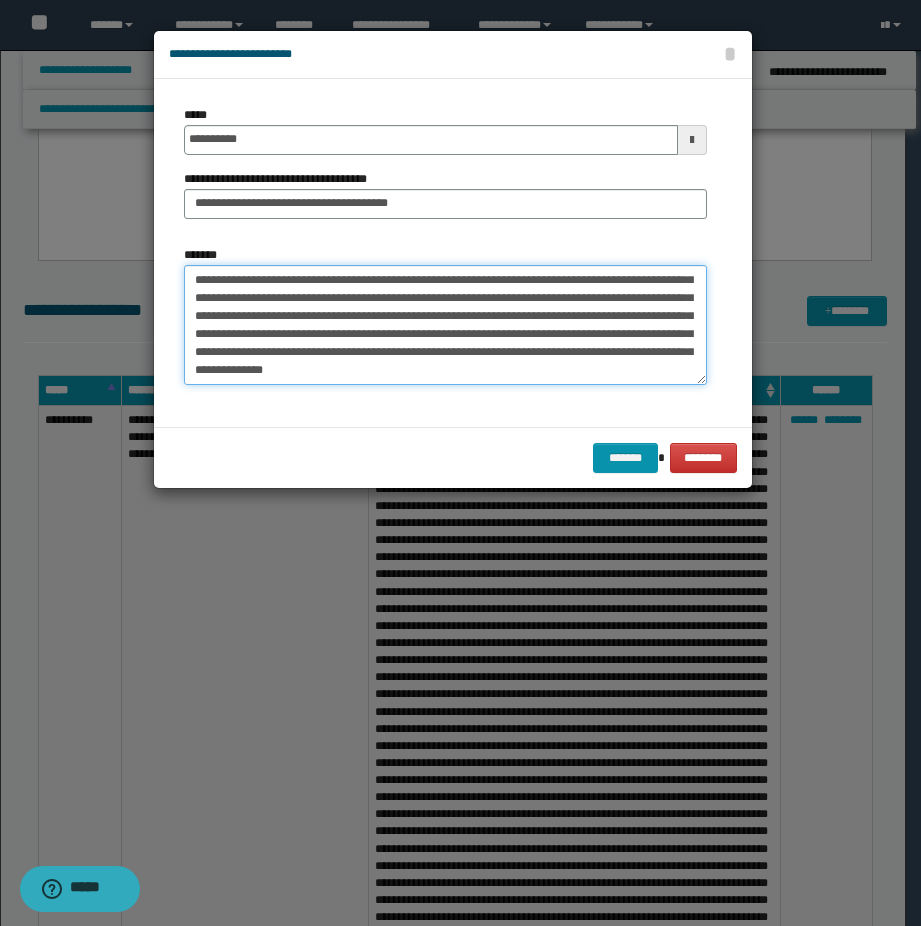 drag, startPoint x: 560, startPoint y: 380, endPoint x: 596, endPoint y: 373, distance: 36.67424 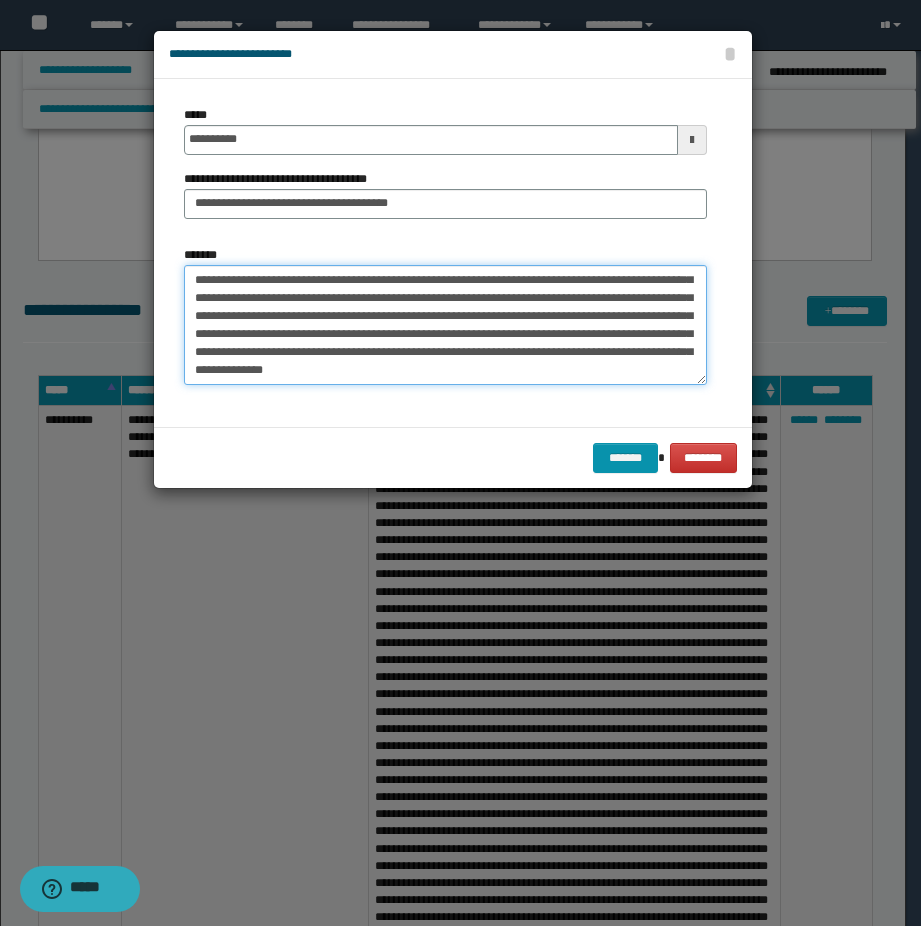 scroll, scrollTop: 430, scrollLeft: 0, axis: vertical 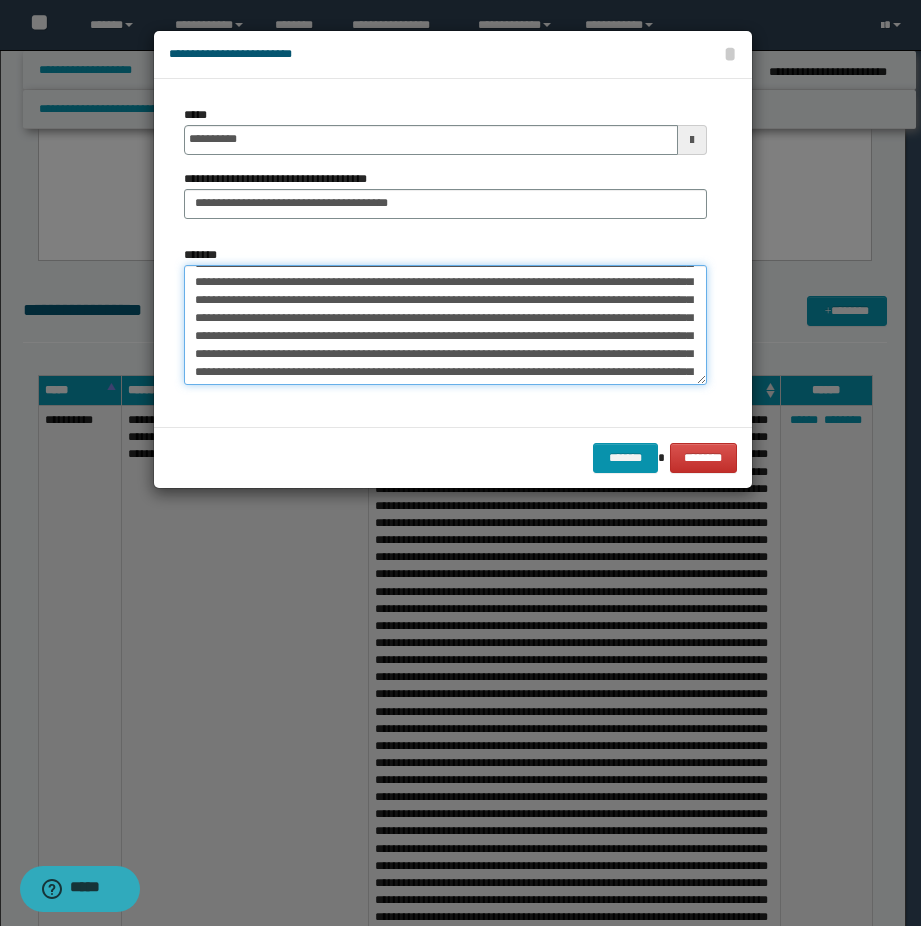 type on "**********" 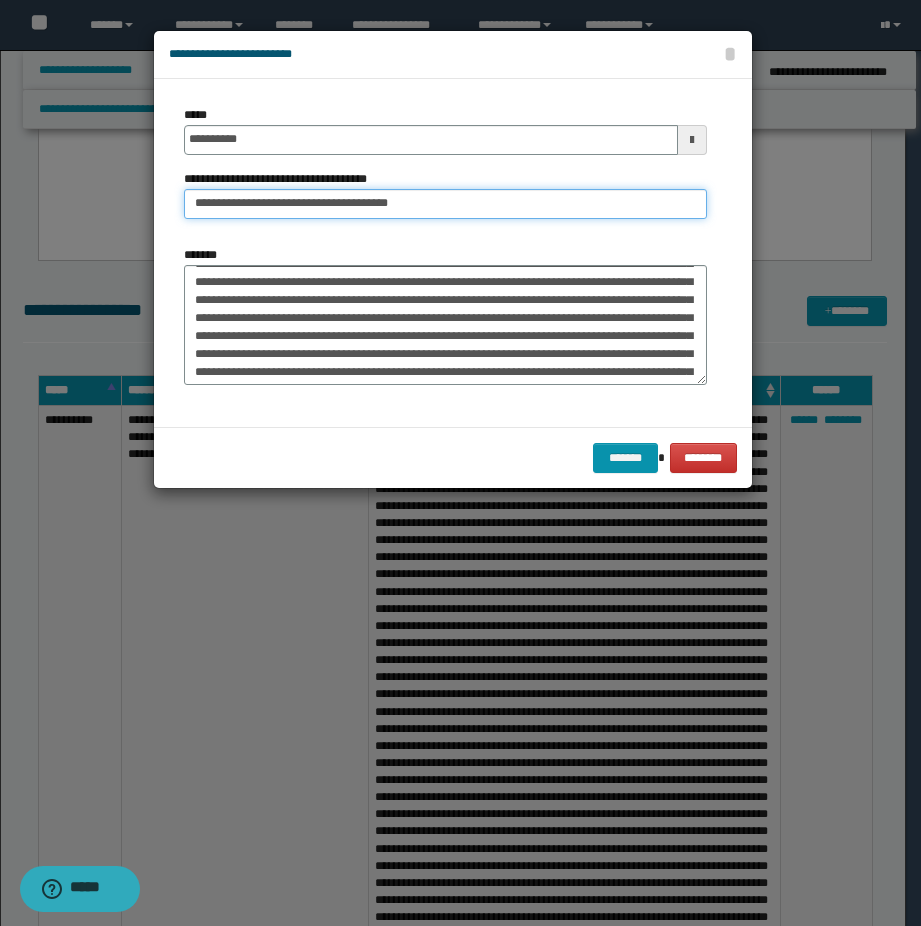 click on "**********" at bounding box center [445, 204] 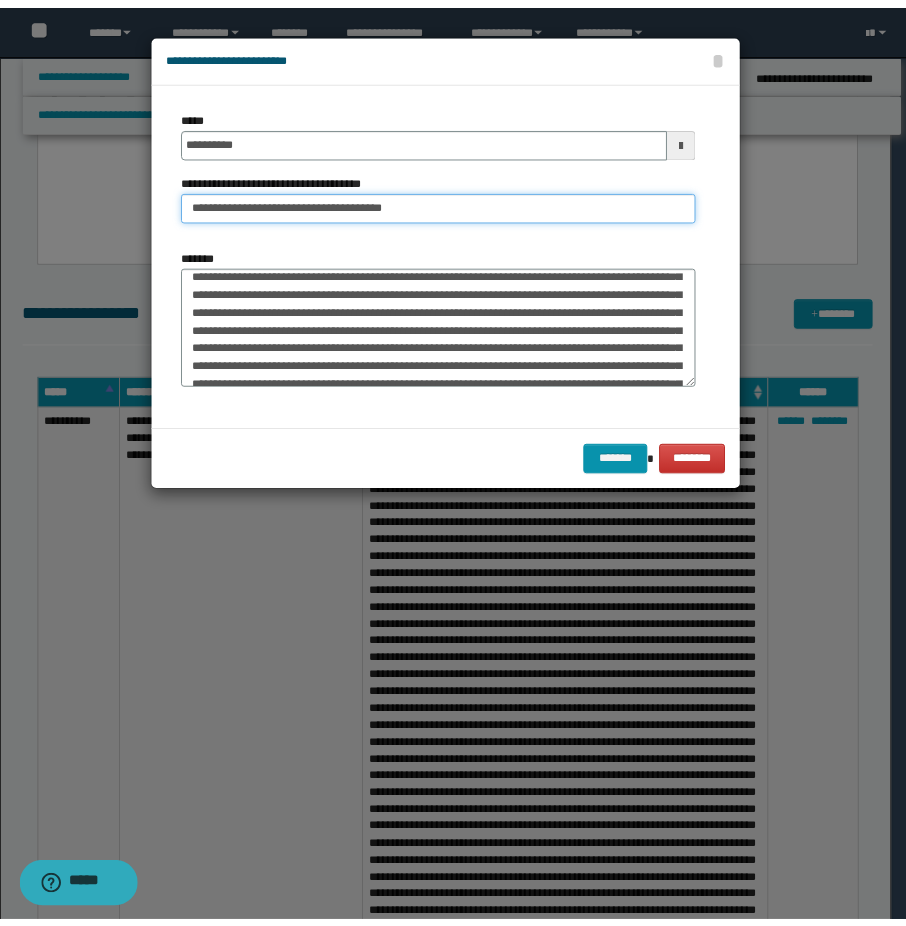 scroll, scrollTop: 30, scrollLeft: 0, axis: vertical 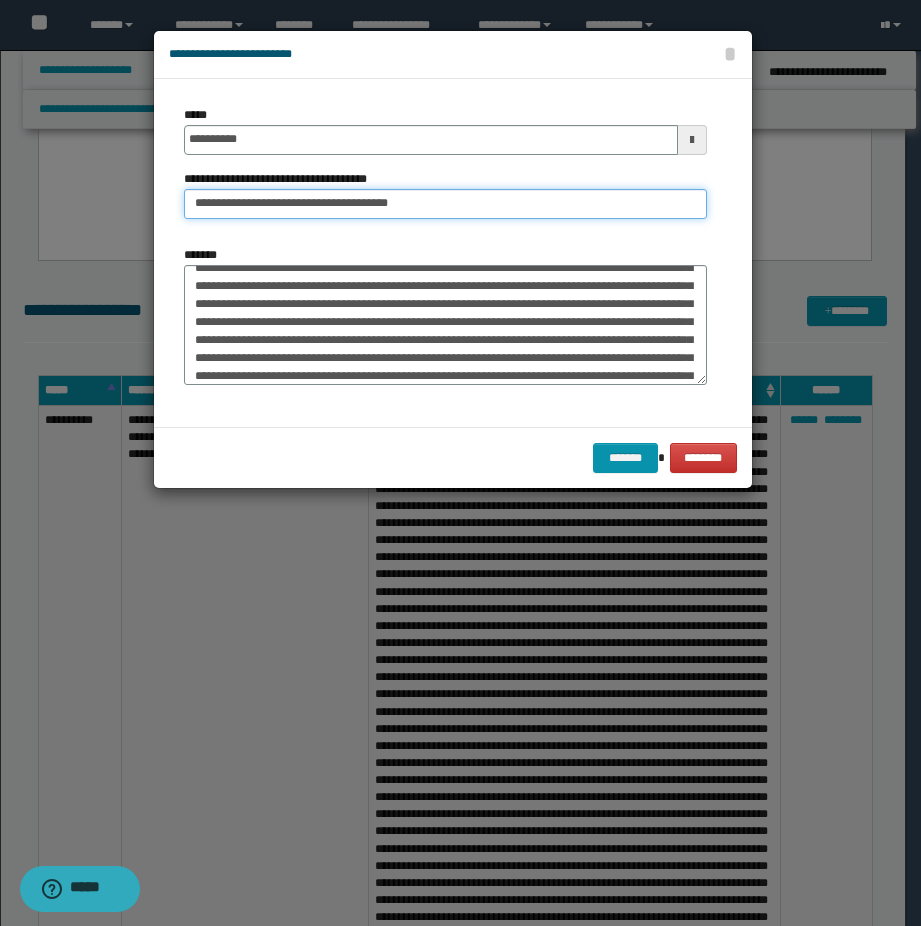 click on "**********" at bounding box center [445, 204] 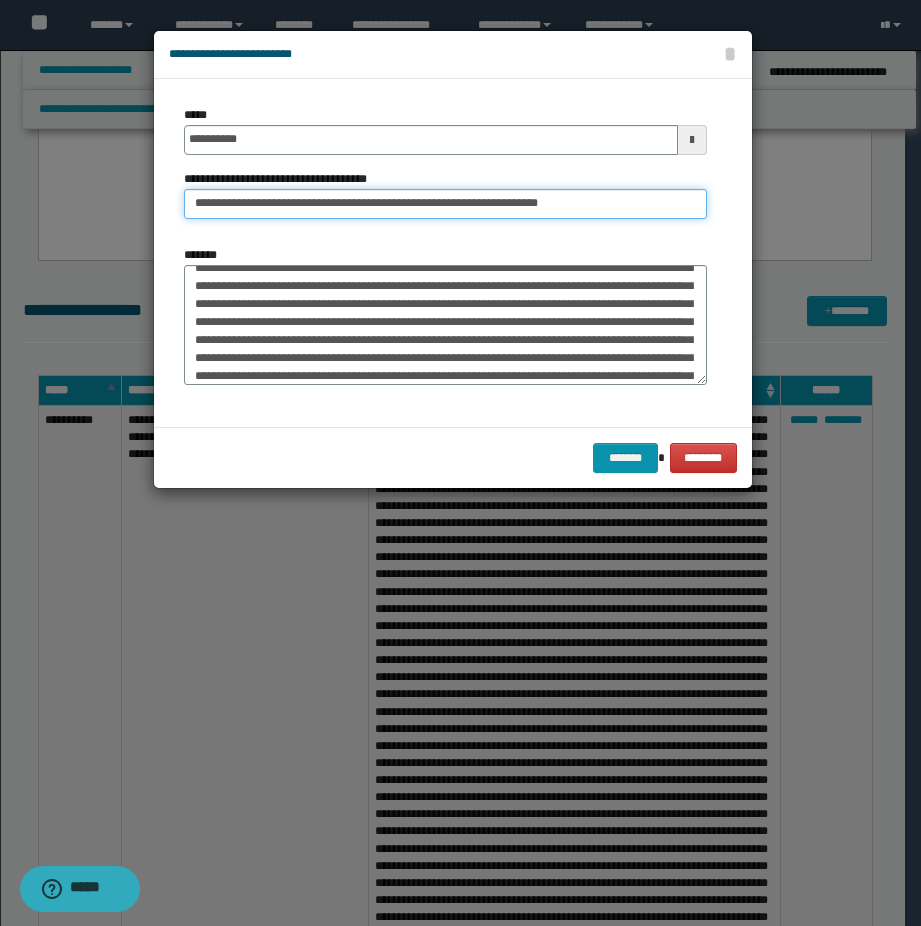 click on "**********" at bounding box center [445, 204] 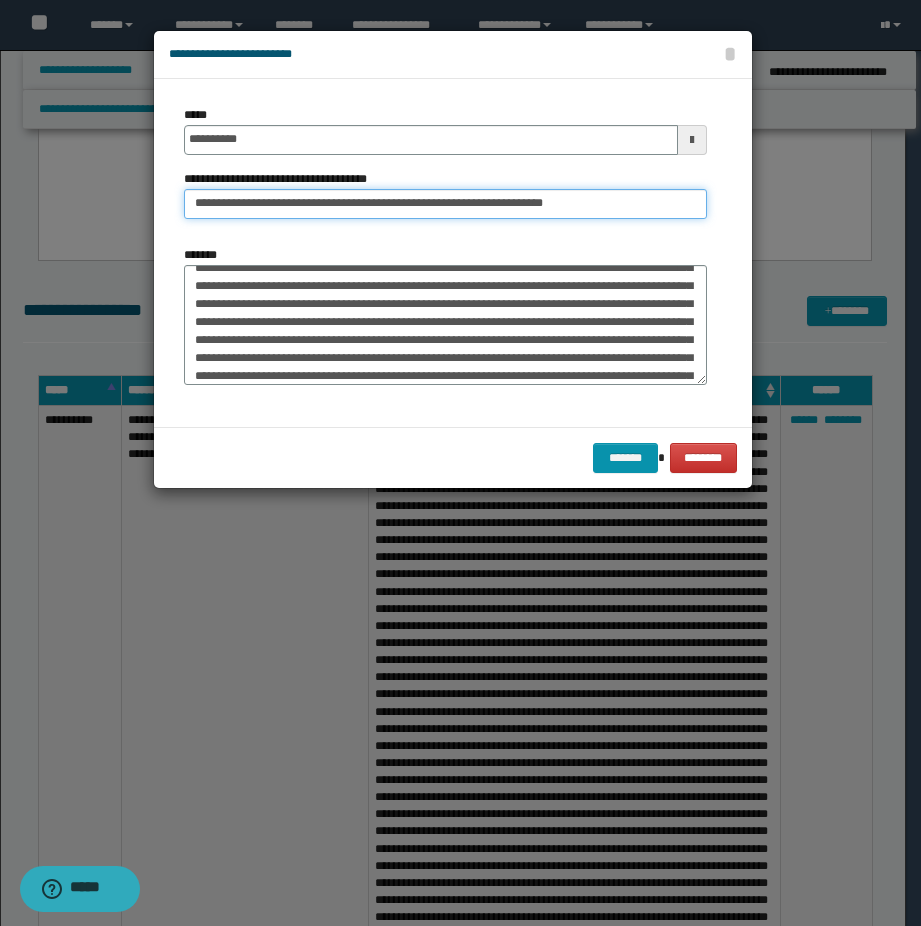 click on "**********" at bounding box center [445, 204] 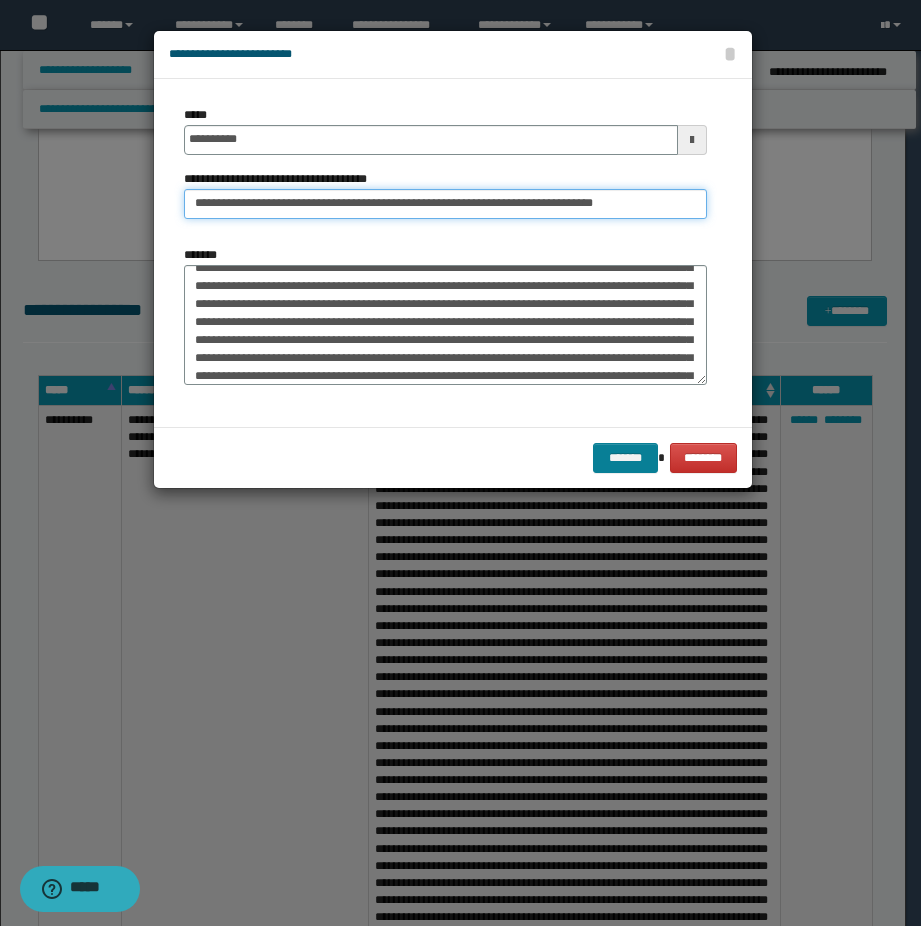 type on "**********" 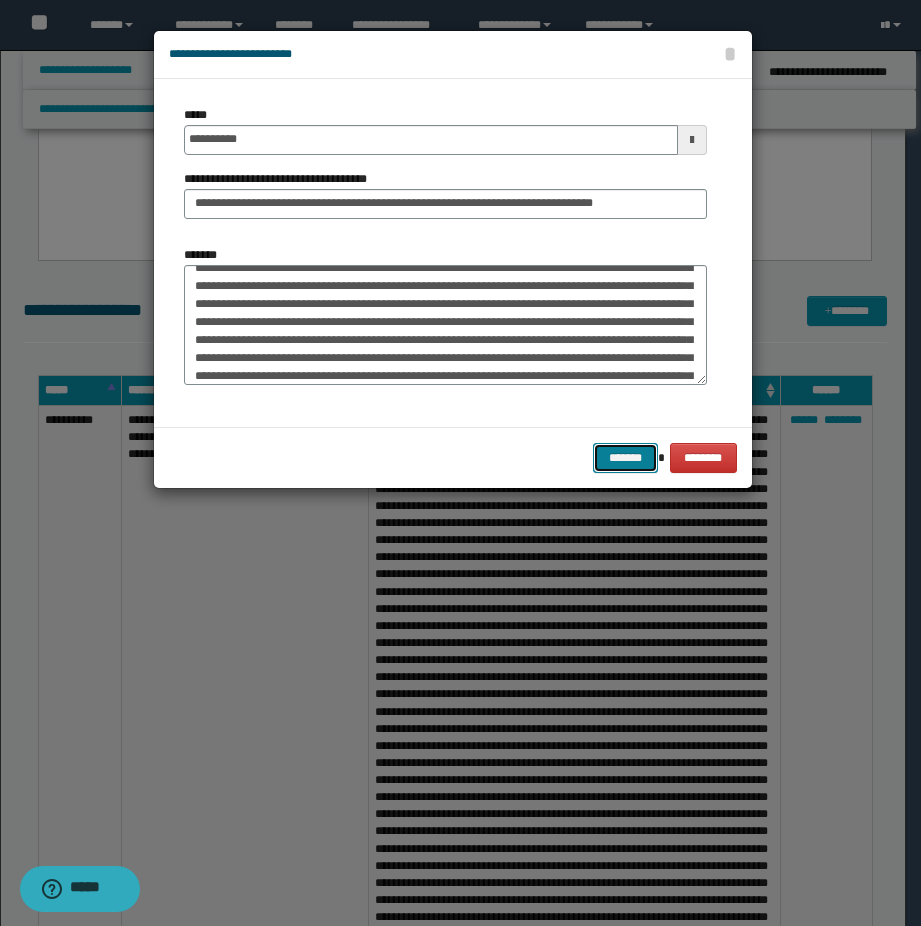 click on "*******" at bounding box center [625, 458] 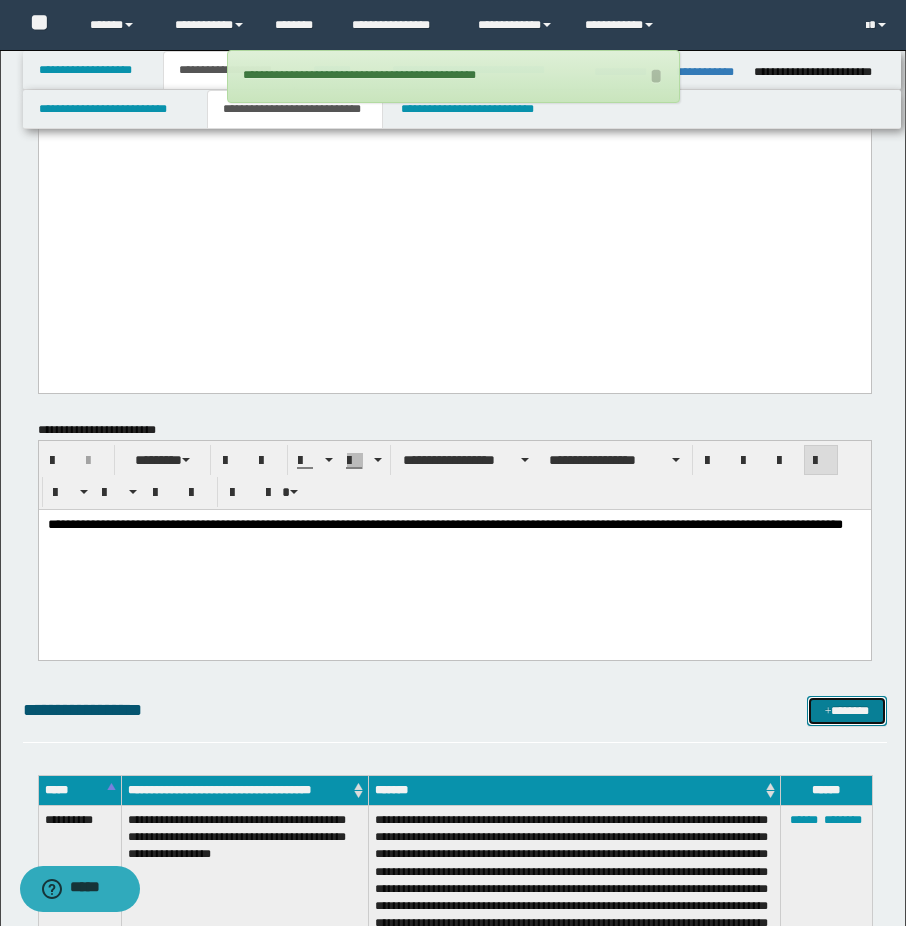 scroll, scrollTop: 800, scrollLeft: 0, axis: vertical 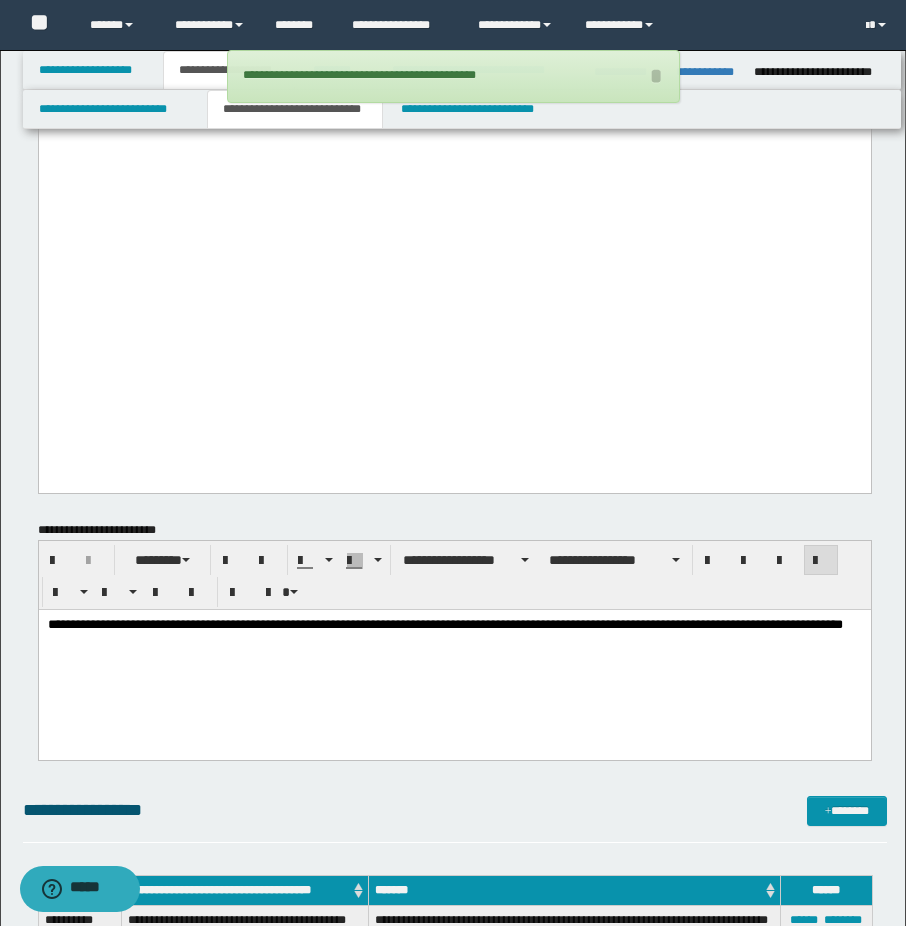 click on "**********" at bounding box center (454, 649) 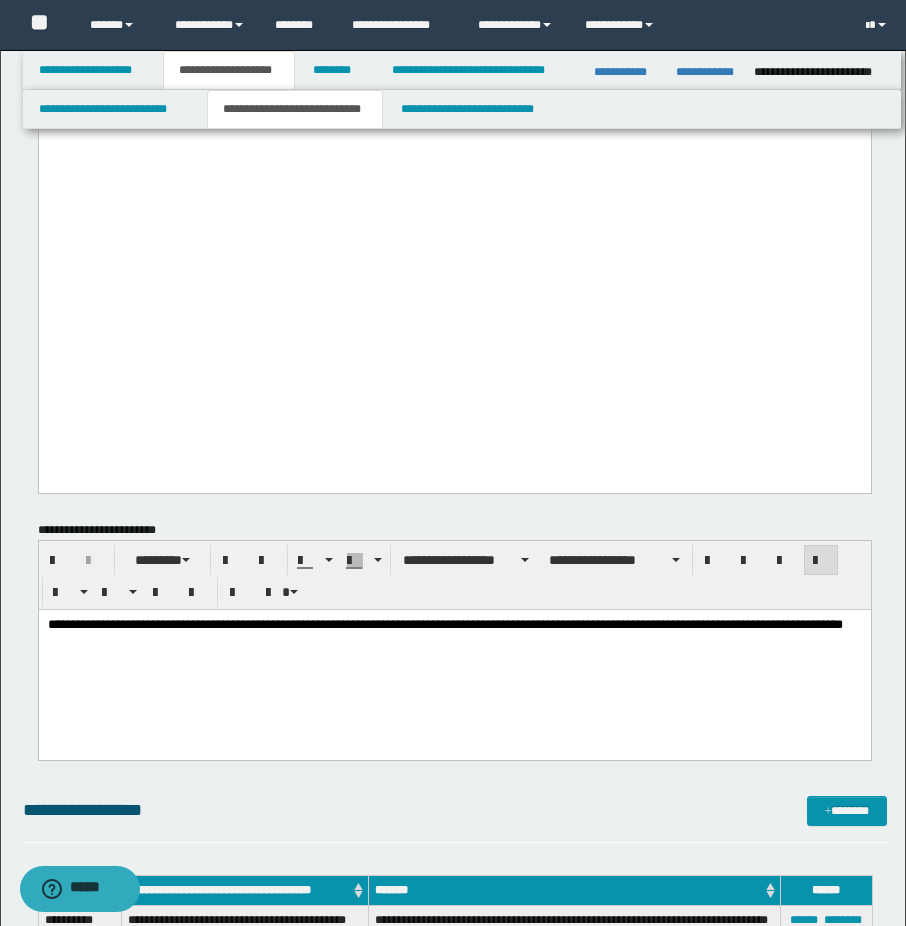 type 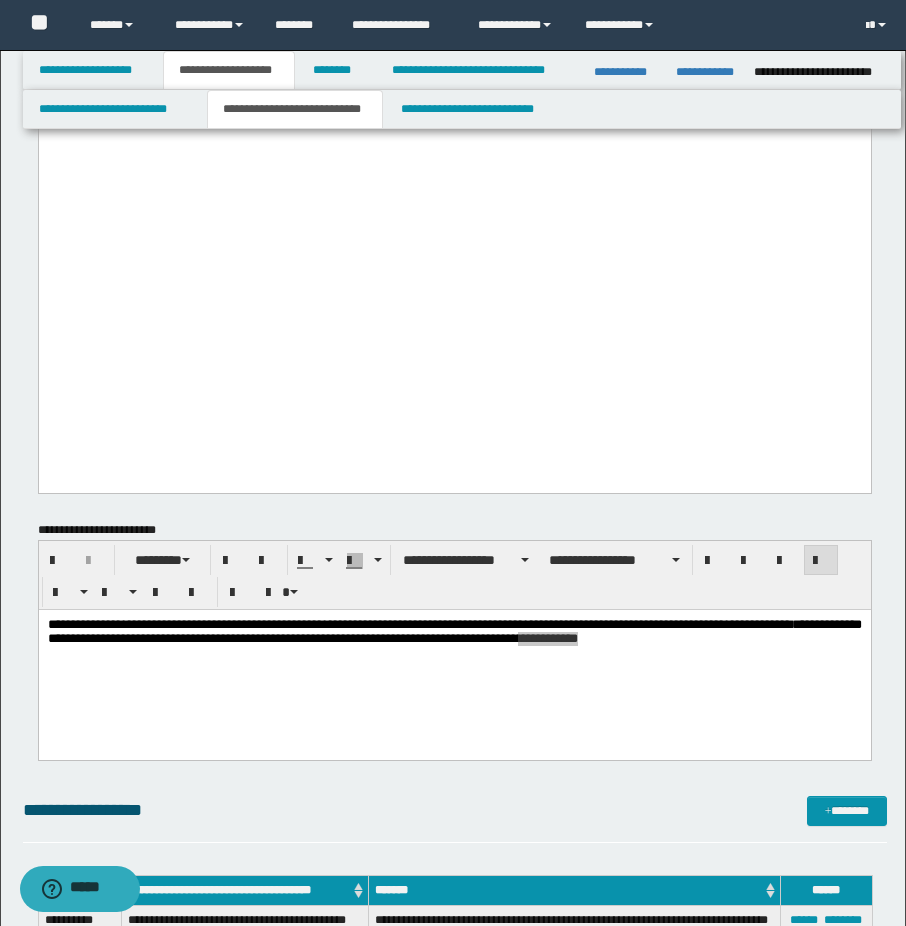 drag, startPoint x: 786, startPoint y: -515, endPoint x: 827, endPoint y: 276, distance: 792.0619 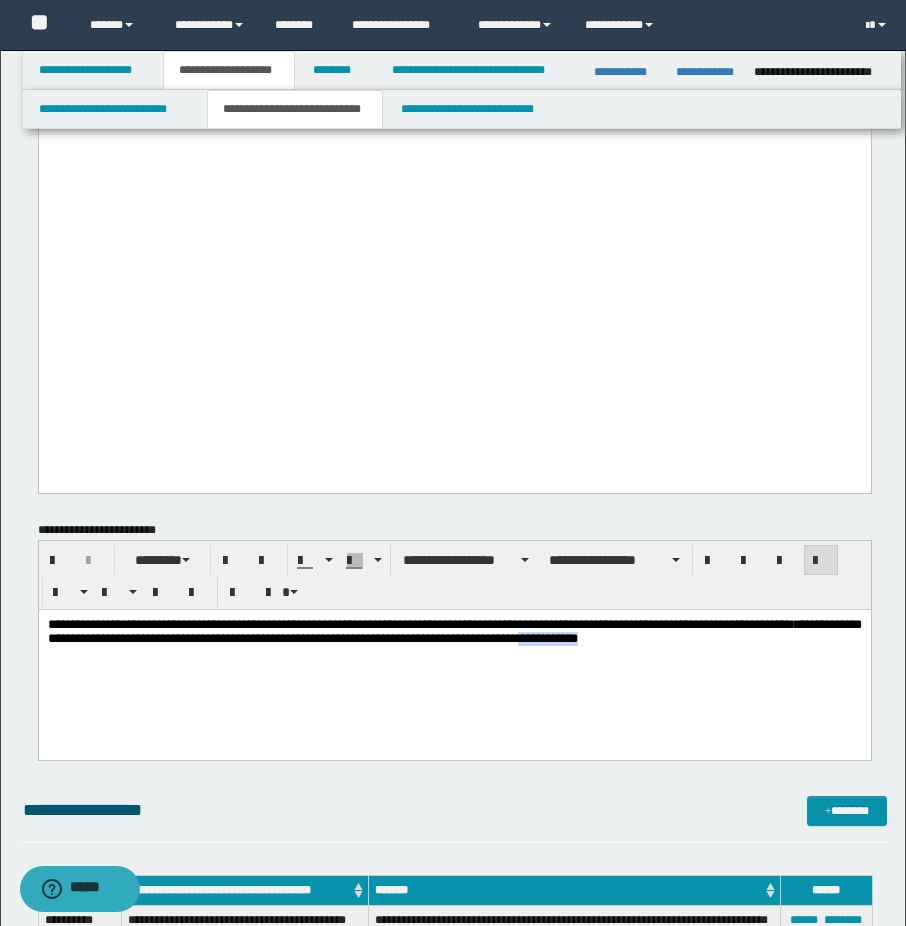 click on "**********" at bounding box center [454, 656] 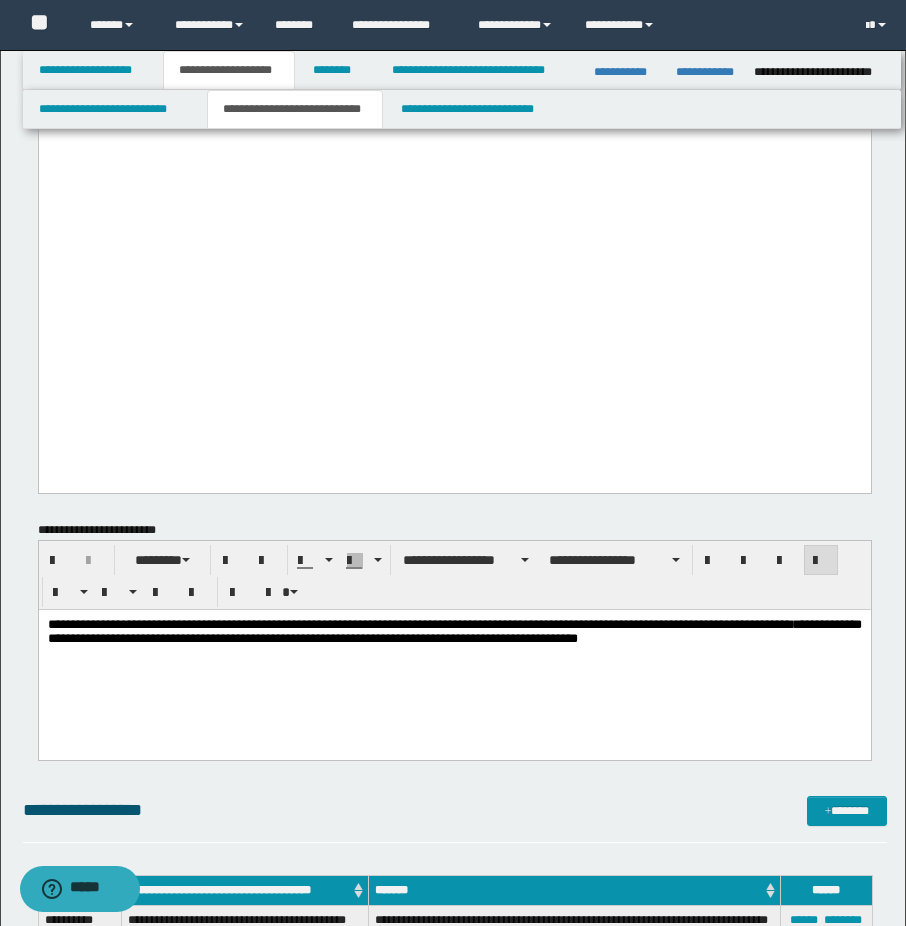 drag, startPoint x: 785, startPoint y: 647, endPoint x: 660, endPoint y: 635, distance: 125.57468 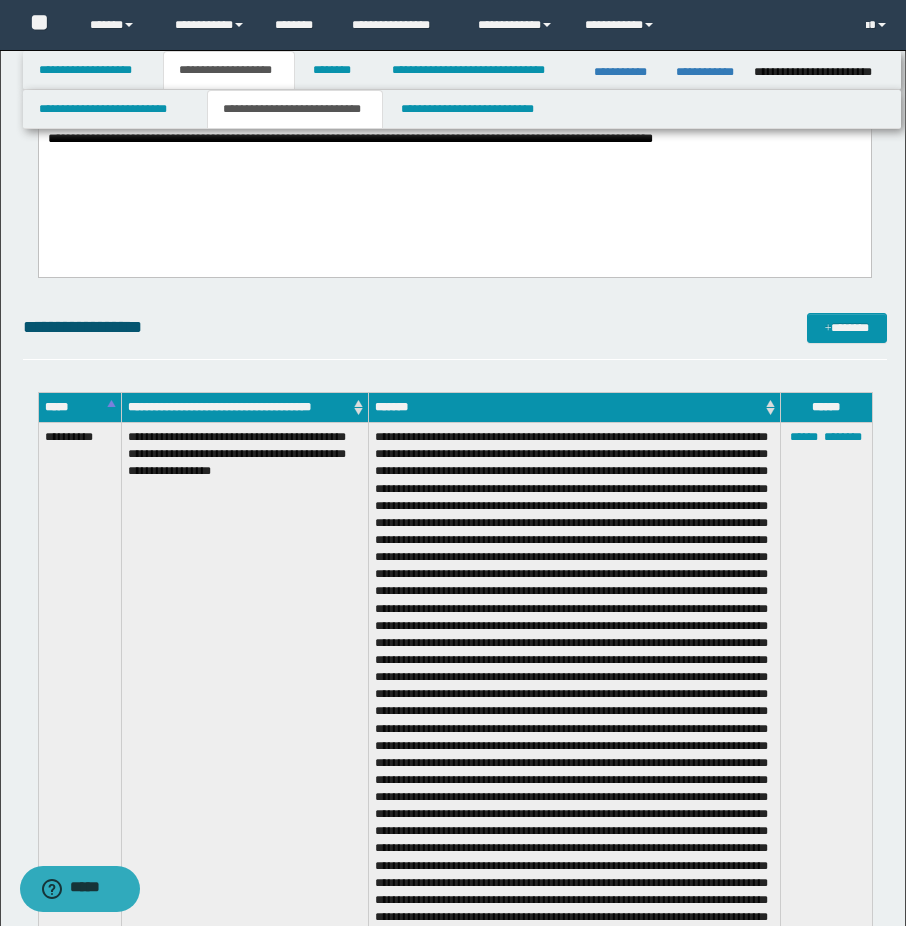 scroll, scrollTop: 1900, scrollLeft: 0, axis: vertical 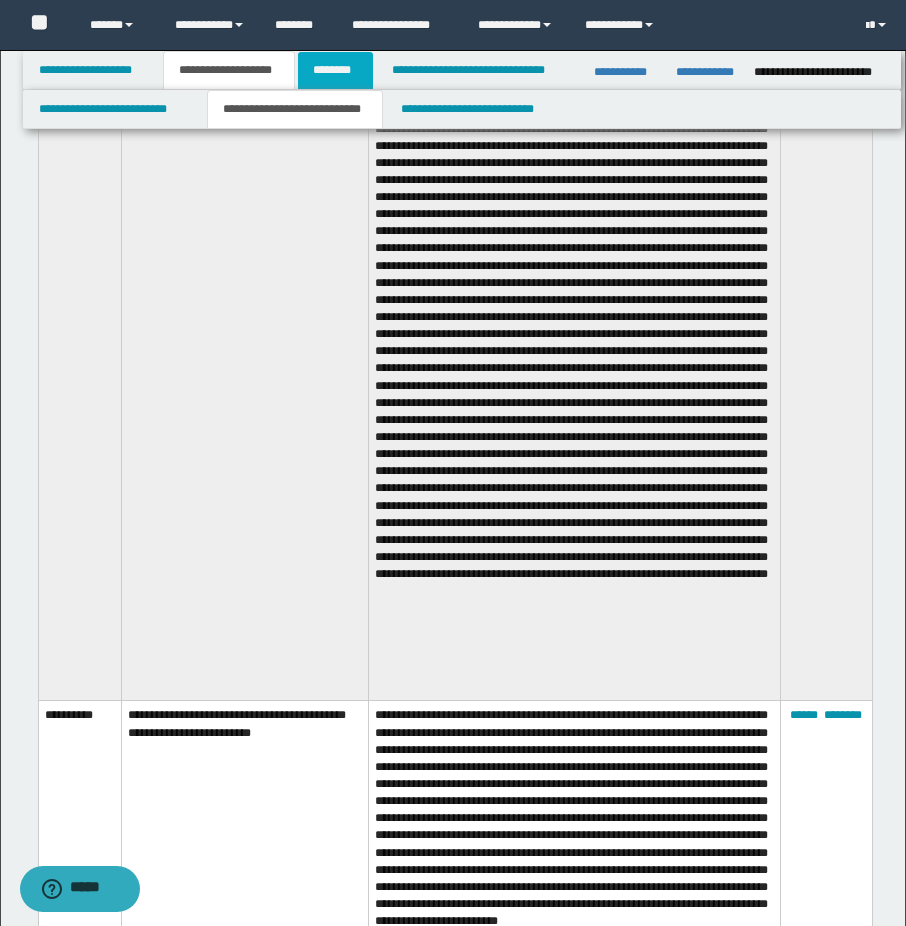 click on "********" at bounding box center [335, 70] 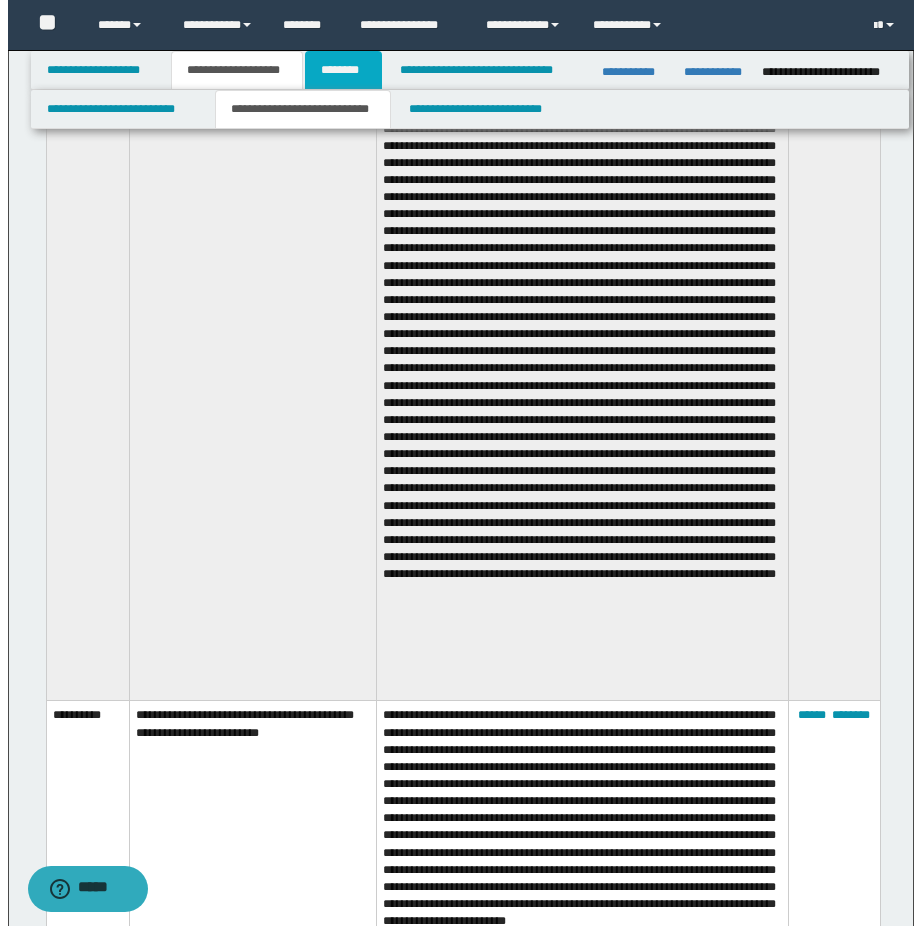 scroll, scrollTop: 0, scrollLeft: 0, axis: both 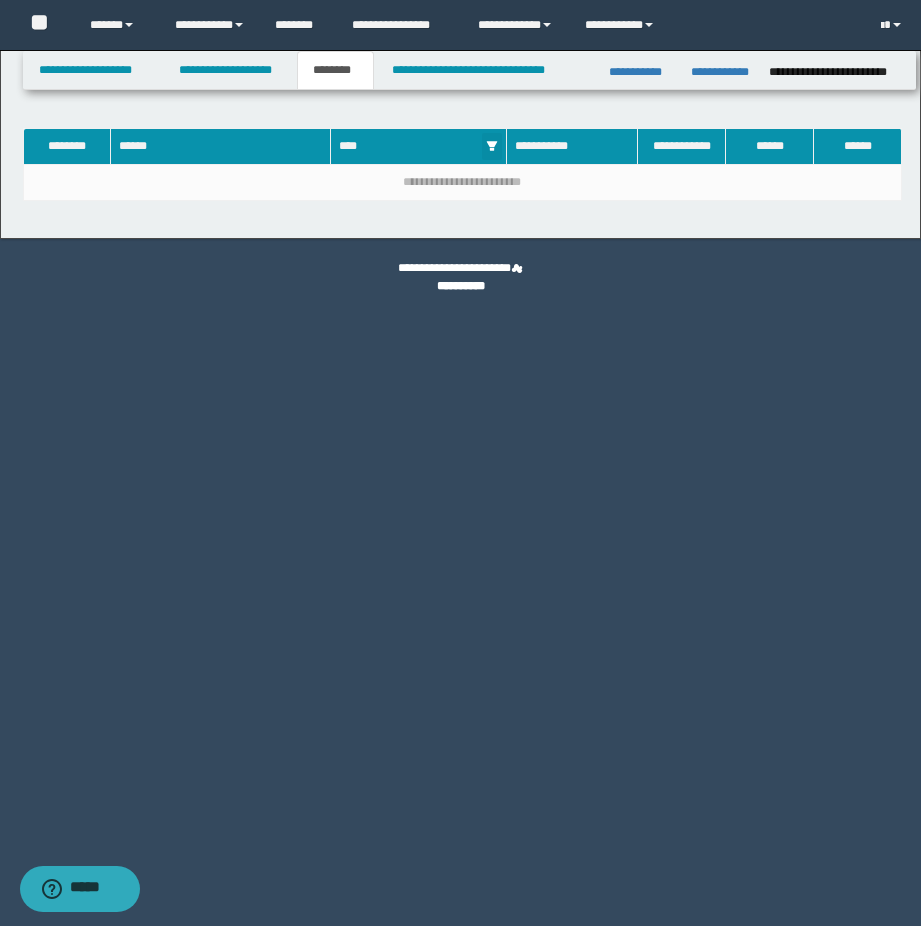 click 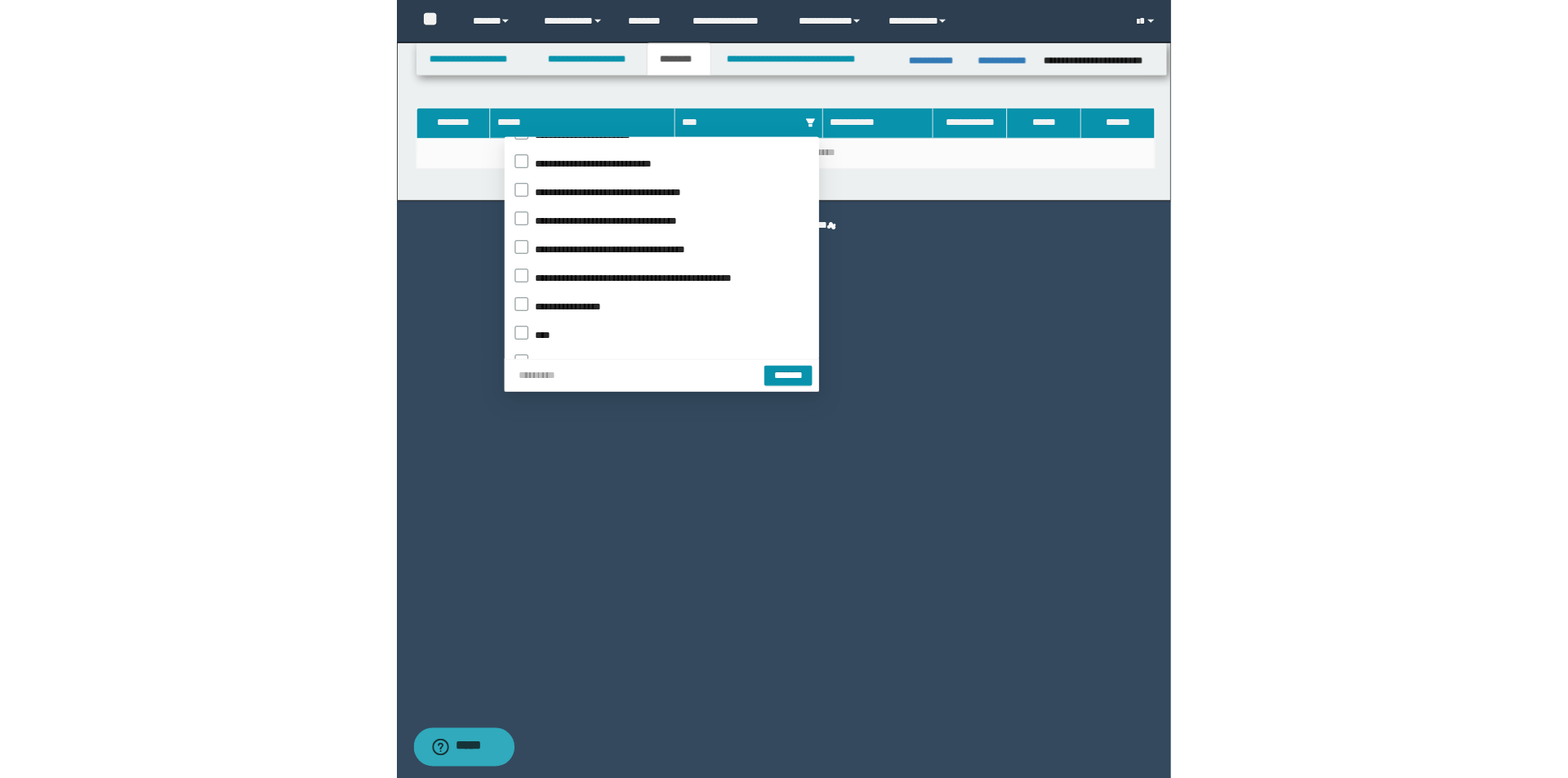 scroll, scrollTop: 152, scrollLeft: 0, axis: vertical 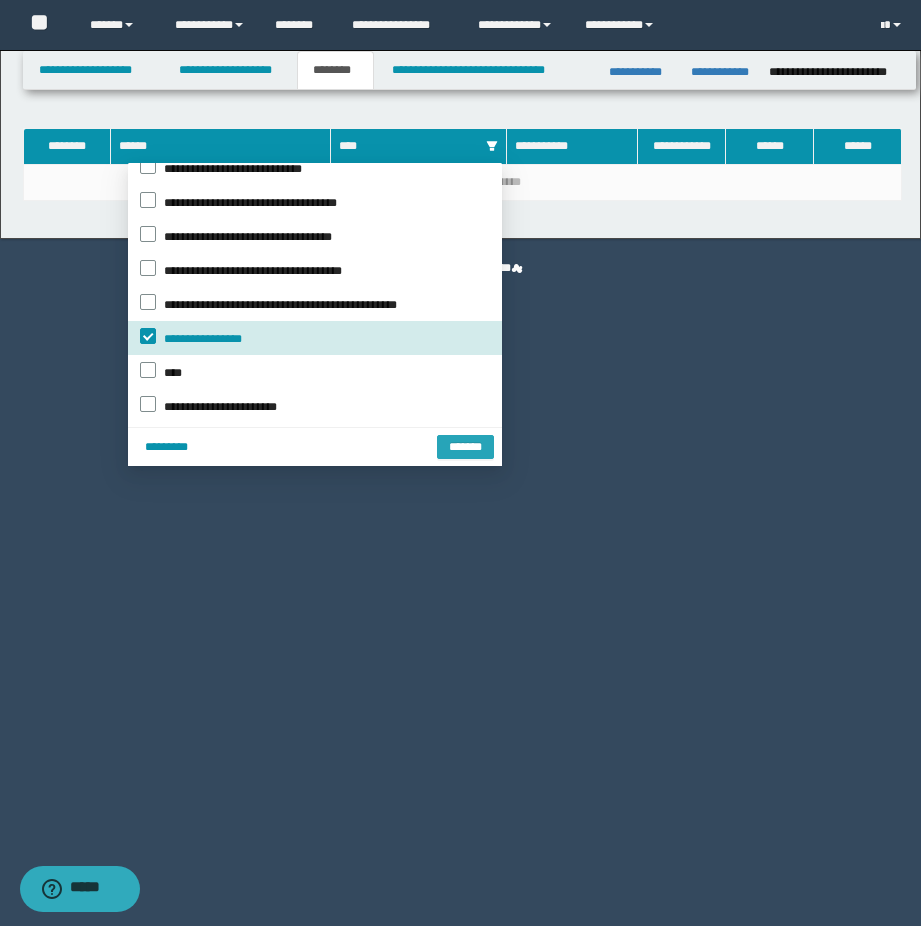 click on "*******" at bounding box center [465, 447] 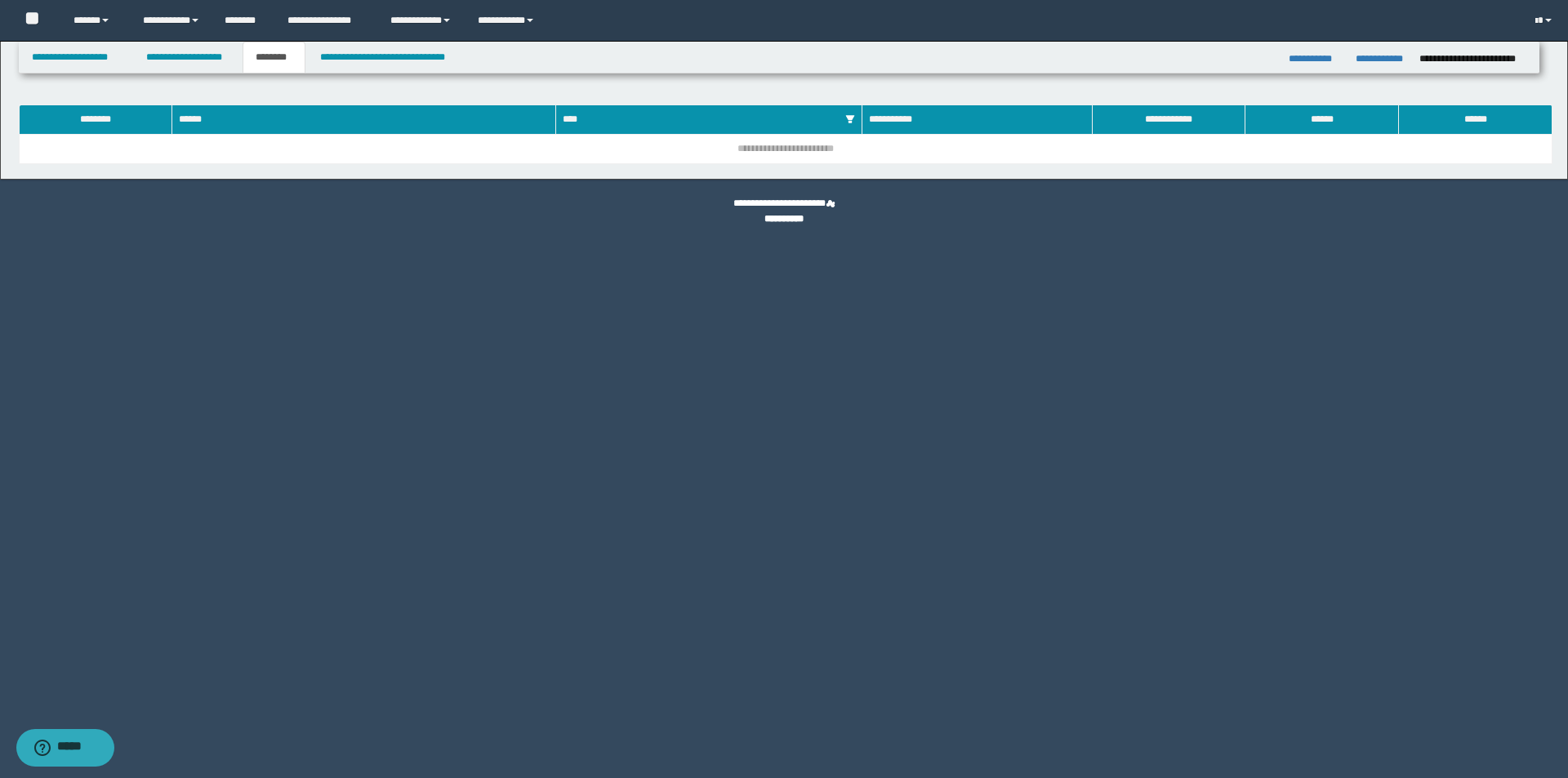 click on "**********" at bounding box center [786, 149] 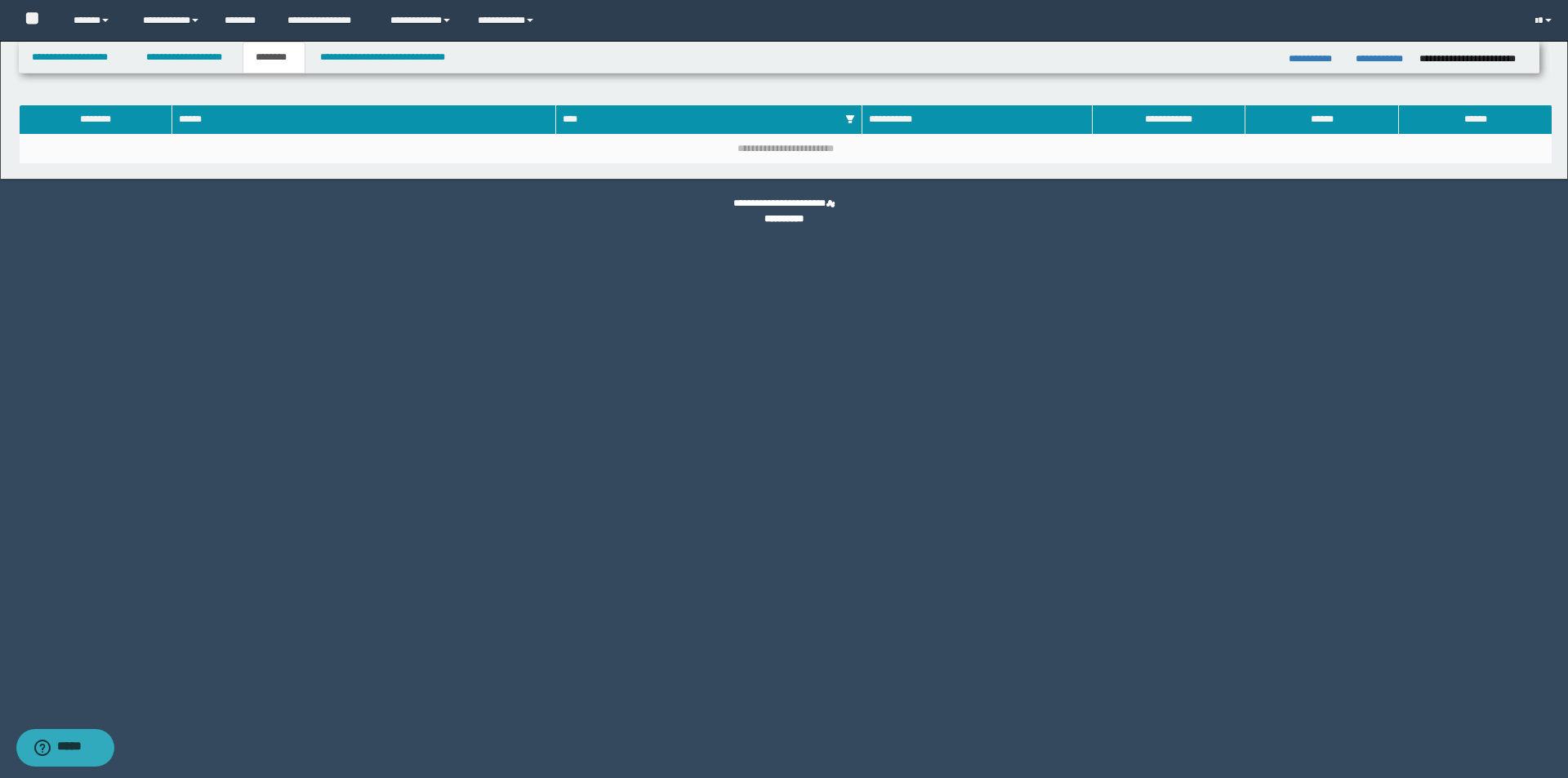click on "**********" at bounding box center (978, 120) 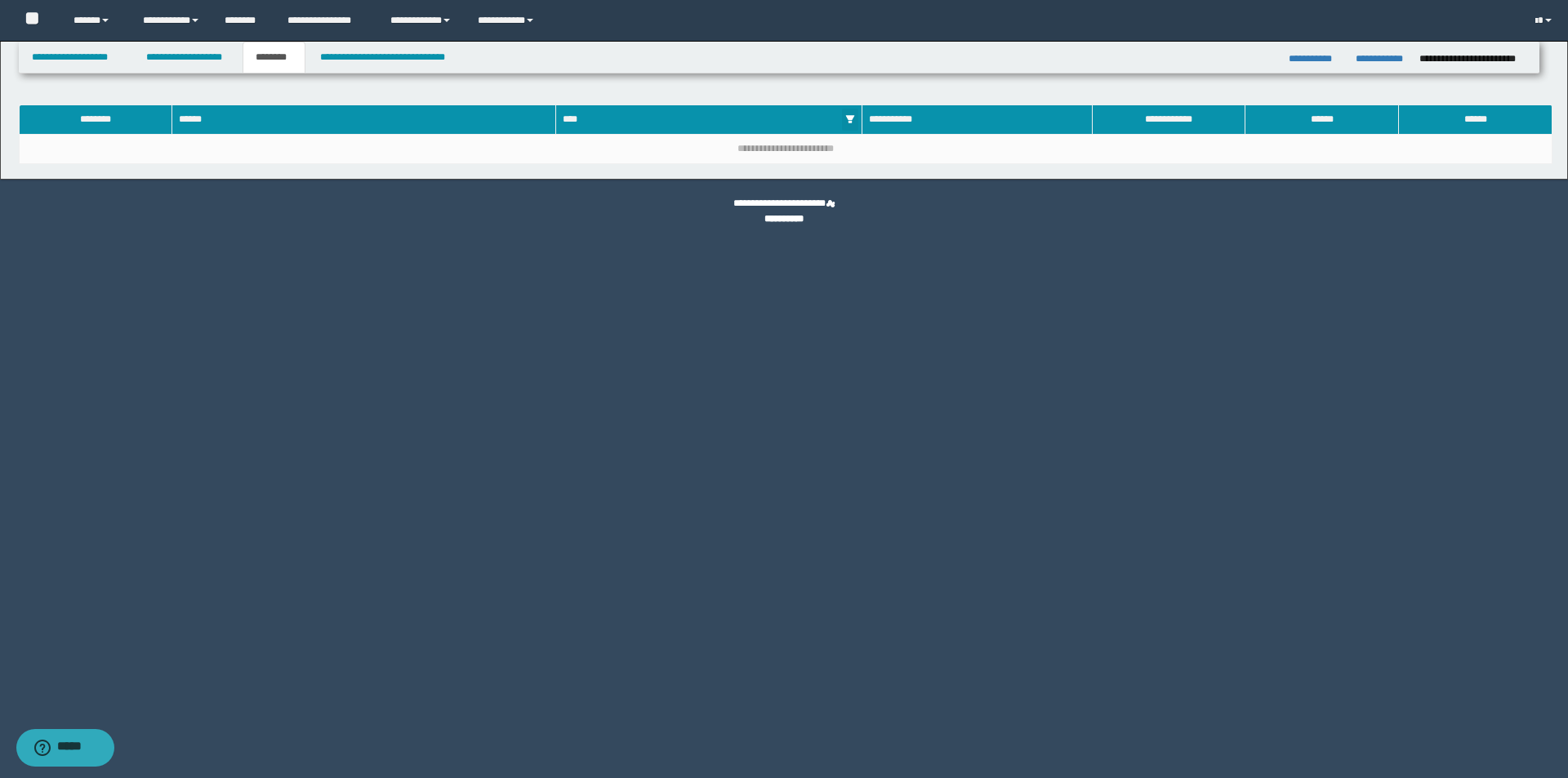 click 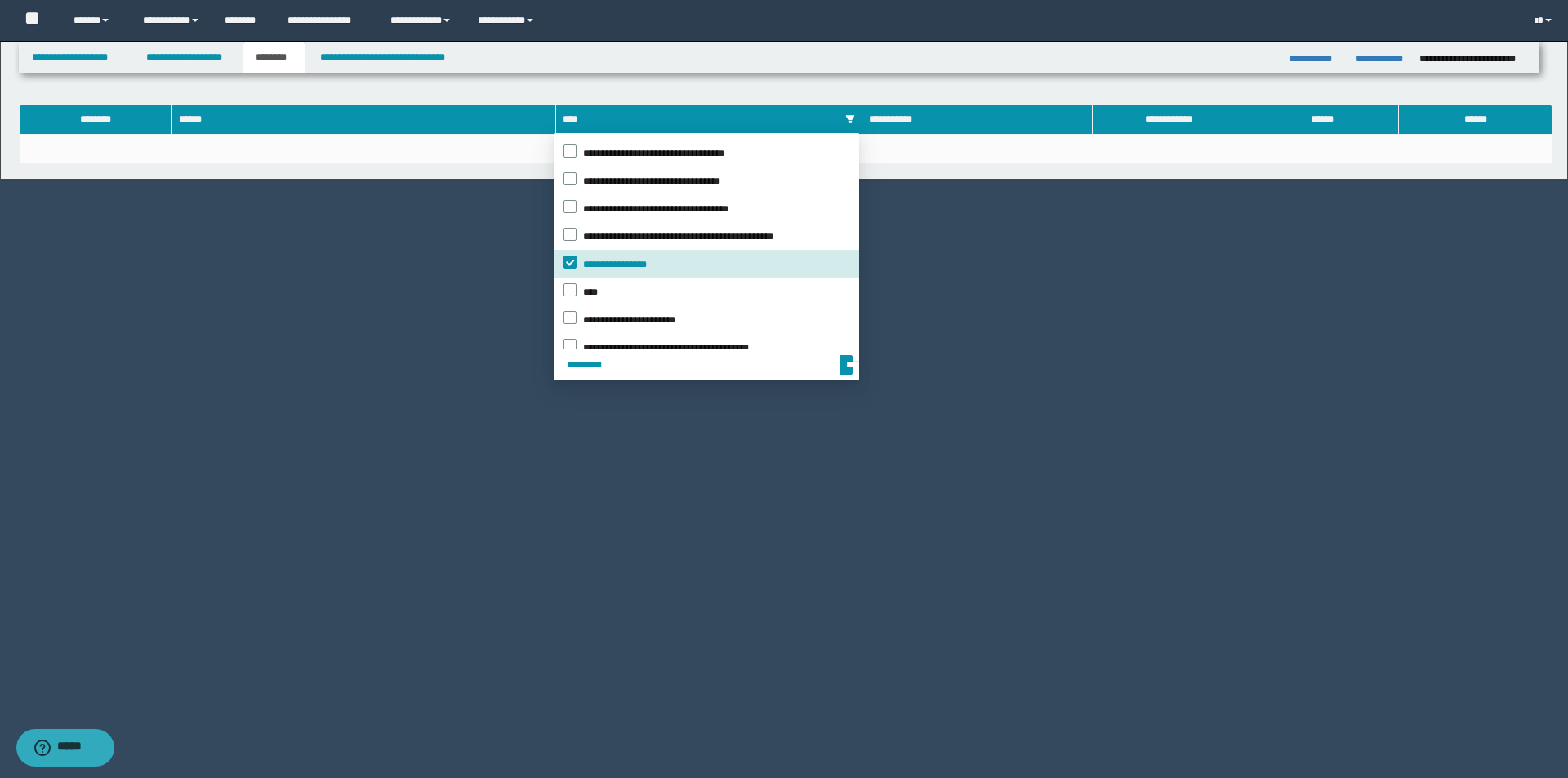 scroll, scrollTop: 183, scrollLeft: 0, axis: vertical 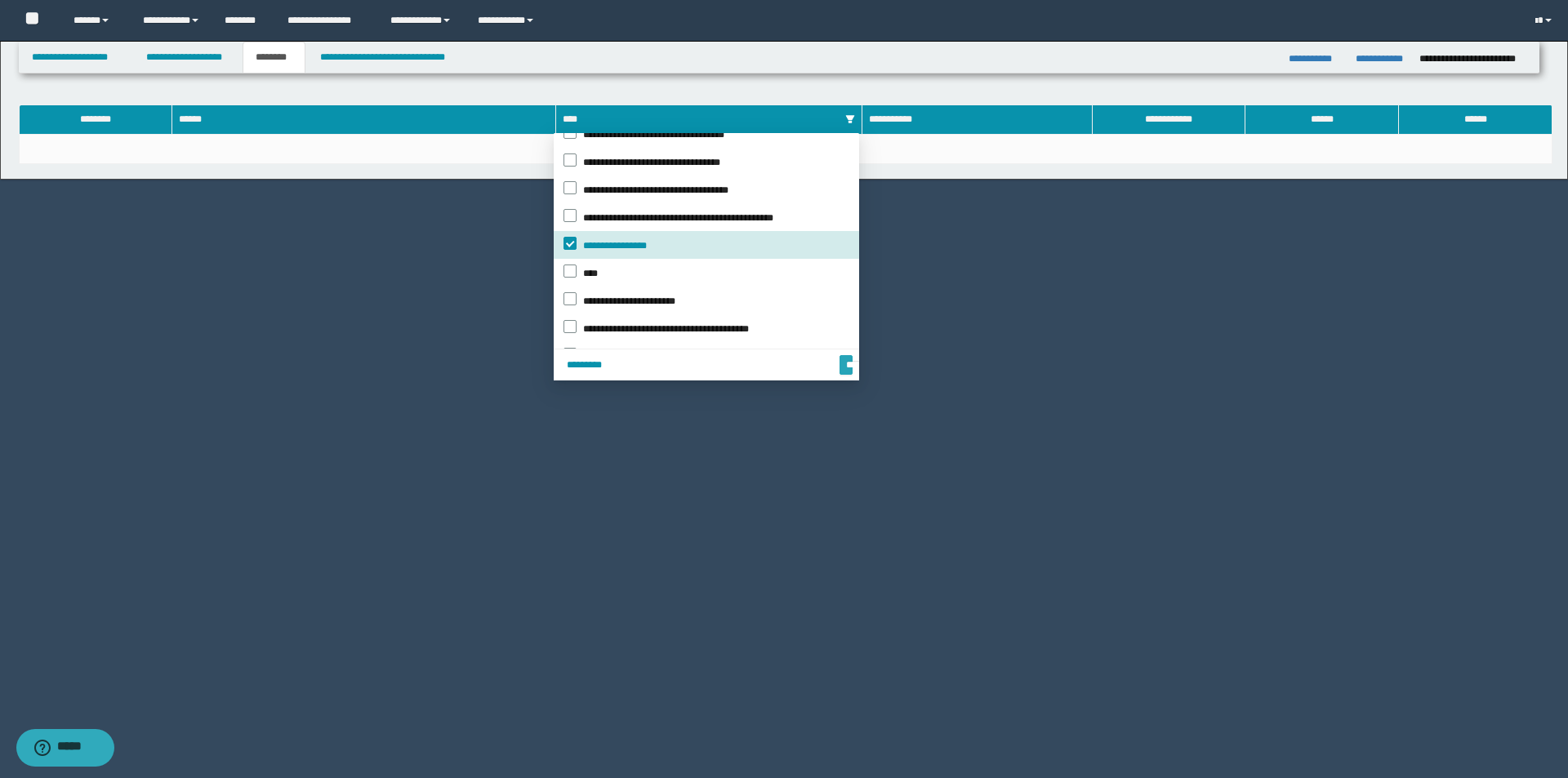 click on "*******" at bounding box center [846, 358] 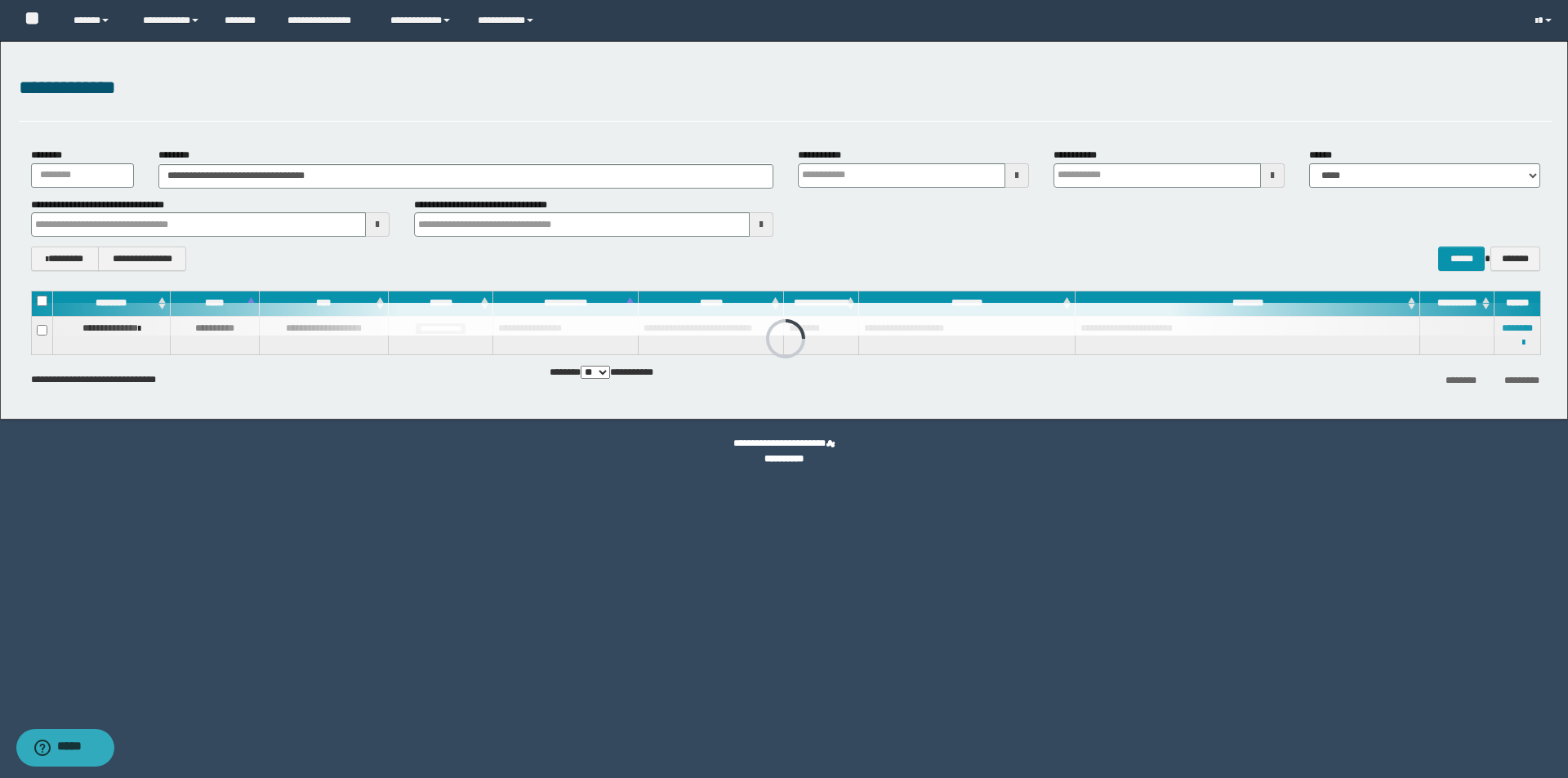 scroll, scrollTop: 0, scrollLeft: 0, axis: both 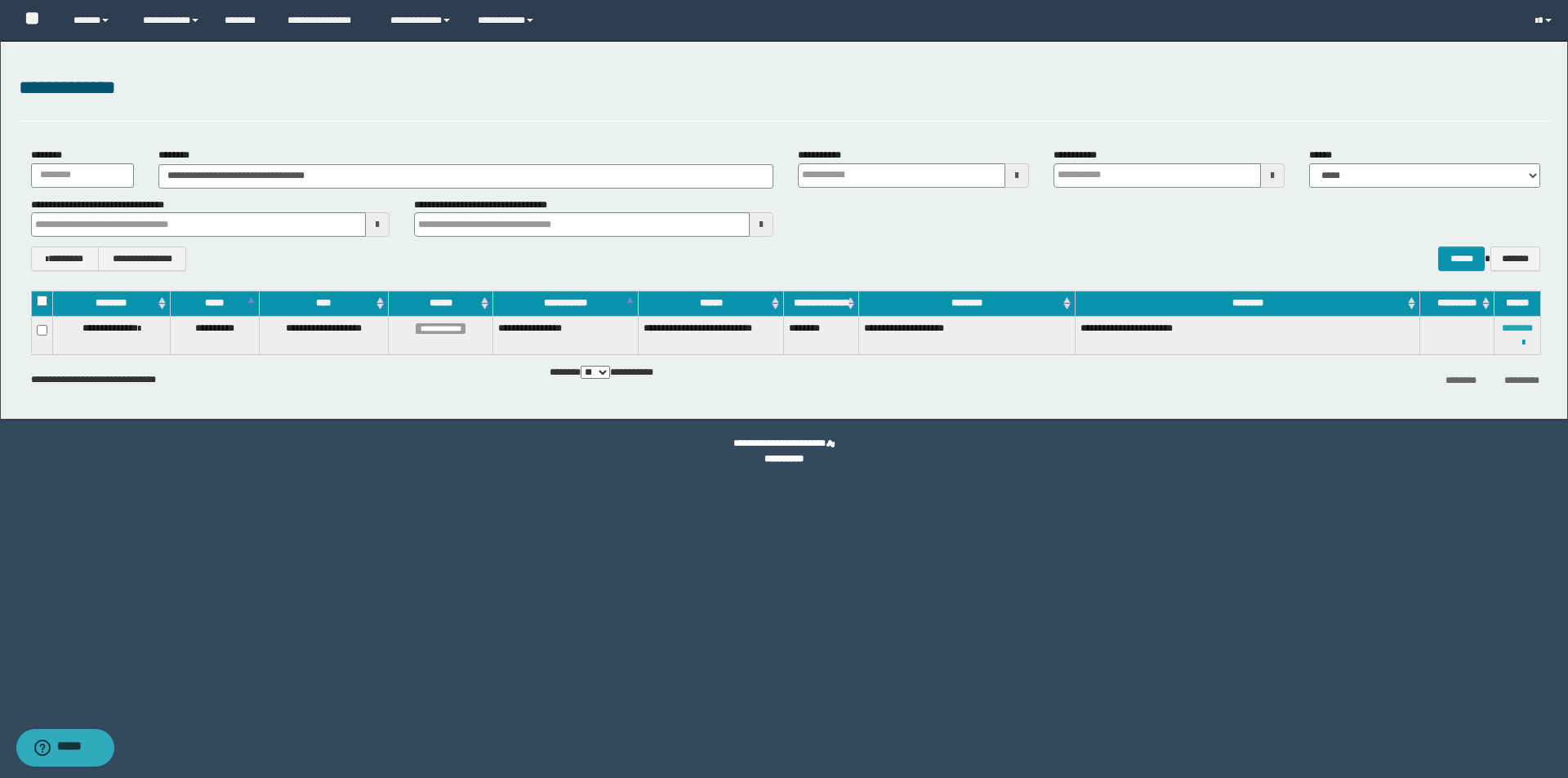 click on "********" at bounding box center [1517, 328] 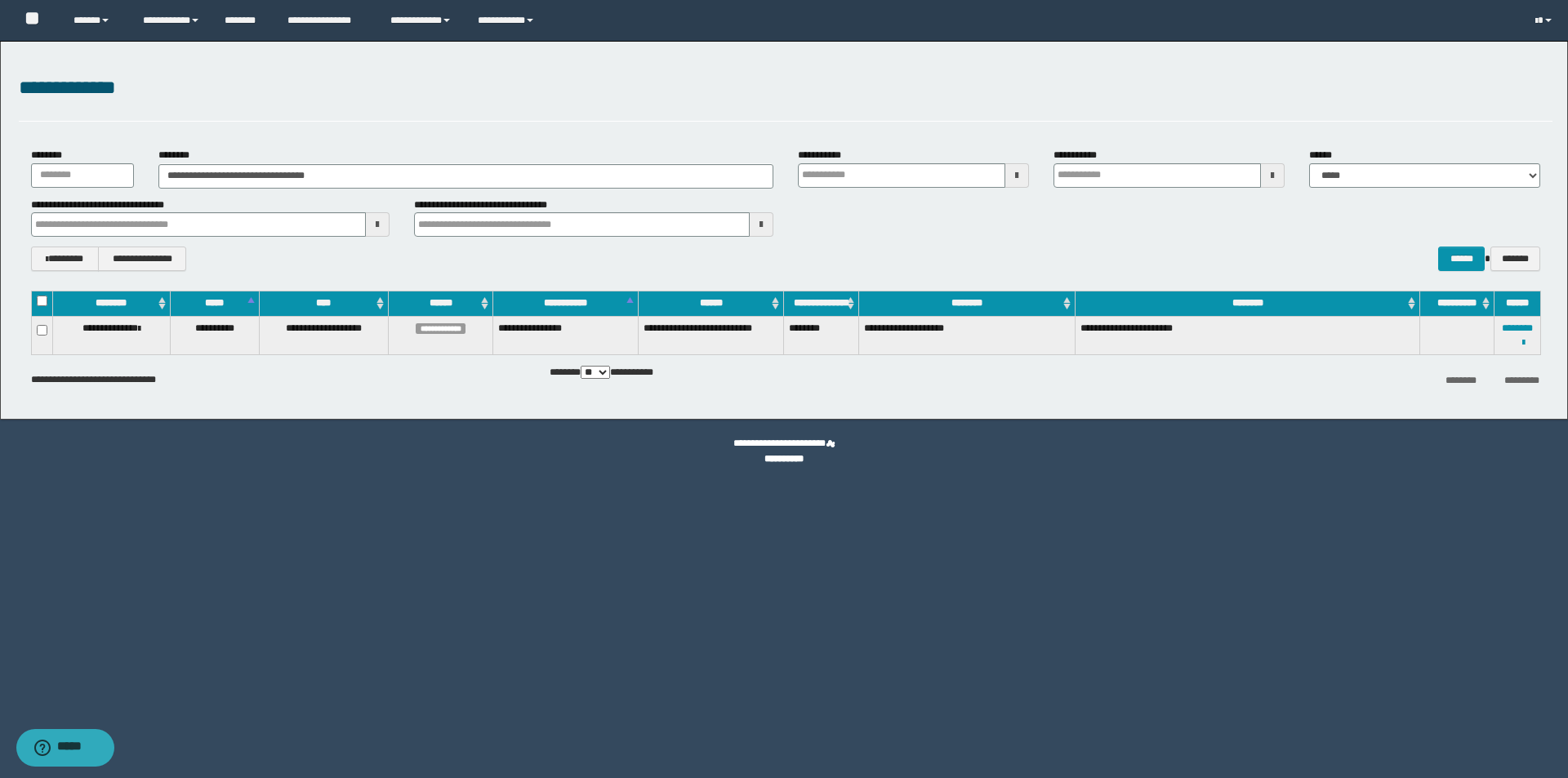 click on "**********" at bounding box center (786, 210) 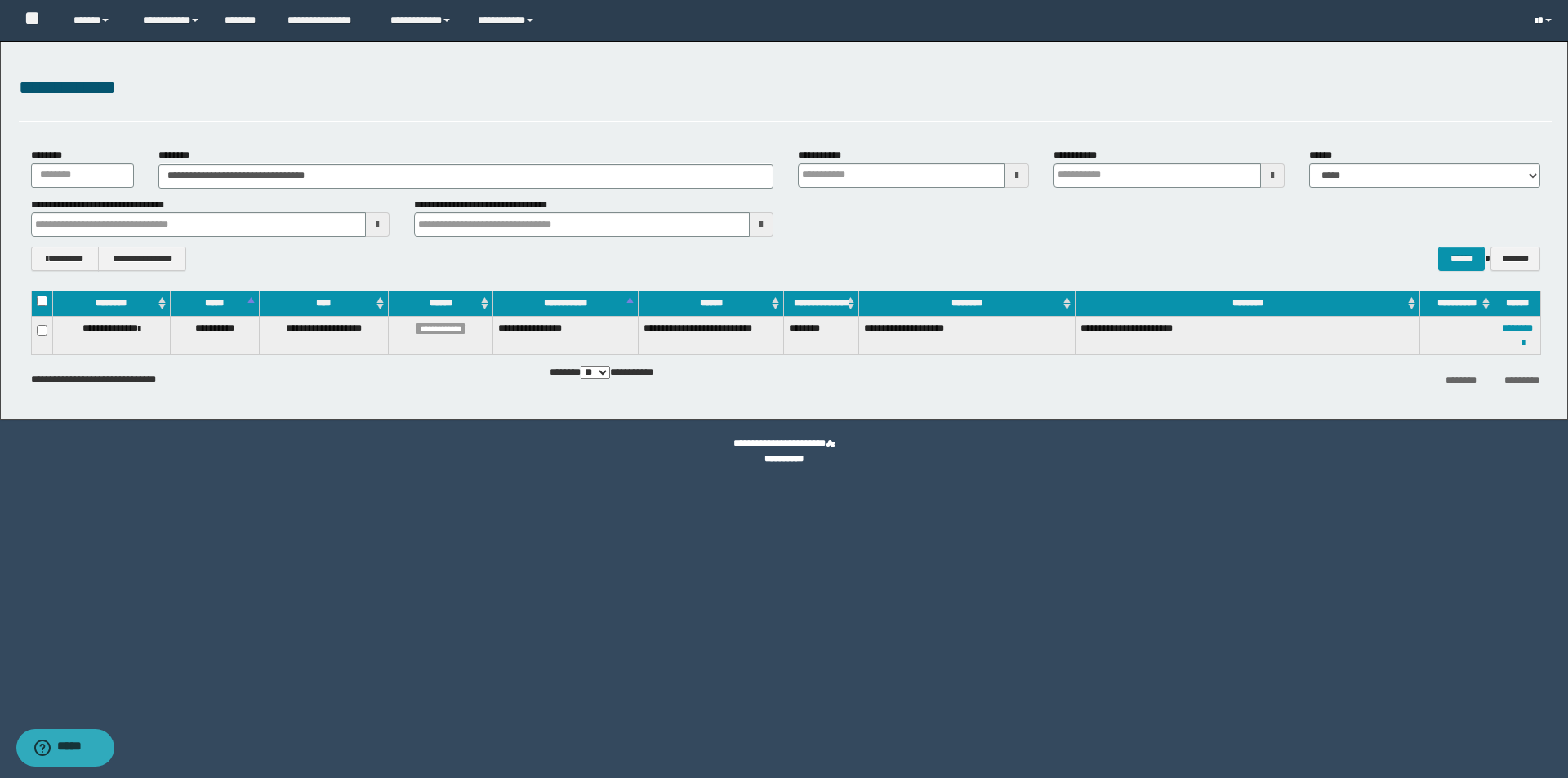 click at bounding box center (1545, 20) 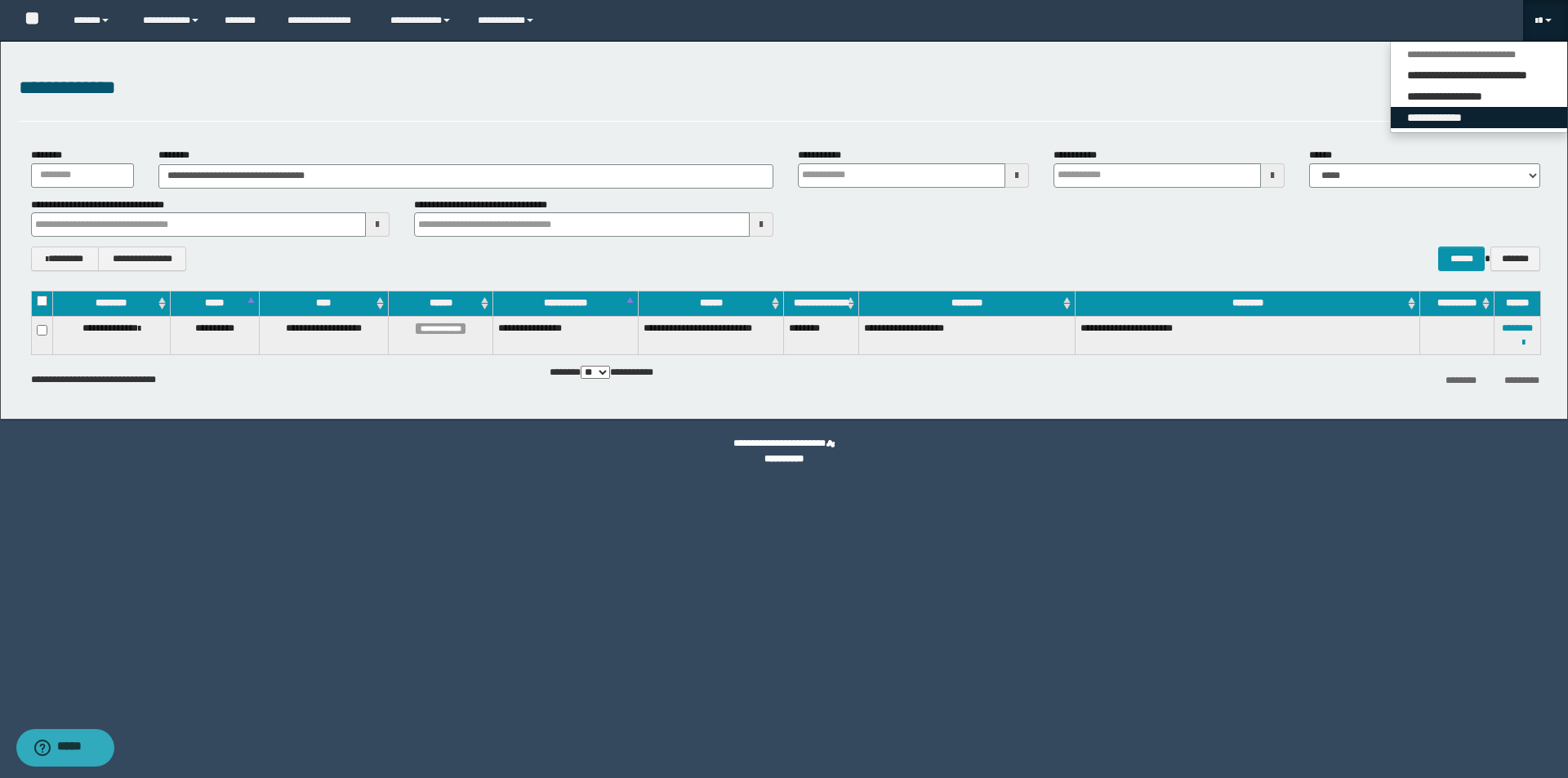 click on "**********" at bounding box center [1479, 118] 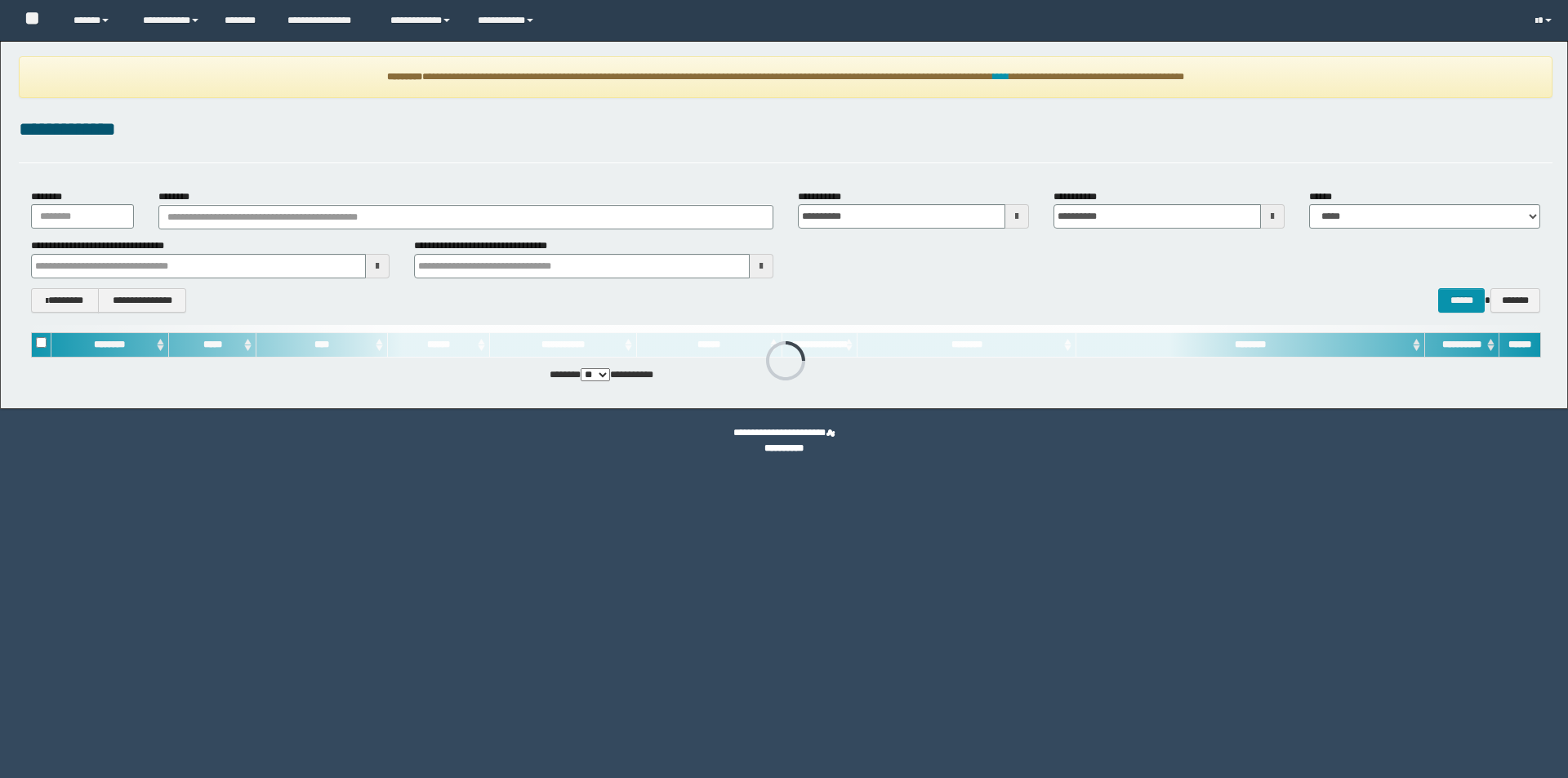 scroll, scrollTop: 0, scrollLeft: 0, axis: both 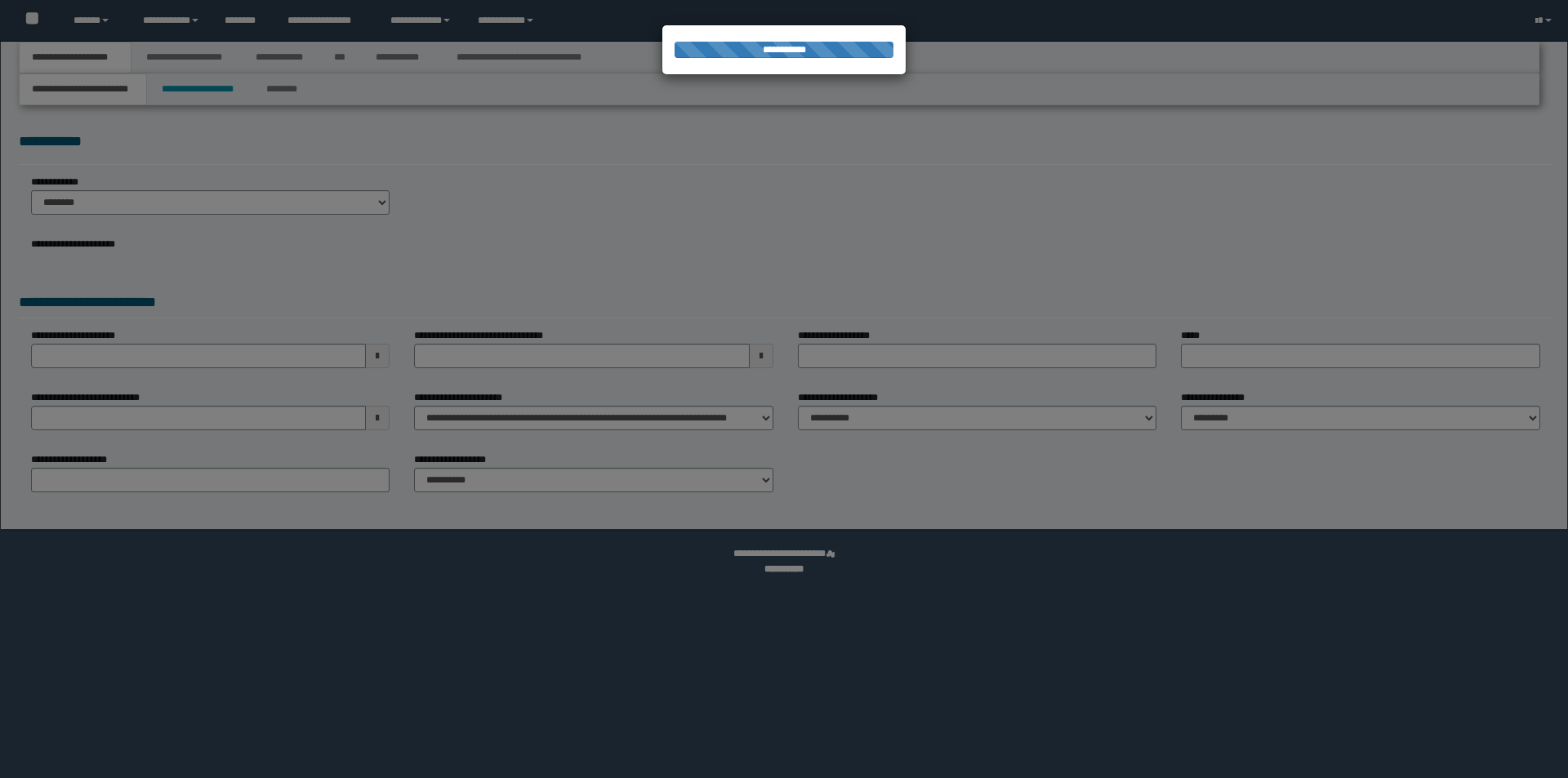 select on "**" 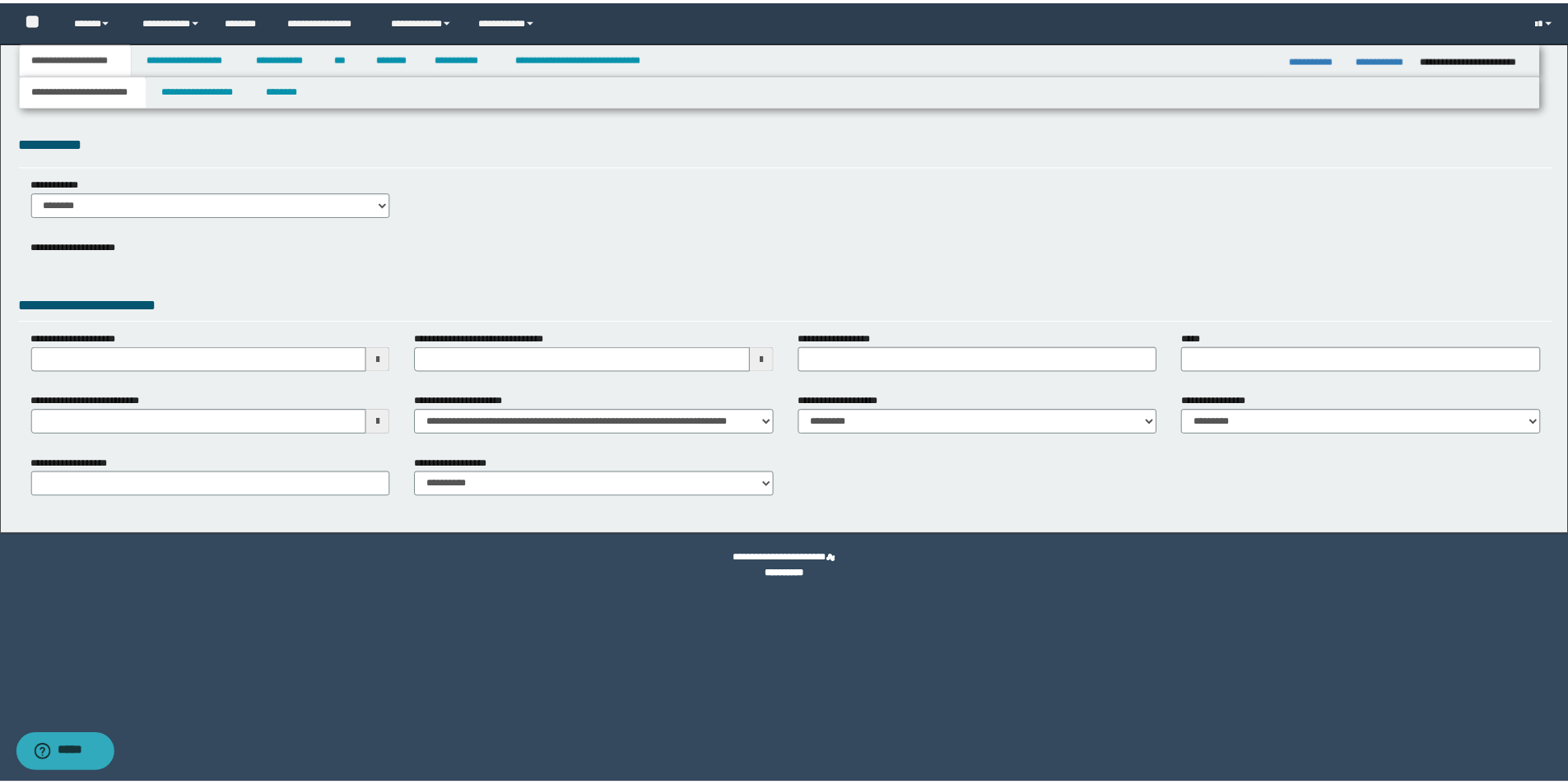 scroll, scrollTop: 0, scrollLeft: 0, axis: both 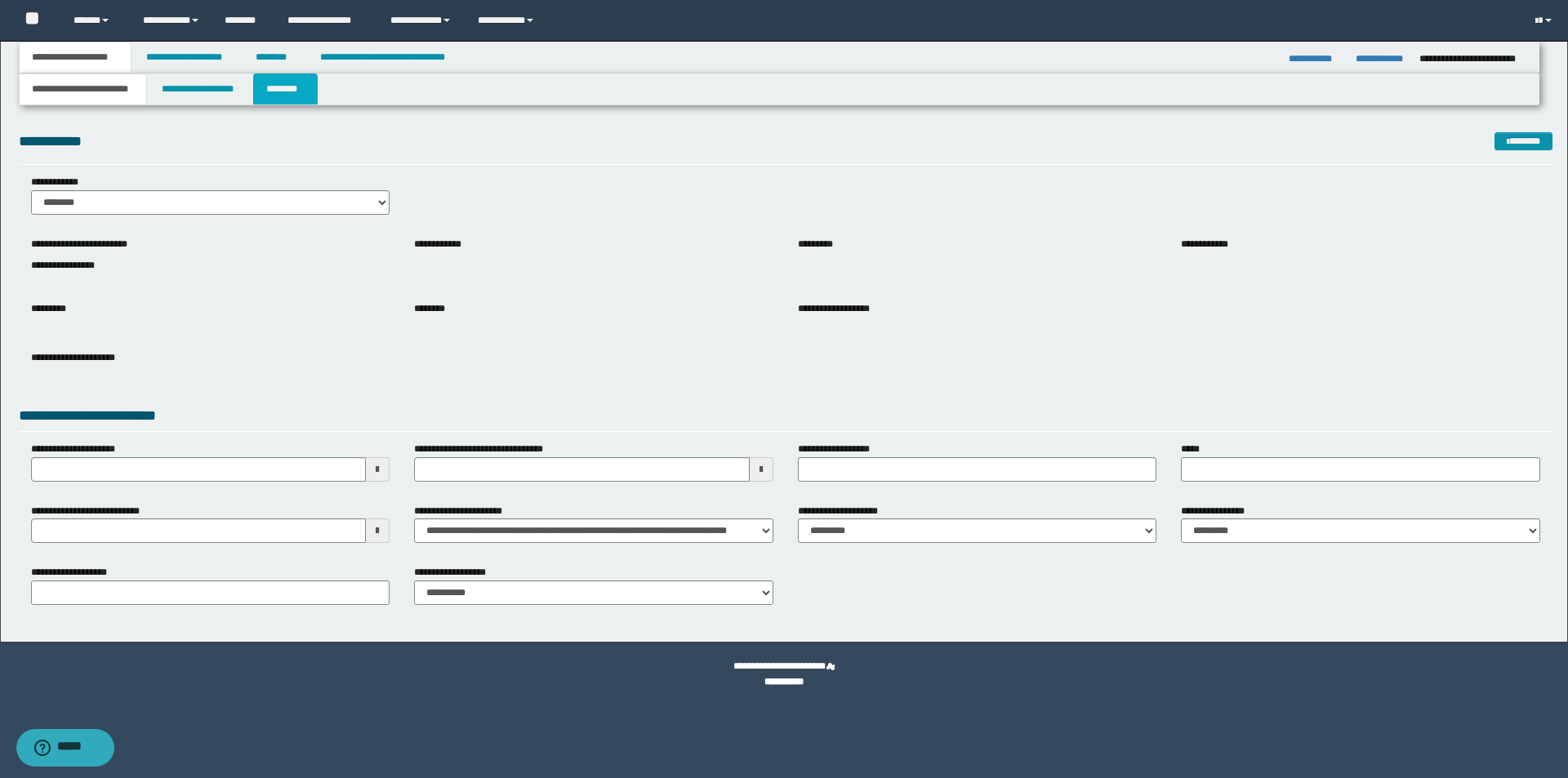 drag, startPoint x: 270, startPoint y: 88, endPoint x: 264, endPoint y: 105, distance: 18.027756 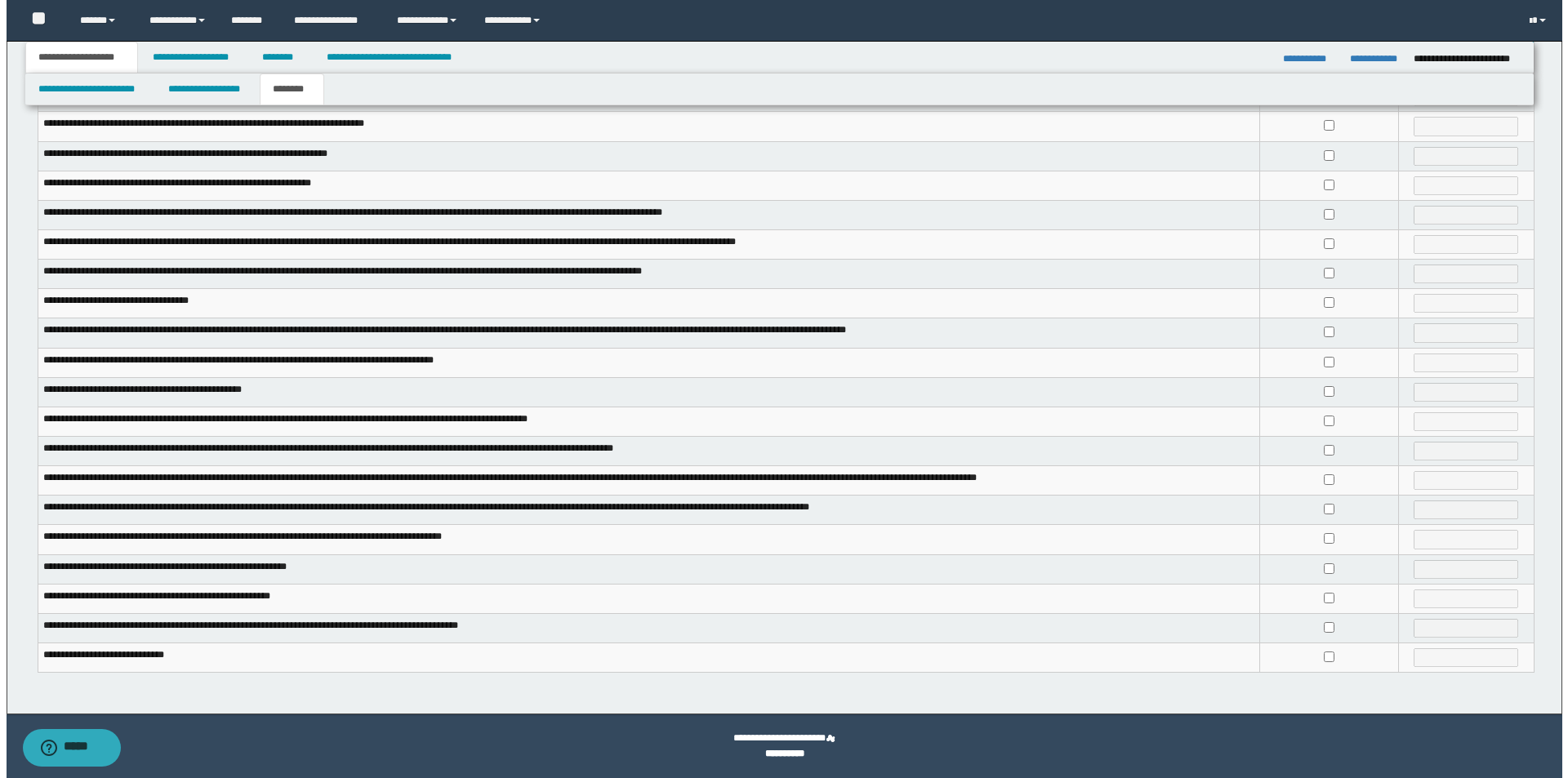 scroll, scrollTop: 0, scrollLeft: 0, axis: both 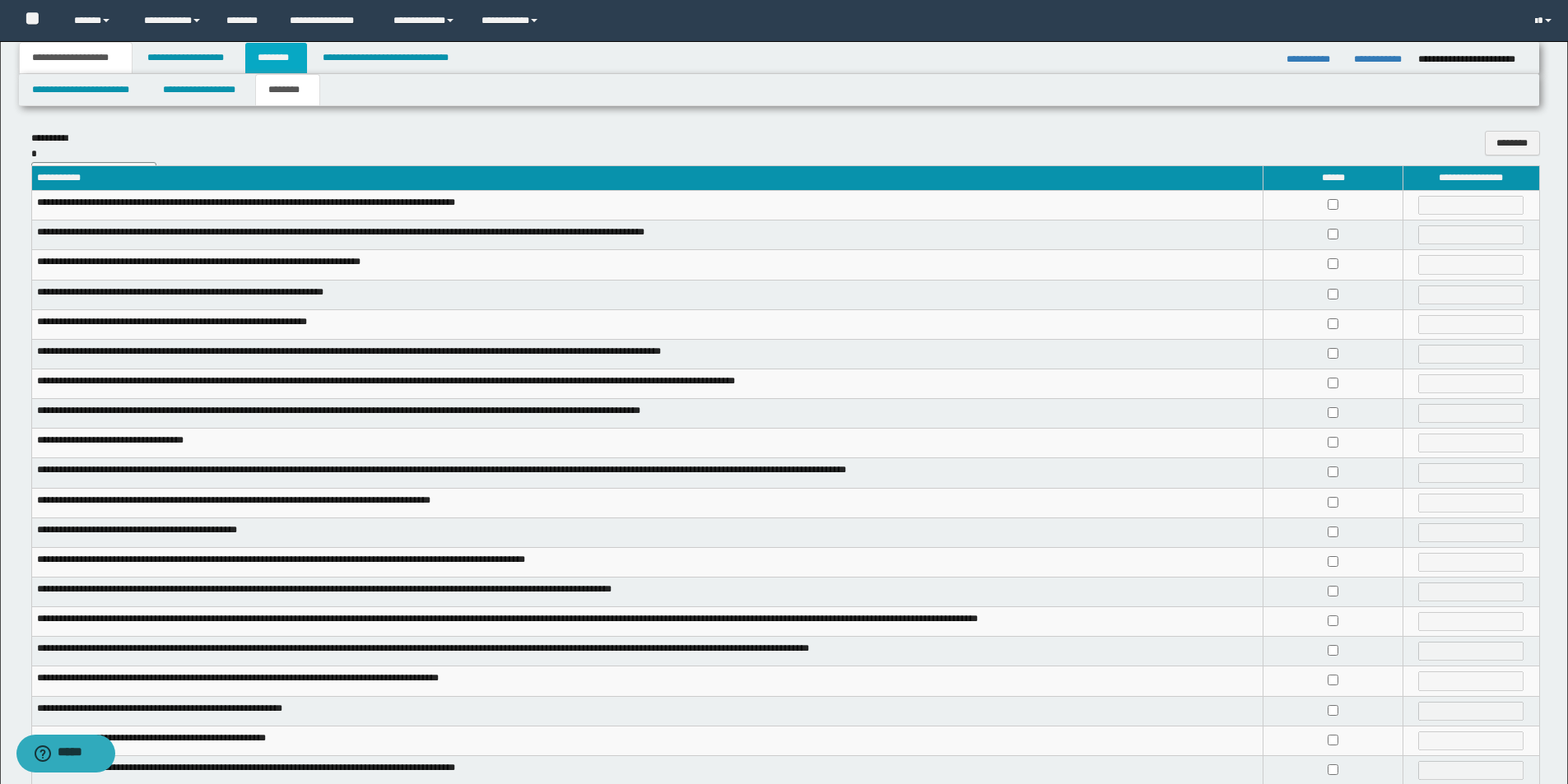 click on "********" at bounding box center (276, 58) 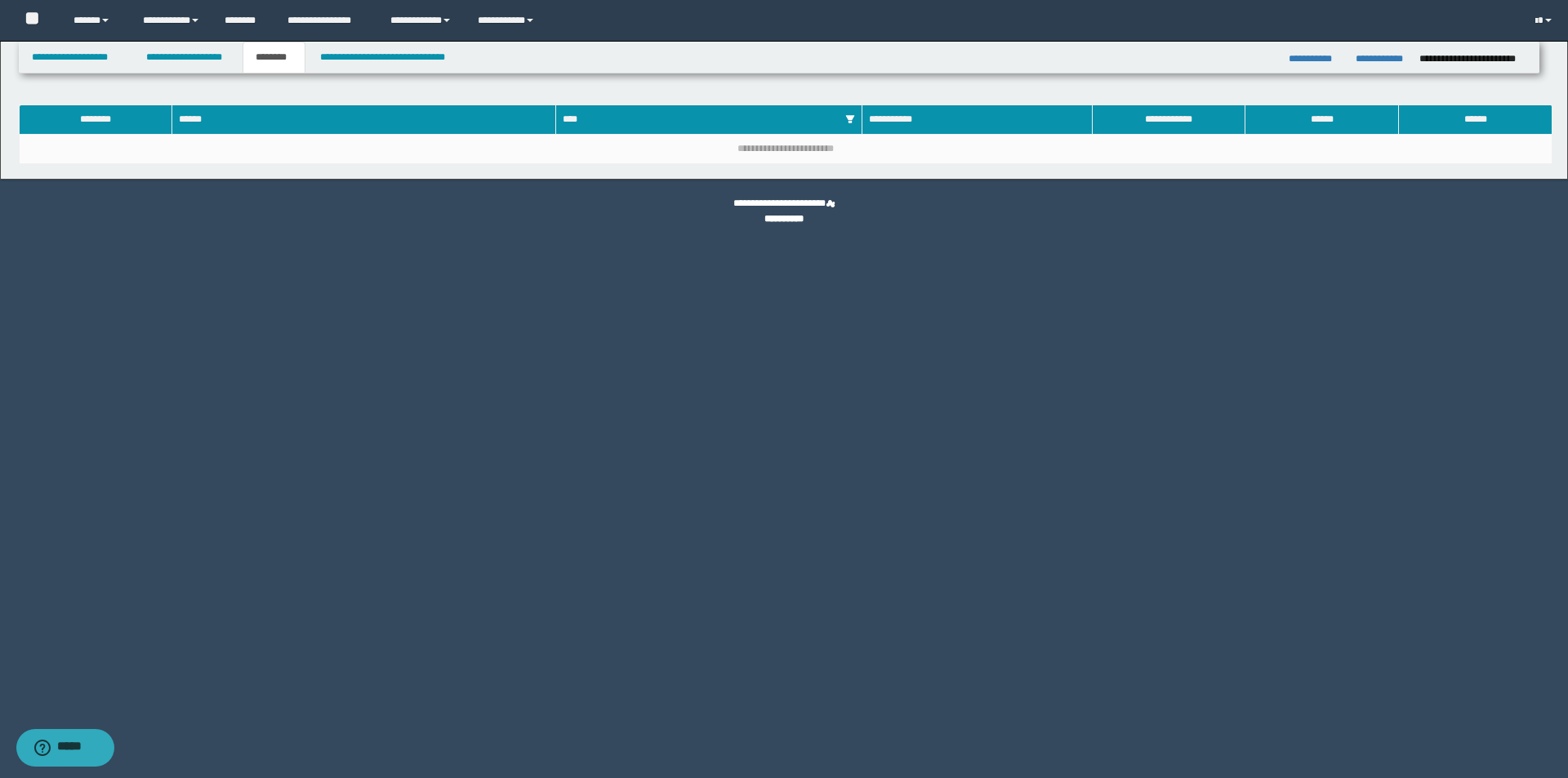 click on "**********" at bounding box center [978, 120] 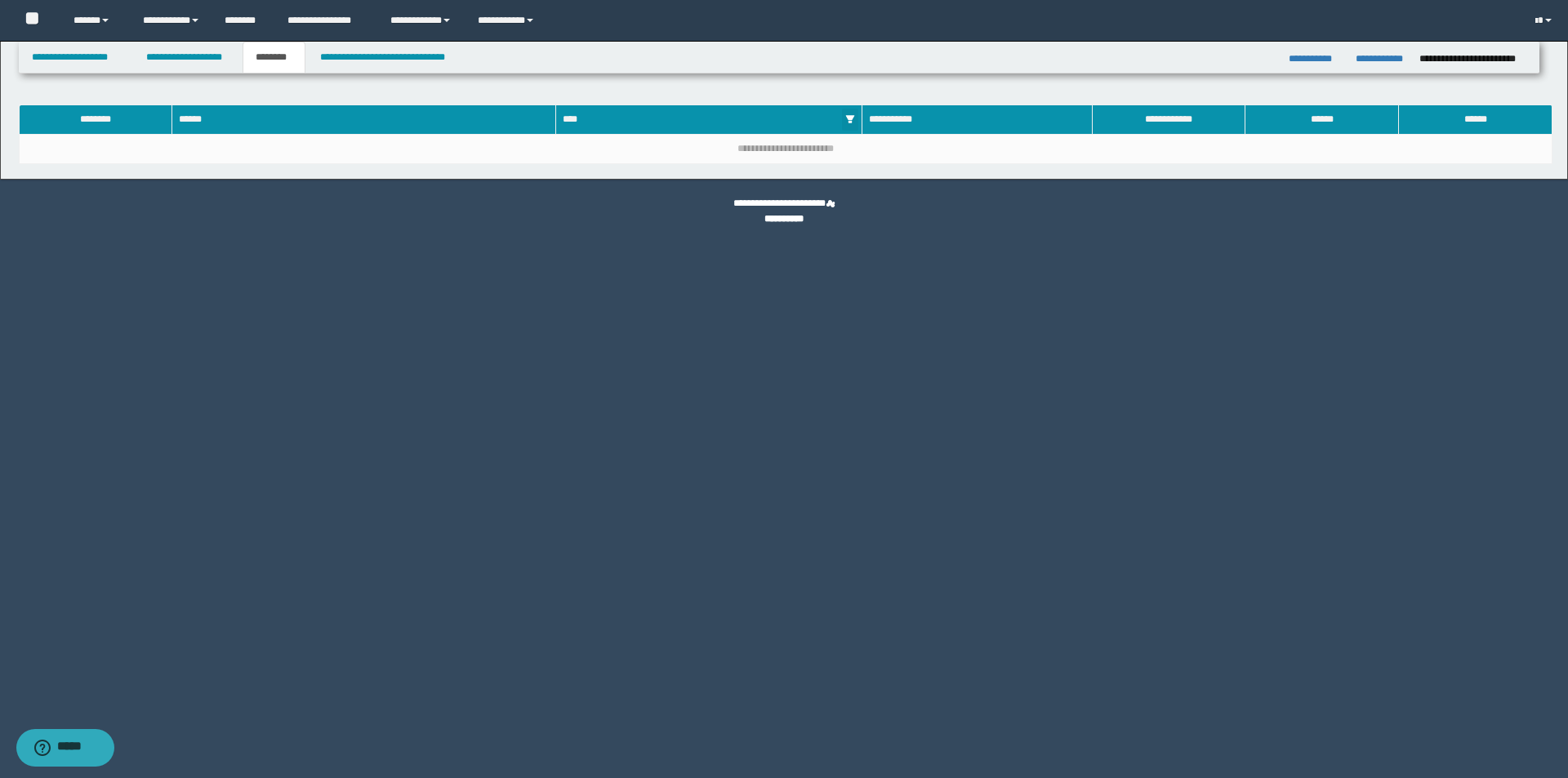 click 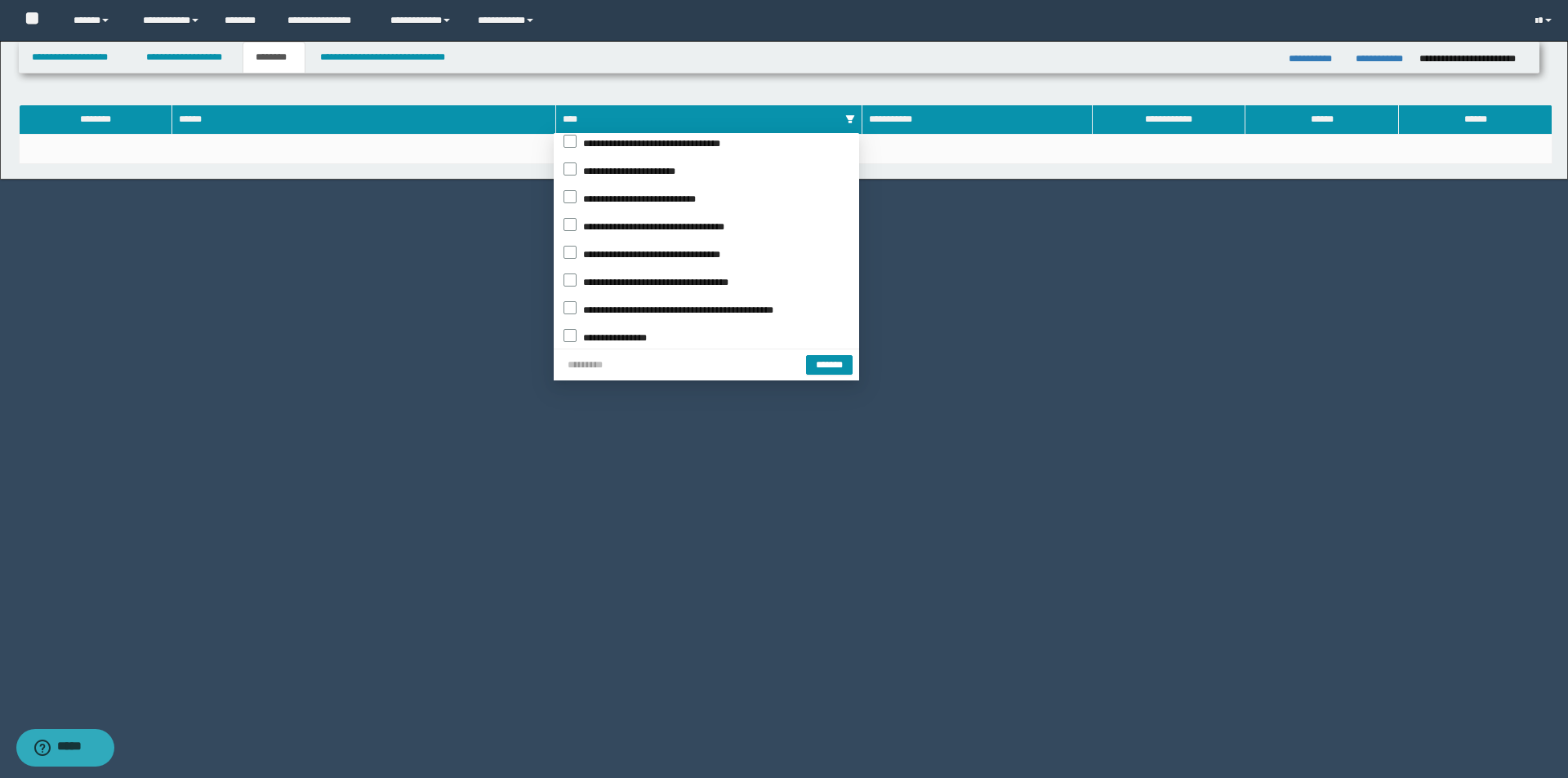 scroll, scrollTop: 136, scrollLeft: 0, axis: vertical 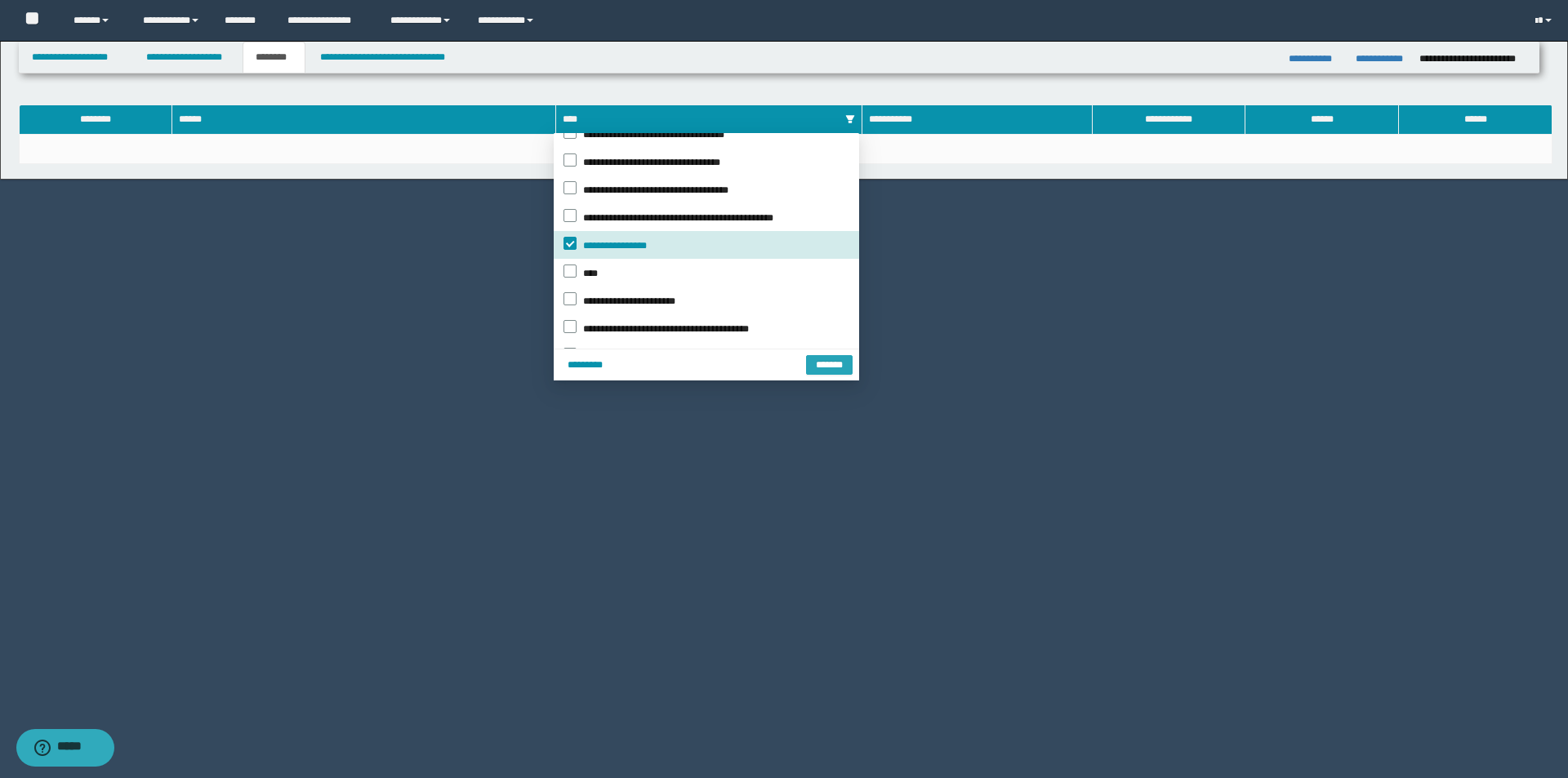 click on "*******" at bounding box center [829, 365] 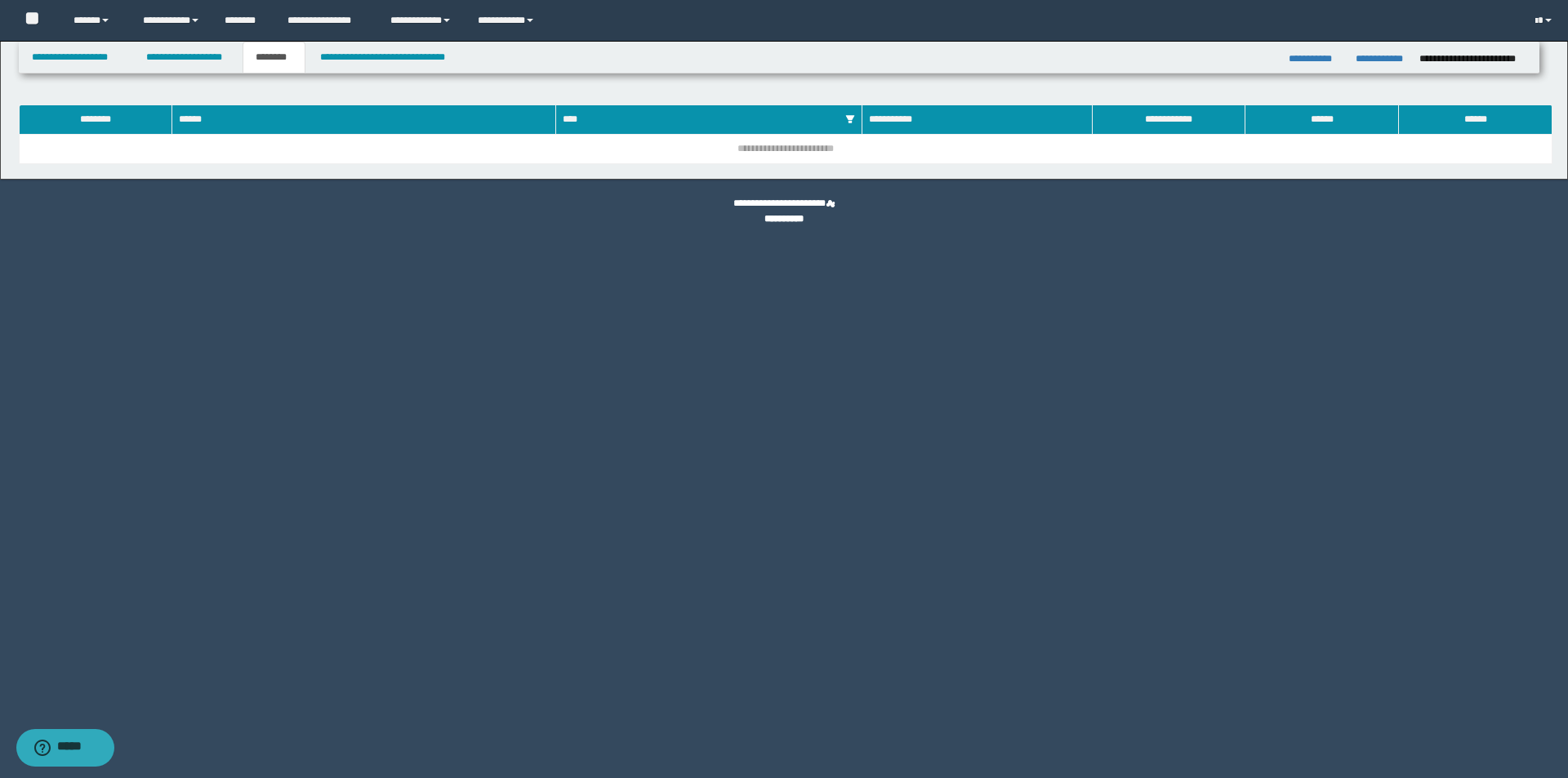 click on "**********" at bounding box center [786, 149] 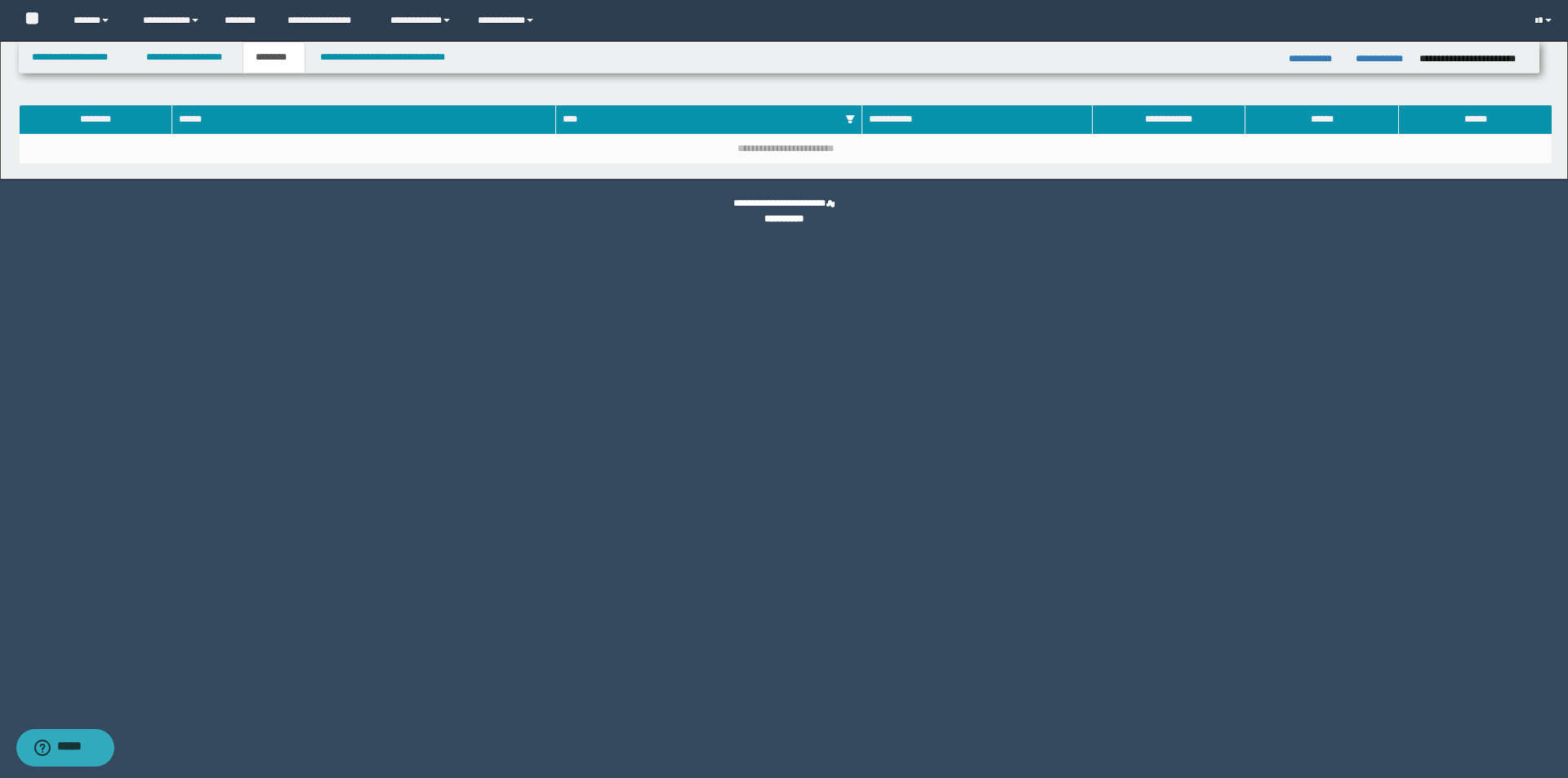 click on "******" at bounding box center (1476, 120) 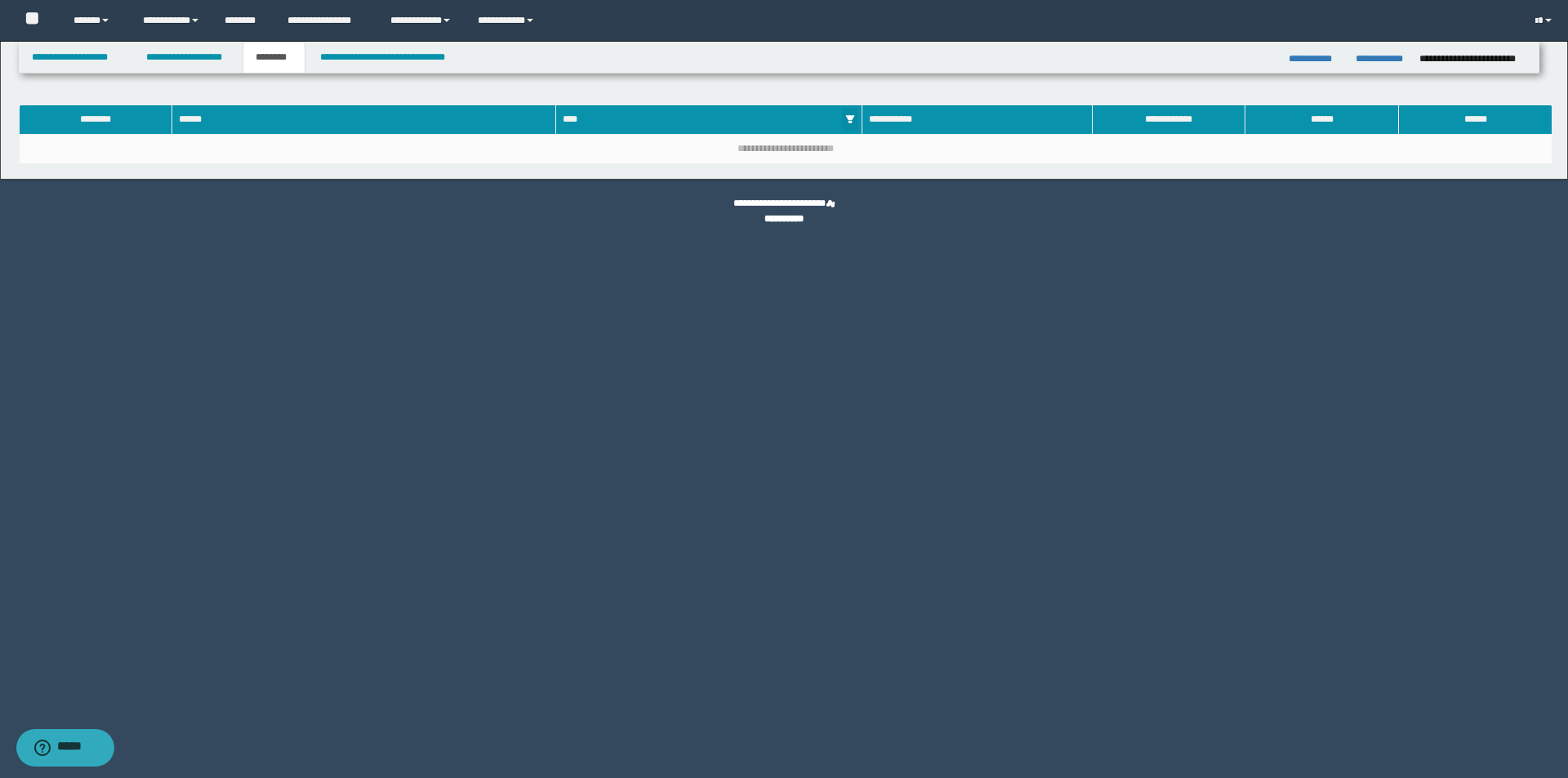 click 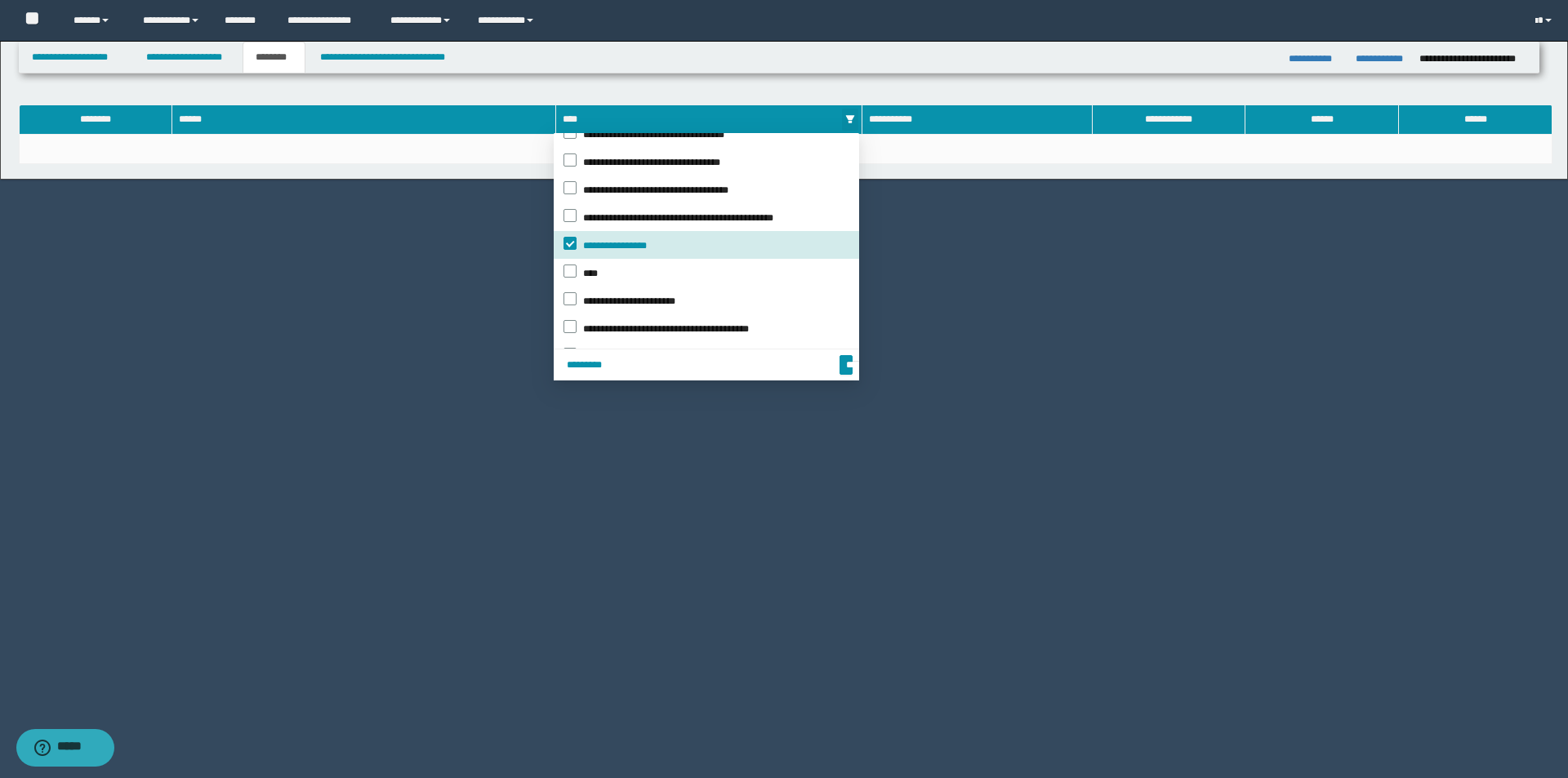 scroll, scrollTop: 57, scrollLeft: 0, axis: vertical 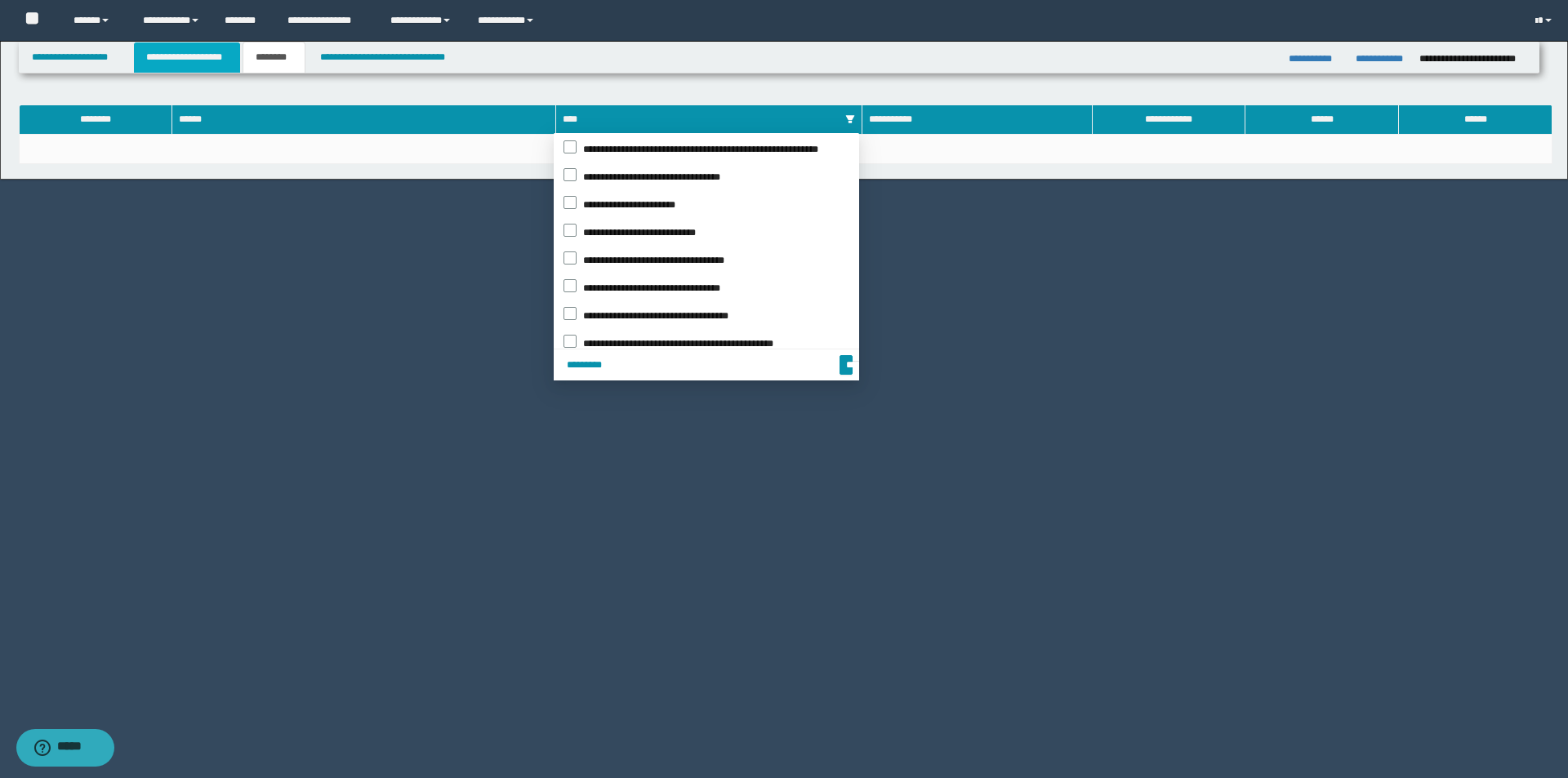 click on "**********" at bounding box center (187, 57) 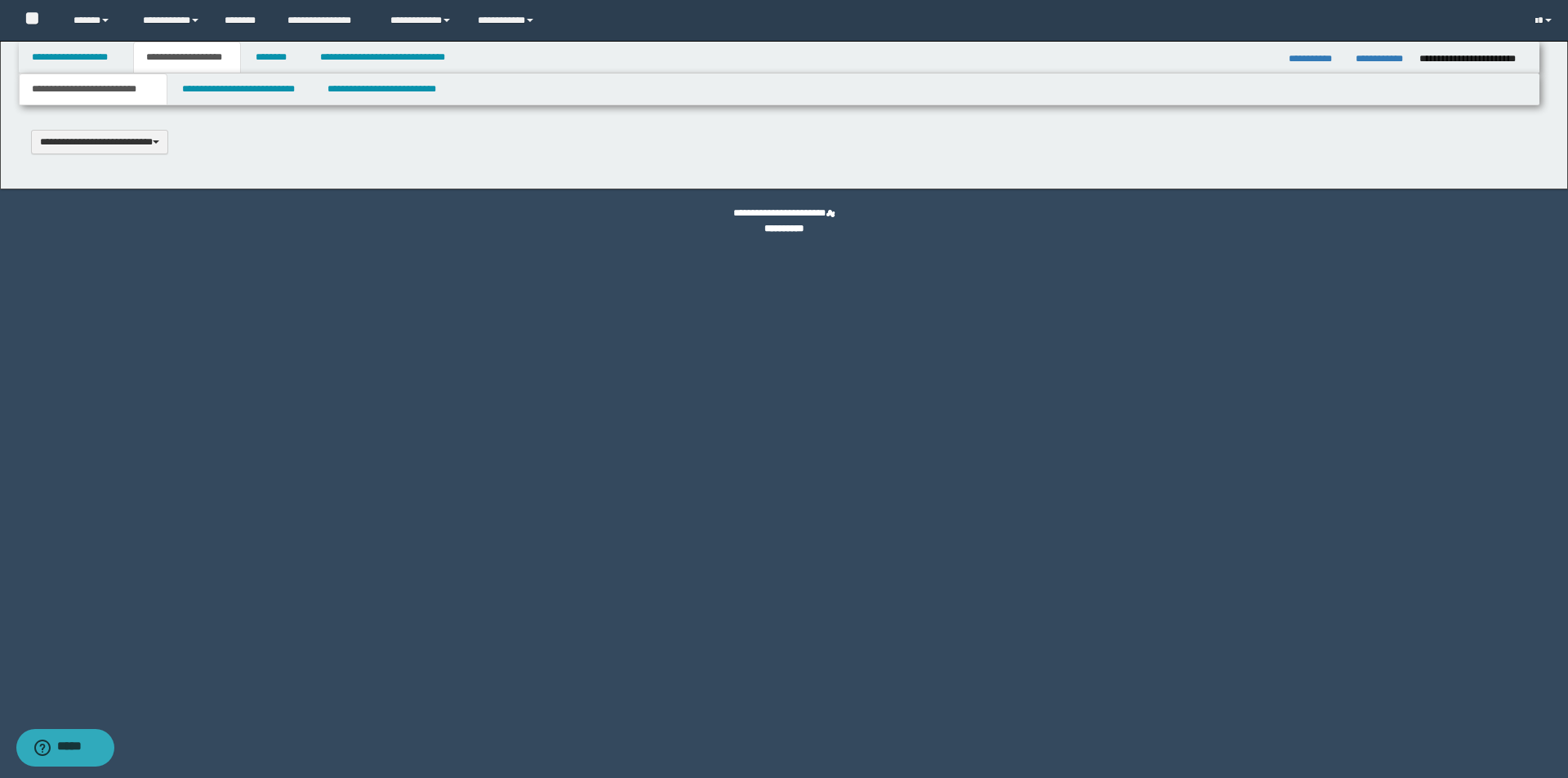 type 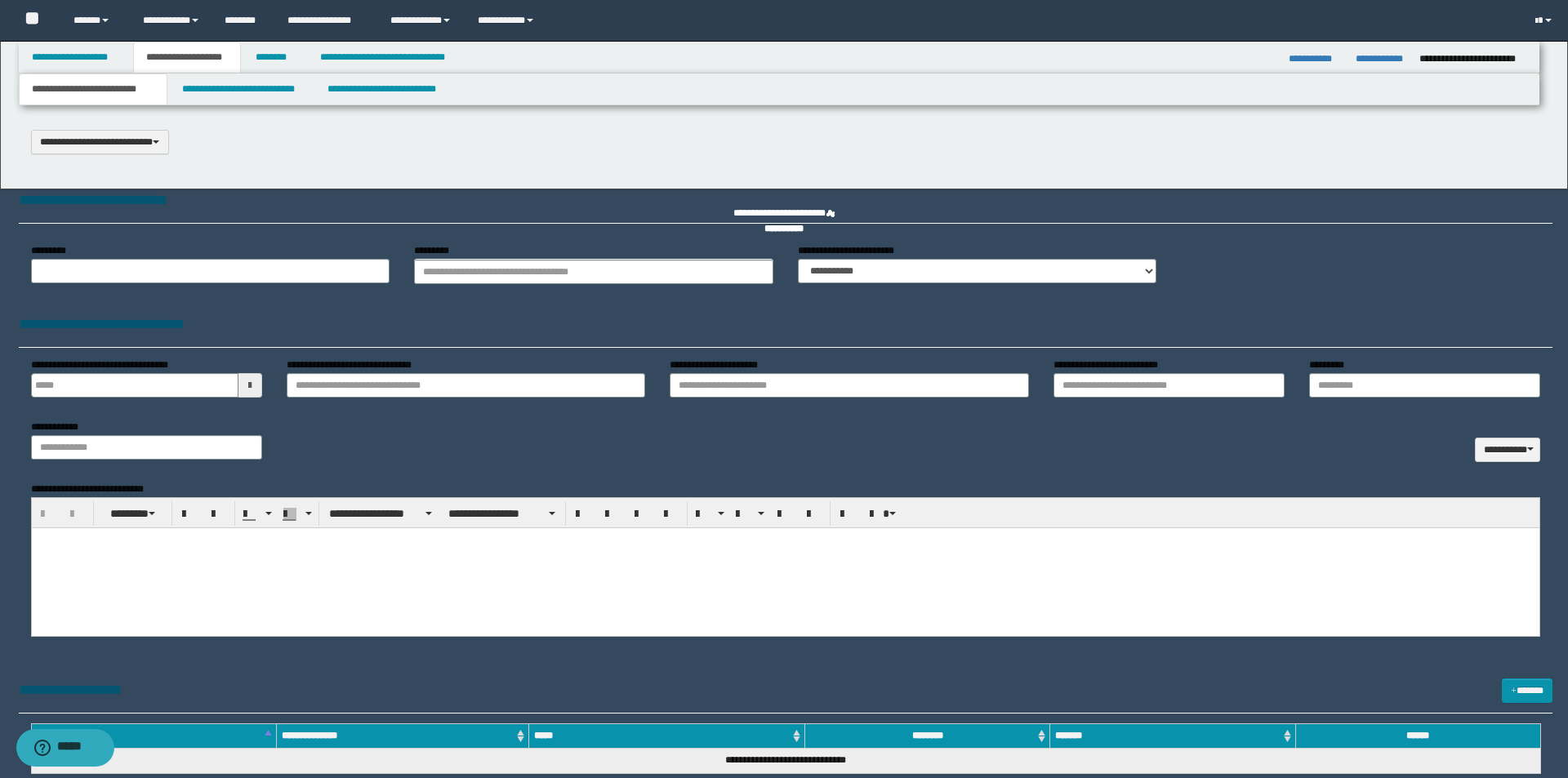 select on "*" 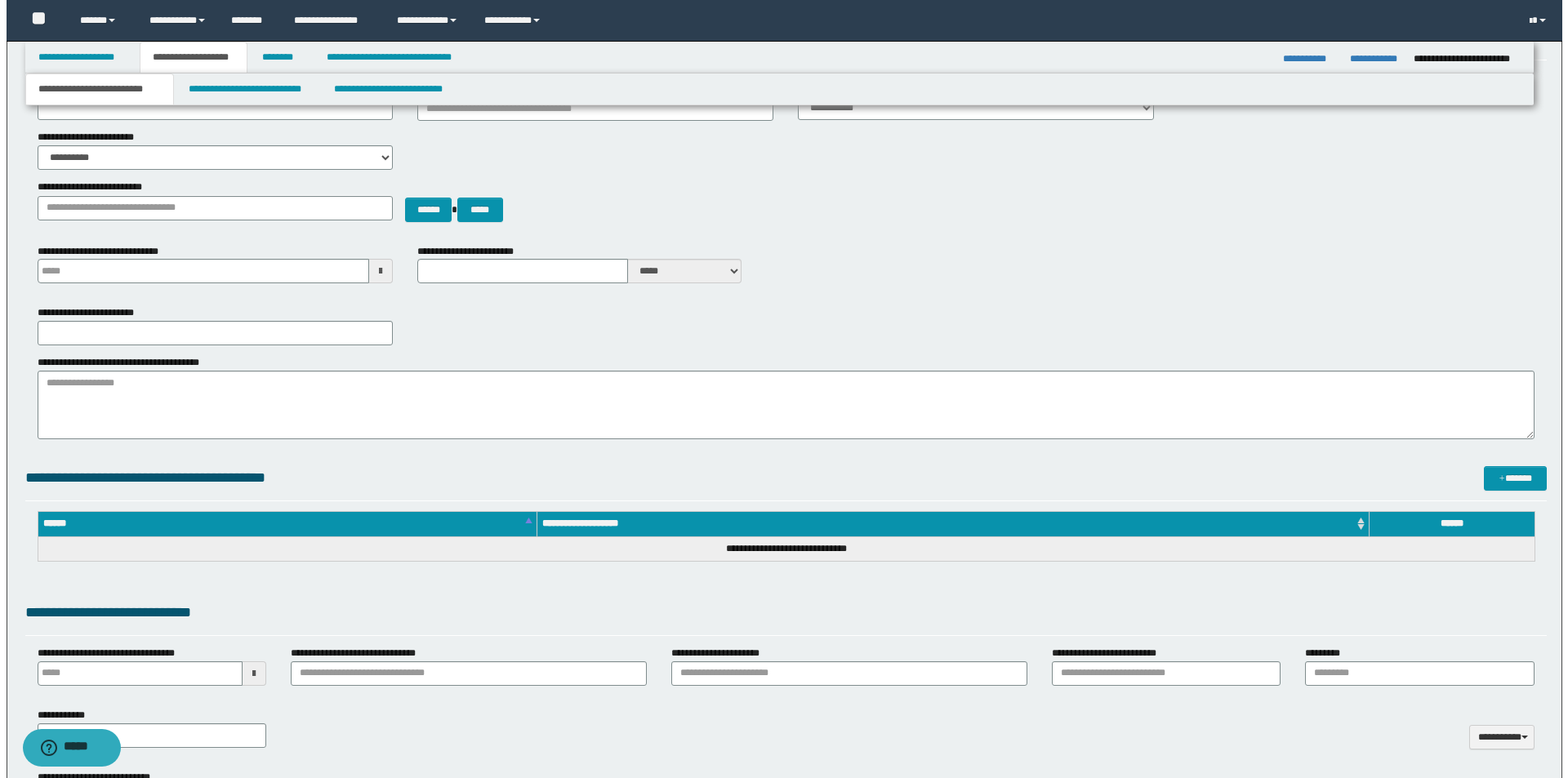scroll, scrollTop: 0, scrollLeft: 0, axis: both 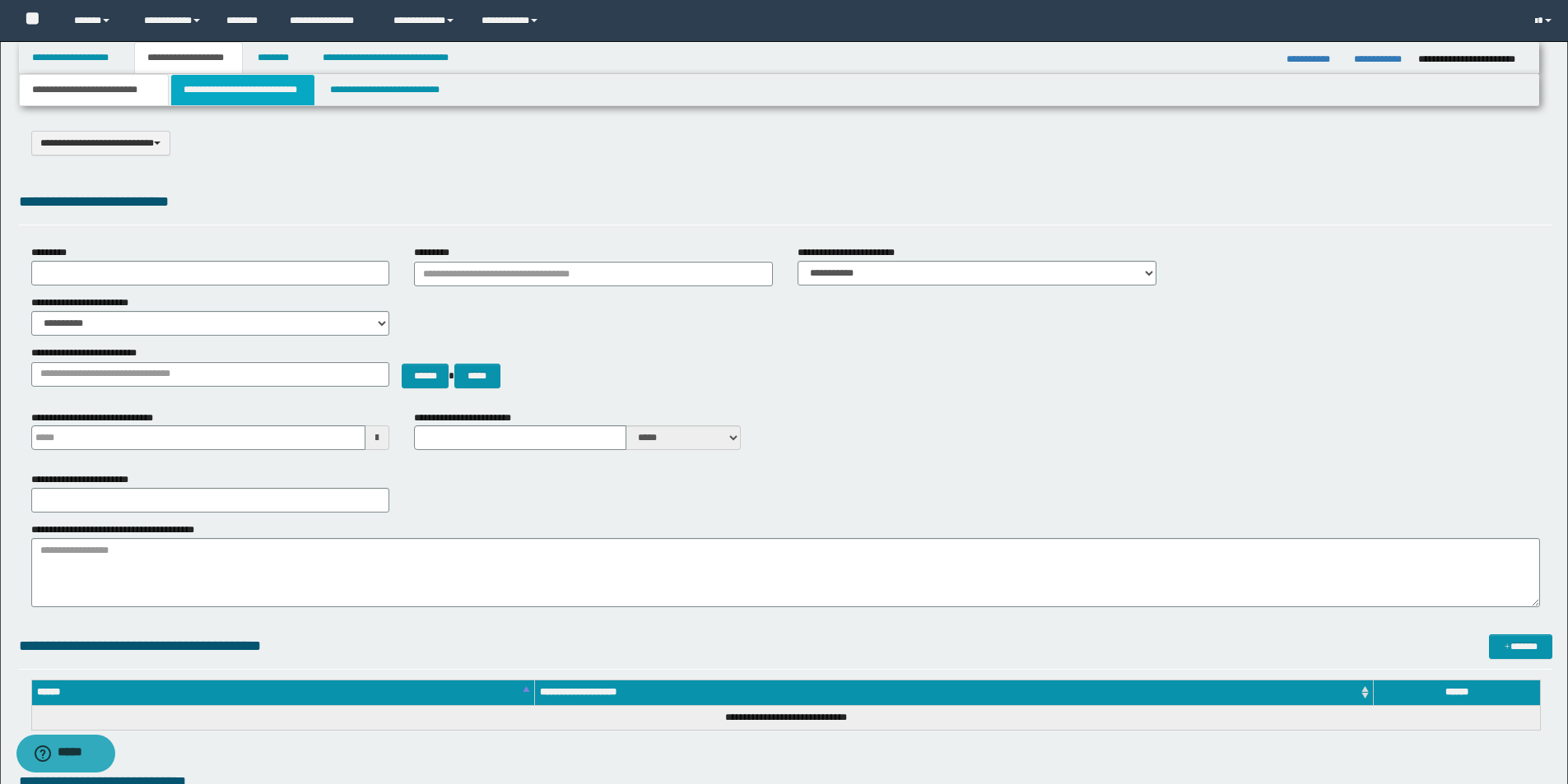 click on "**********" at bounding box center [243, 90] 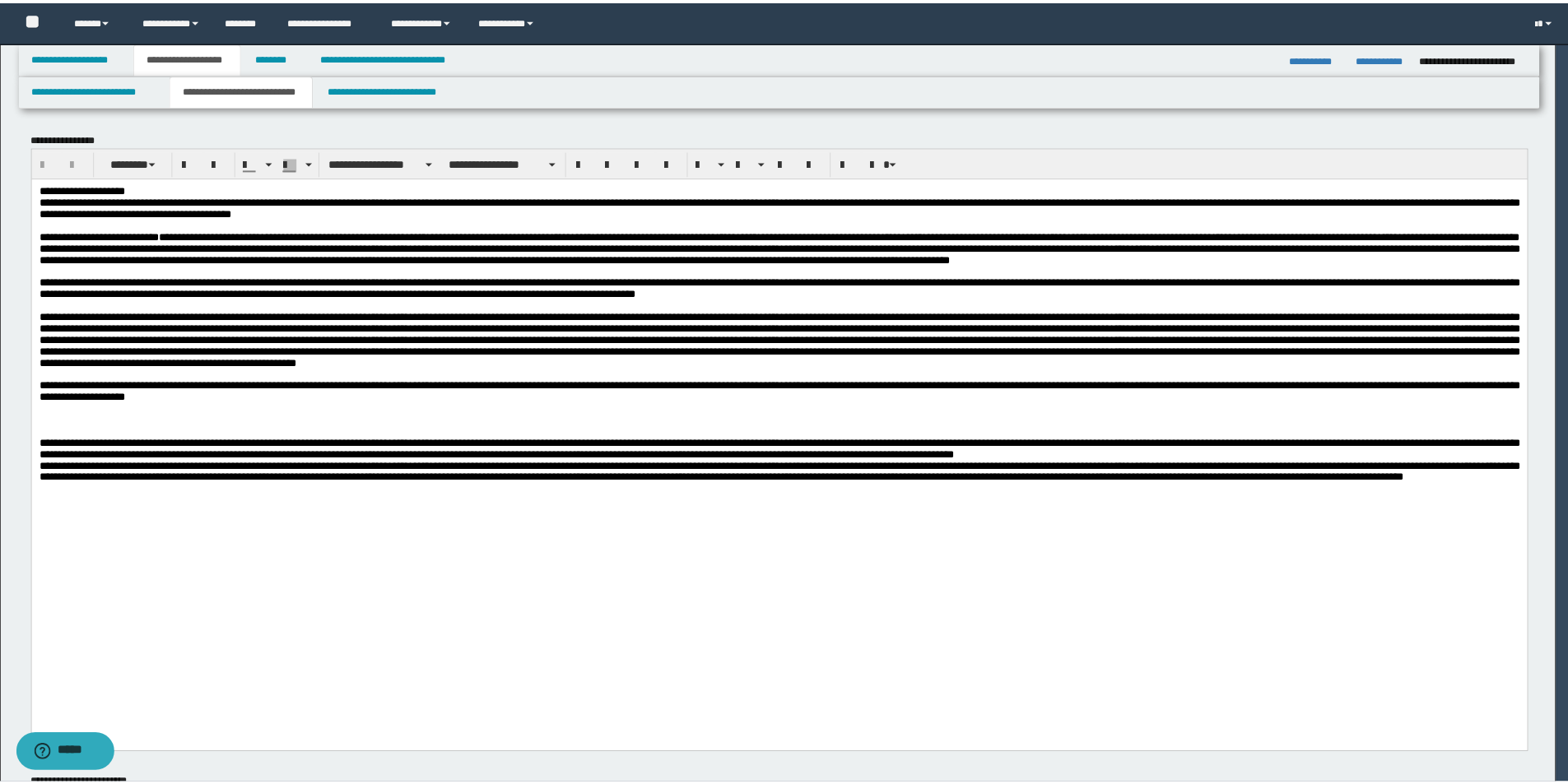 scroll, scrollTop: 0, scrollLeft: 0, axis: both 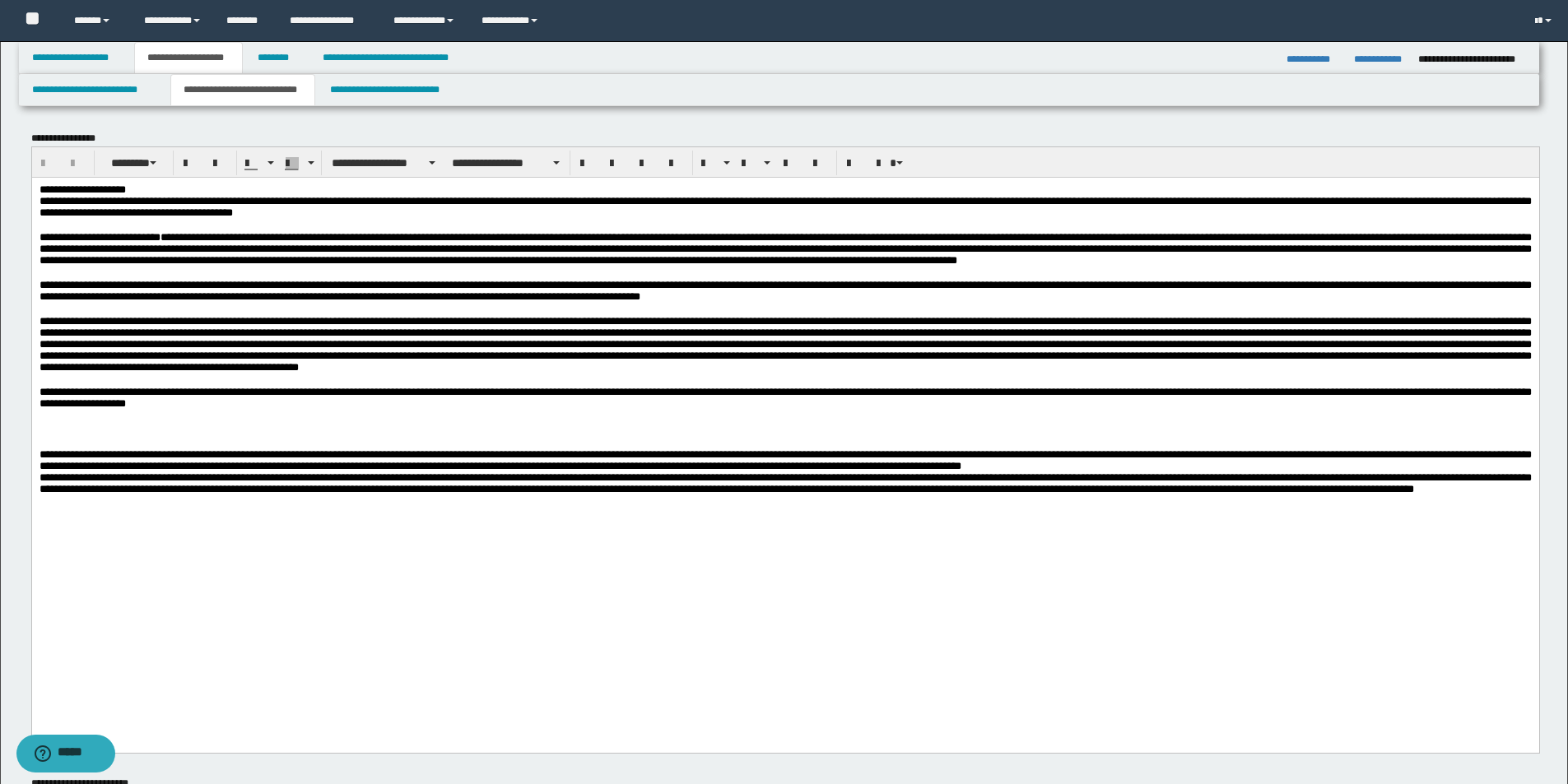 click at bounding box center [784, 343] 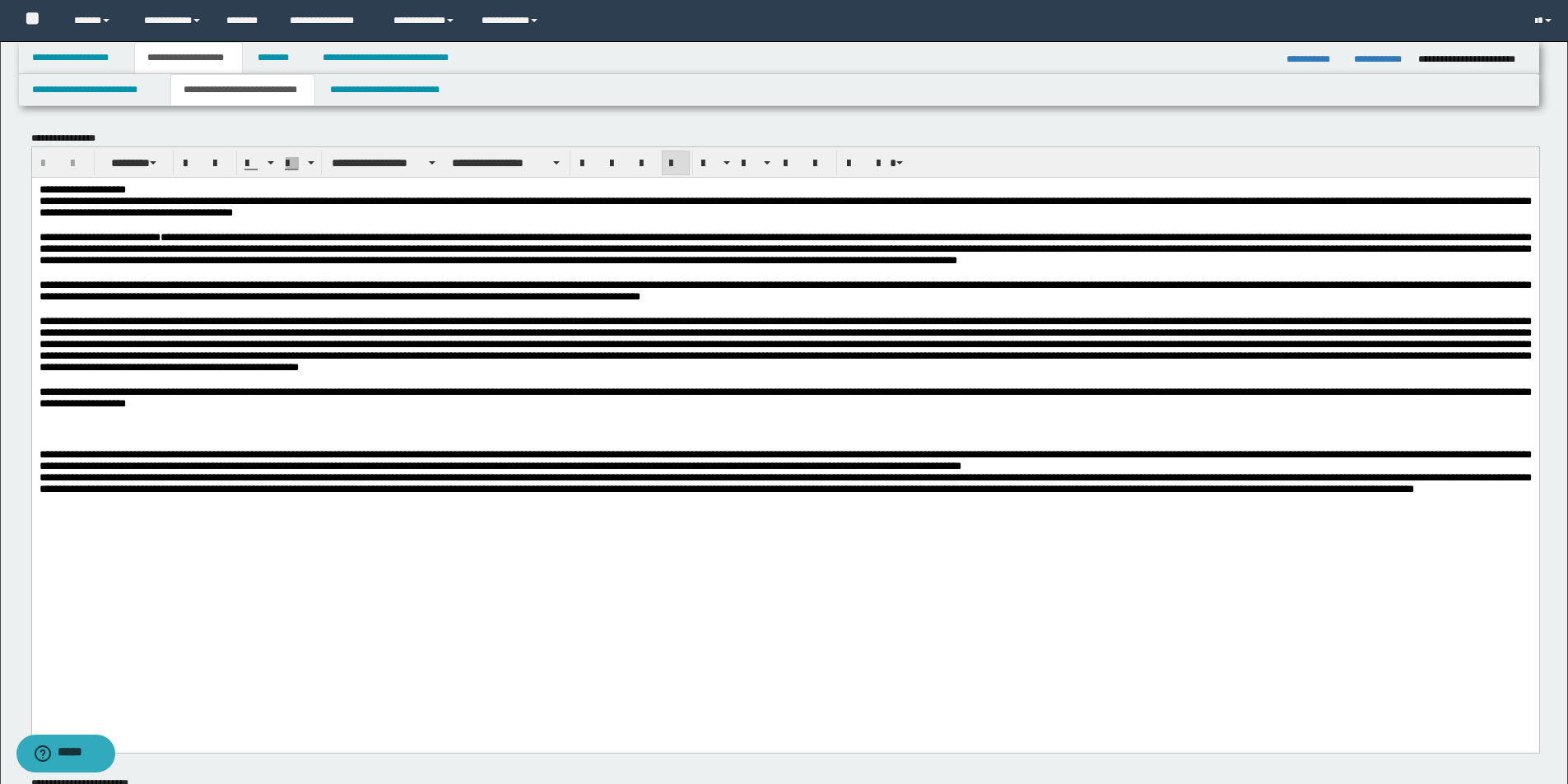 click at bounding box center [784, 429] 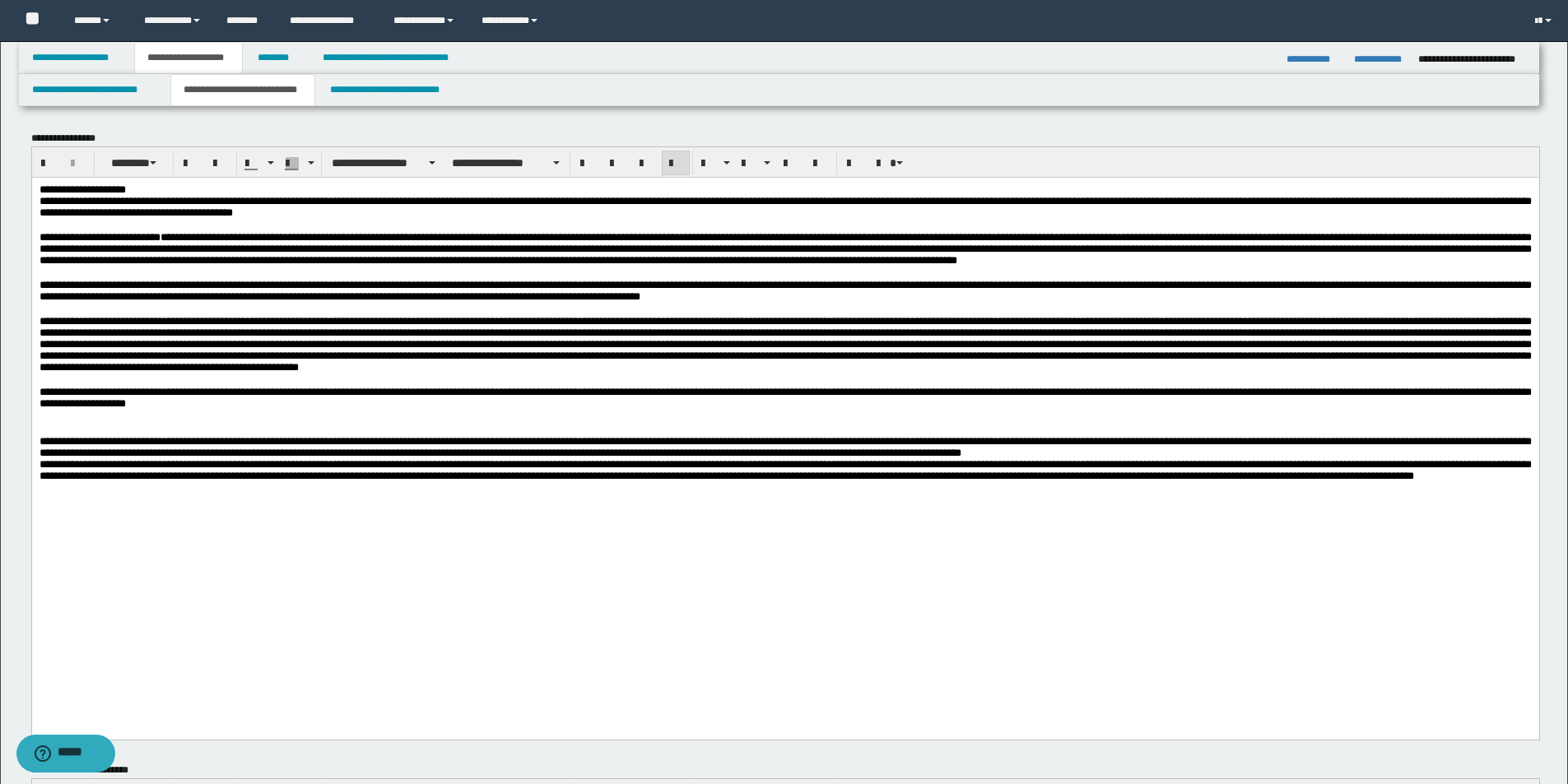 type 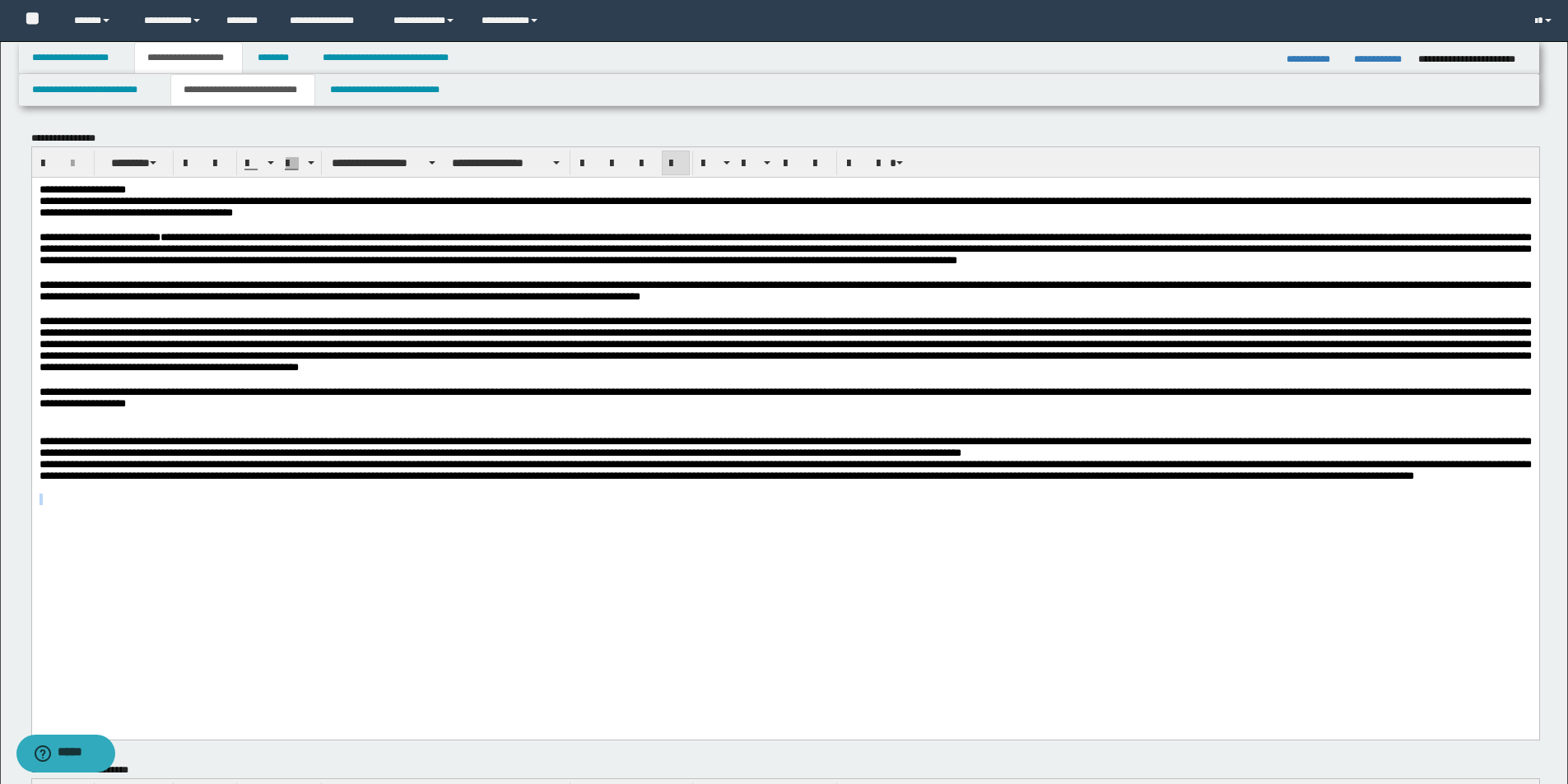 click on "**********" at bounding box center (784, 392) 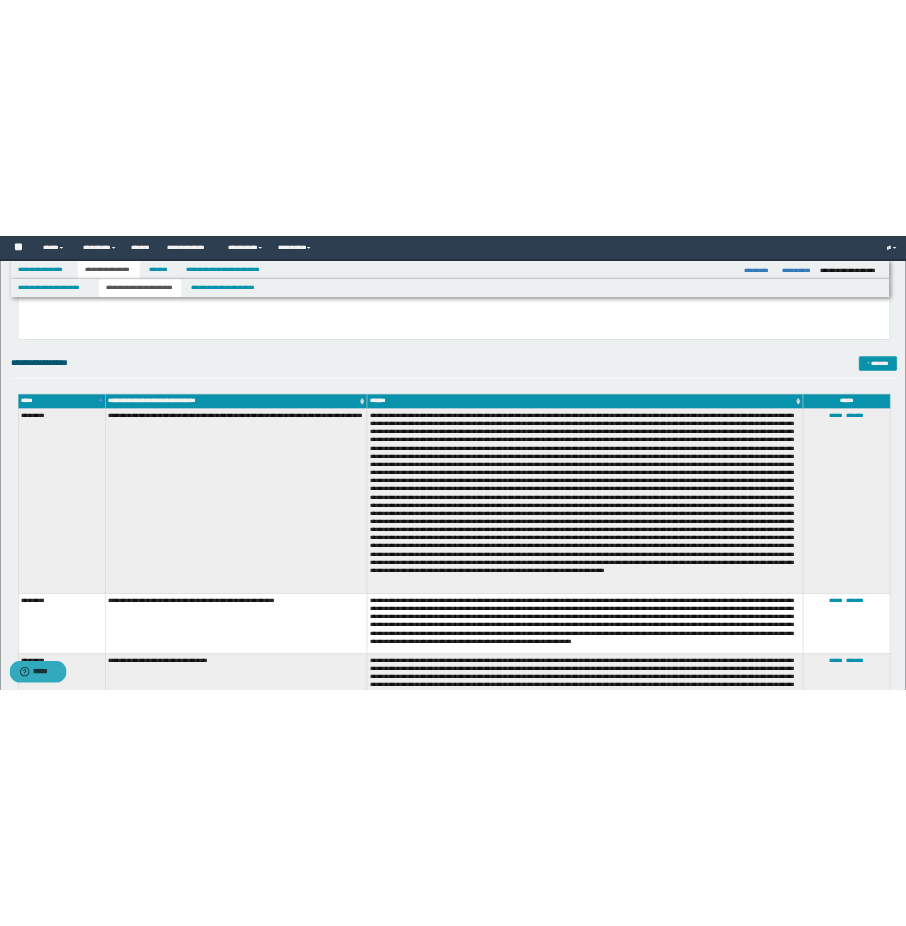 scroll, scrollTop: 500, scrollLeft: 0, axis: vertical 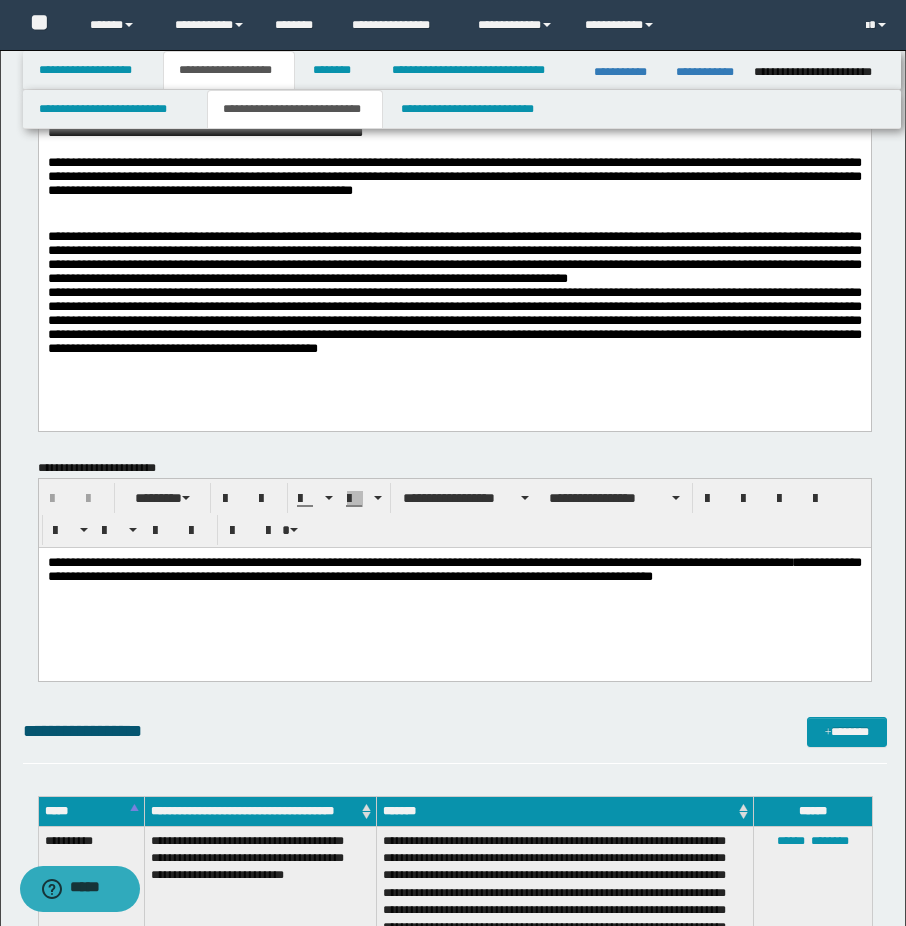click at bounding box center (454, 206) 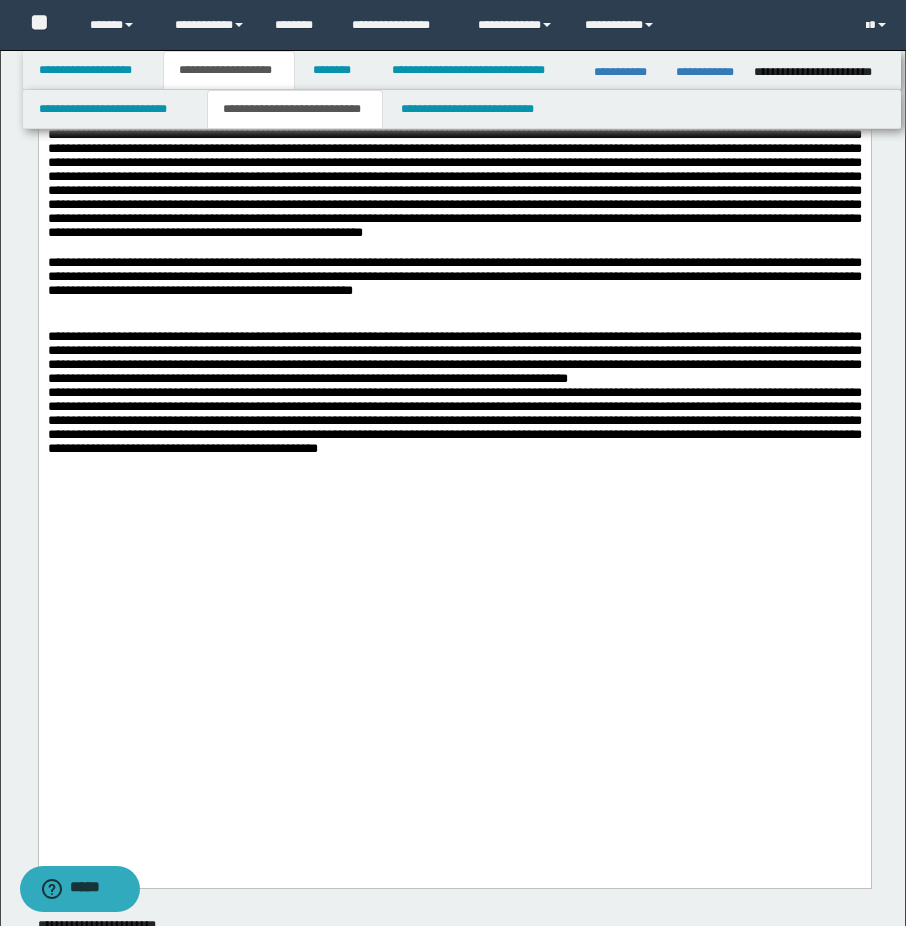 scroll, scrollTop: 300, scrollLeft: 0, axis: vertical 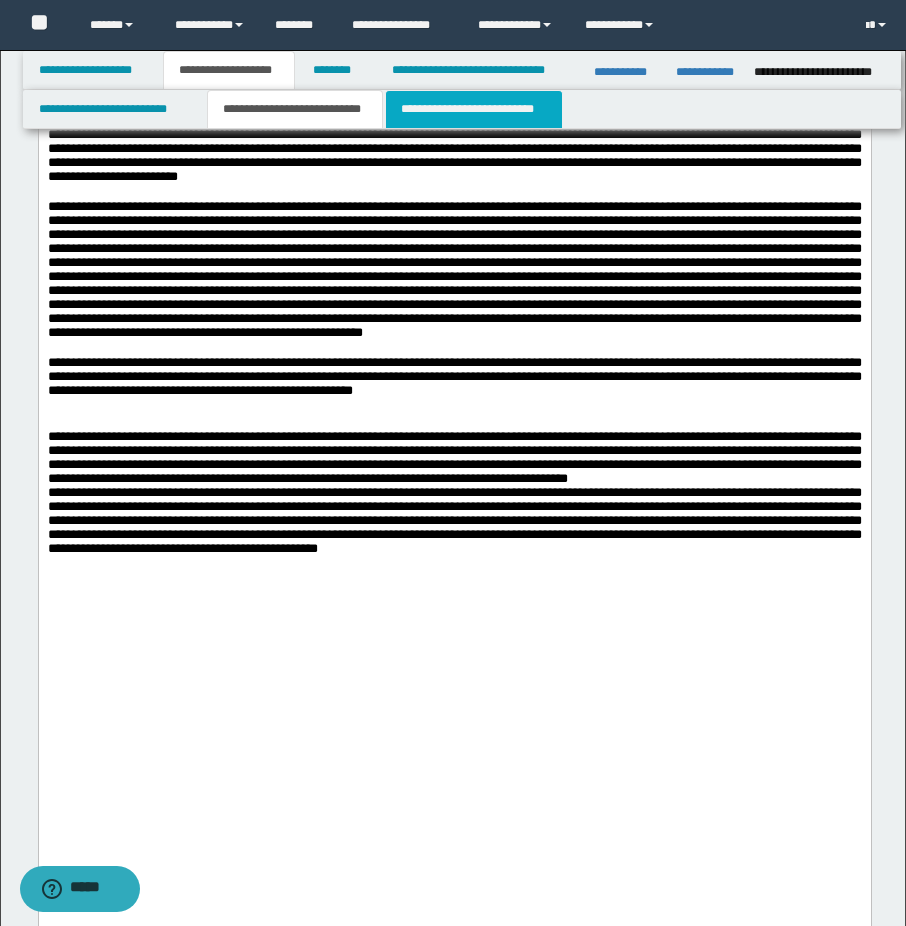 click on "**********" at bounding box center (474, 109) 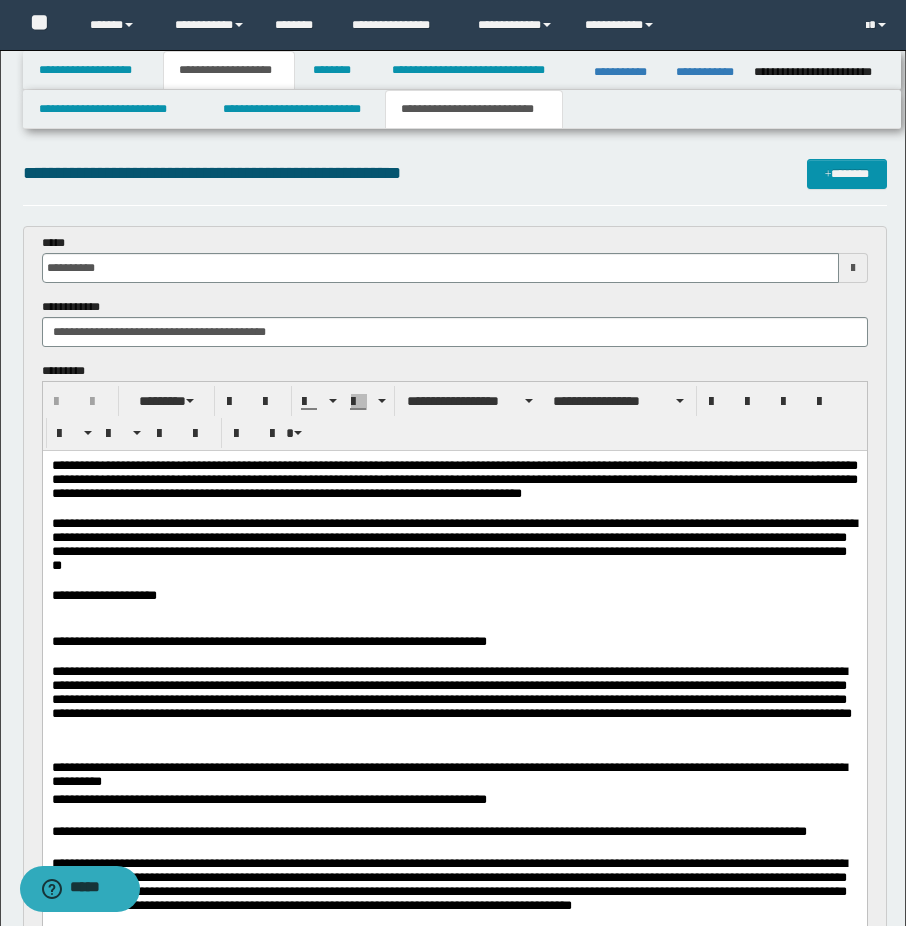 scroll, scrollTop: 100, scrollLeft: 0, axis: vertical 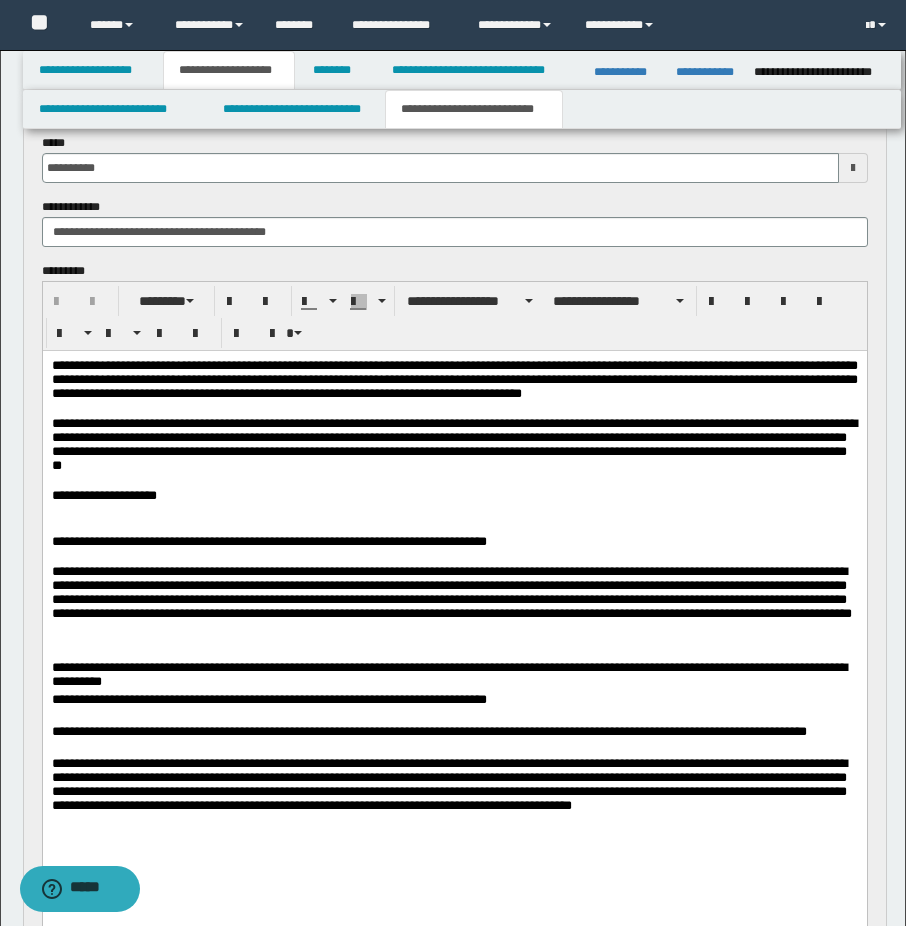 click at bounding box center (454, 409) 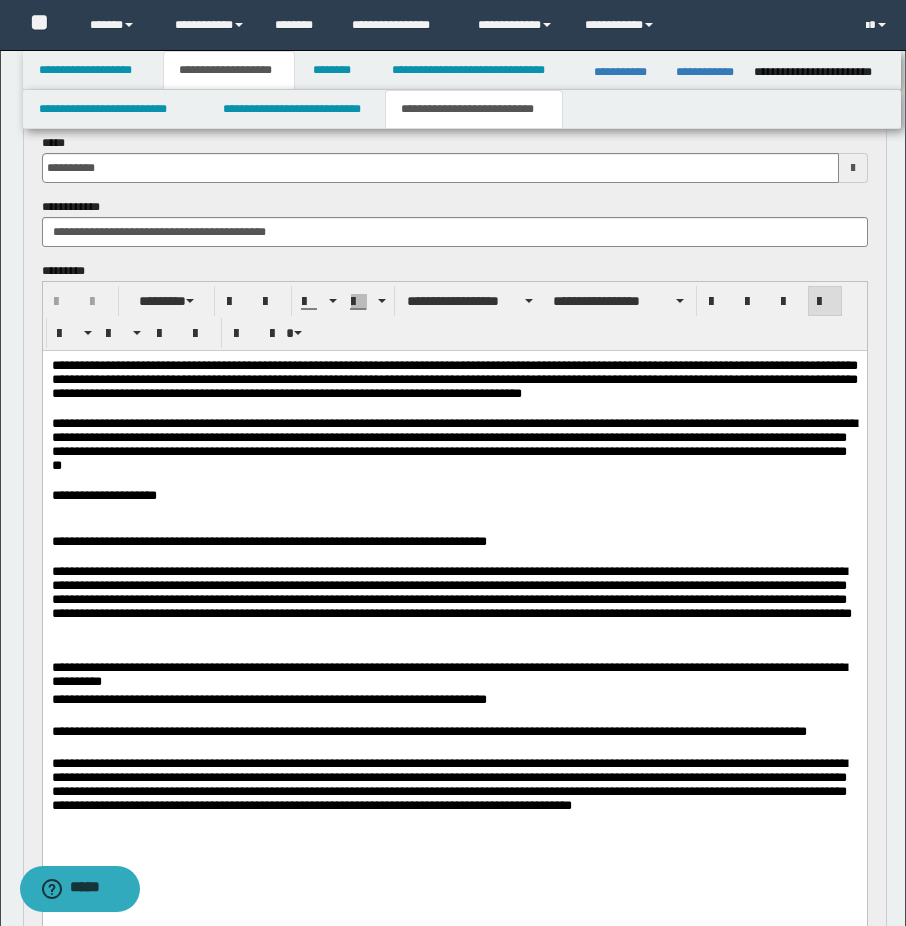 click at bounding box center (454, 481) 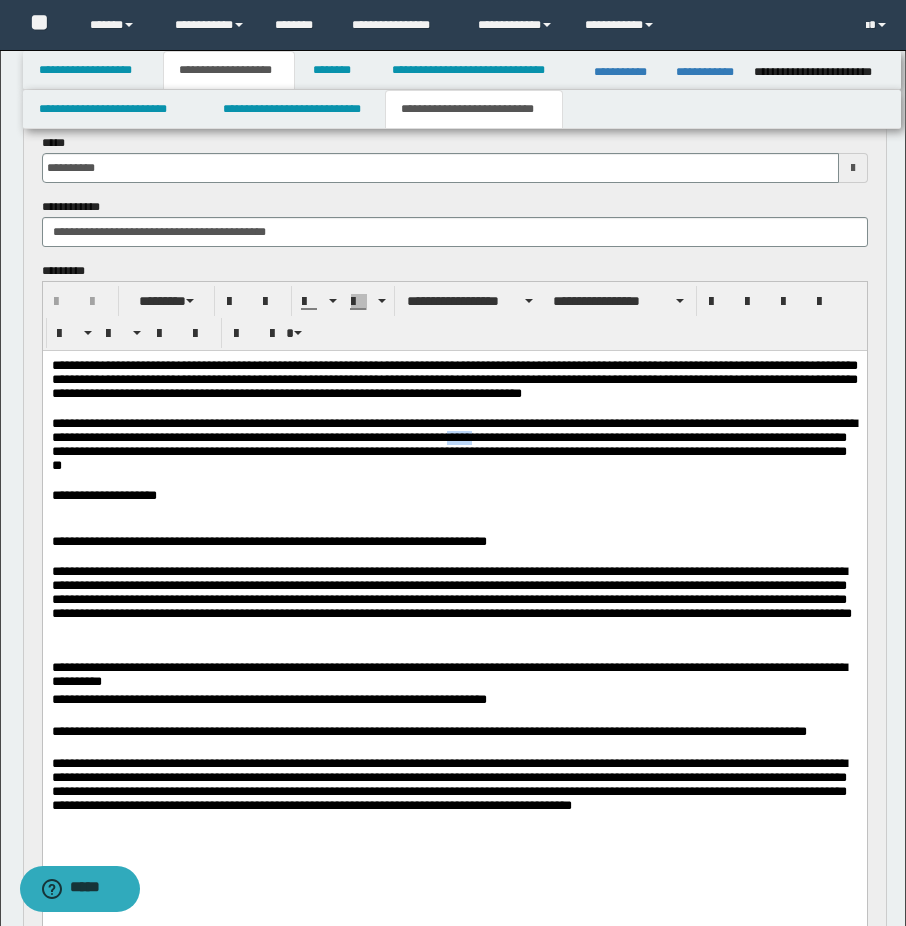 type 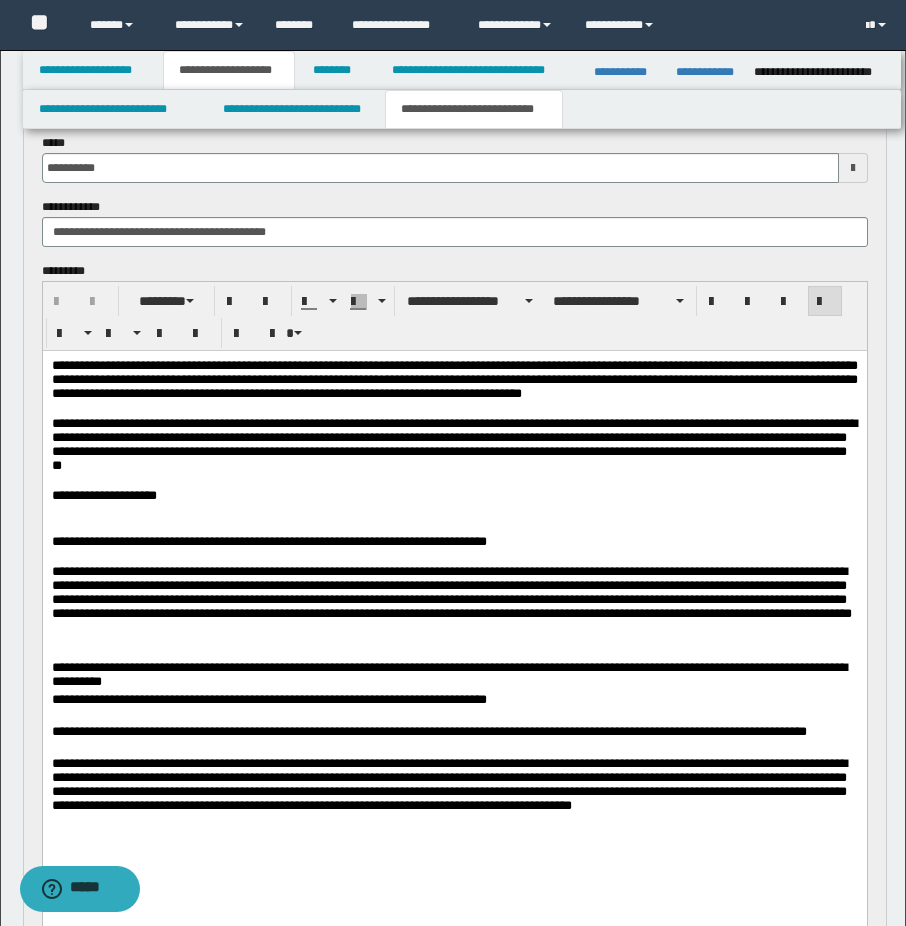 click at bounding box center (454, 481) 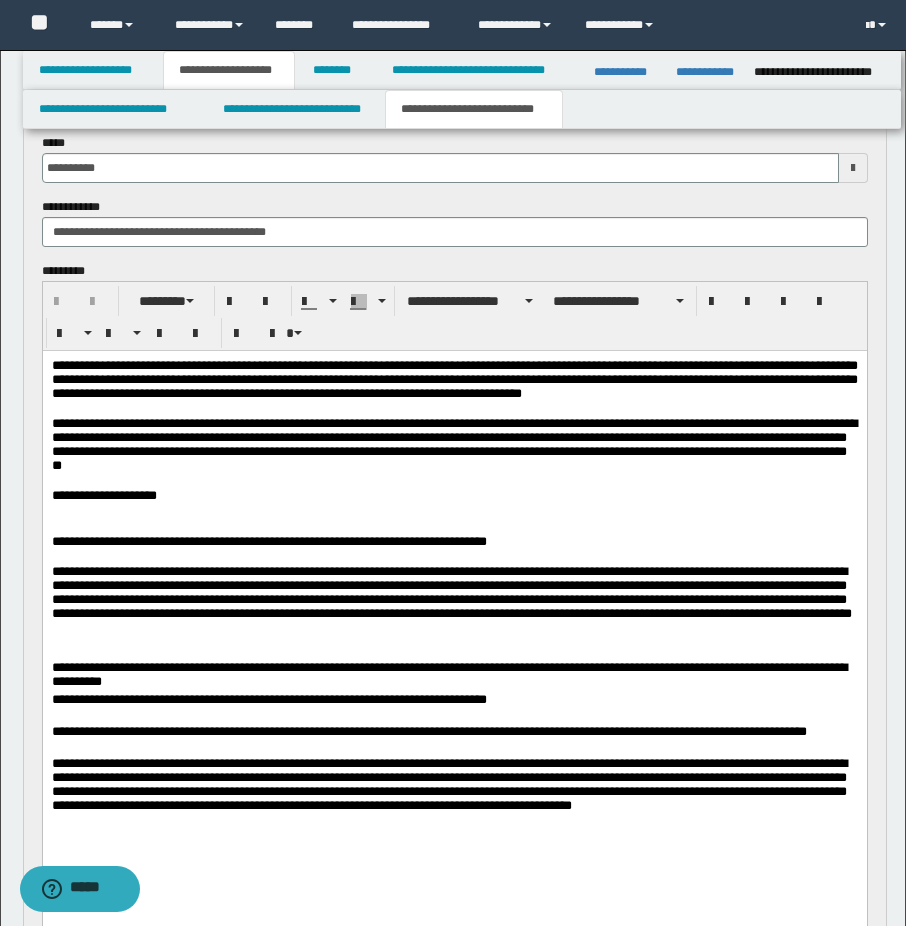 click on "**********" at bounding box center [454, 445] 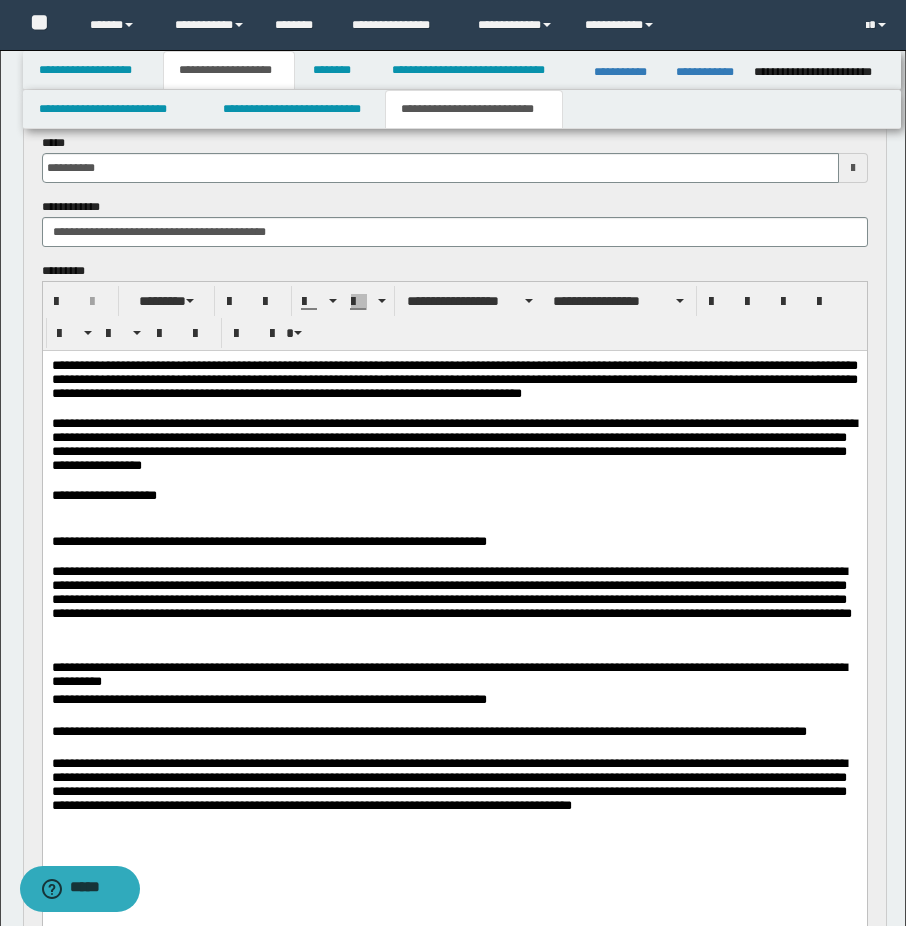 click at bounding box center [454, 511] 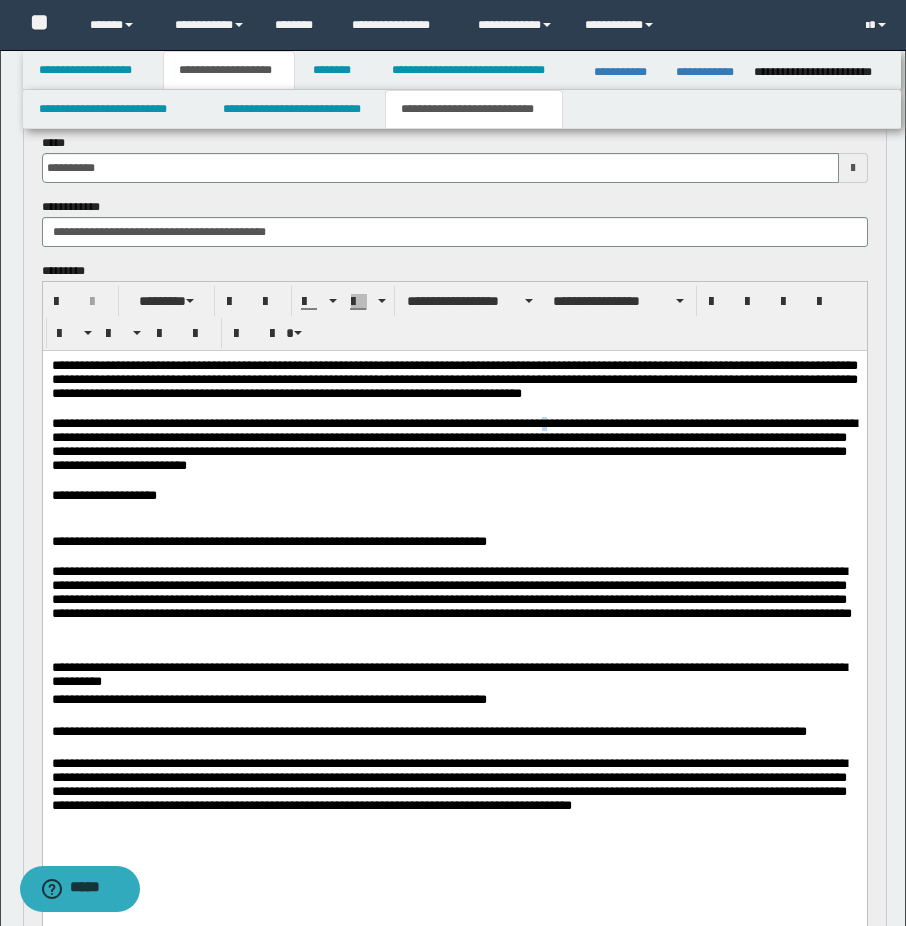 click on "**********" at bounding box center (453, 444) 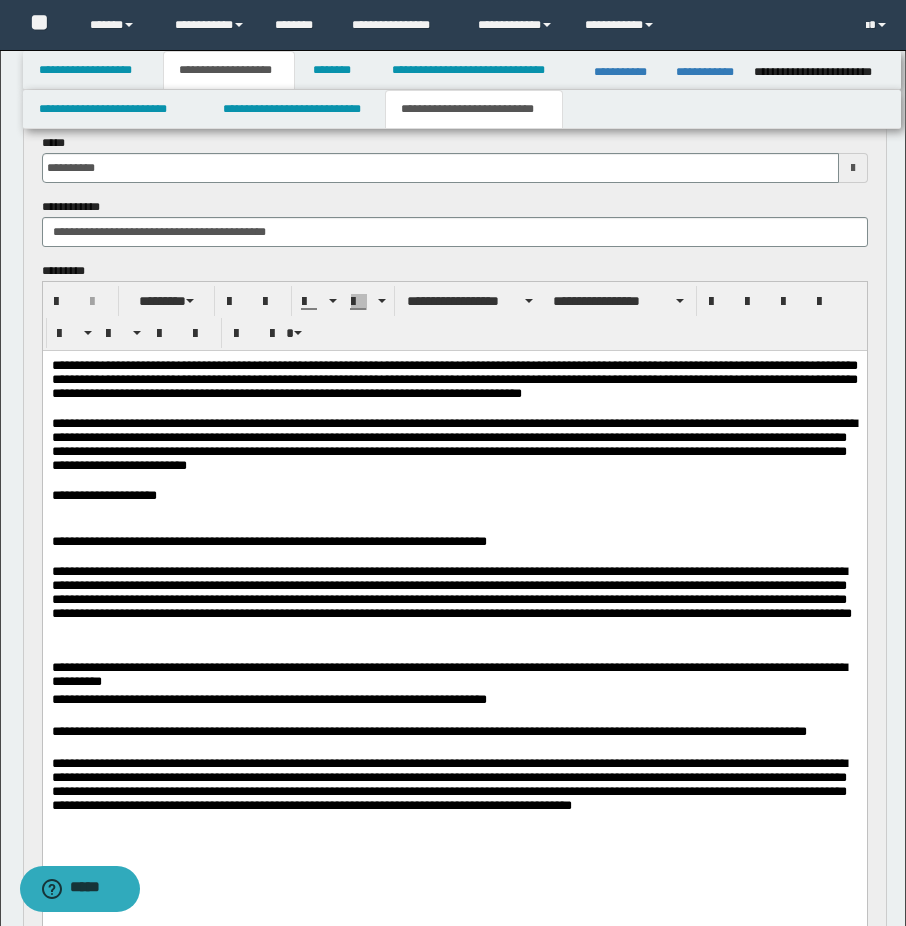 click on "**********" at bounding box center [453, 444] 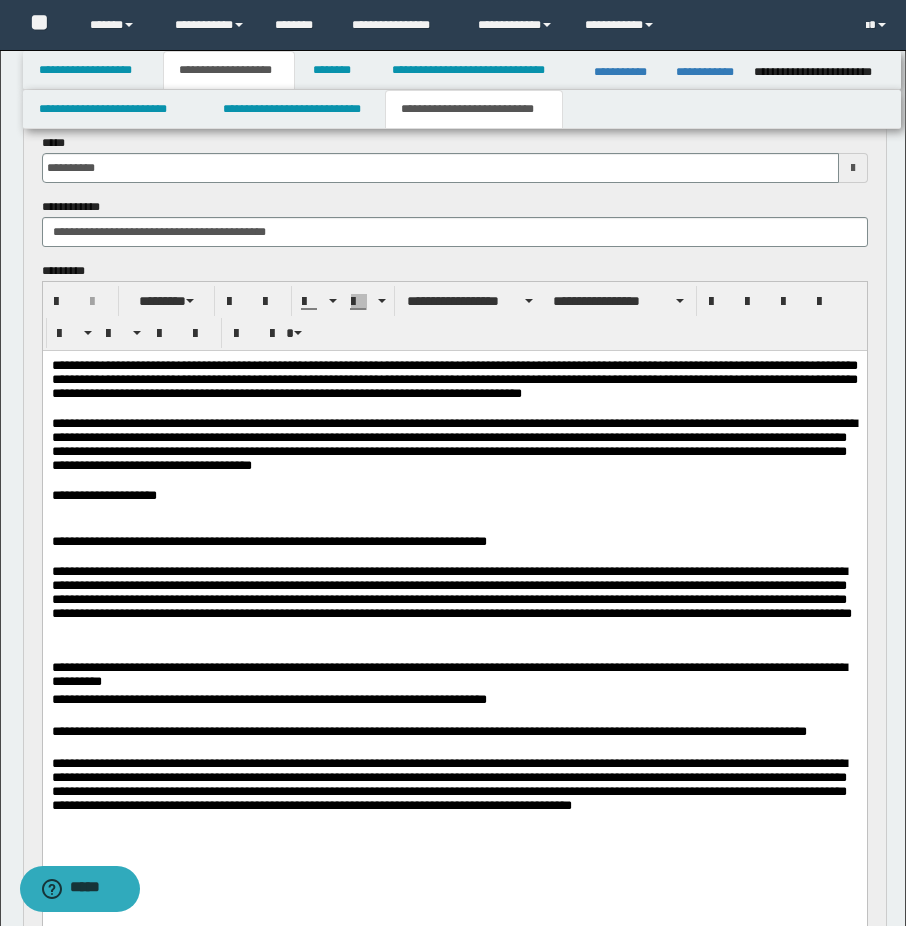 click at bounding box center [454, 481] 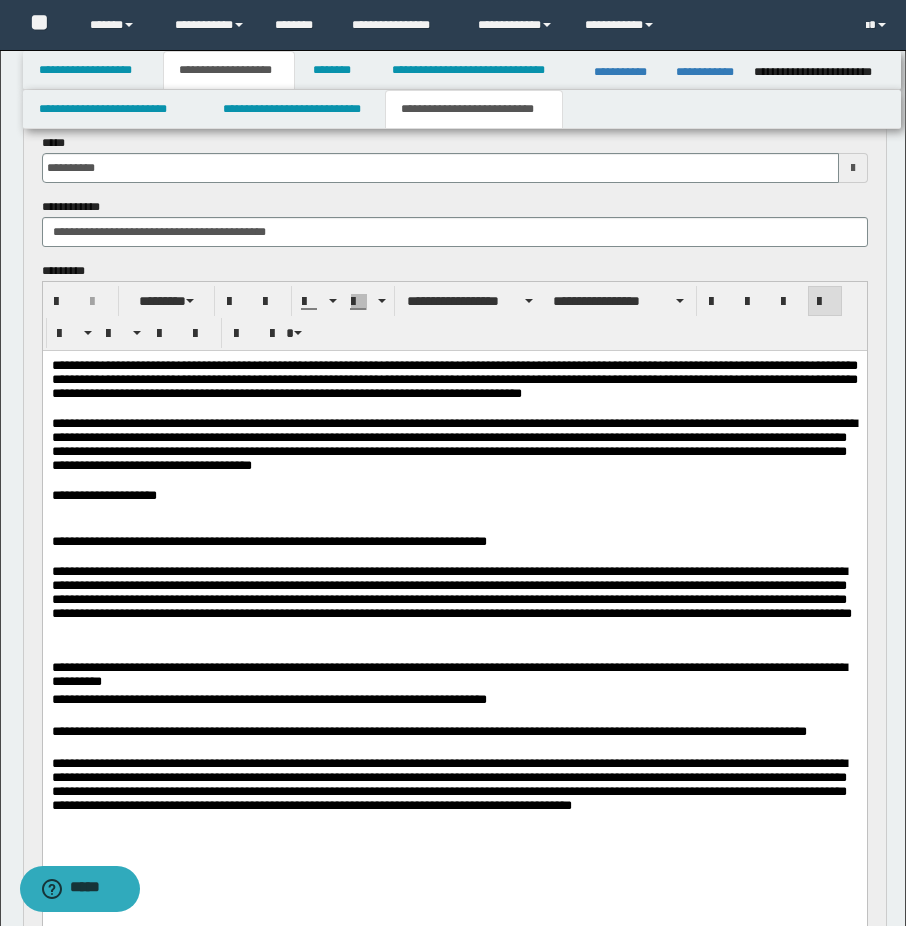 click on "**********" at bounding box center (453, 444) 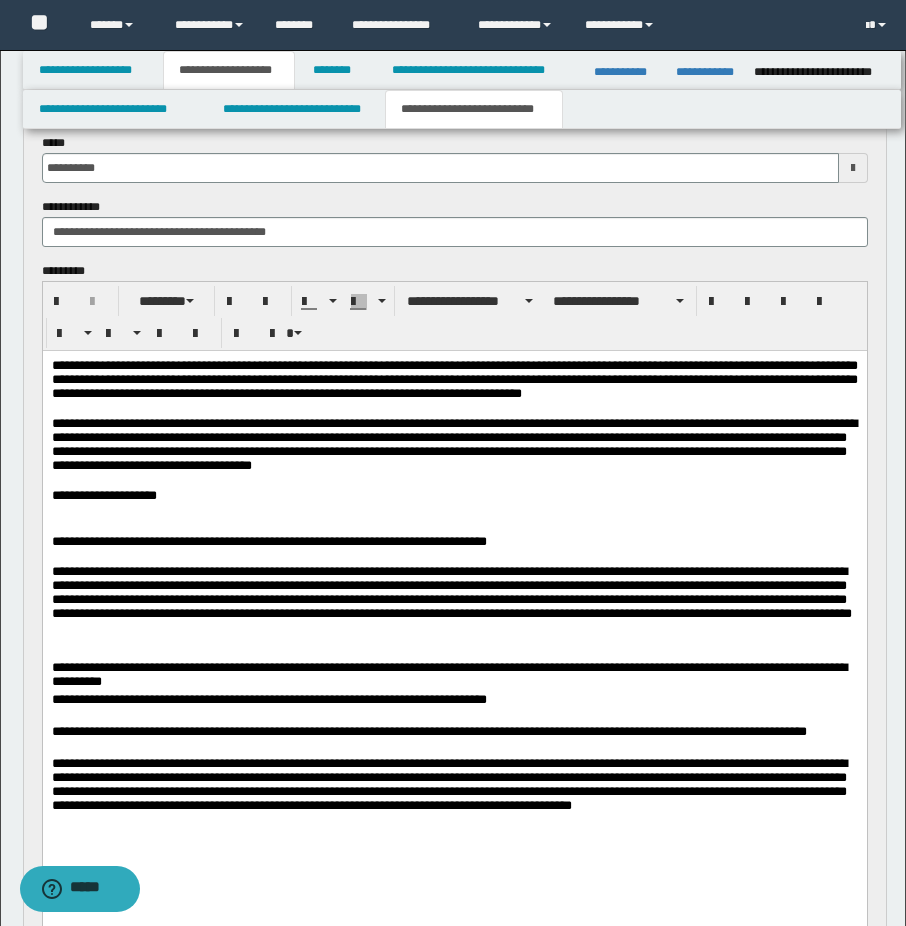 click on "**********" at bounding box center [454, 445] 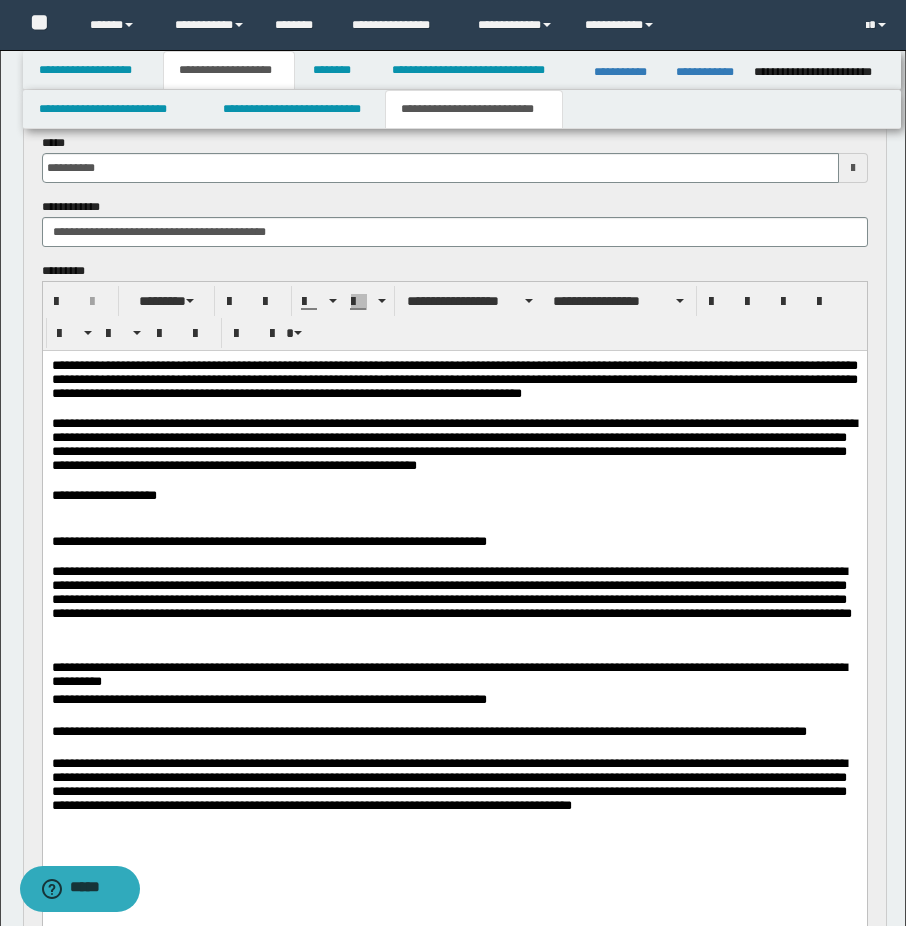 click on "**********" at bounding box center [454, 445] 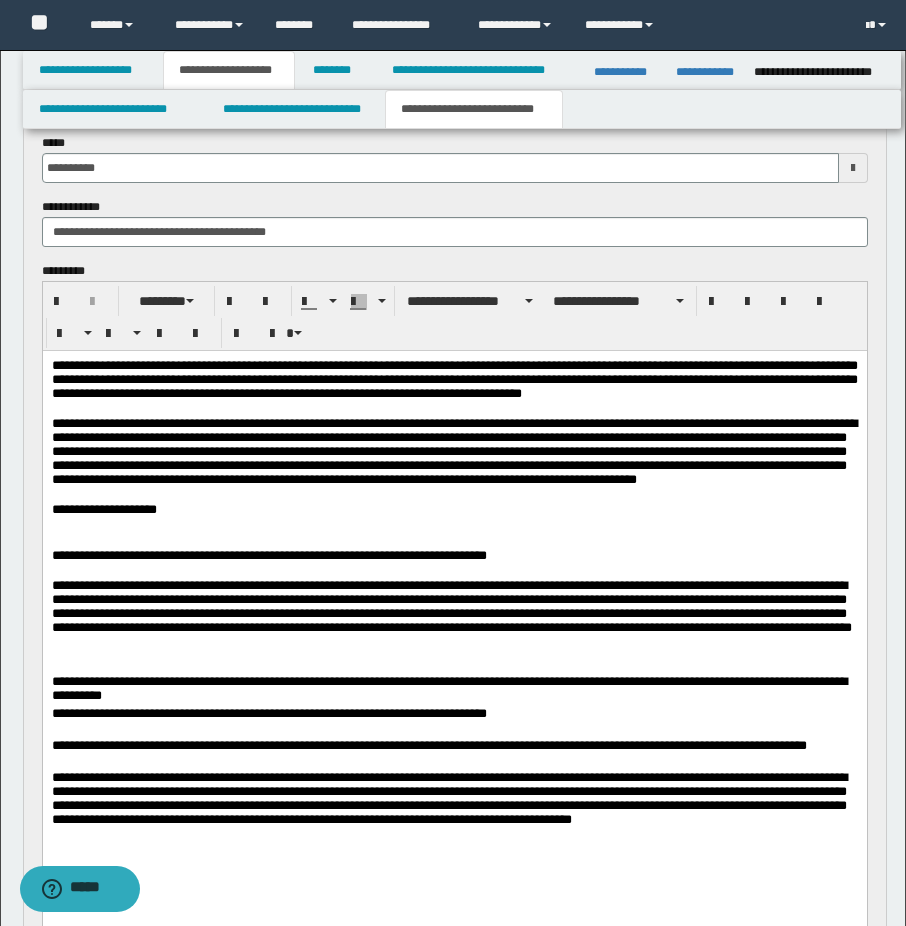 drag, startPoint x: 579, startPoint y: 521, endPoint x: 584, endPoint y: 532, distance: 12.083046 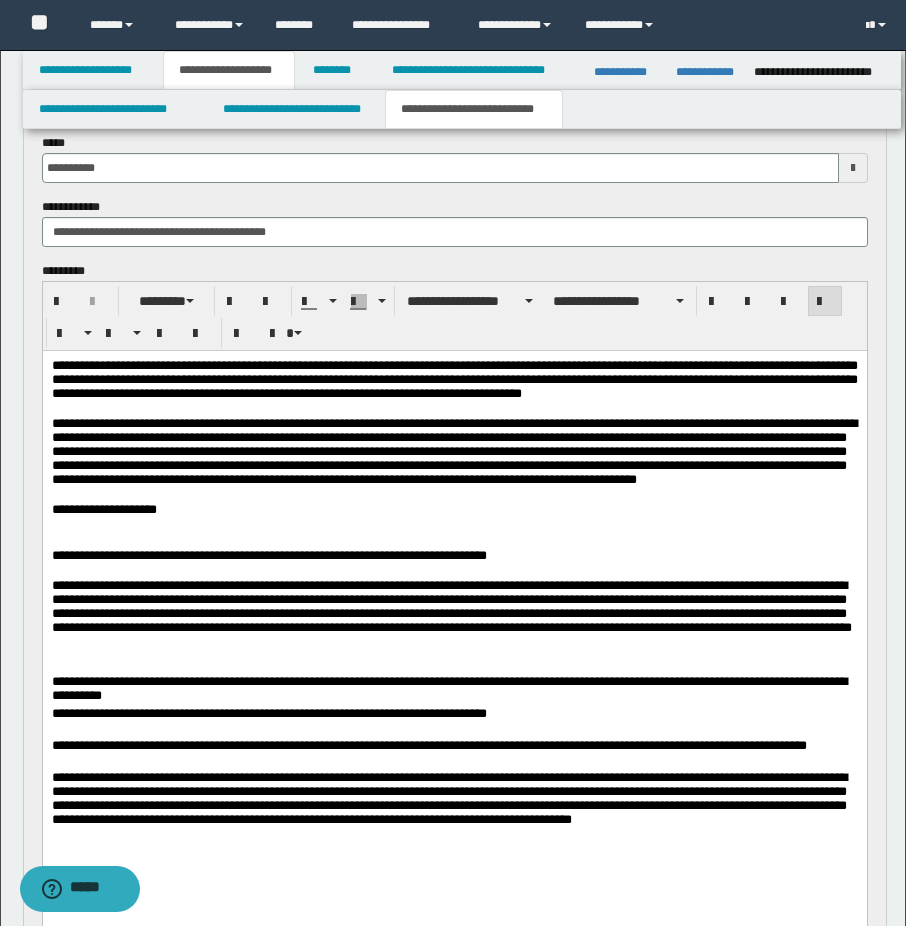 click on "**********" at bounding box center [454, 510] 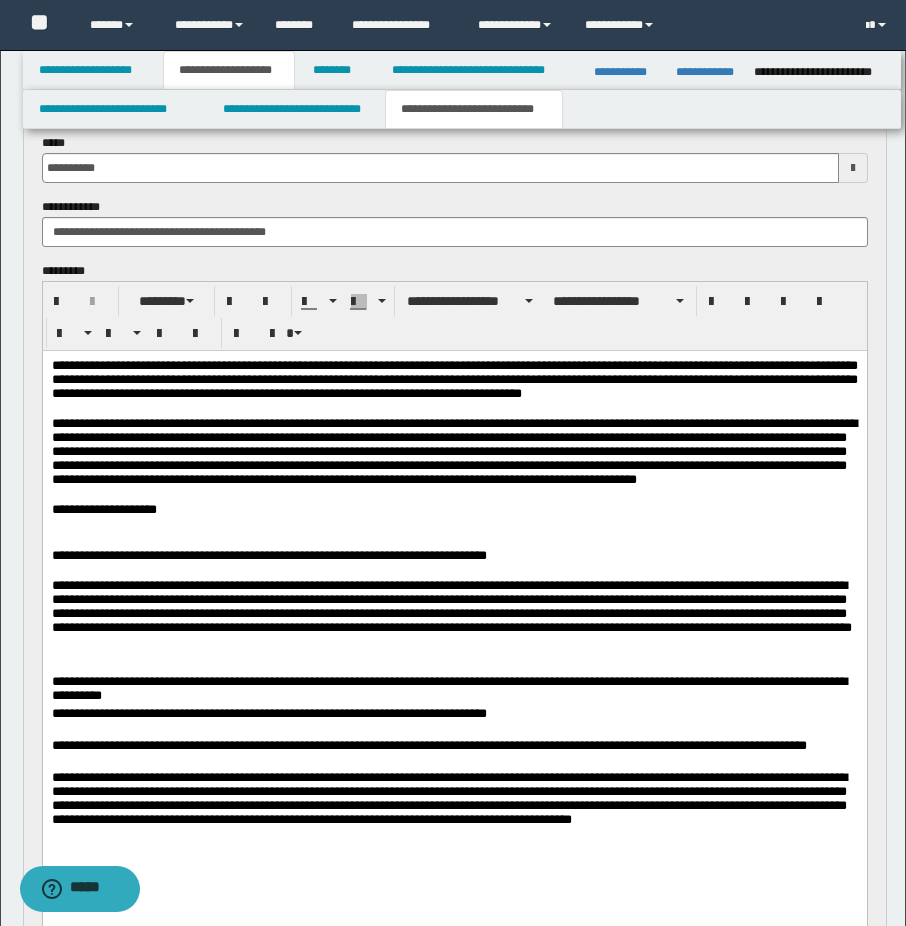 click on "**********" at bounding box center [454, 691] 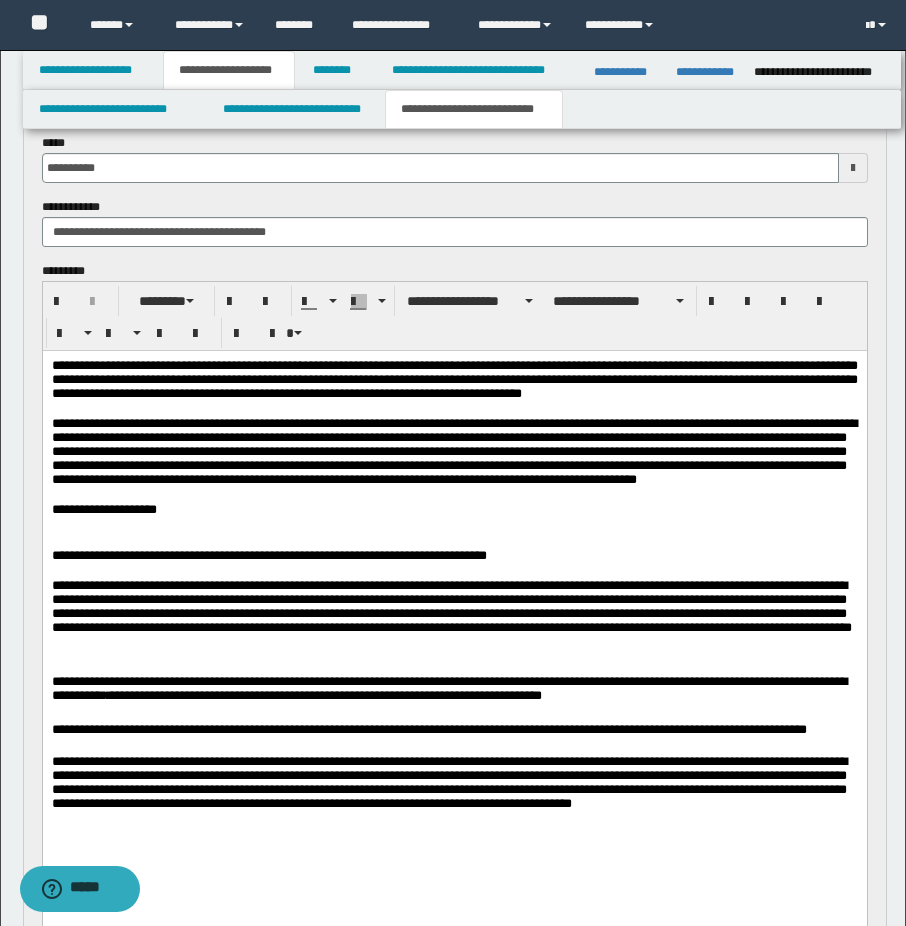 drag, startPoint x: 398, startPoint y: 766, endPoint x: 284, endPoint y: 772, distance: 114.15778 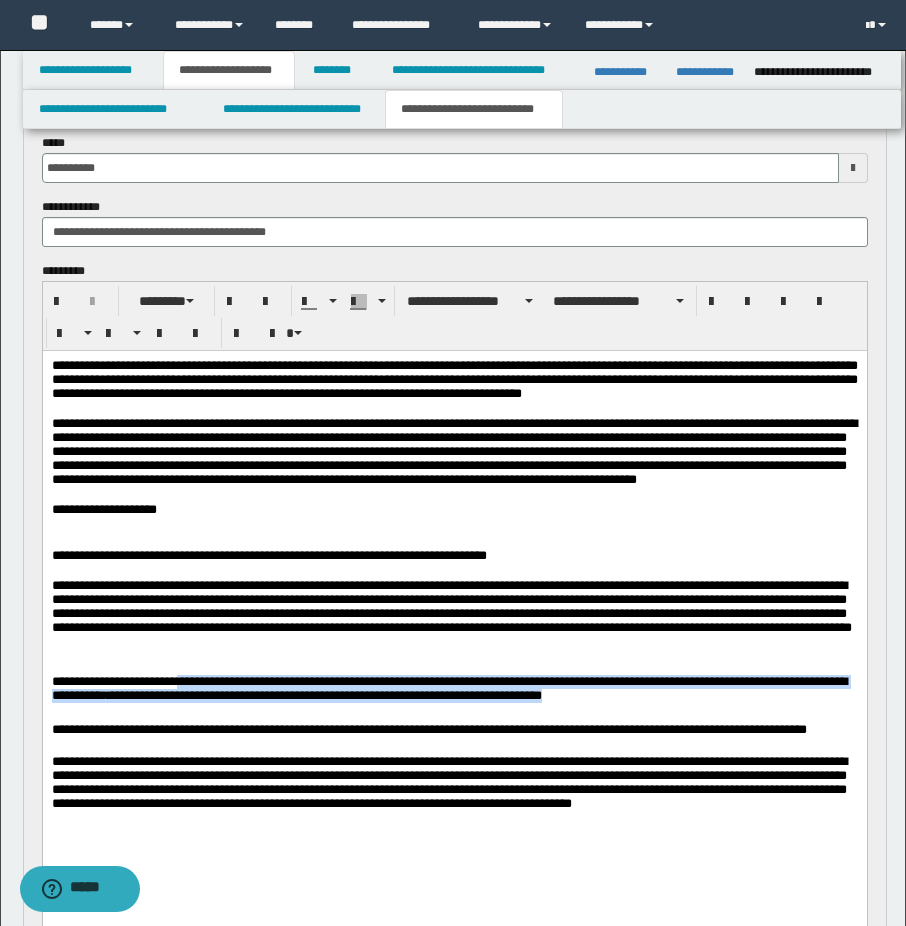 drag, startPoint x: 192, startPoint y: 749, endPoint x: 779, endPoint y: 758, distance: 587.069 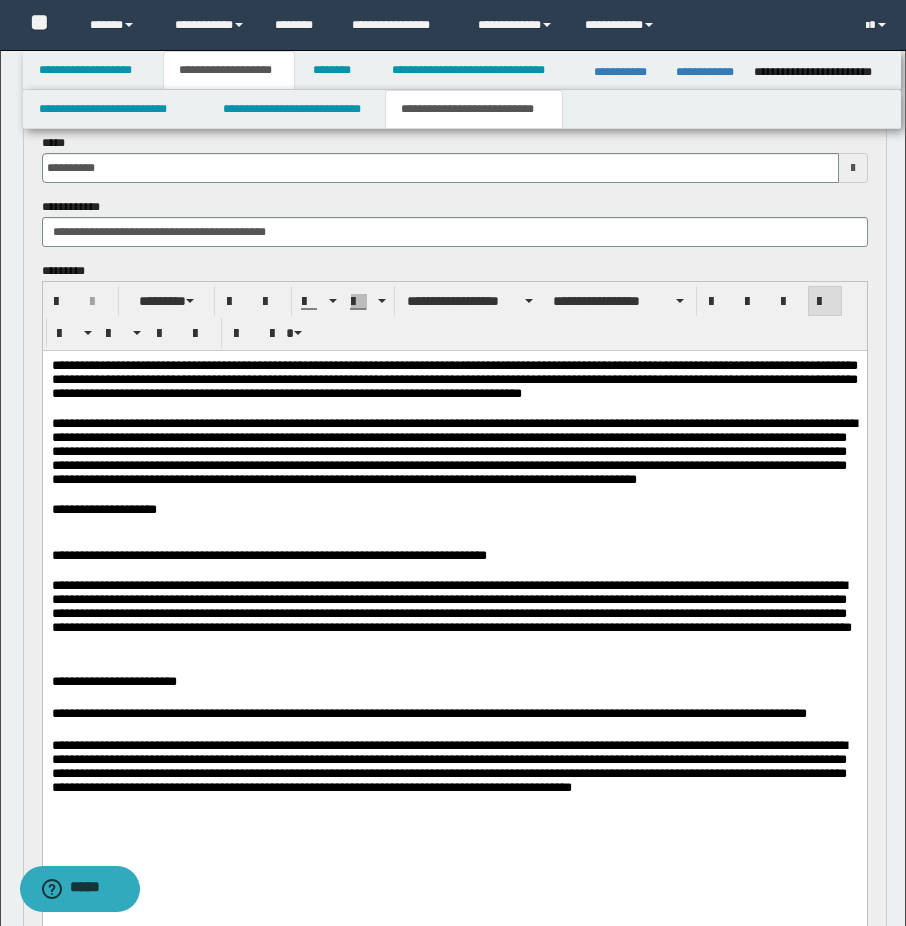click on "**********" at bounding box center (454, 510) 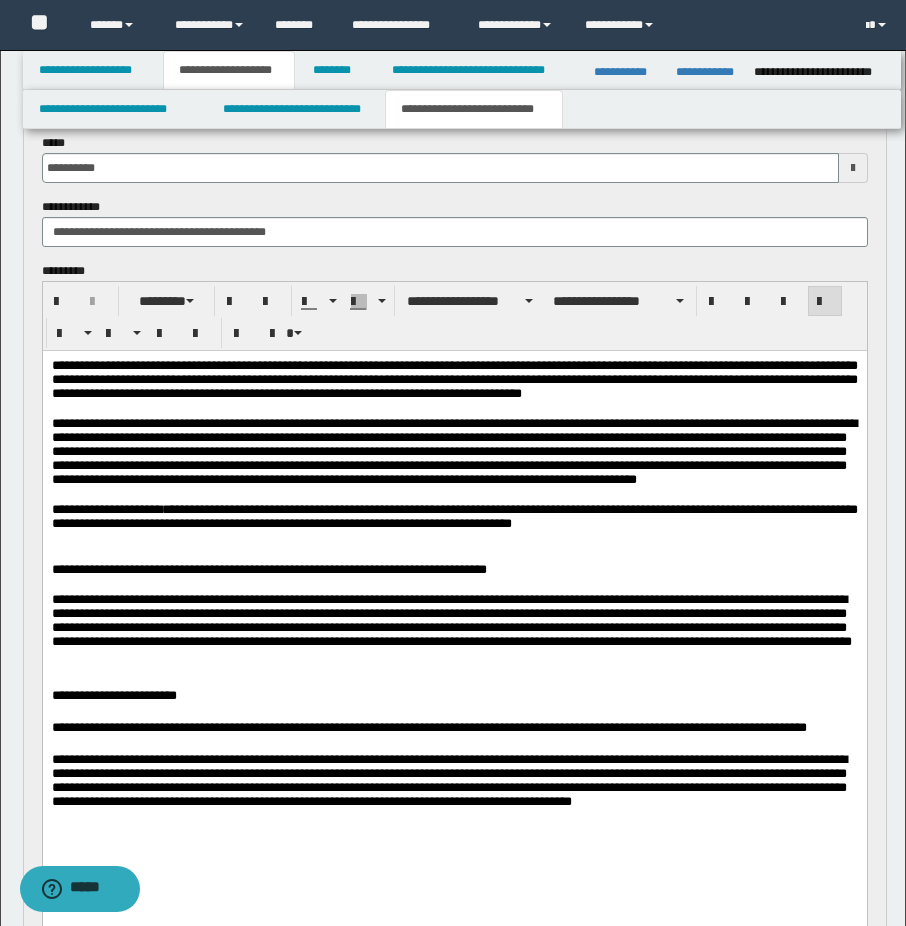 click on "**********" at bounding box center [454, 517] 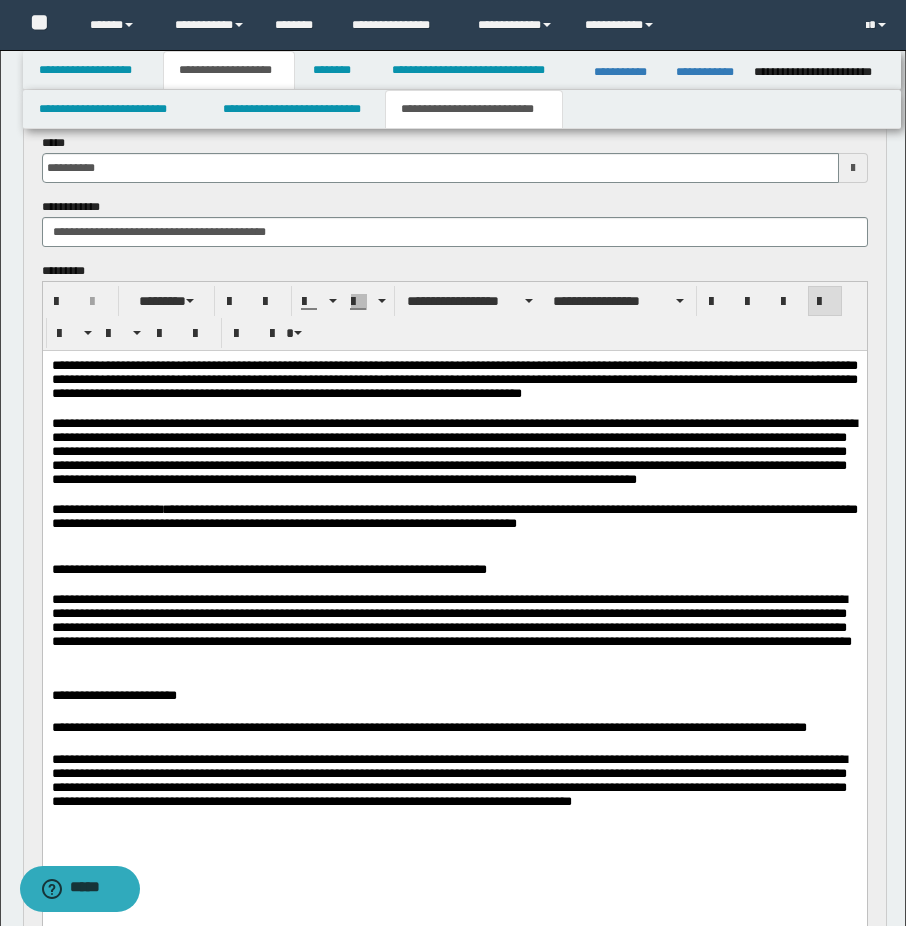scroll, scrollTop: 300, scrollLeft: 0, axis: vertical 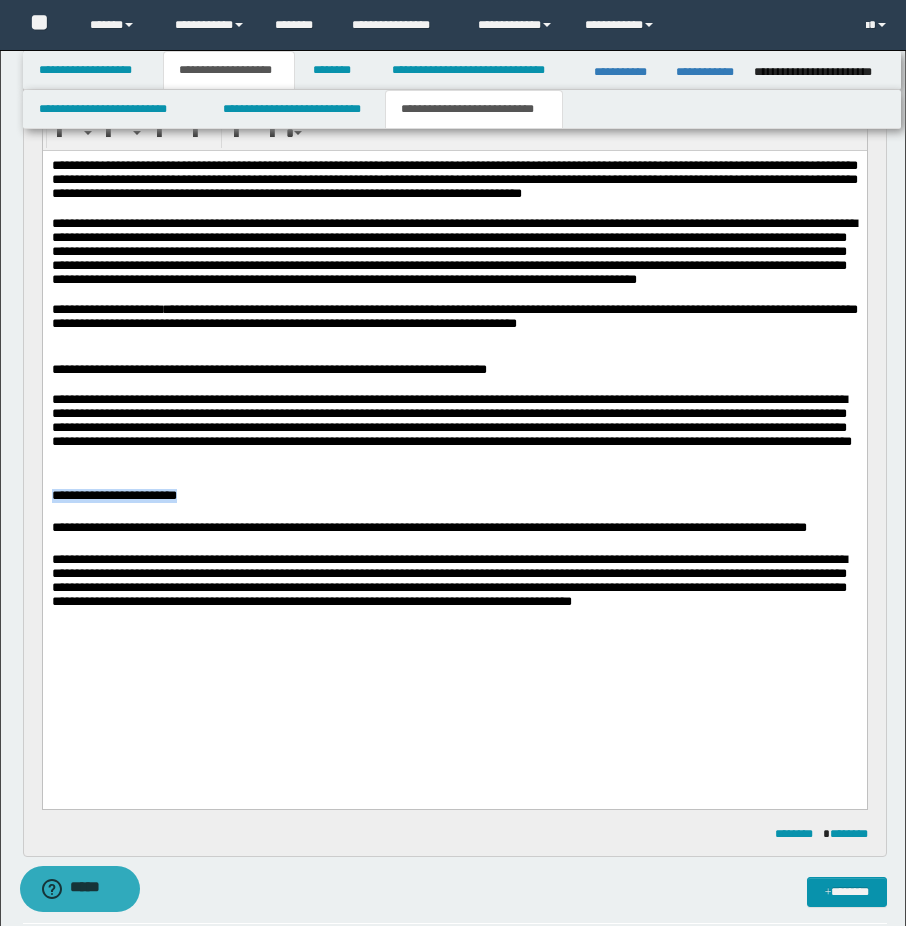 drag, startPoint x: 54, startPoint y: 580, endPoint x: 227, endPoint y: 580, distance: 173 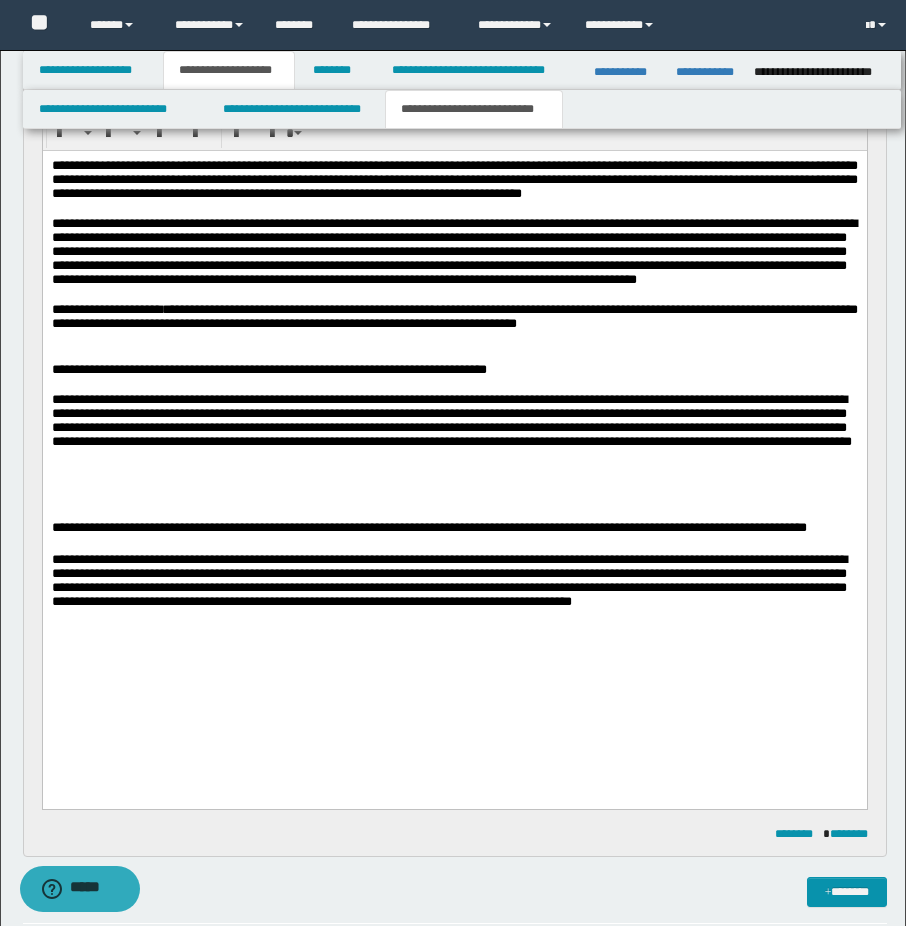 click at bounding box center (454, 497) 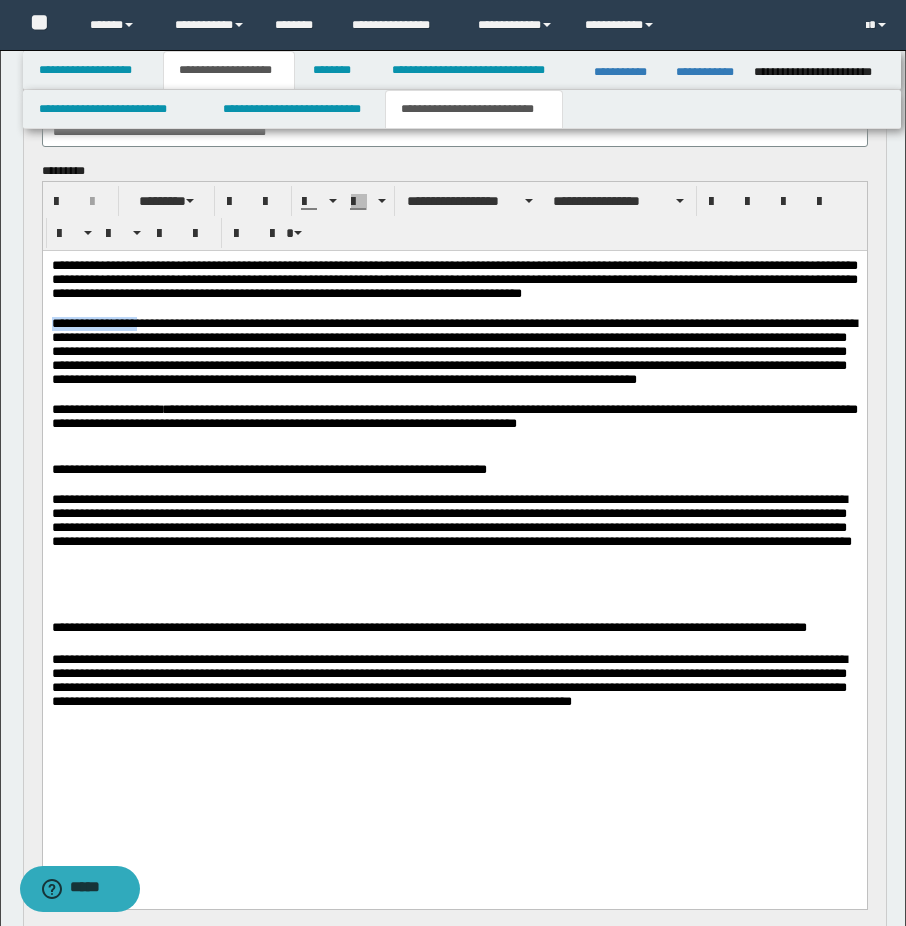 drag, startPoint x: 50, startPoint y: 351, endPoint x: 162, endPoint y: 347, distance: 112.0714 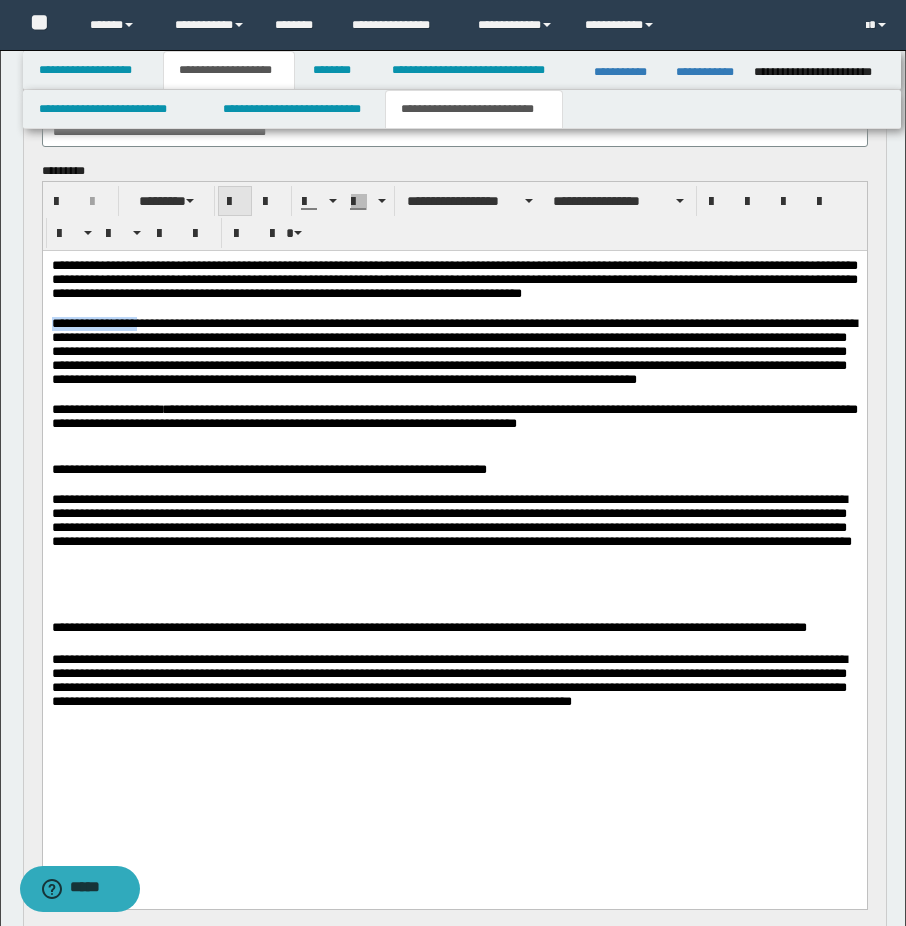 click at bounding box center [235, 202] 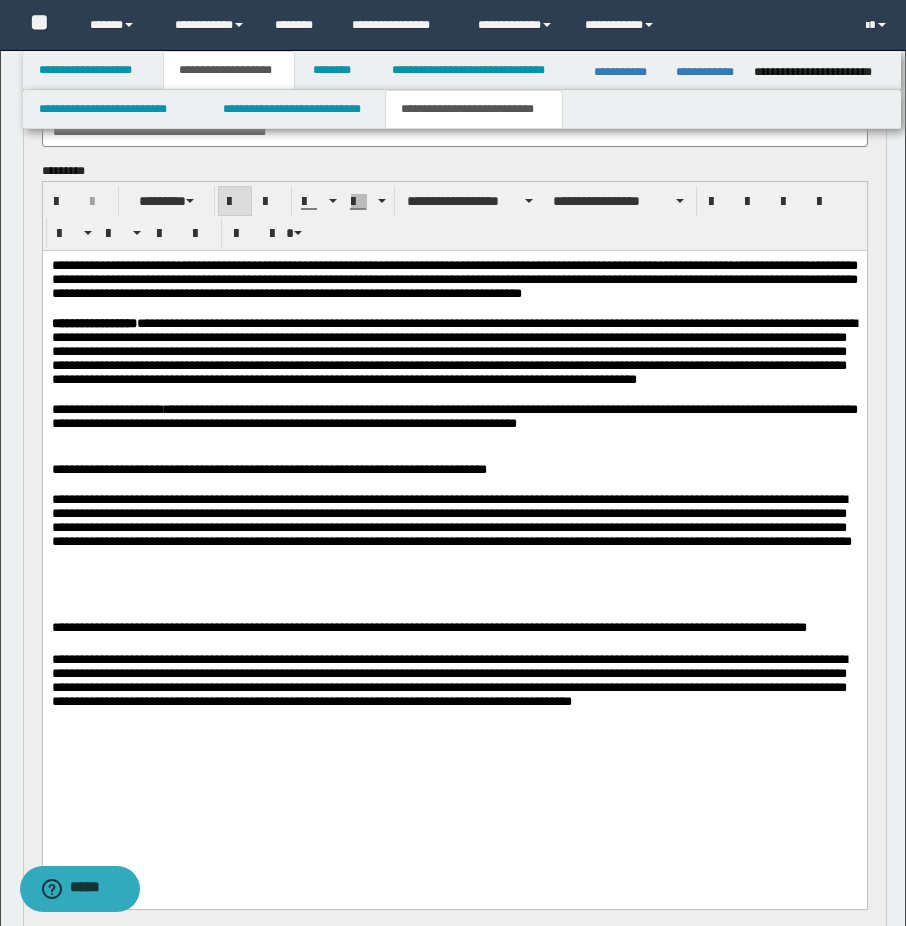 click on "**********" at bounding box center [453, 351] 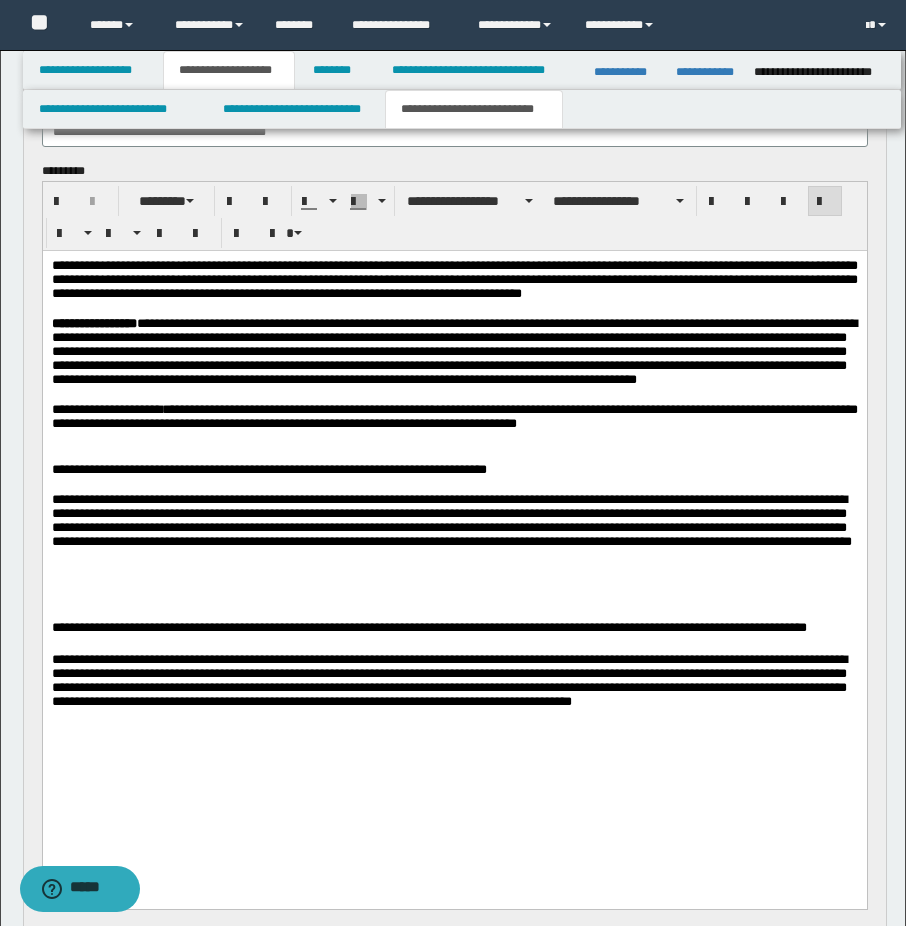 click on "**********" at bounding box center (454, 513) 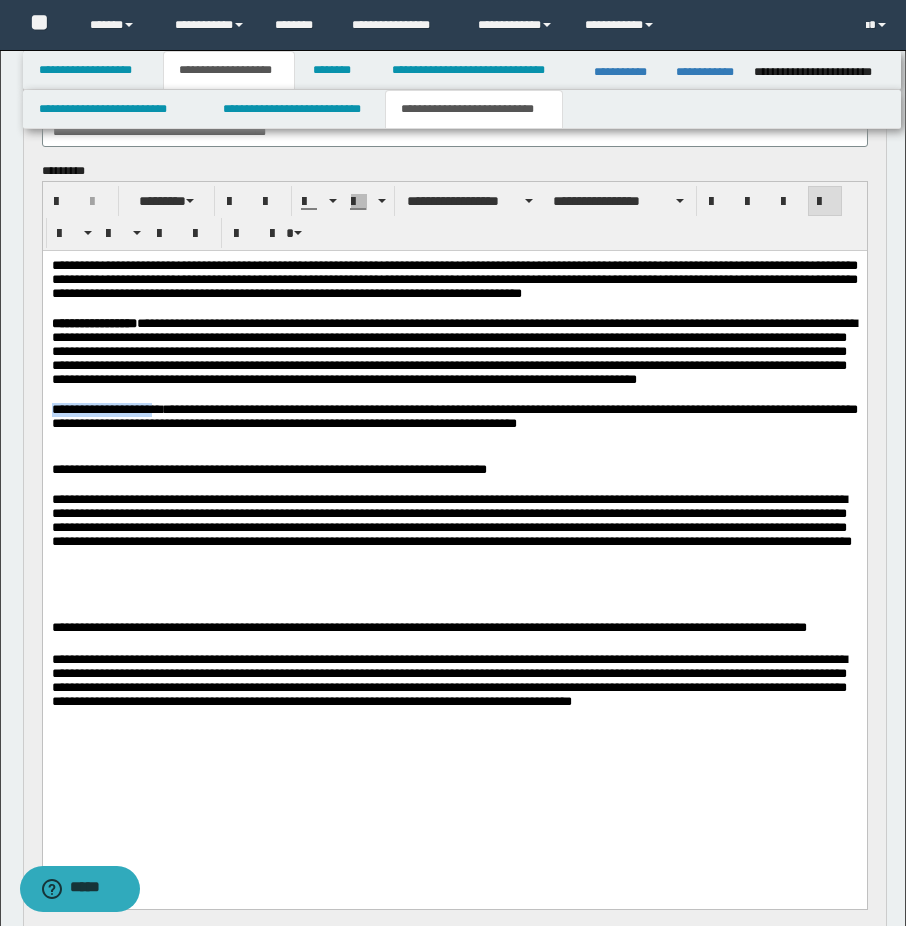 drag, startPoint x: 53, startPoint y: 470, endPoint x: 190, endPoint y: 468, distance: 137.0146 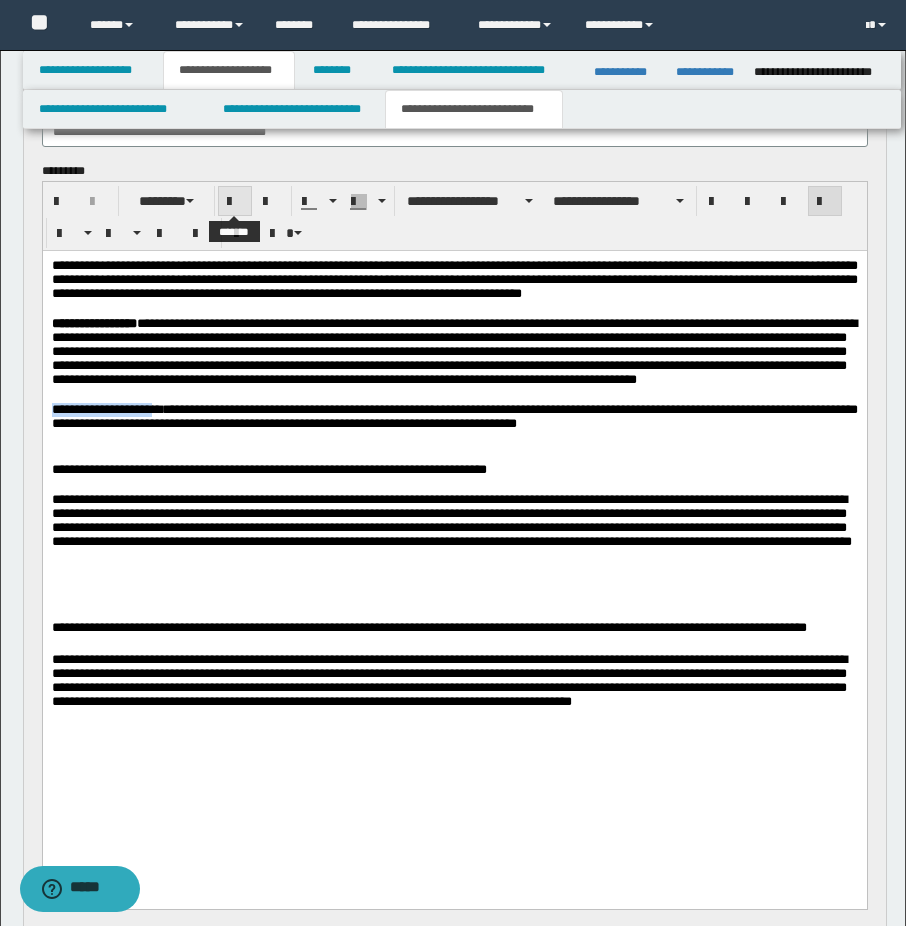click at bounding box center (235, 202) 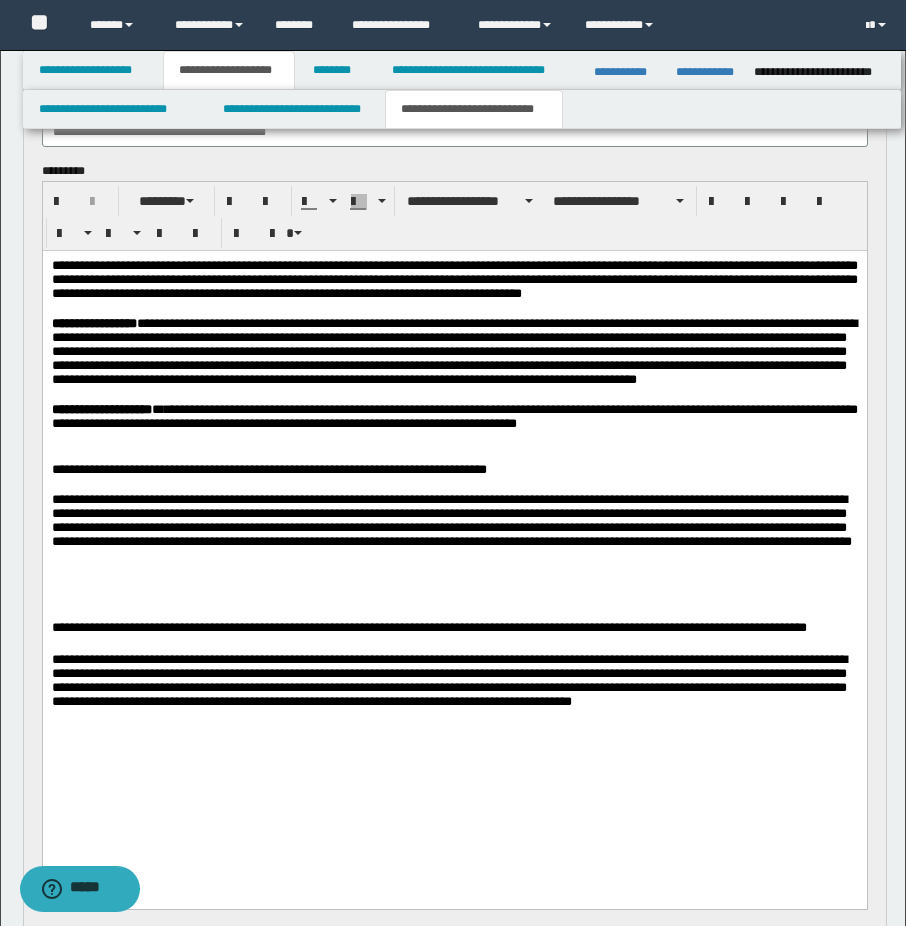 click on "**********" at bounding box center (453, 351) 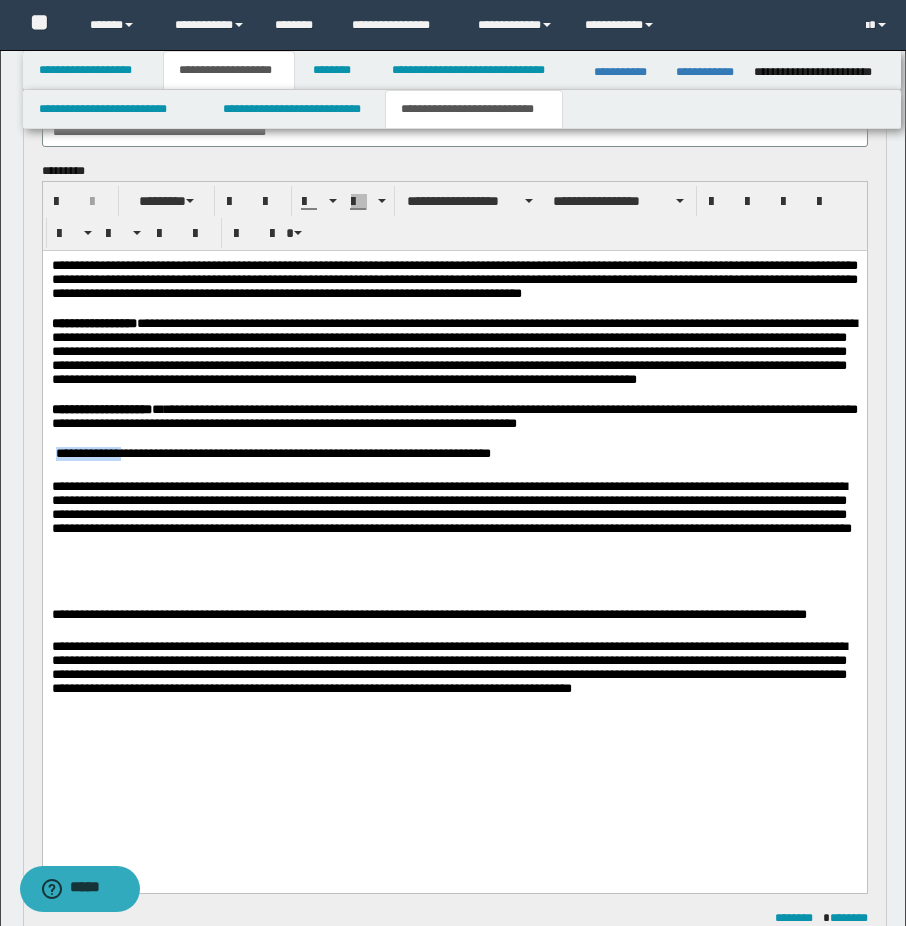 drag, startPoint x: 55, startPoint y: 533, endPoint x: 140, endPoint y: 534, distance: 85.00588 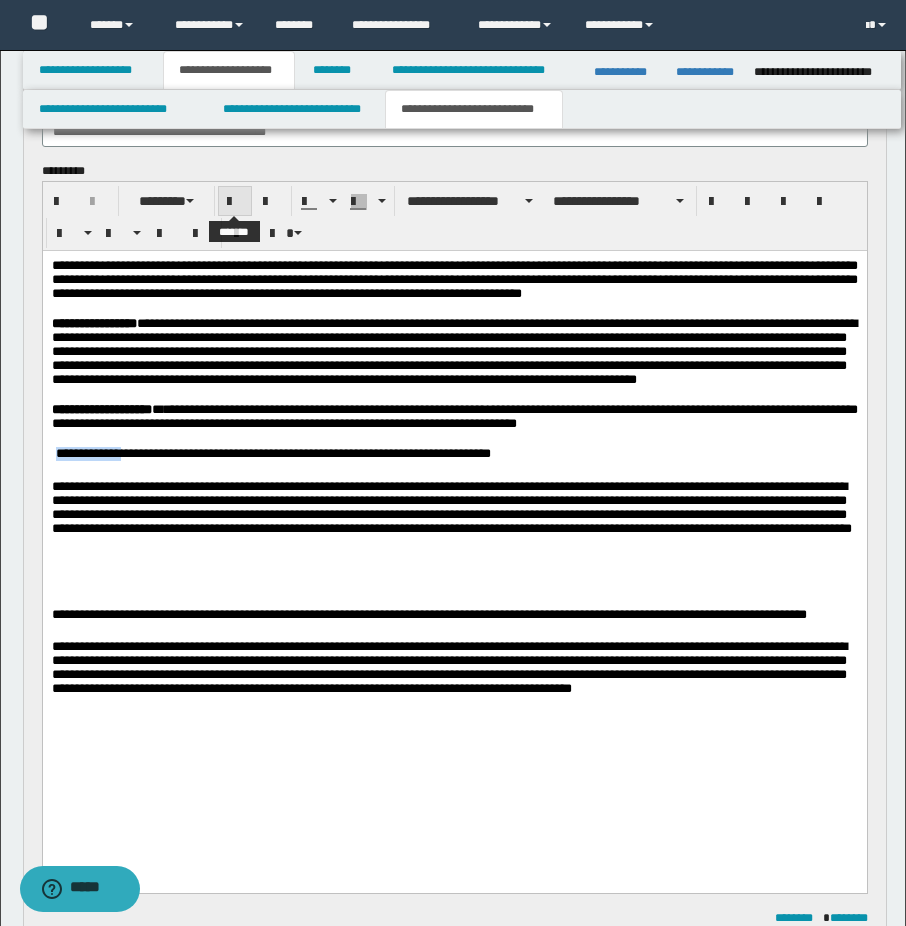 click at bounding box center (235, 202) 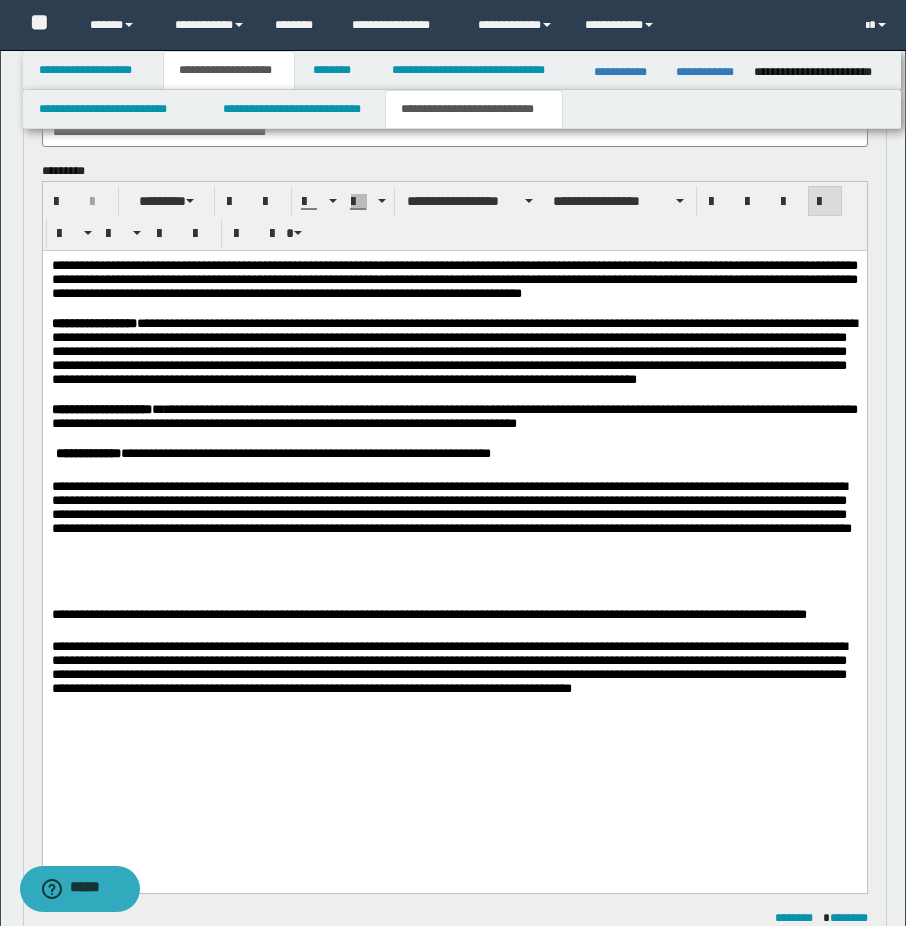 click on "**********" at bounding box center [454, 417] 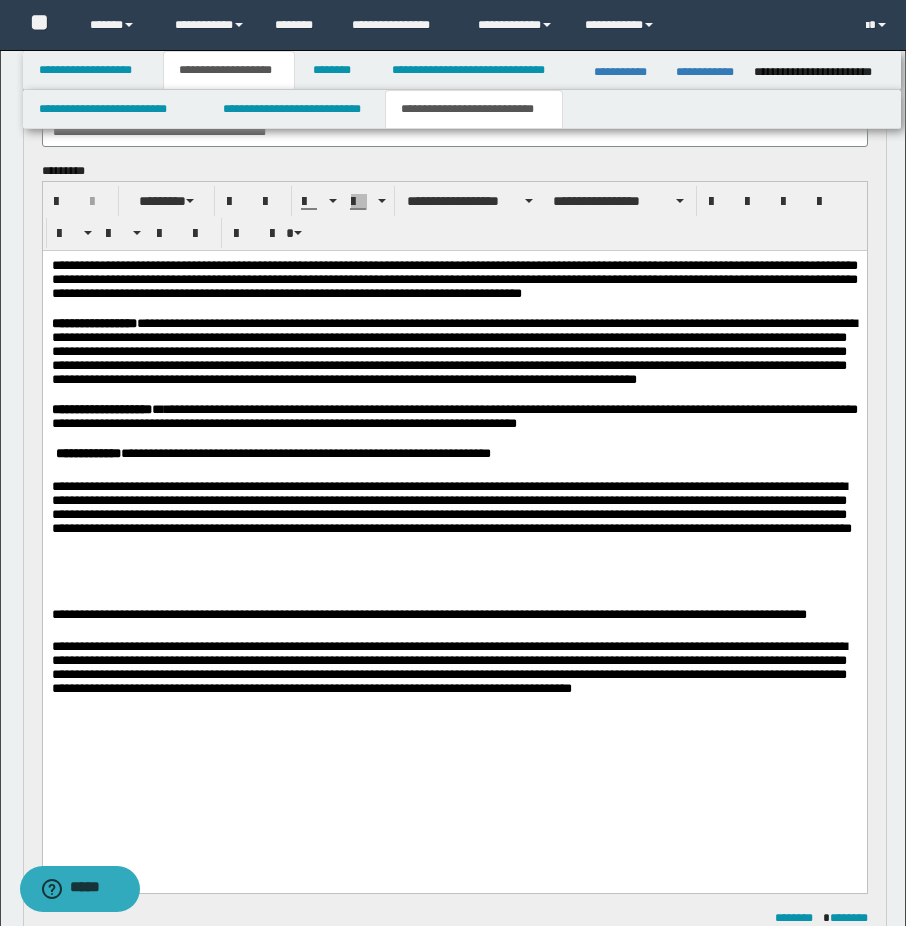 click on "**********" at bounding box center (454, 455) 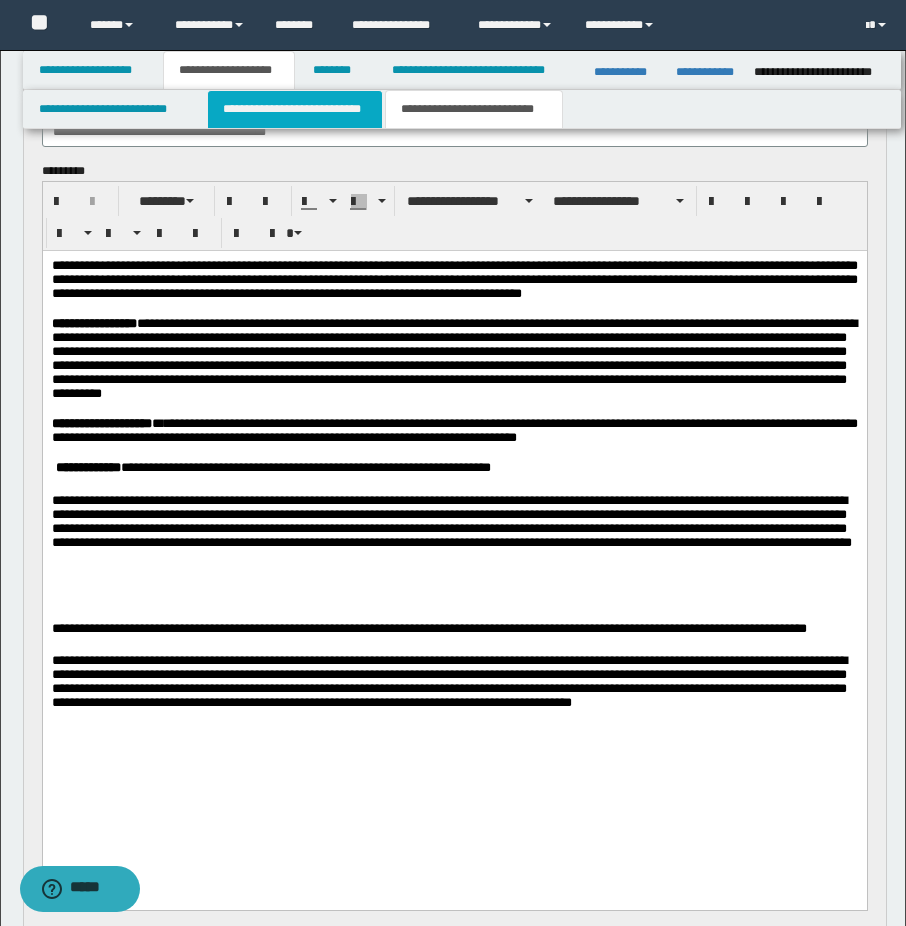 drag, startPoint x: 290, startPoint y: 117, endPoint x: 197, endPoint y: 218, distance: 137.2953 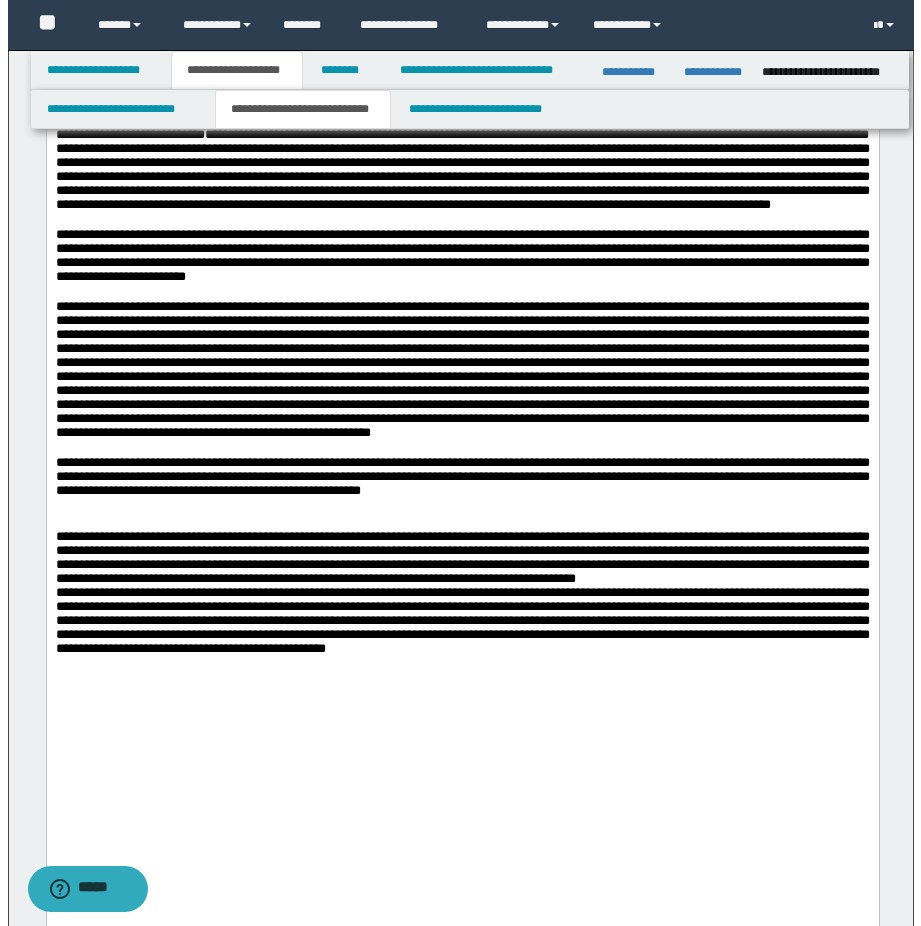 scroll, scrollTop: 0, scrollLeft: 0, axis: both 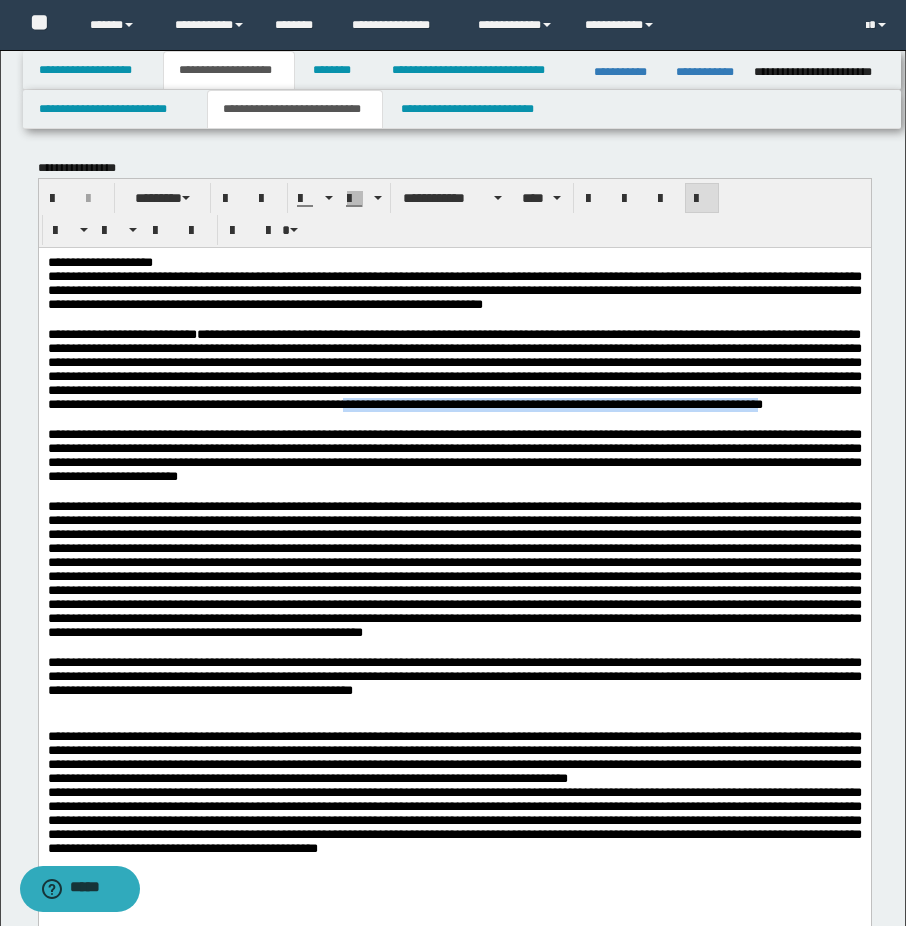 drag, startPoint x: 503, startPoint y: 470, endPoint x: 220, endPoint y: 487, distance: 283.51013 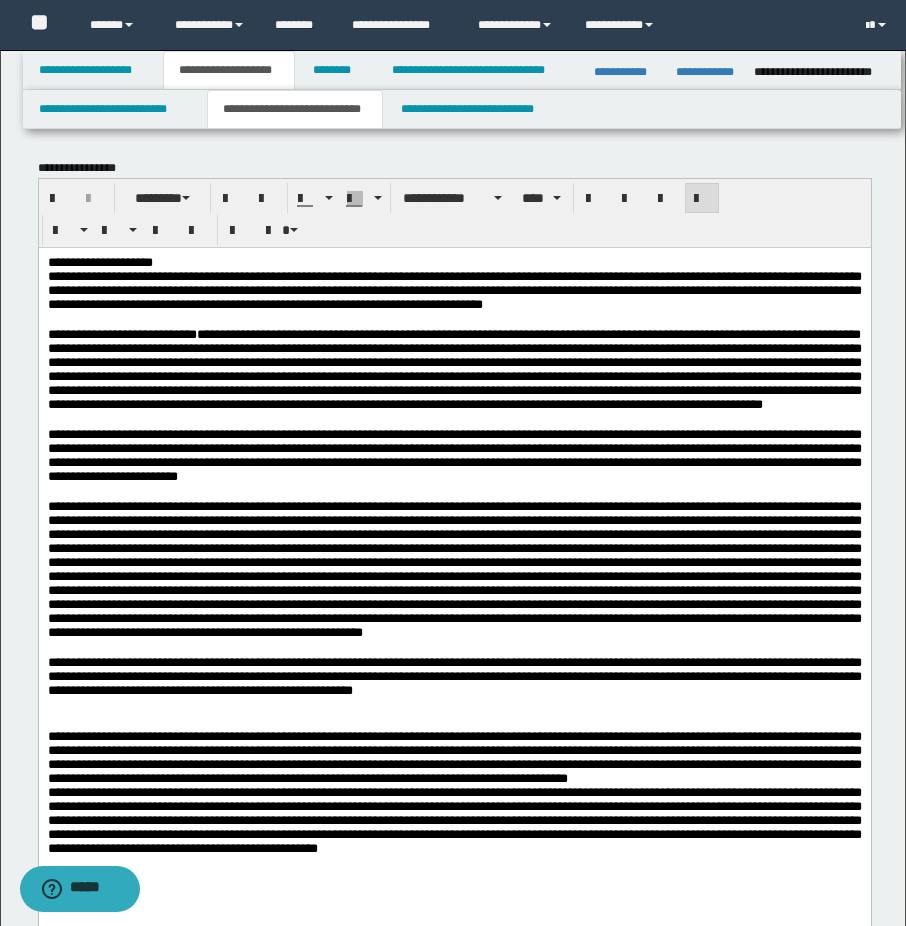 click at bounding box center (454, 419) 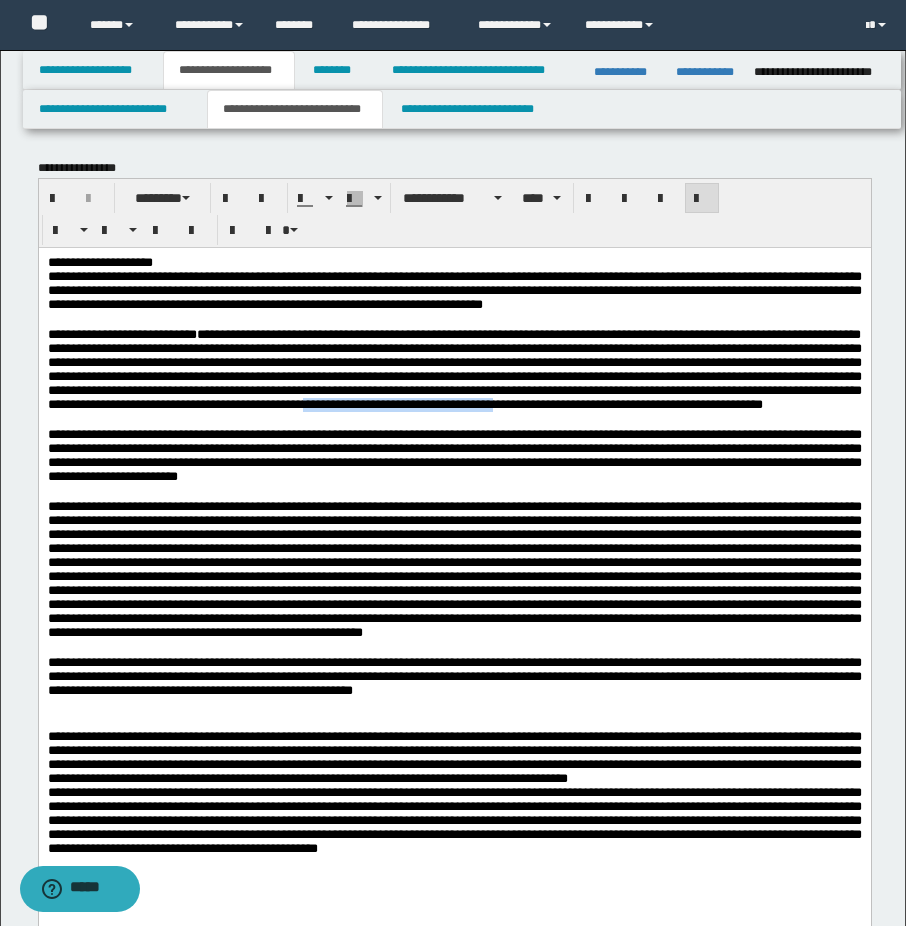 drag, startPoint x: 453, startPoint y: 466, endPoint x: 693, endPoint y: 461, distance: 240.05208 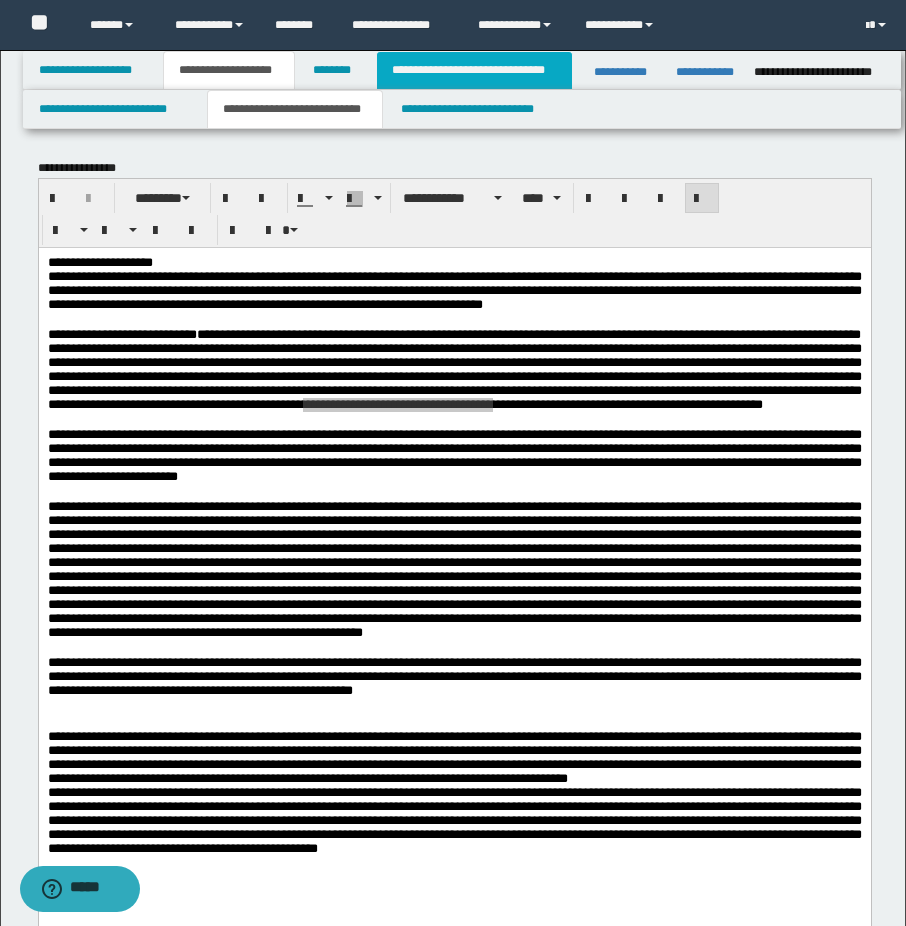 click on "**********" at bounding box center (474, 70) 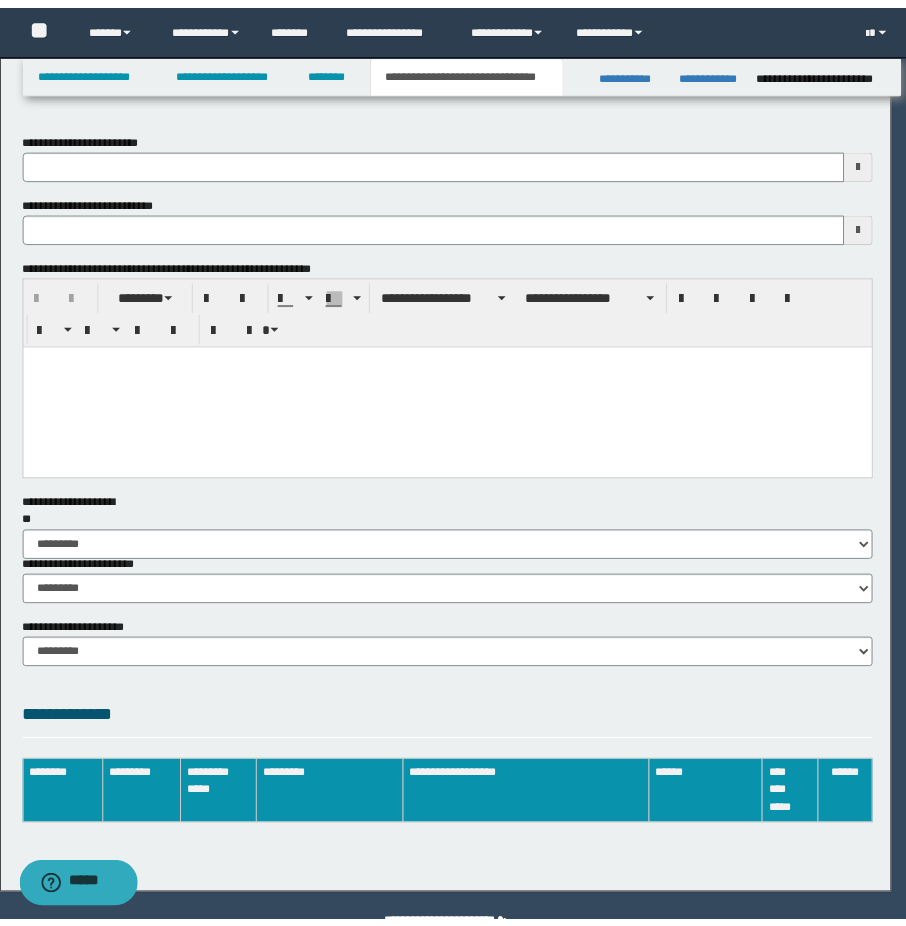 scroll, scrollTop: 0, scrollLeft: 0, axis: both 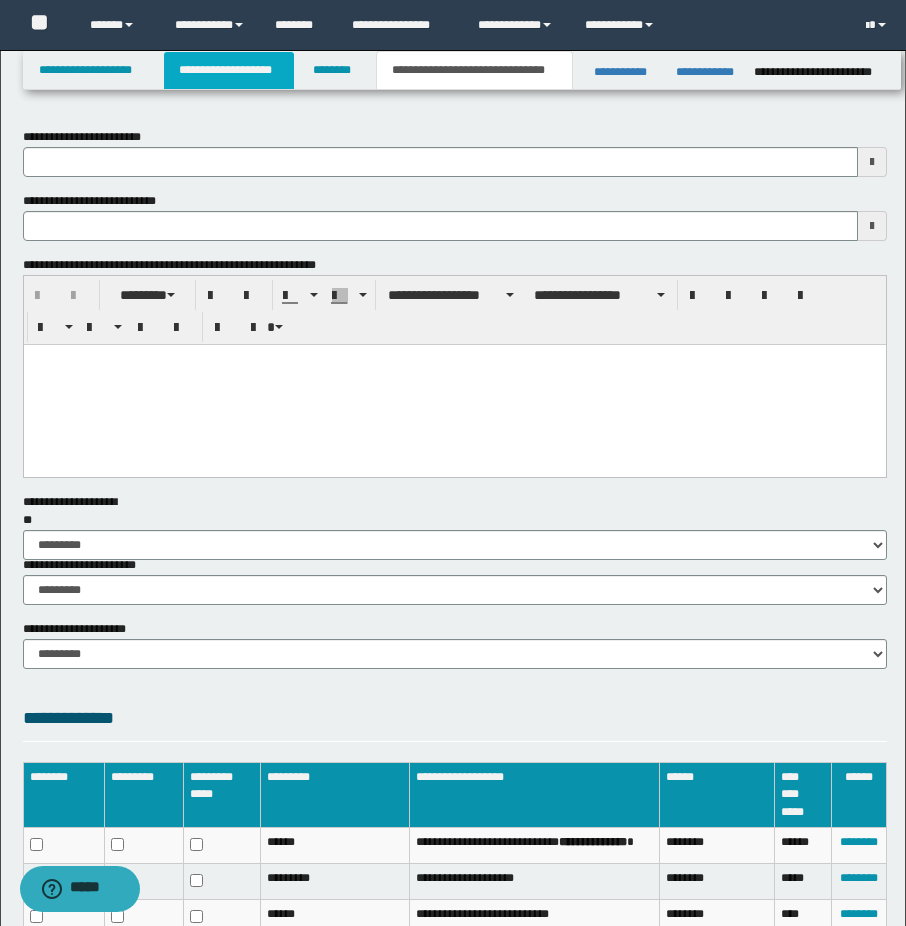 click on "**********" at bounding box center (229, 70) 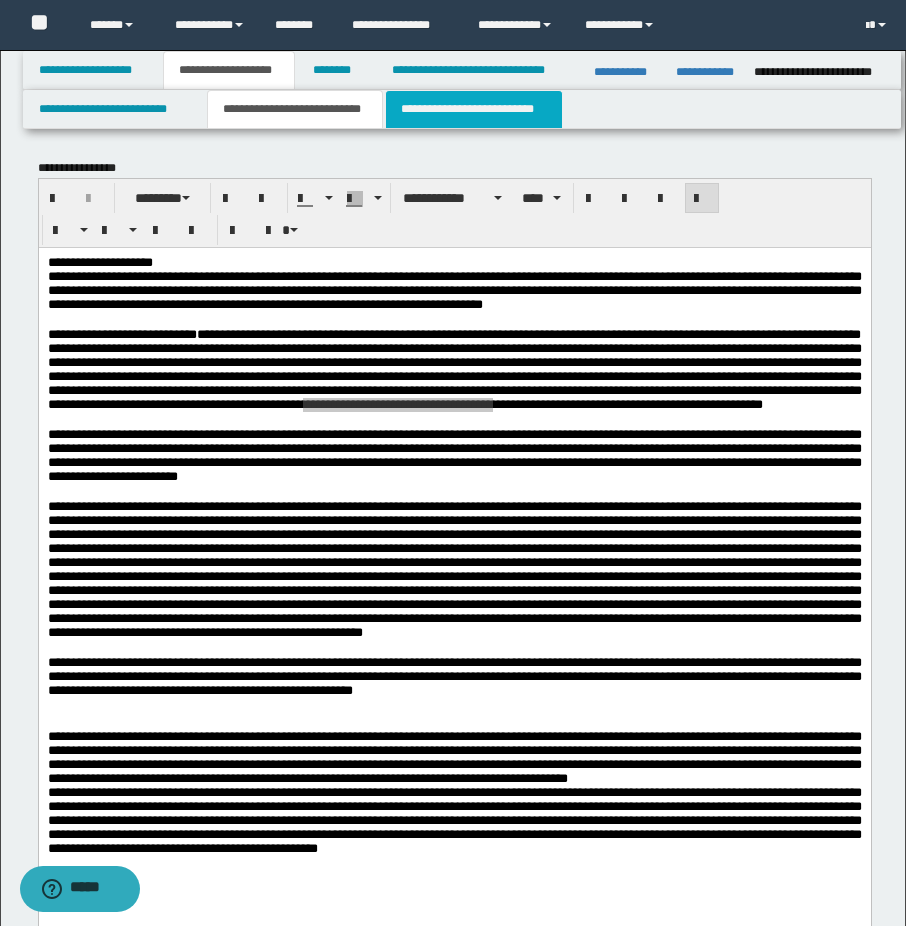 click on "**********" at bounding box center [474, 109] 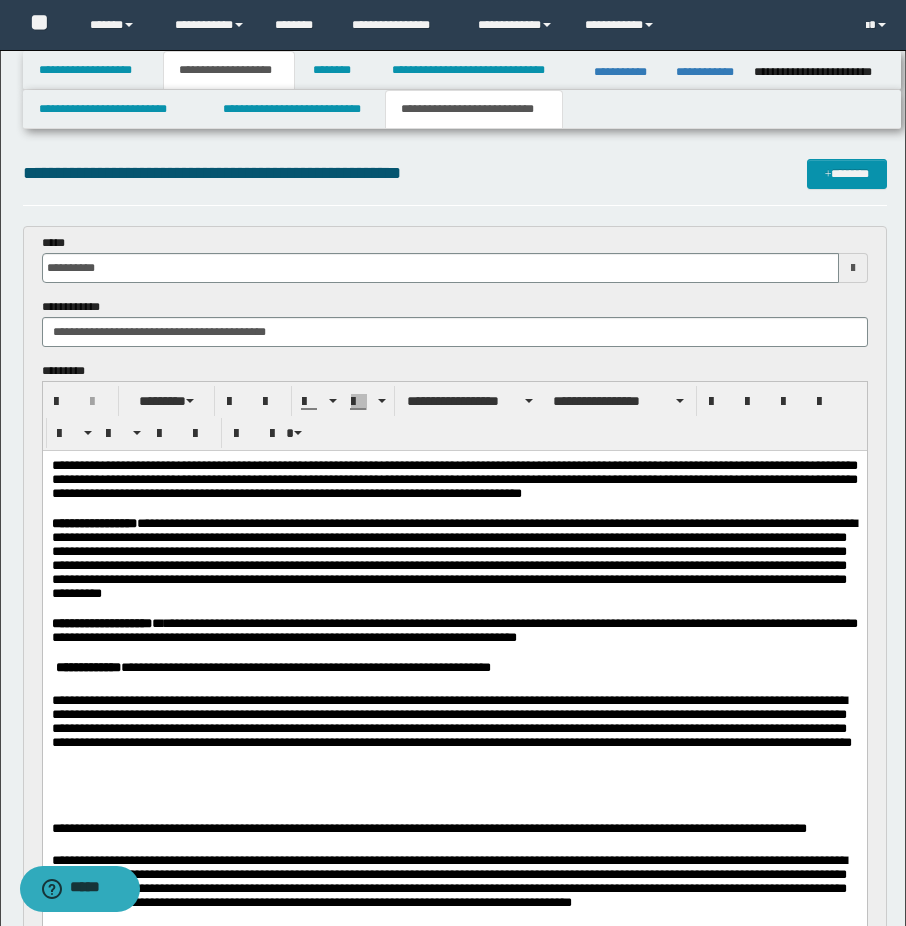scroll, scrollTop: 100, scrollLeft: 0, axis: vertical 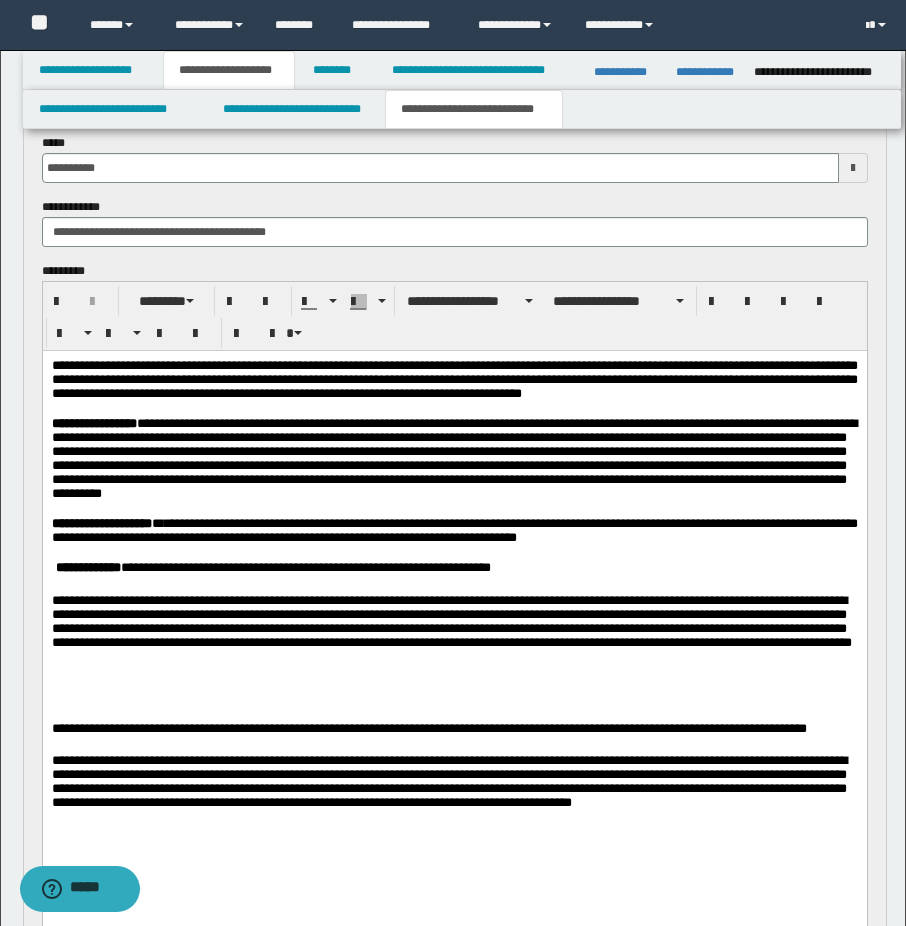 click on "**********" at bounding box center [454, 459] 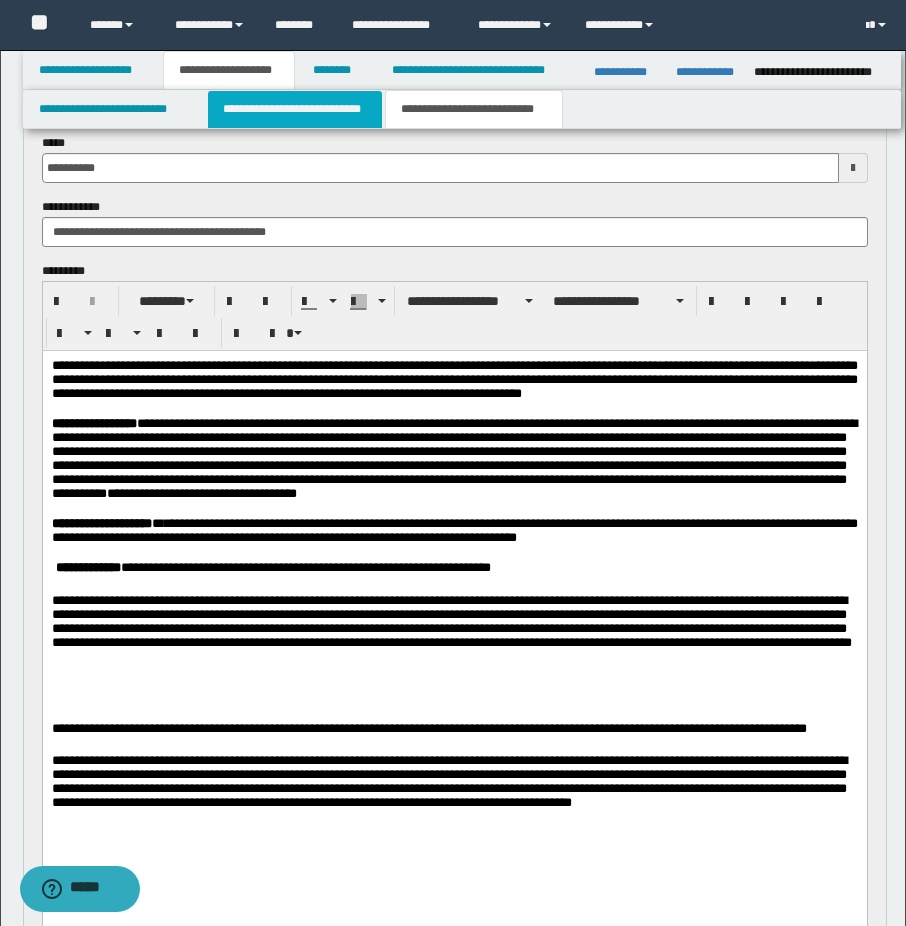 click on "**********" at bounding box center (295, 109) 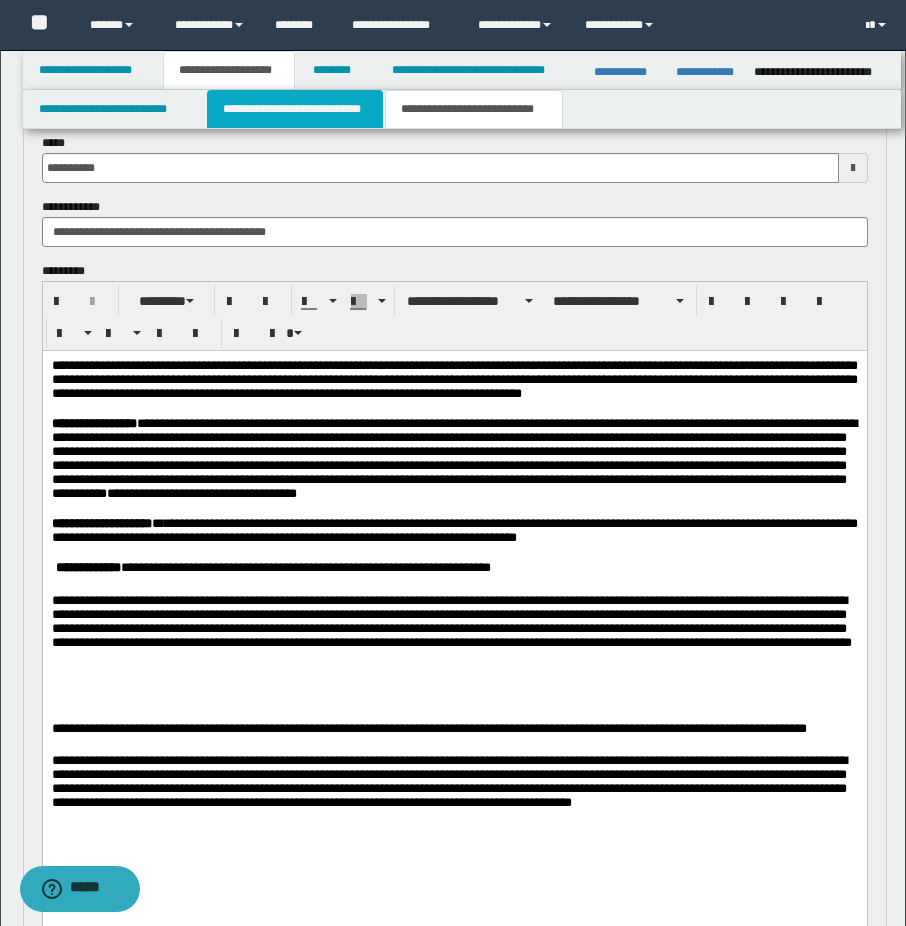 type 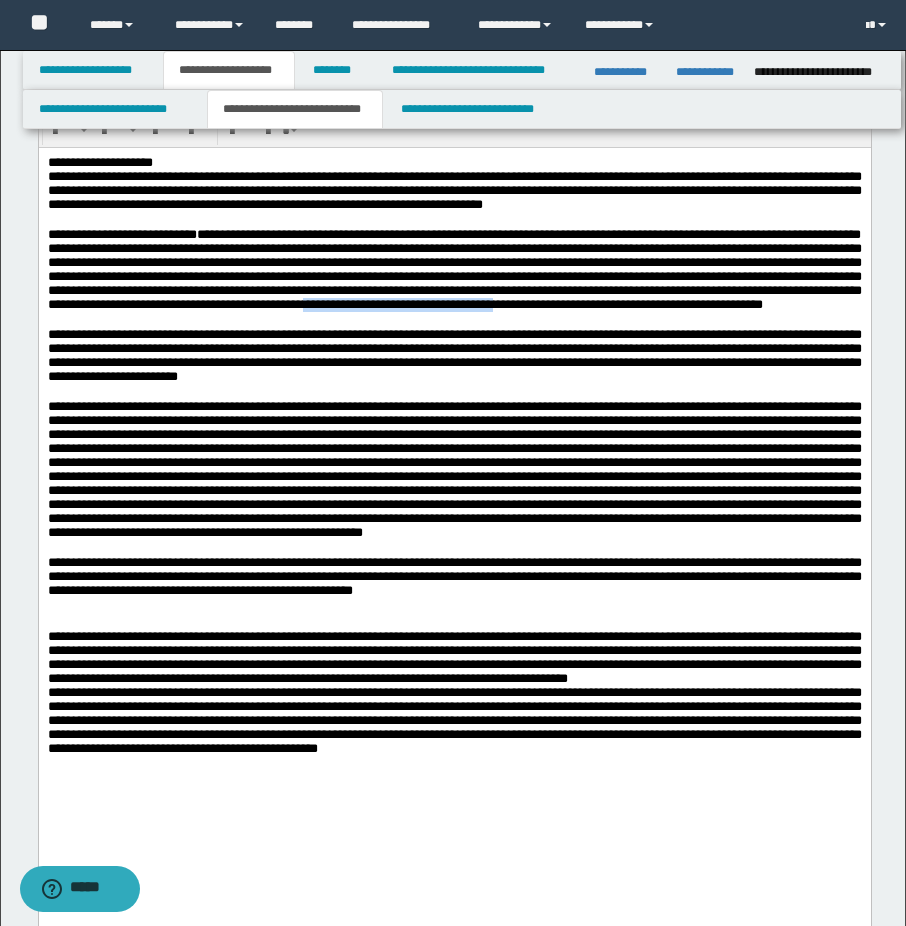 click at bounding box center (454, 319) 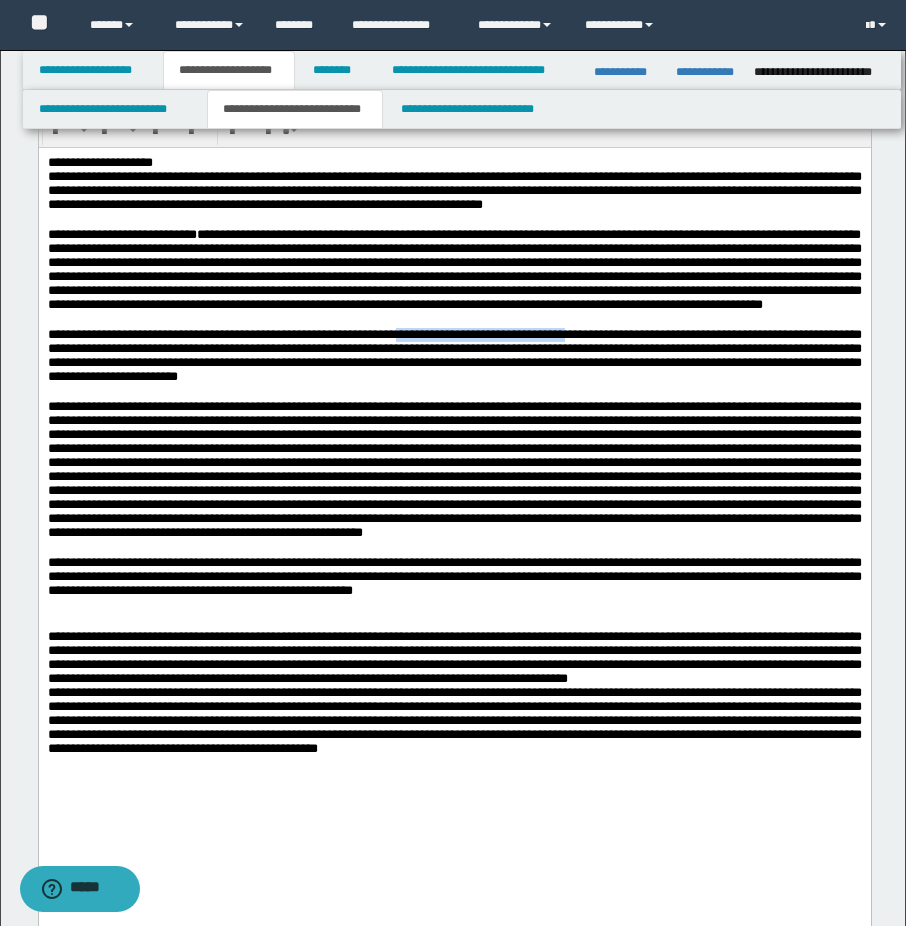 drag, startPoint x: 493, startPoint y: 415, endPoint x: 713, endPoint y: 414, distance: 220.00227 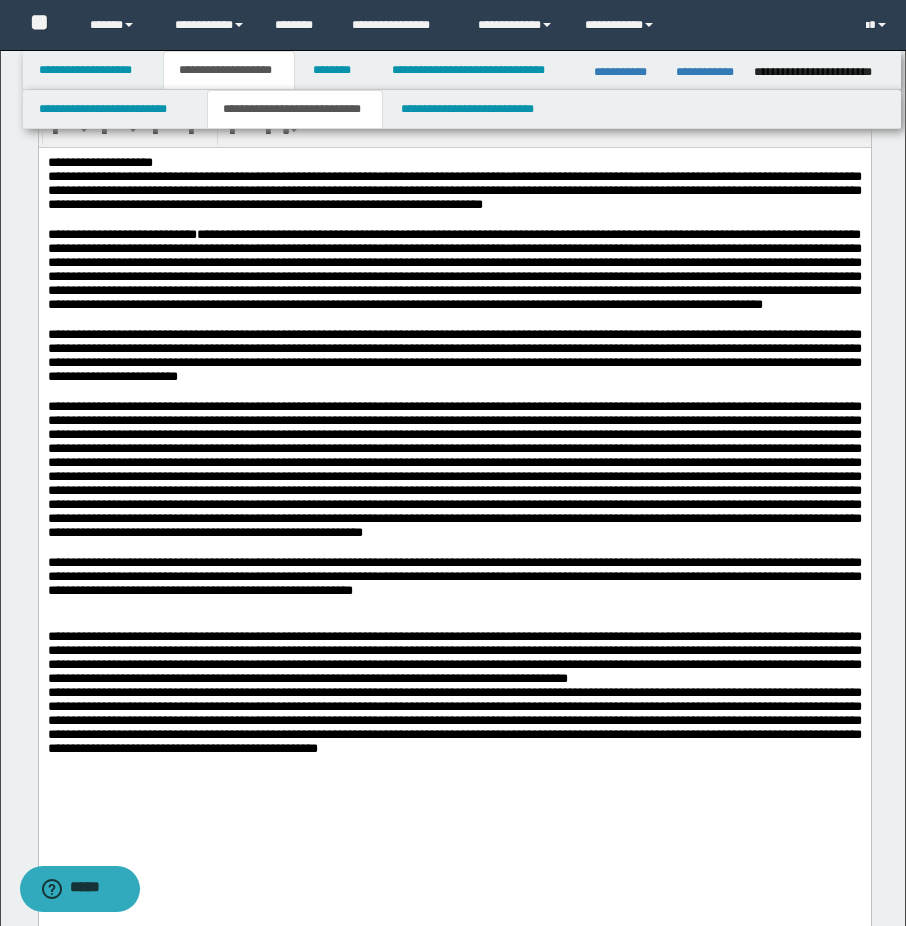 click on "**********" at bounding box center [454, 354] 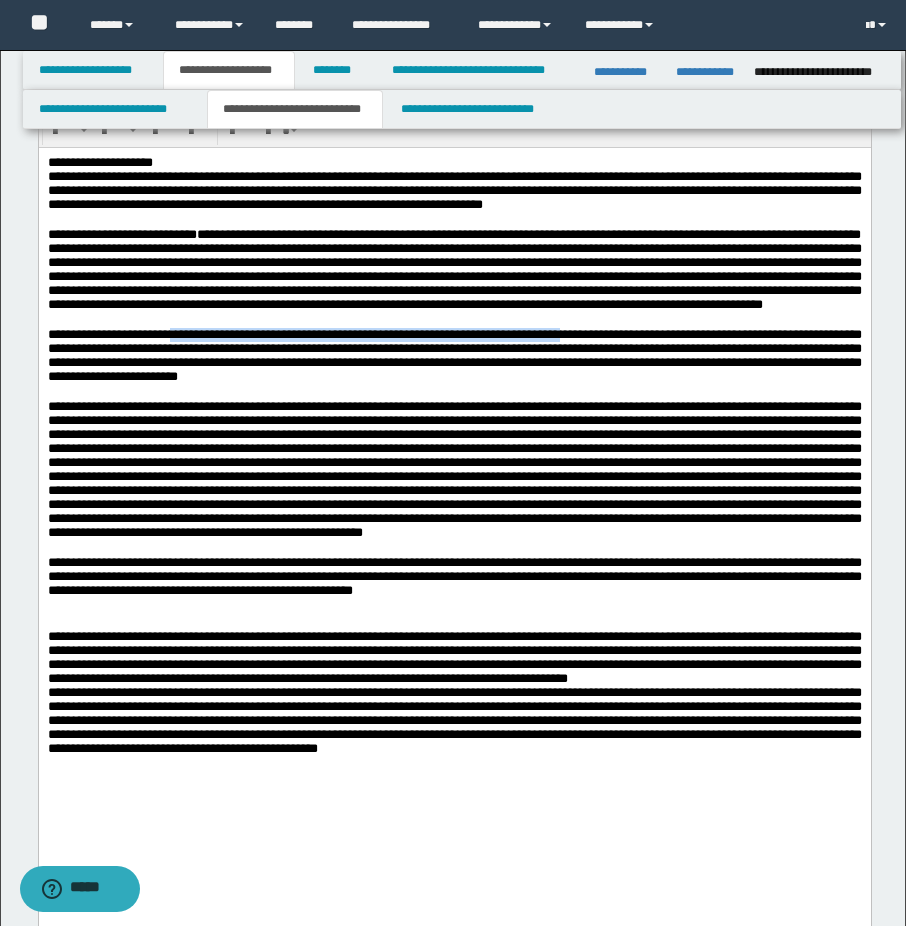 drag, startPoint x: 232, startPoint y: 414, endPoint x: 707, endPoint y: 411, distance: 475.00946 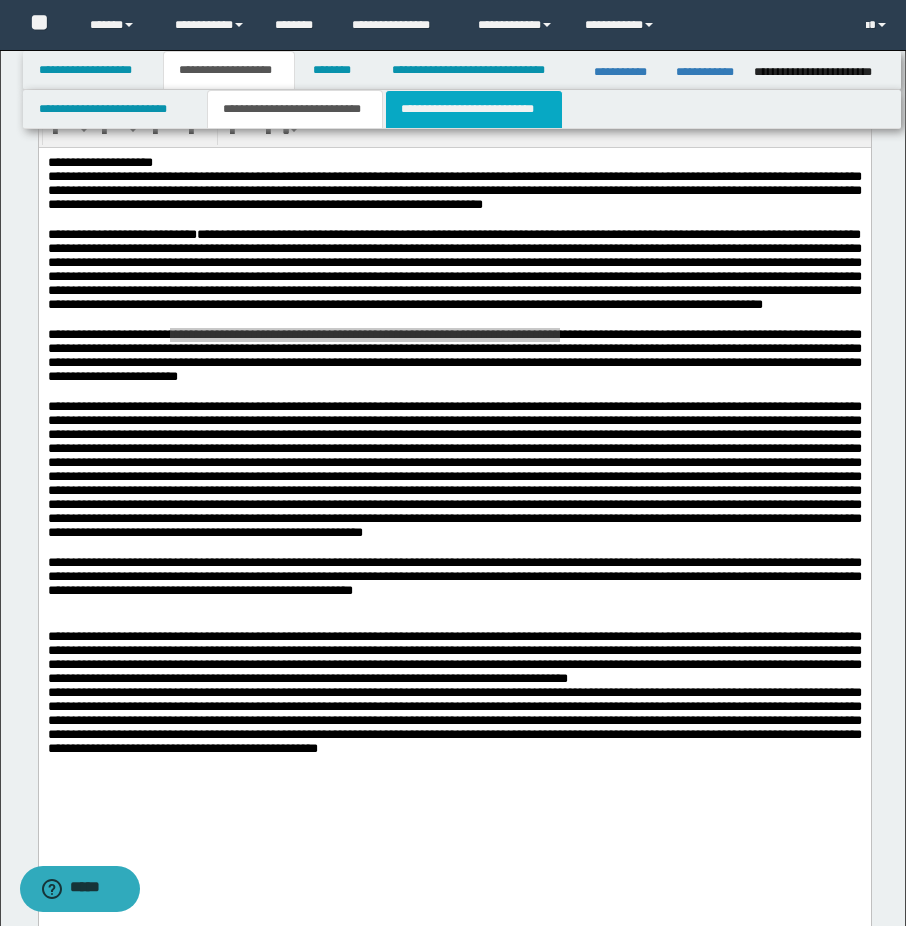 click on "**********" at bounding box center [474, 109] 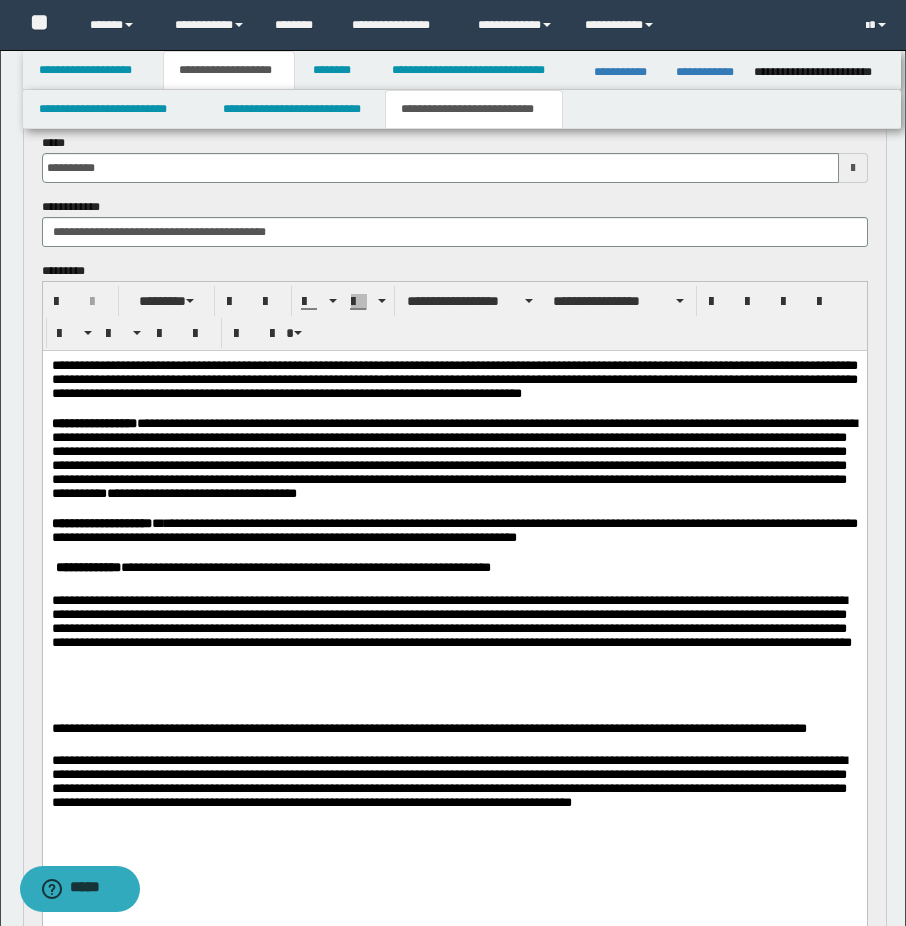 click on "**********" at bounding box center [454, 459] 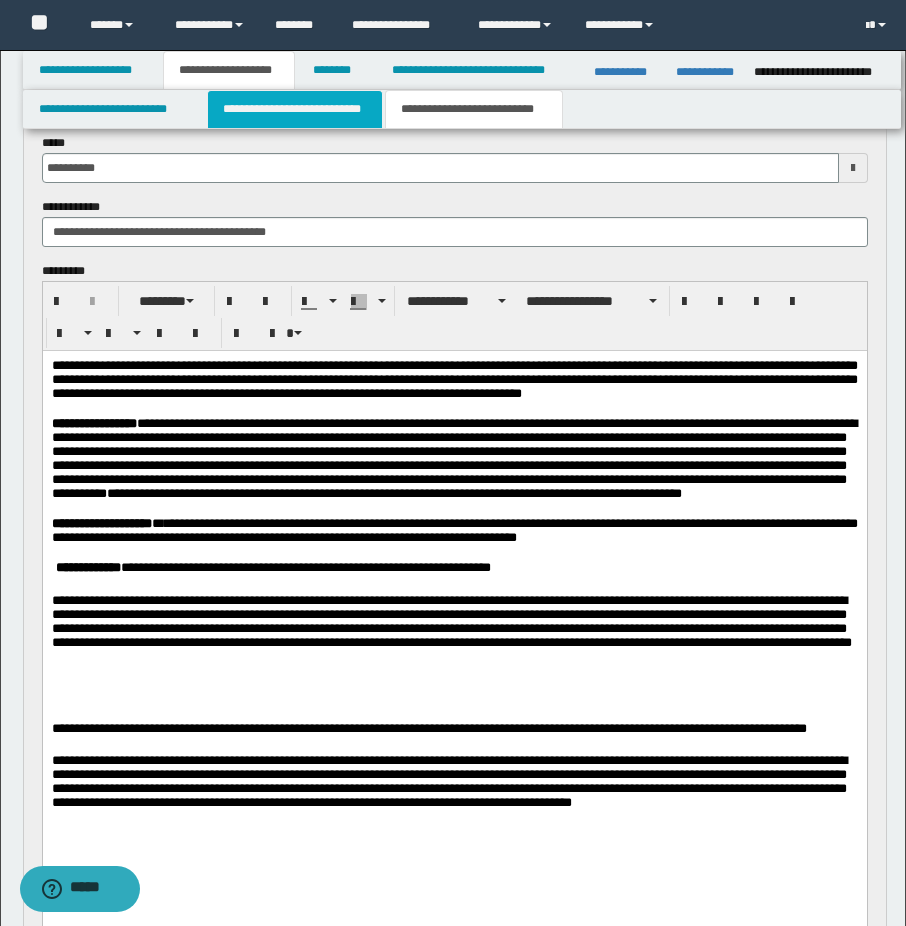 drag, startPoint x: 317, startPoint y: 108, endPoint x: 262, endPoint y: 36, distance: 90.60353 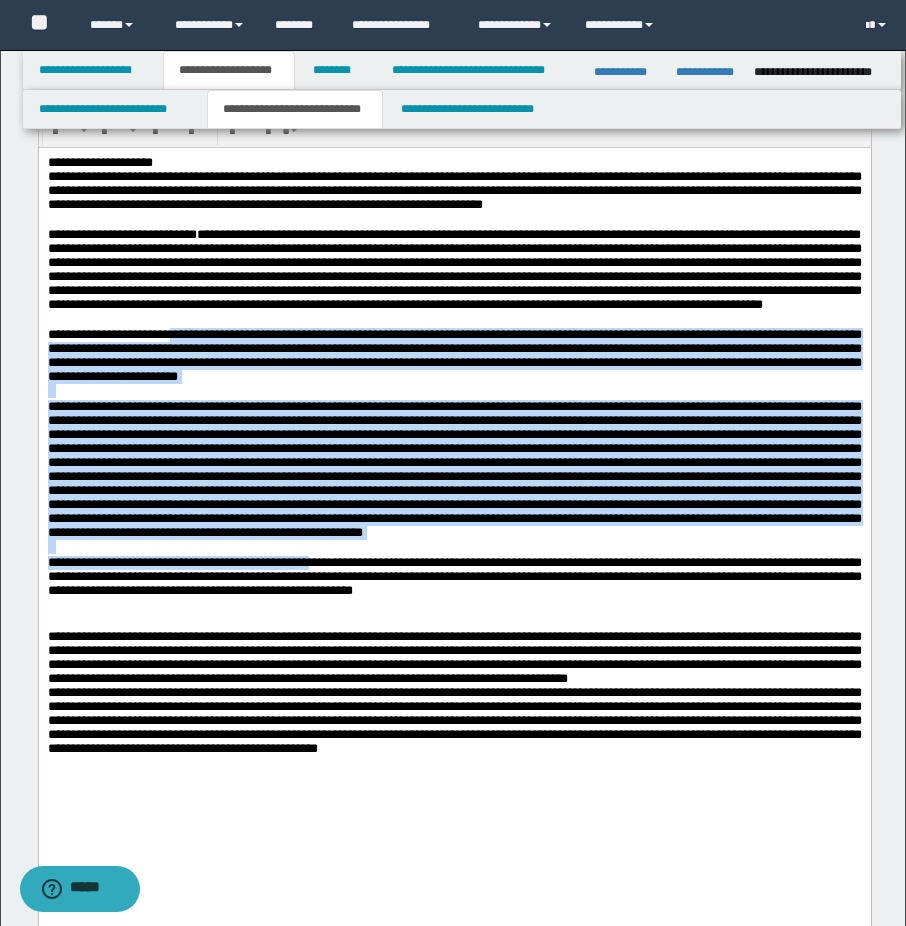 drag, startPoint x: 94, startPoint y: 721, endPoint x: 384, endPoint y: 719, distance: 290.0069 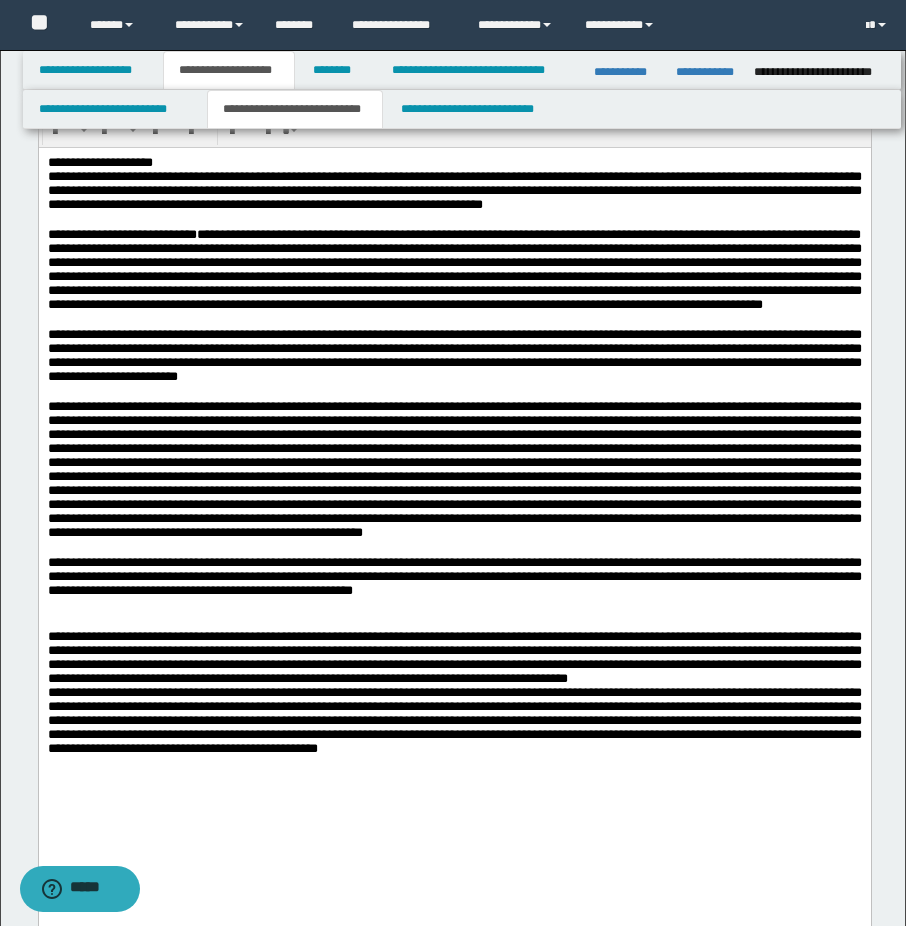 click on "**********" at bounding box center (454, 575) 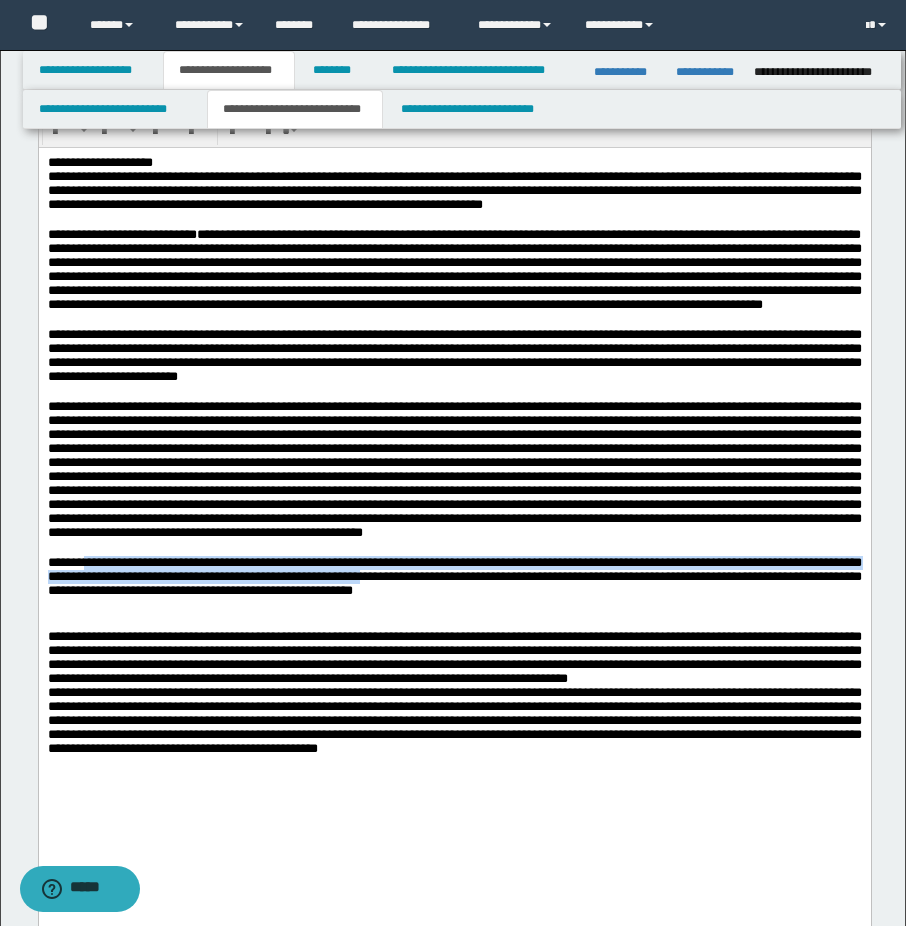 drag, startPoint x: 96, startPoint y: 719, endPoint x: 683, endPoint y: 745, distance: 587.5755 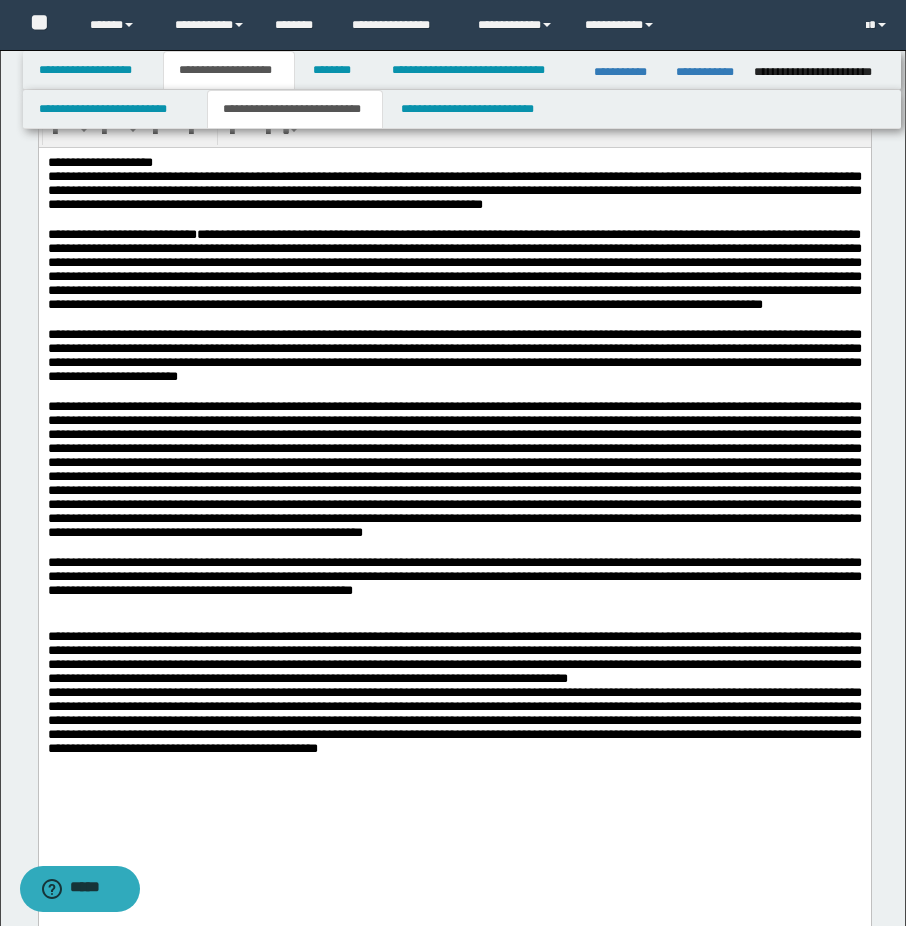 click at bounding box center [454, 468] 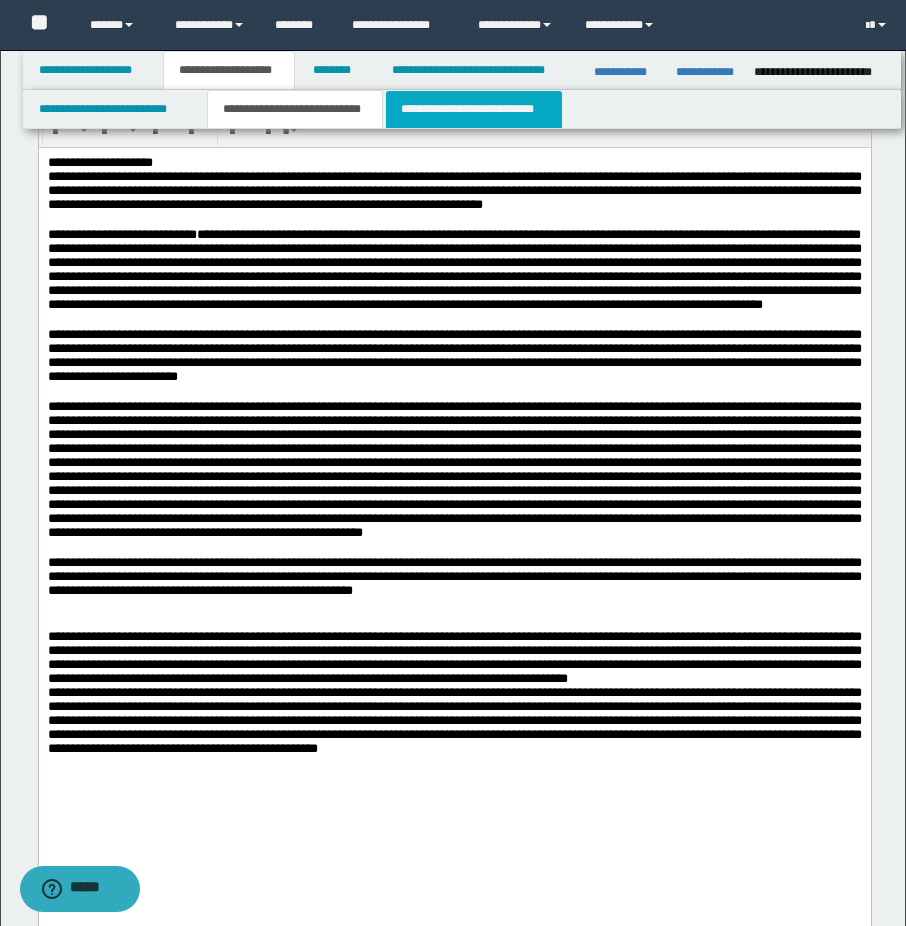 click on "**********" at bounding box center (474, 109) 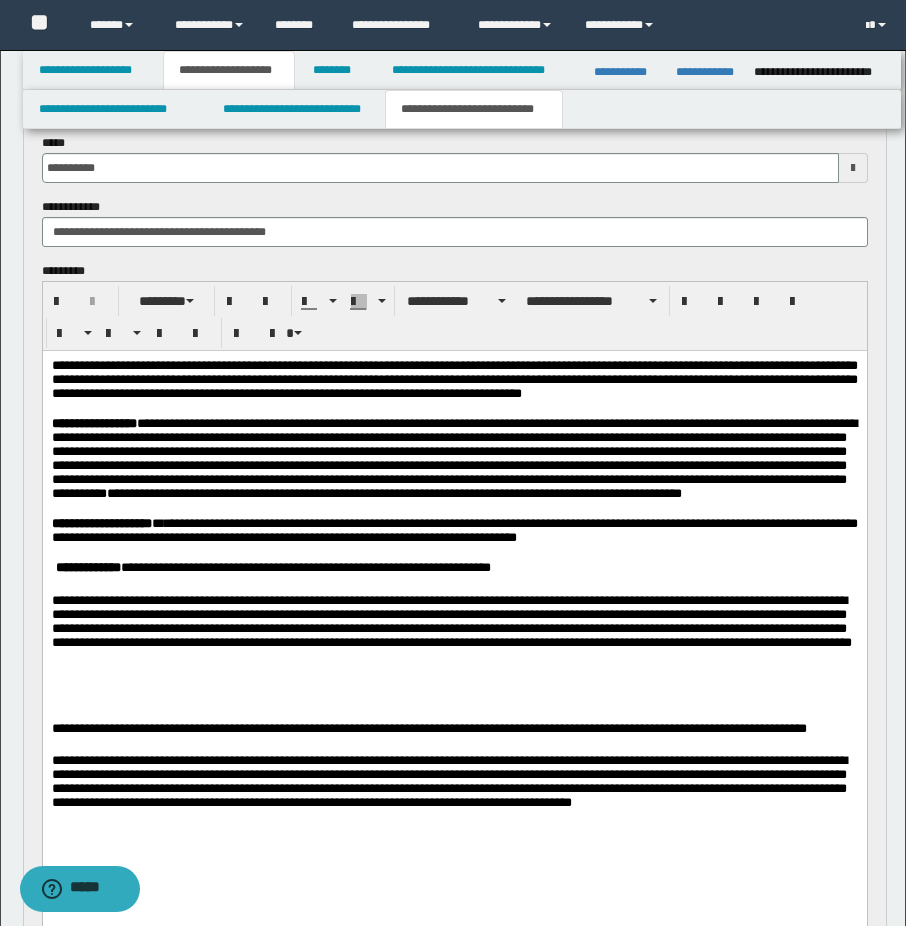 click on "**********" at bounding box center (454, 459) 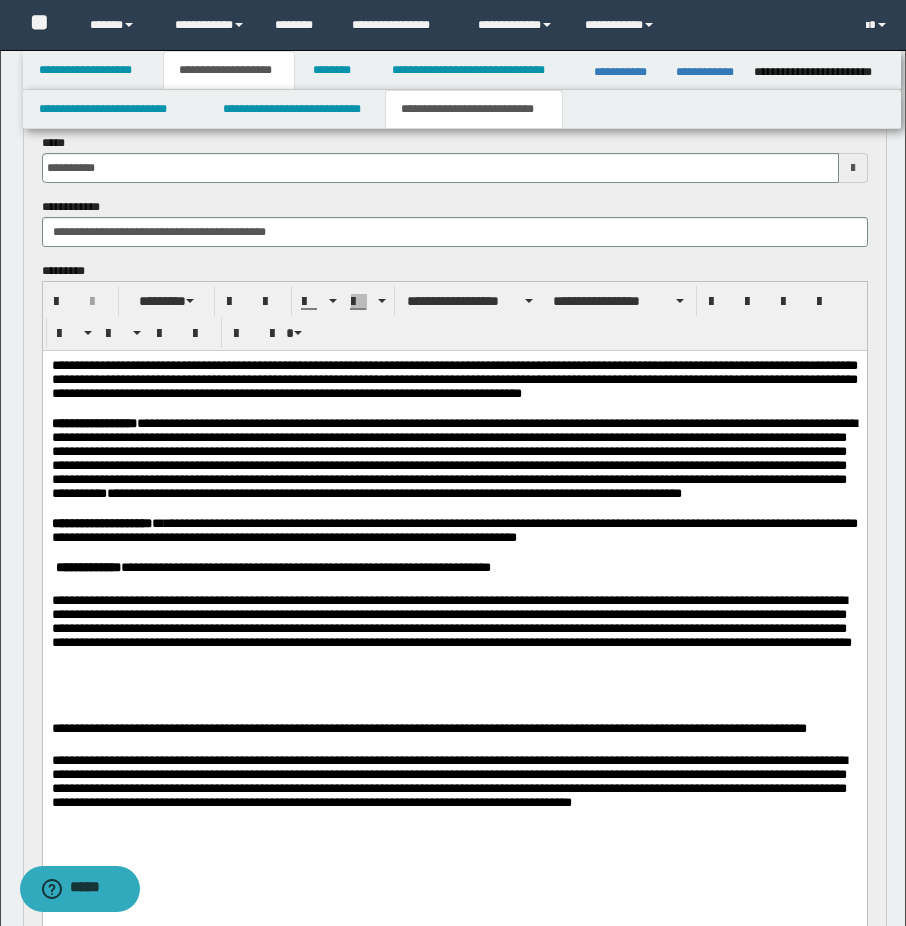 click on "**********" at bounding box center (393, 493) 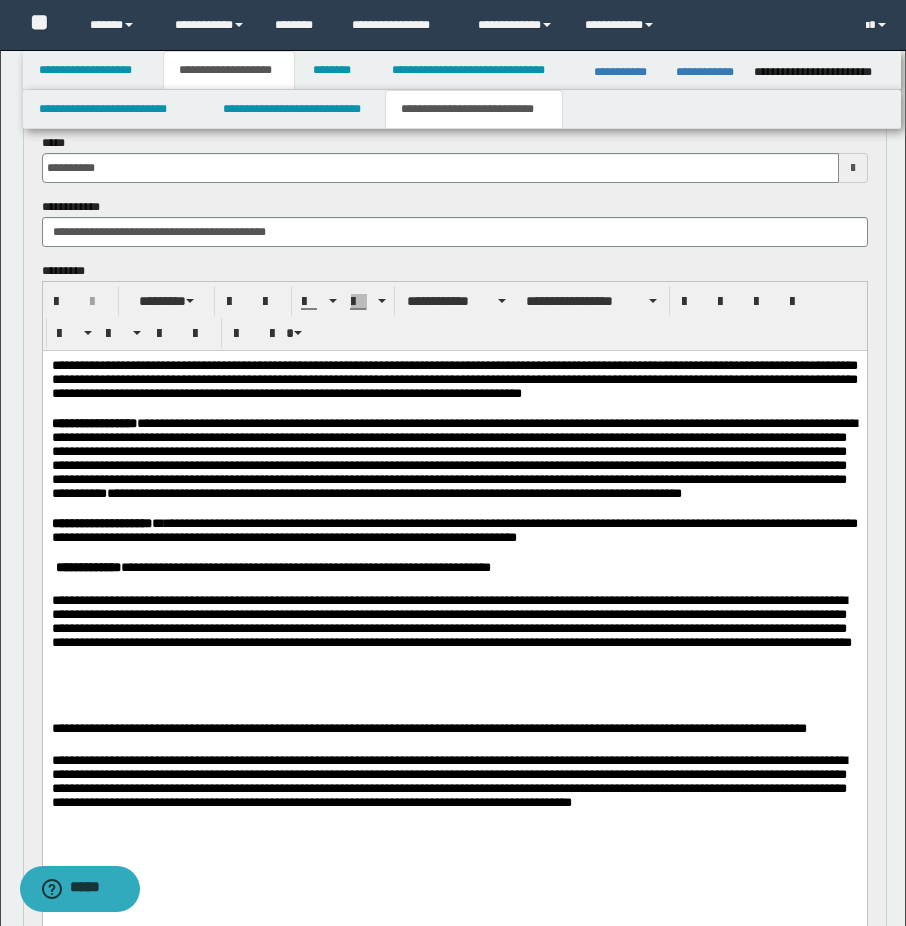 click on "**********" at bounding box center [454, 459] 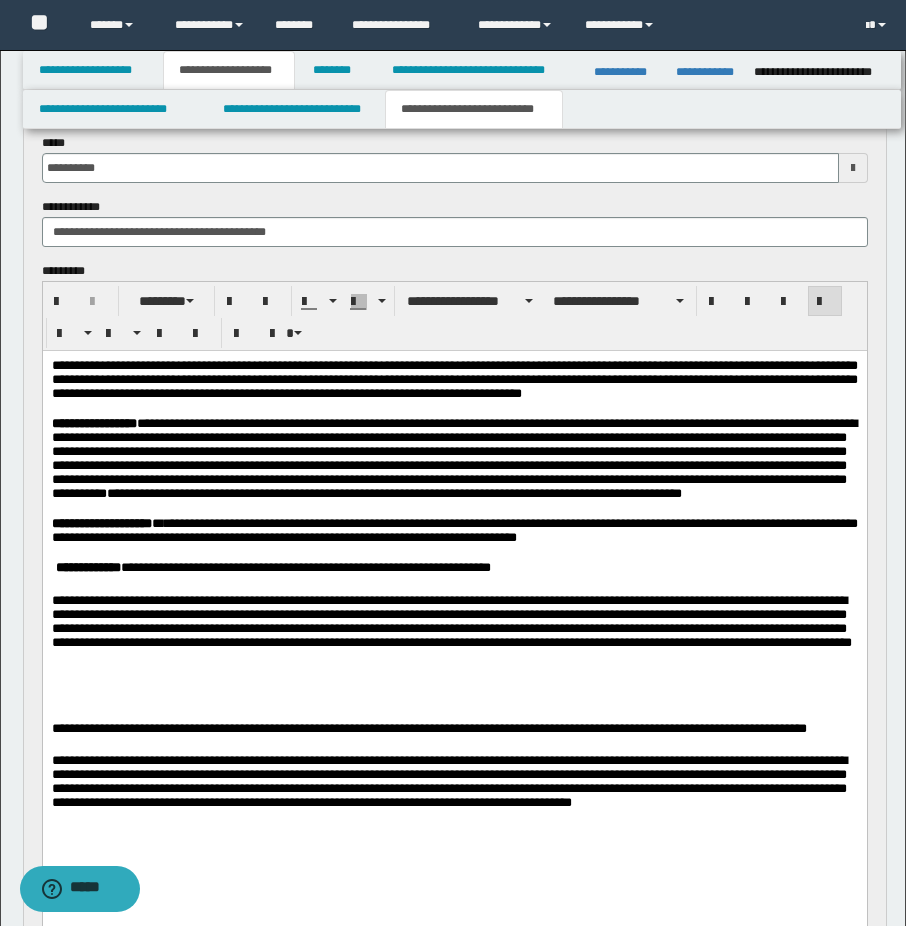 click on "**********" at bounding box center [454, 459] 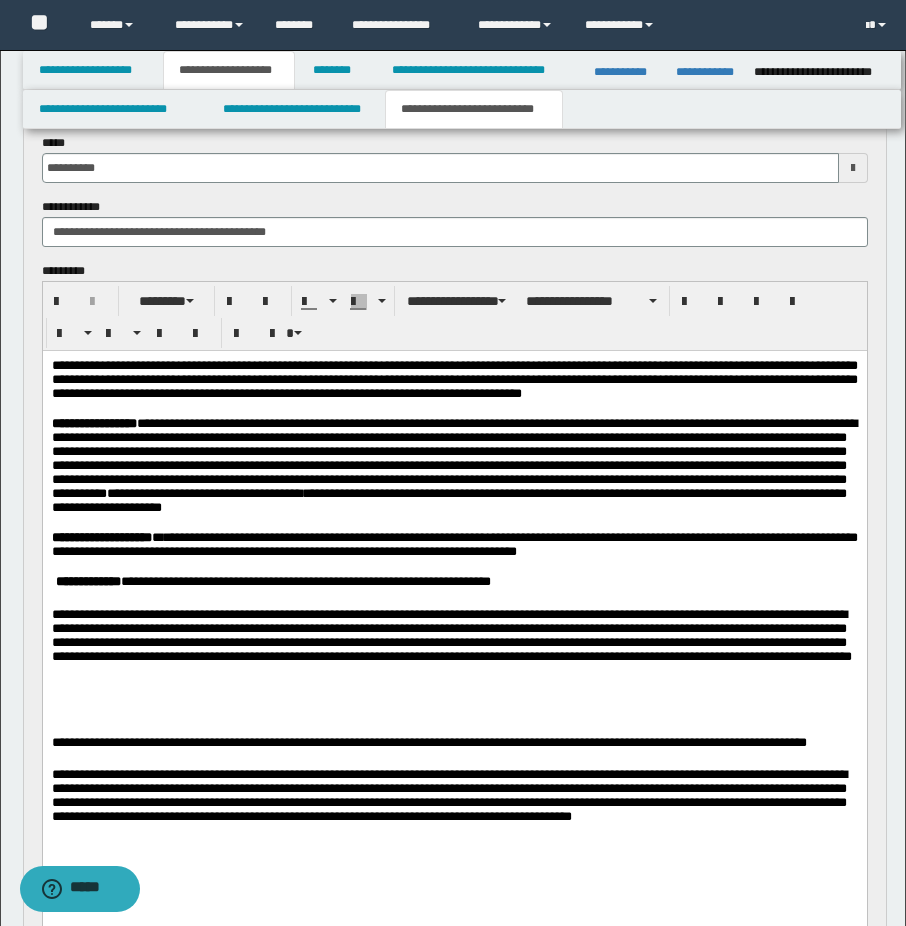 click on "**********" at bounding box center [453, 465] 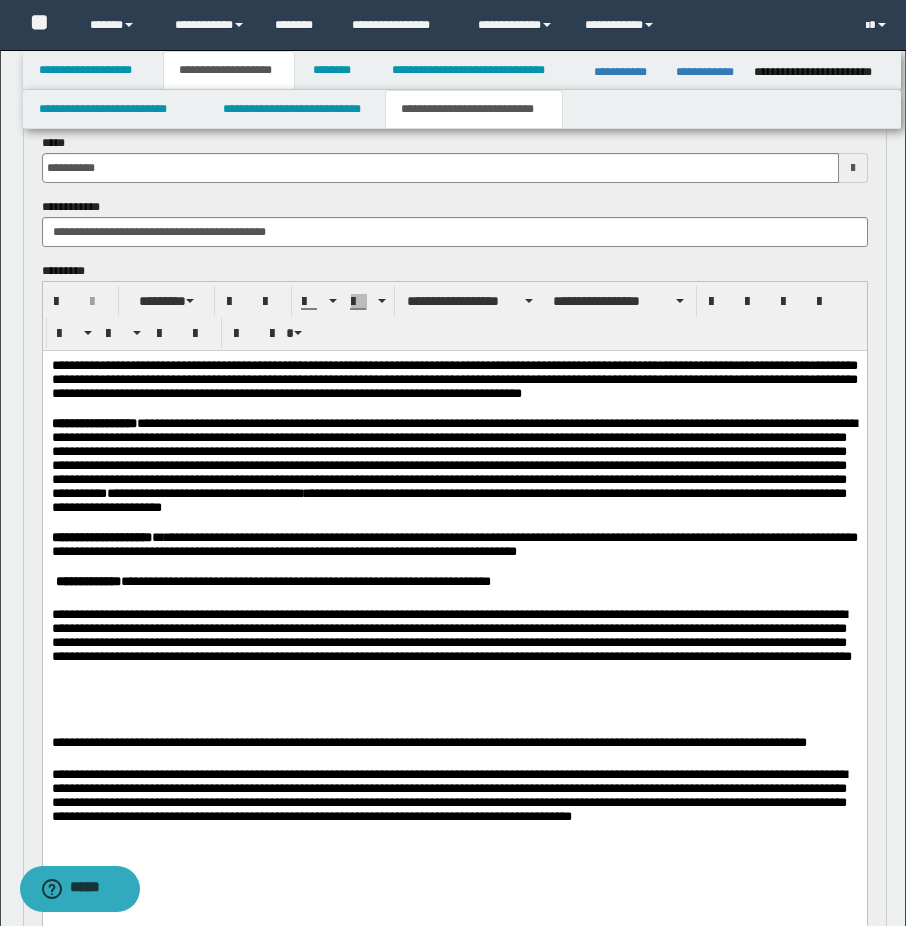 click on "**********" at bounding box center [448, 500] 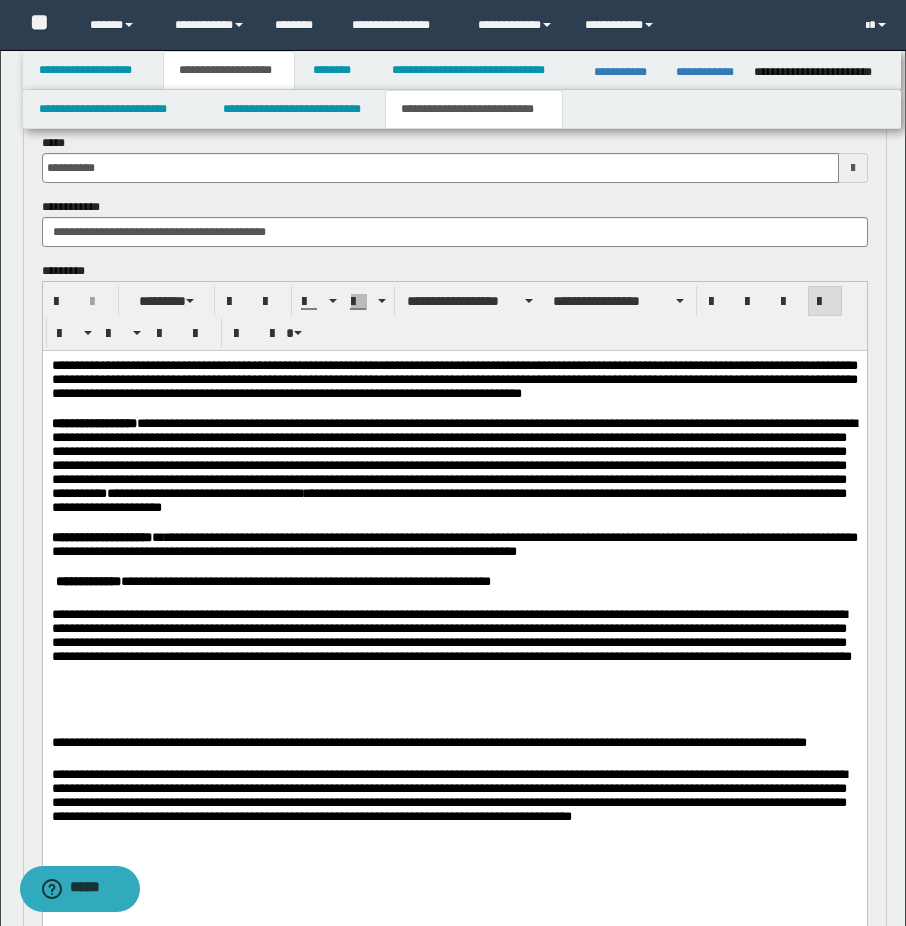 click at bounding box center (454, 523) 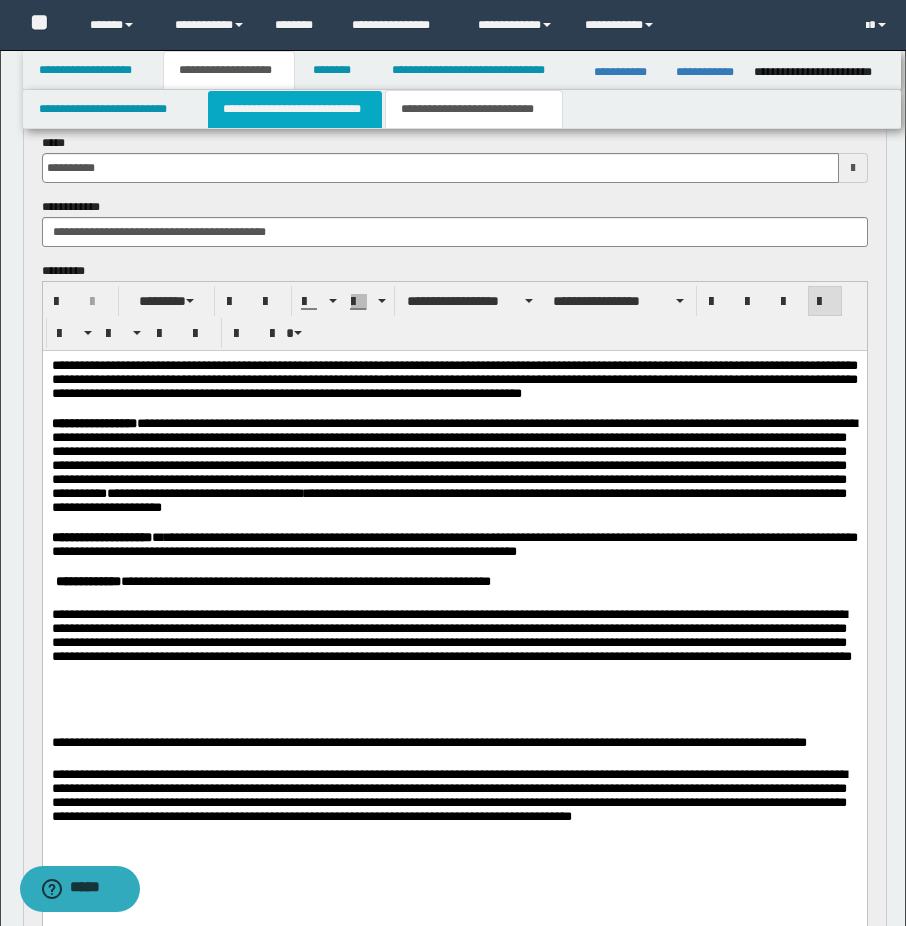 click on "**********" at bounding box center (295, 109) 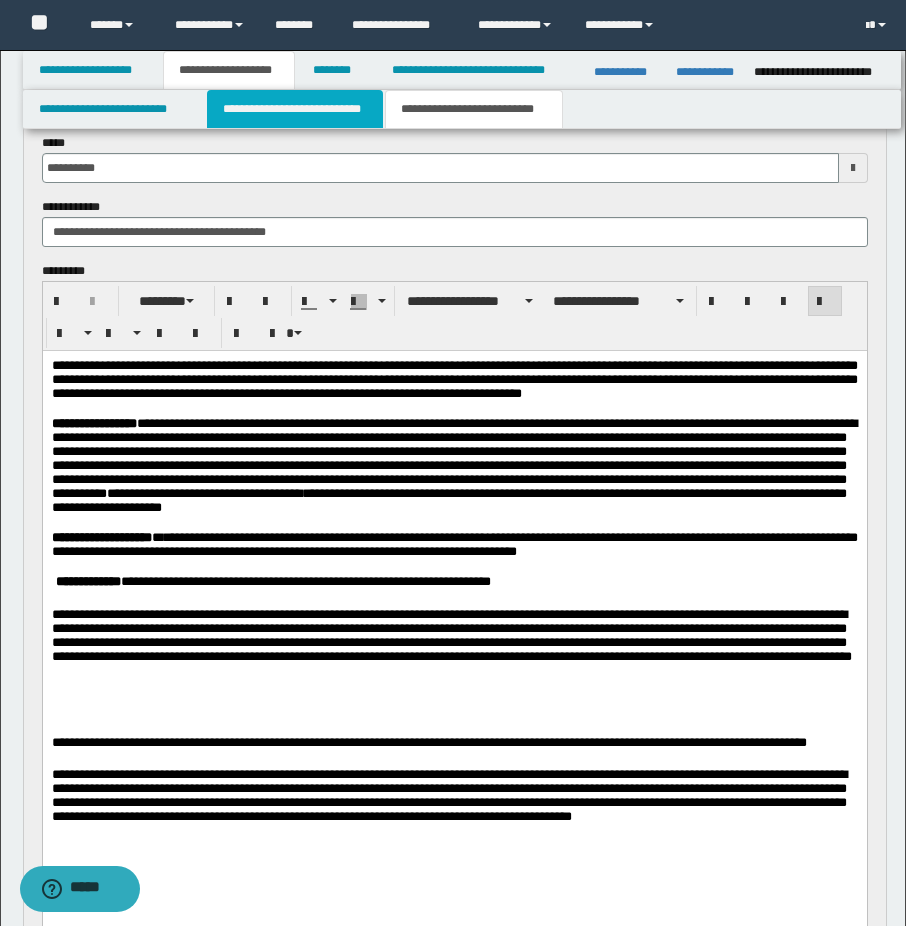 type 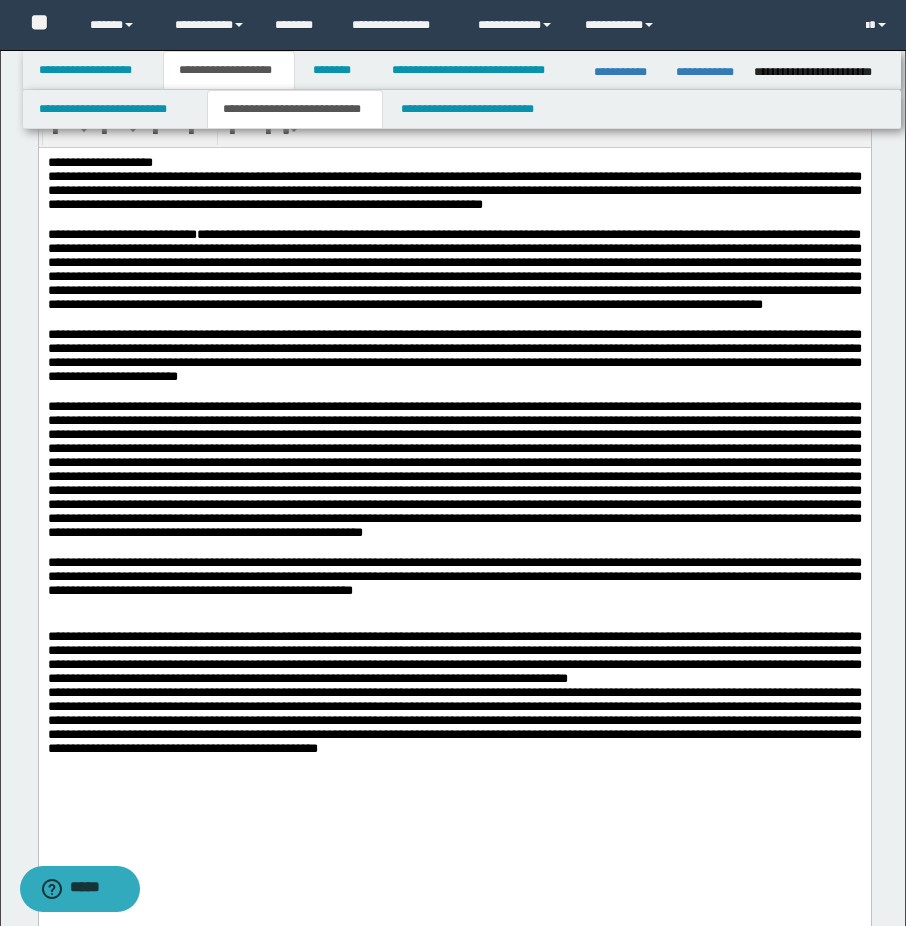 scroll, scrollTop: 300, scrollLeft: 0, axis: vertical 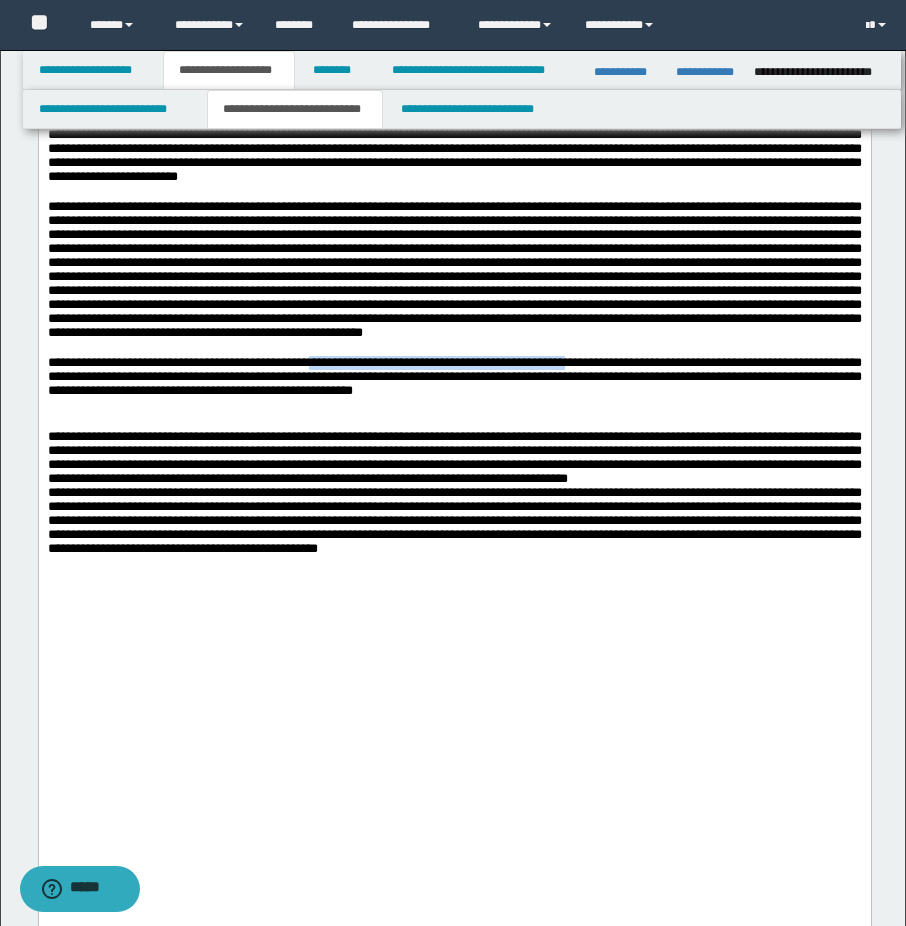 drag, startPoint x: 387, startPoint y: 520, endPoint x: 726, endPoint y: 520, distance: 339 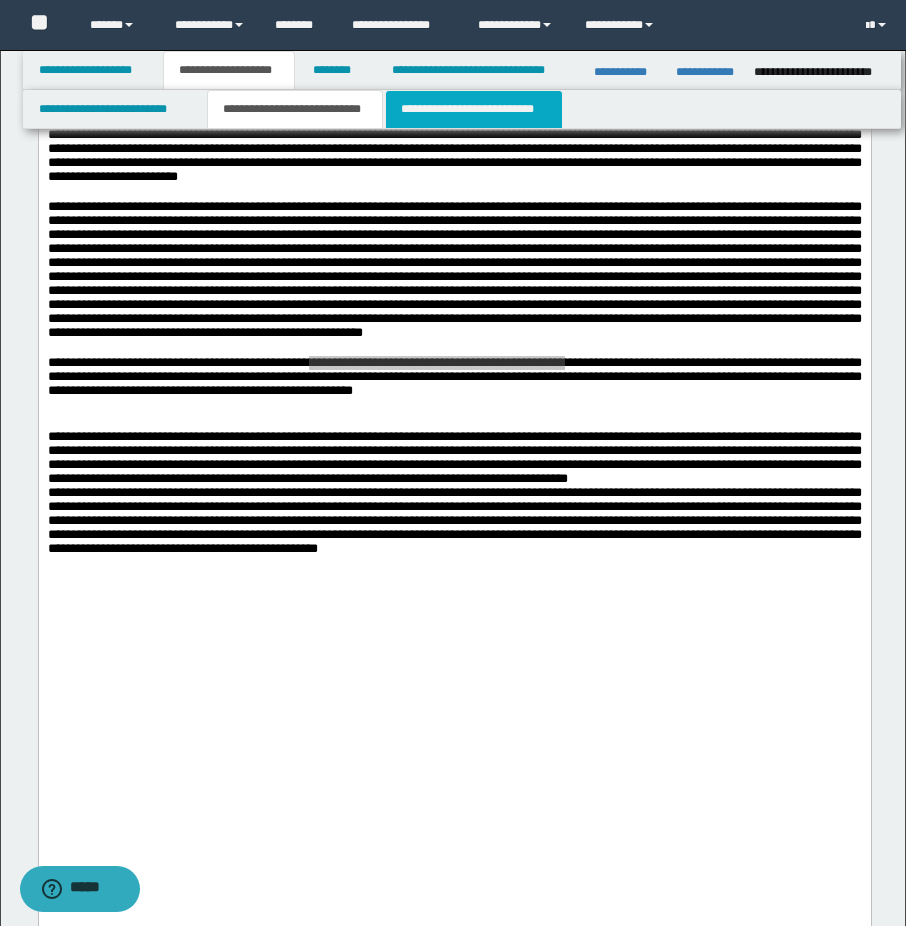 click on "**********" at bounding box center (474, 109) 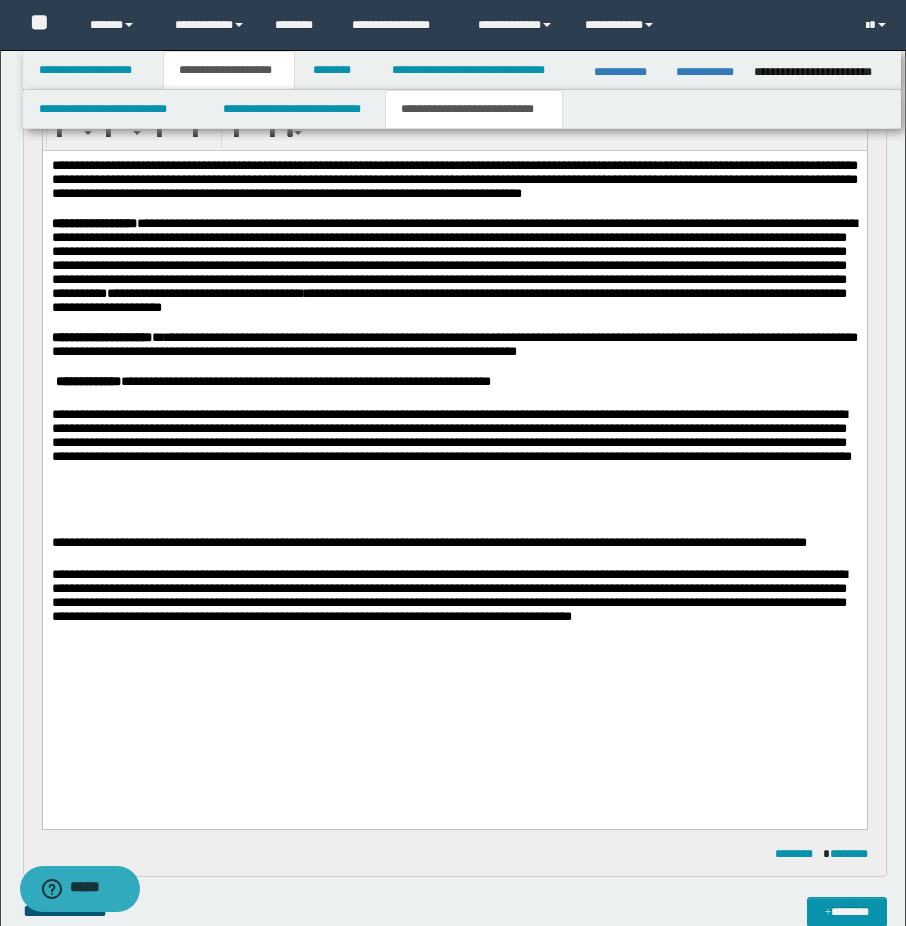 click at bounding box center (454, 323) 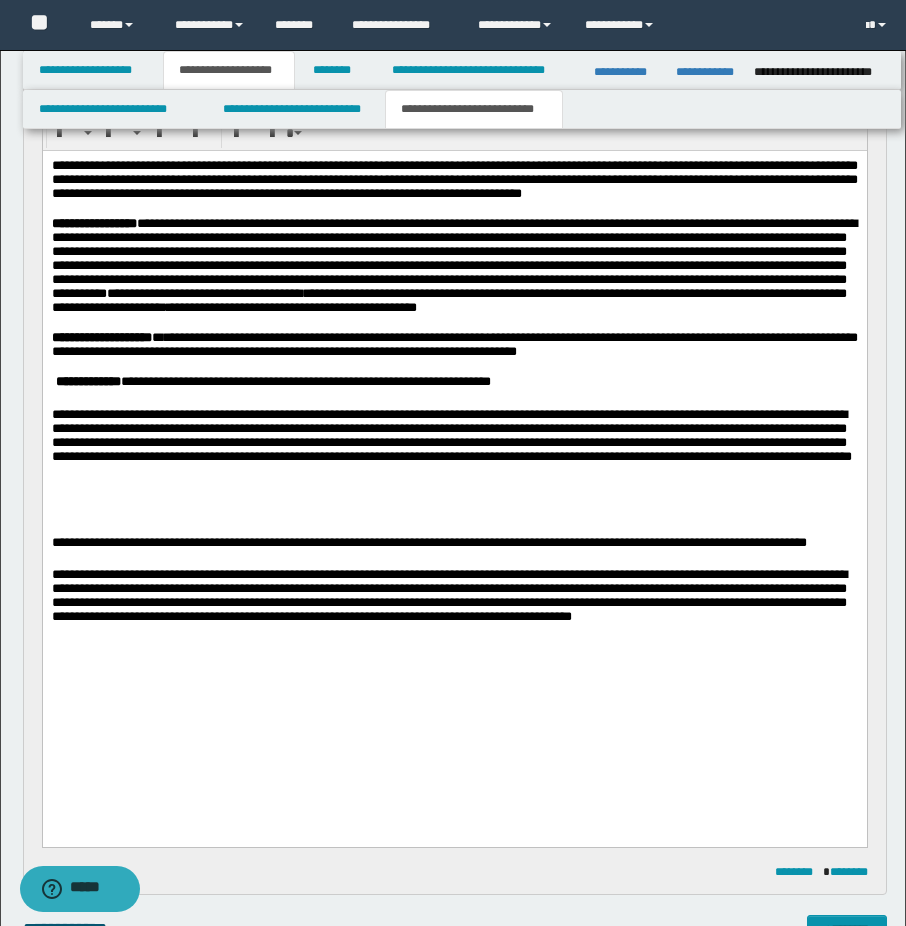 click on "**********" at bounding box center [454, 266] 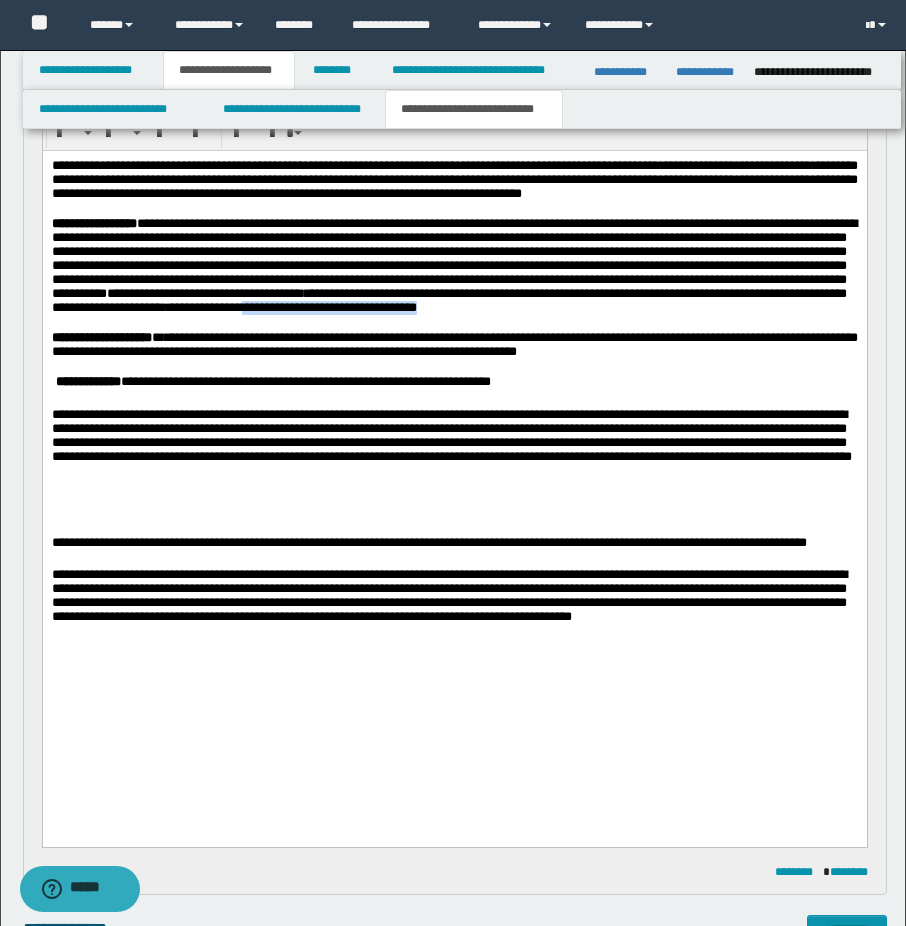 drag, startPoint x: 697, startPoint y: 367, endPoint x: 652, endPoint y: 396, distance: 53.535034 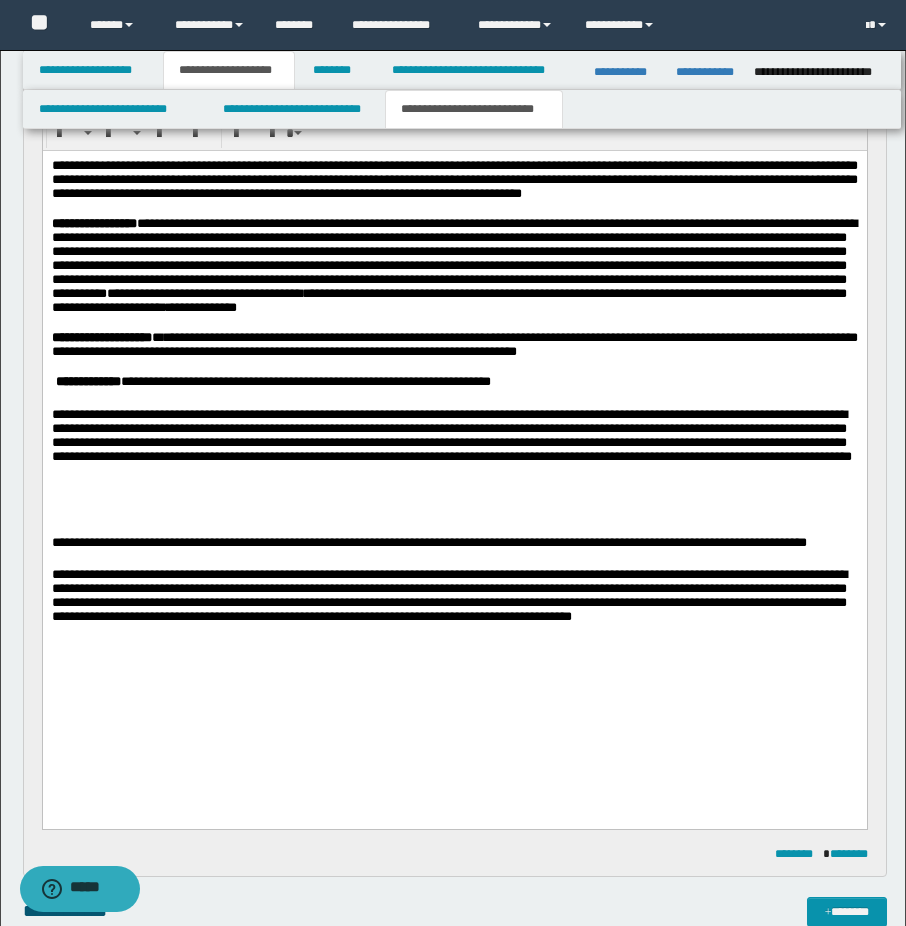 drag, startPoint x: 395, startPoint y: 371, endPoint x: 446, endPoint y: 383, distance: 52.392746 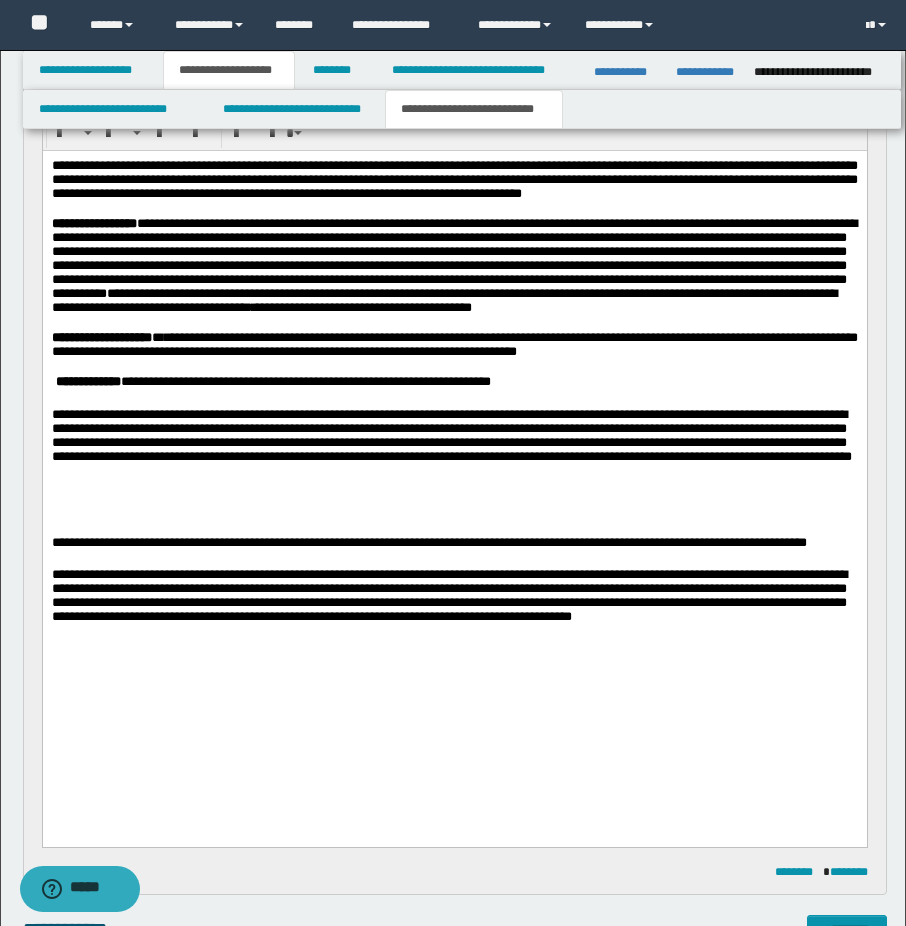 click on "**********" at bounding box center (454, 266) 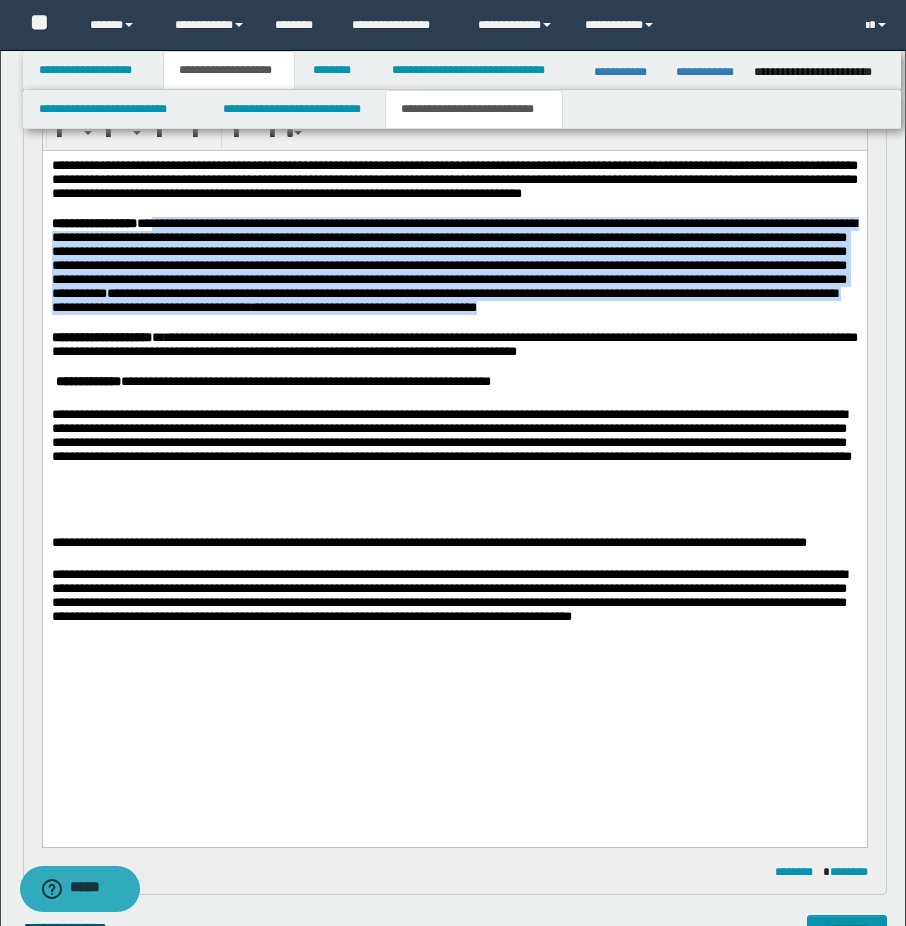 drag, startPoint x: 176, startPoint y: 249, endPoint x: 233, endPoint y: 386, distance: 148.38463 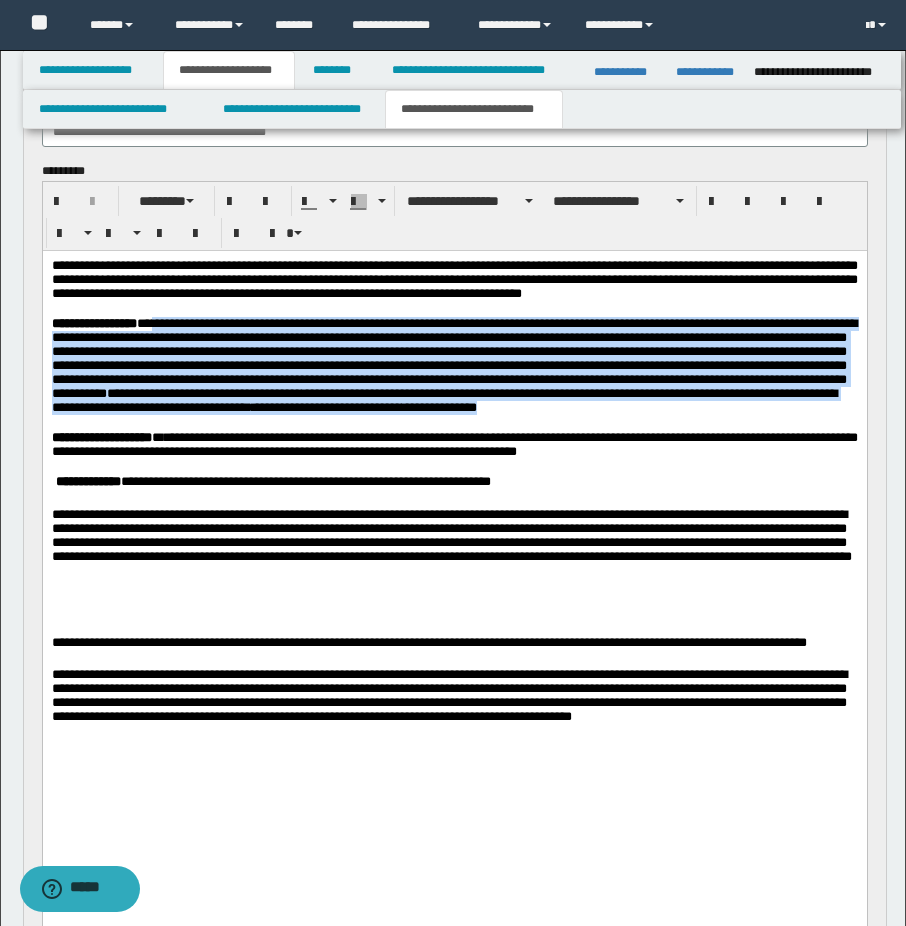 scroll, scrollTop: 0, scrollLeft: 0, axis: both 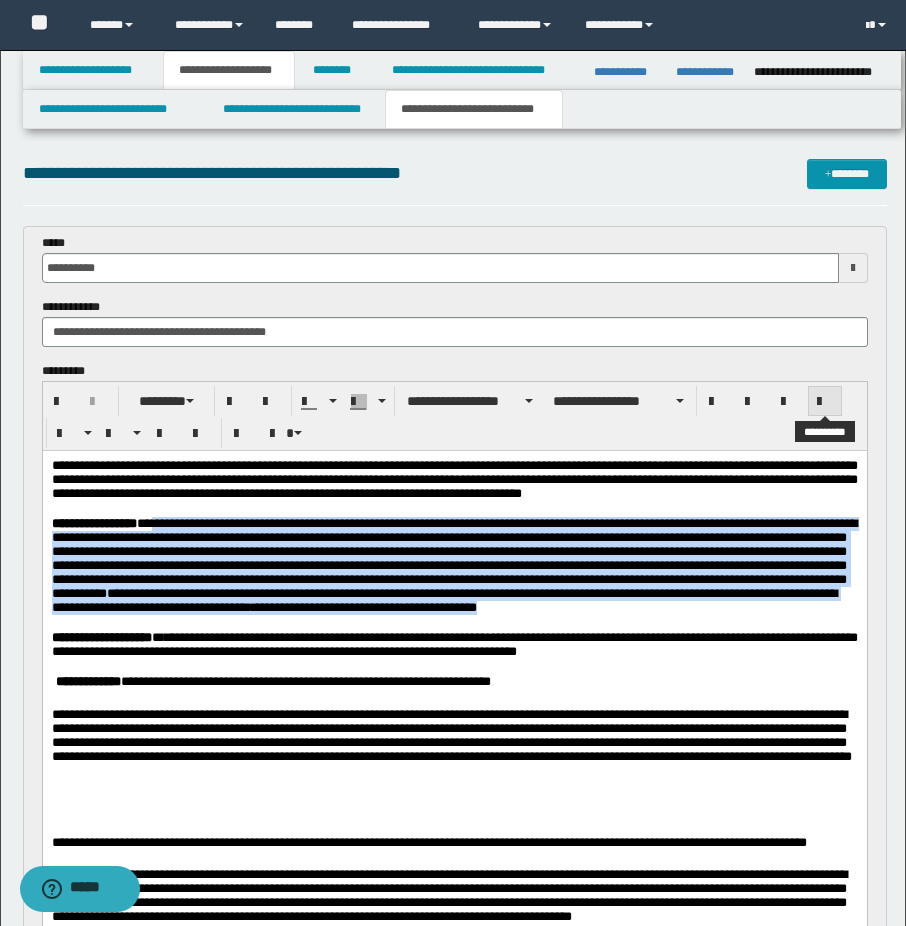 click at bounding box center [825, 402] 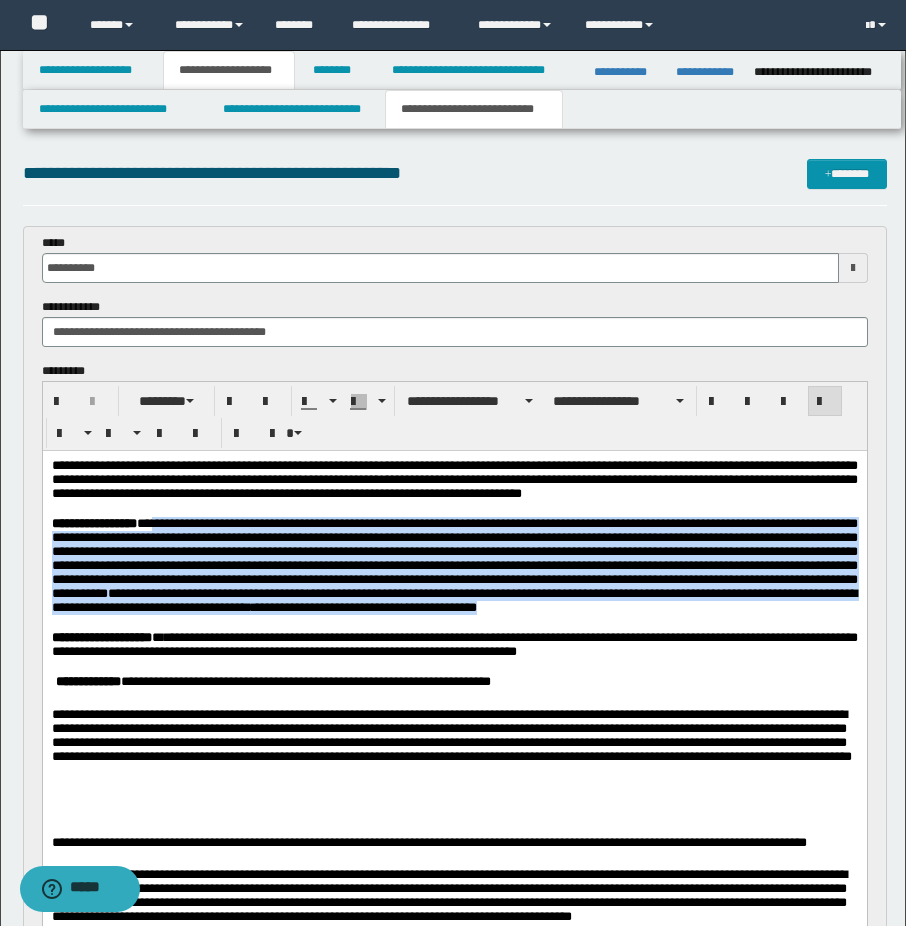 scroll, scrollTop: 100, scrollLeft: 0, axis: vertical 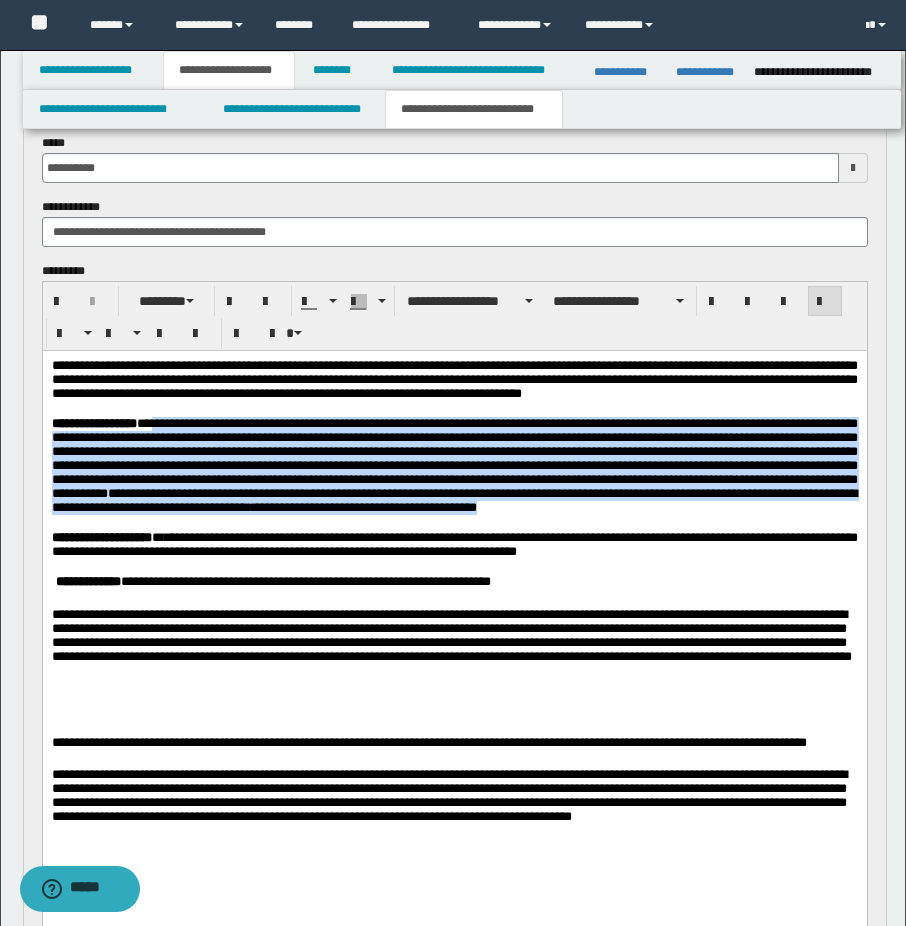 click on "**********" at bounding box center [454, 466] 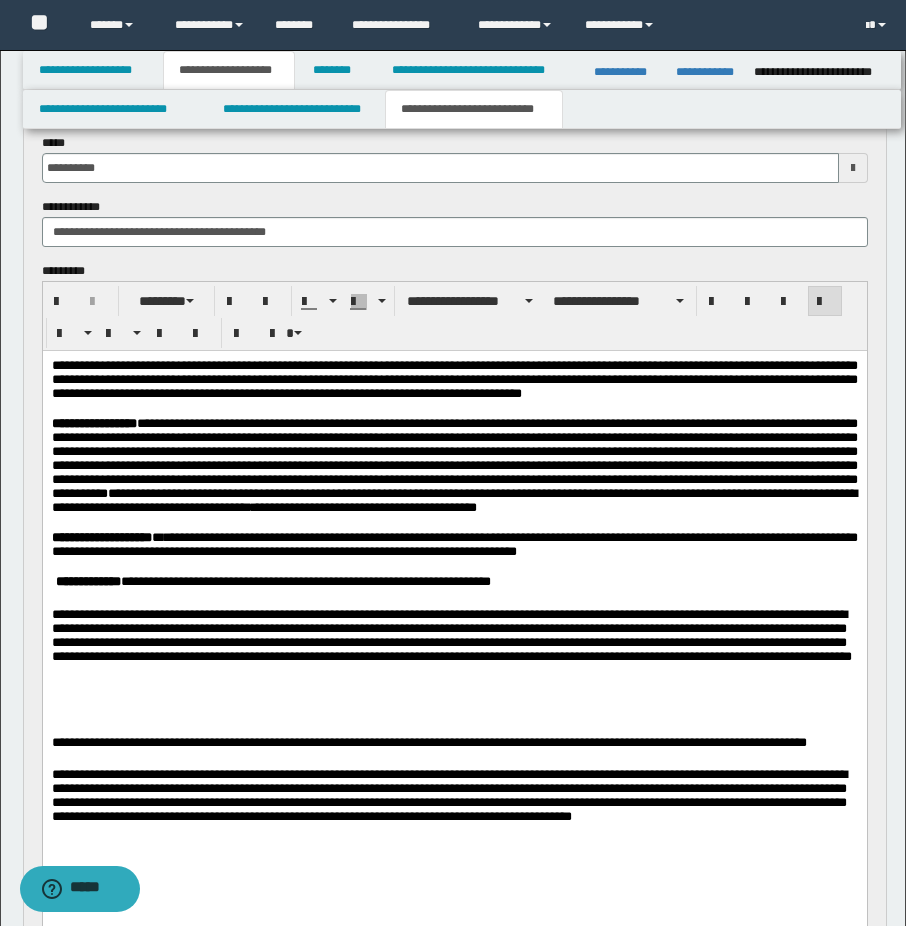click at bounding box center (454, 523) 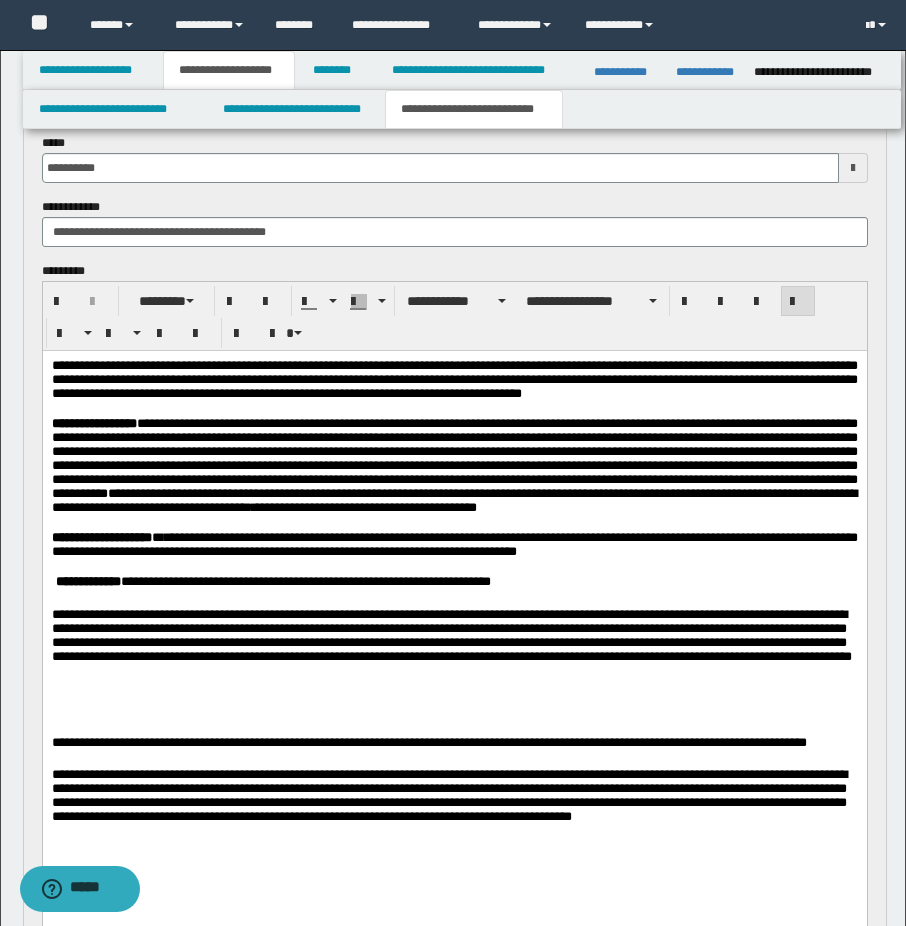 click on "**********" at bounding box center [454, 466] 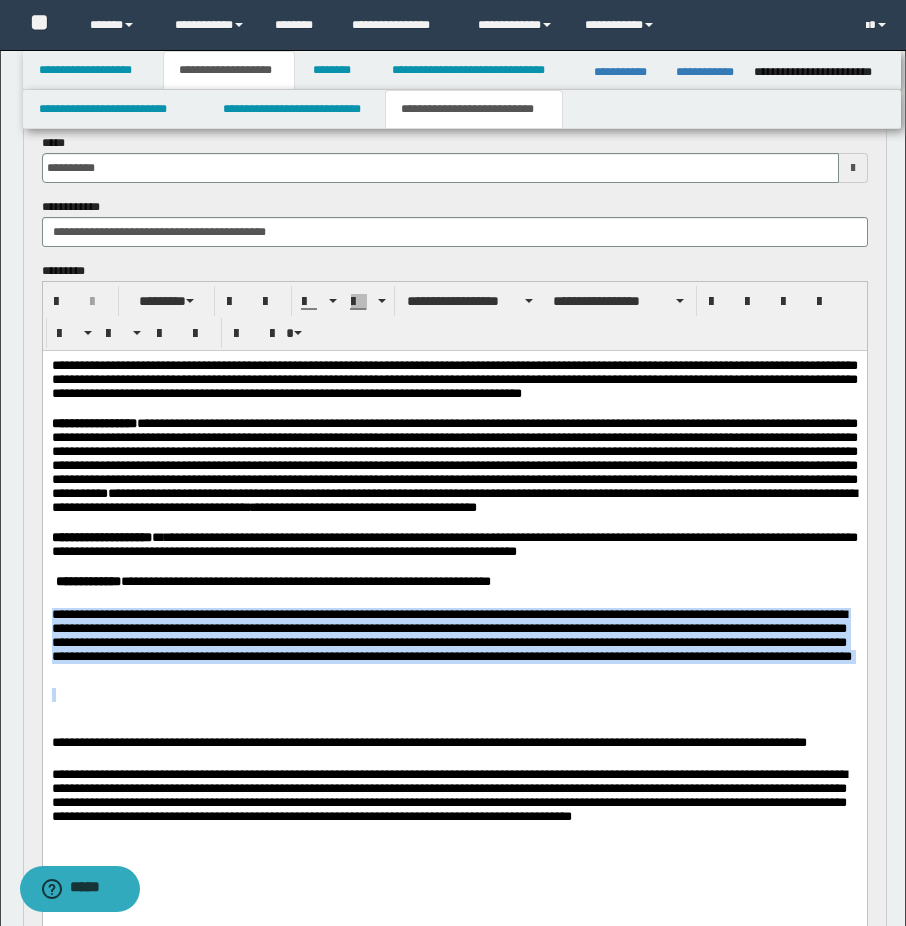 drag, startPoint x: 493, startPoint y: 798, endPoint x: 82, endPoint y: 1075, distance: 495.63092 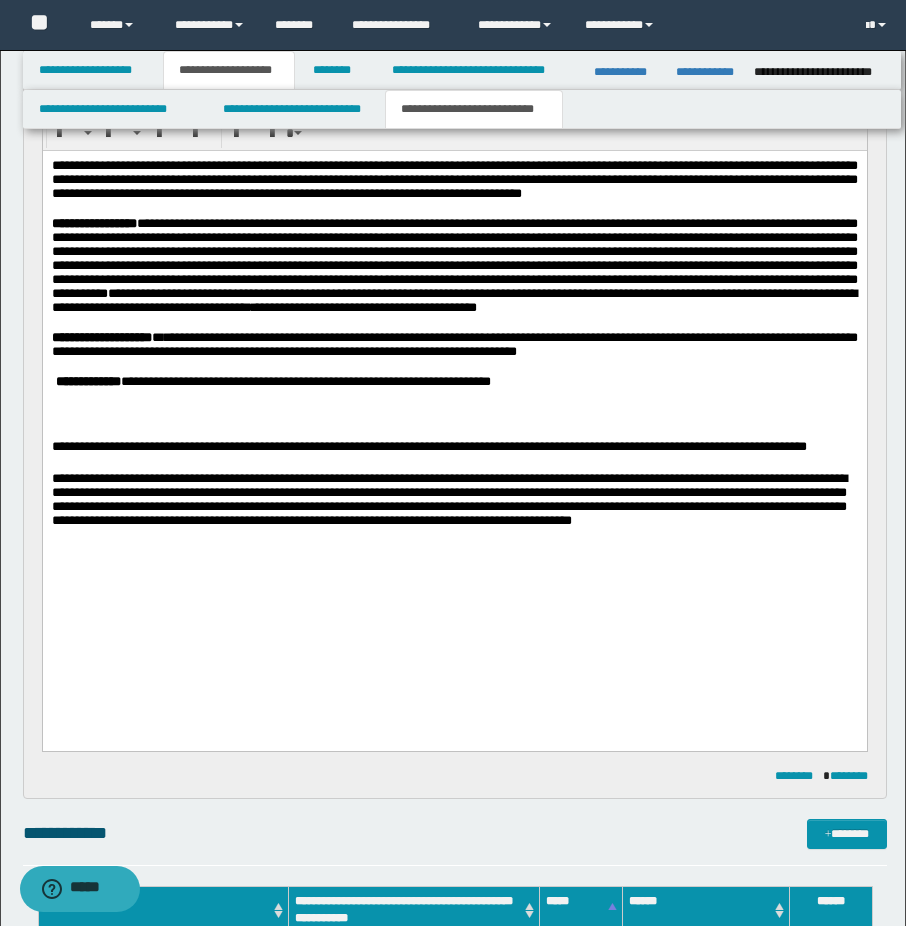 click on "**********" at bounding box center (454, 372) 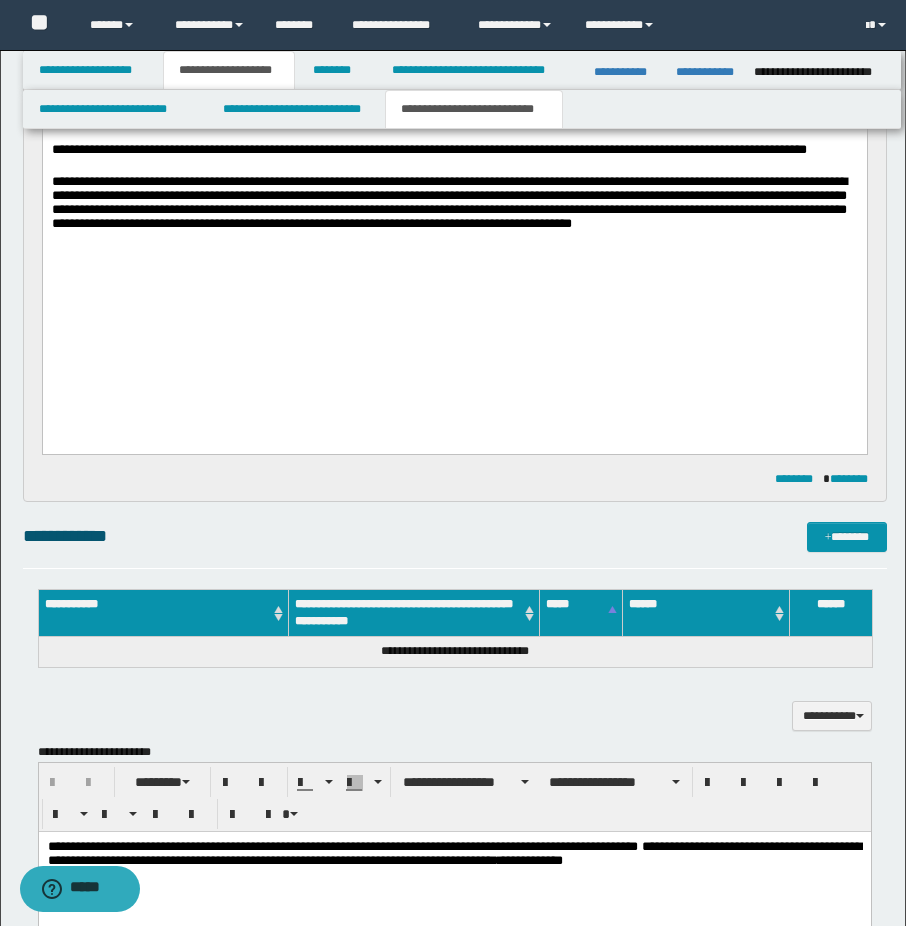 scroll, scrollTop: 97, scrollLeft: 0, axis: vertical 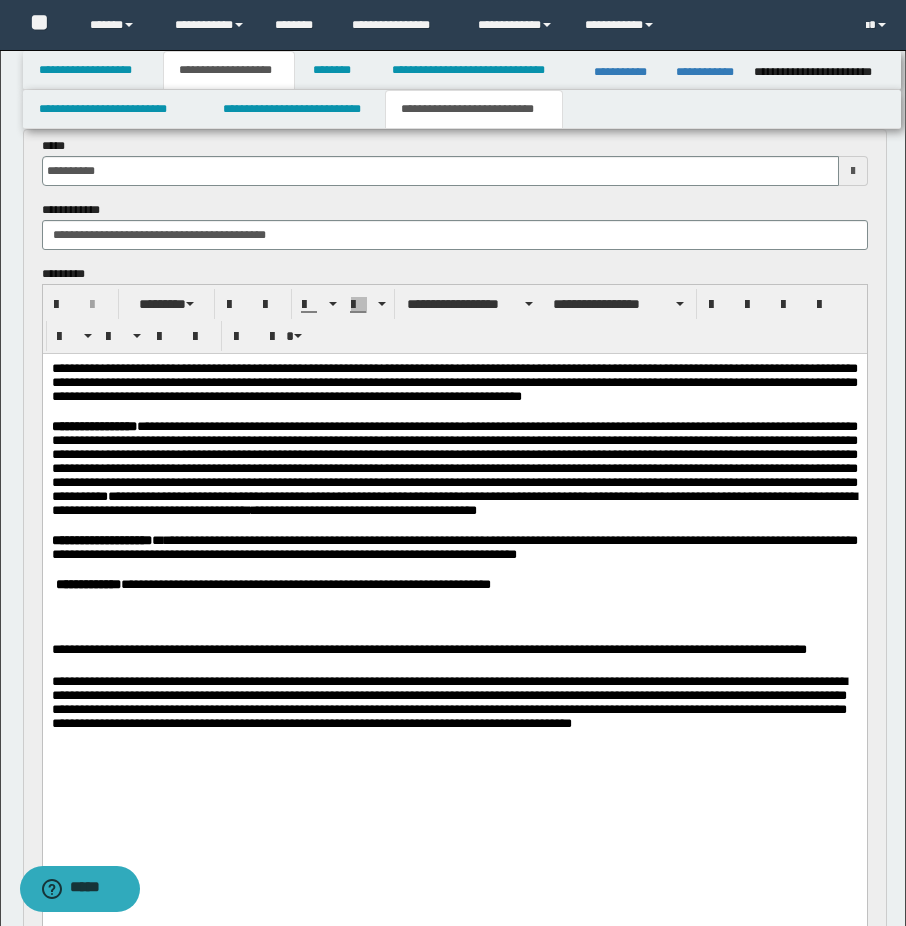 drag, startPoint x: 289, startPoint y: 601, endPoint x: 268, endPoint y: 601, distance: 21 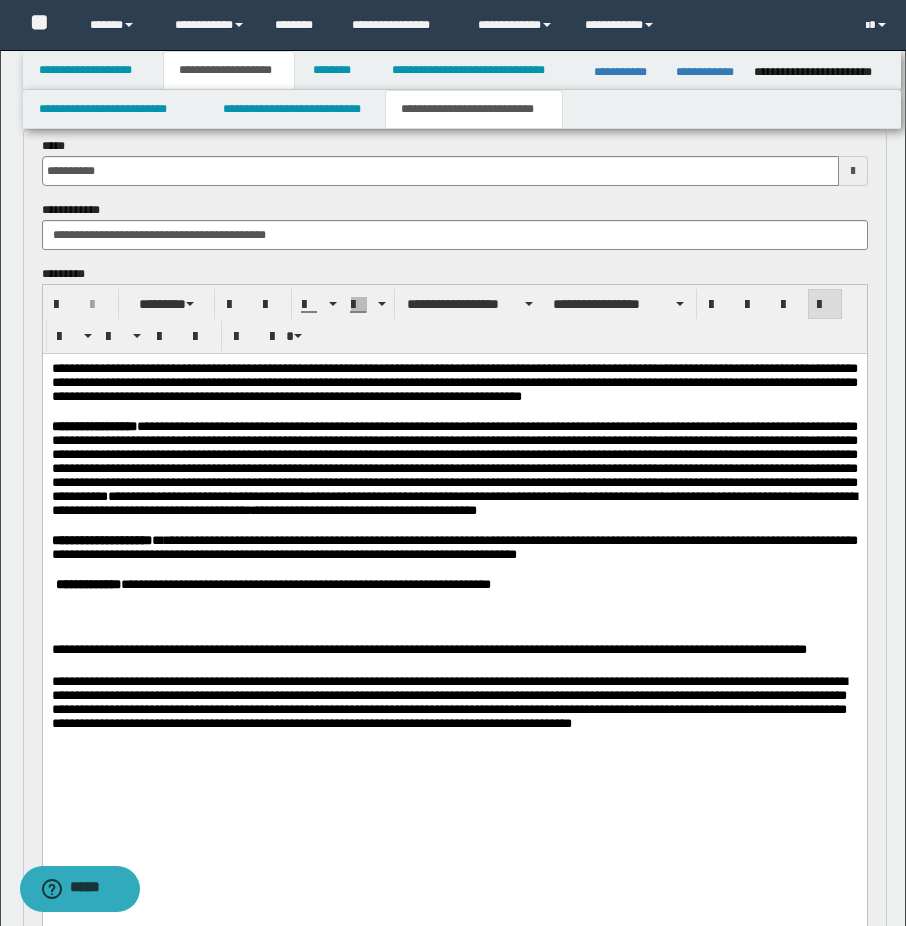 click on "**********" at bounding box center (454, 468) 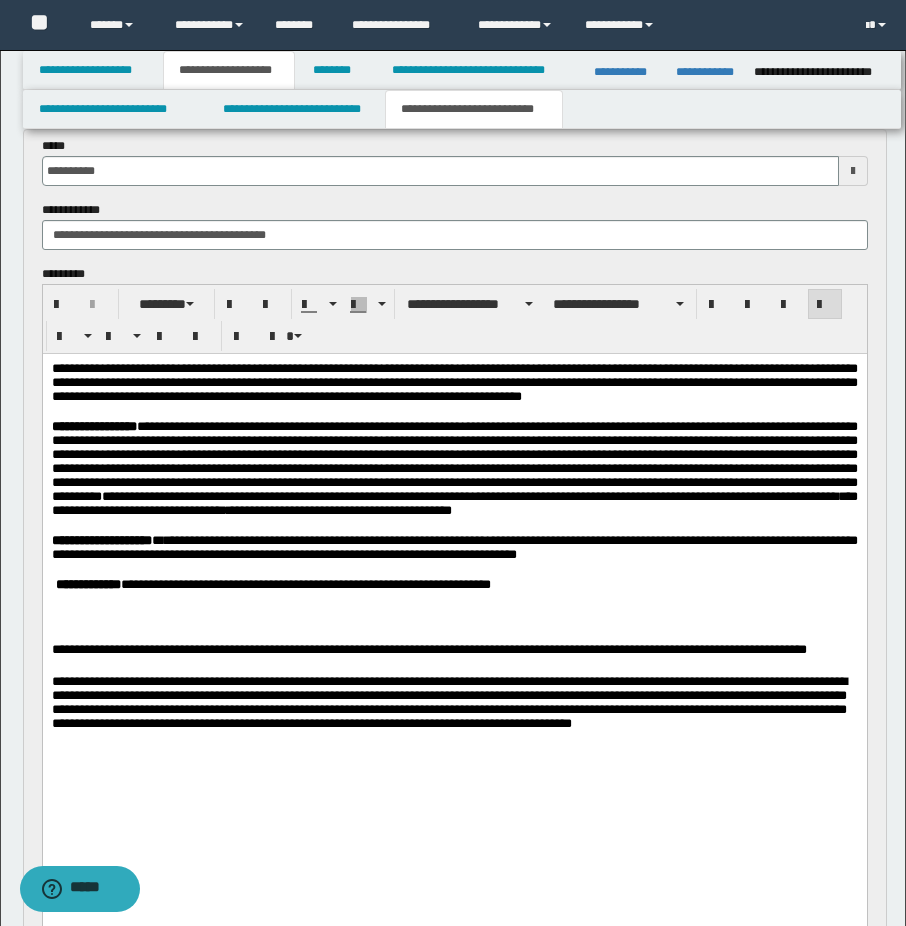 click on "**********" at bounding box center (454, 469) 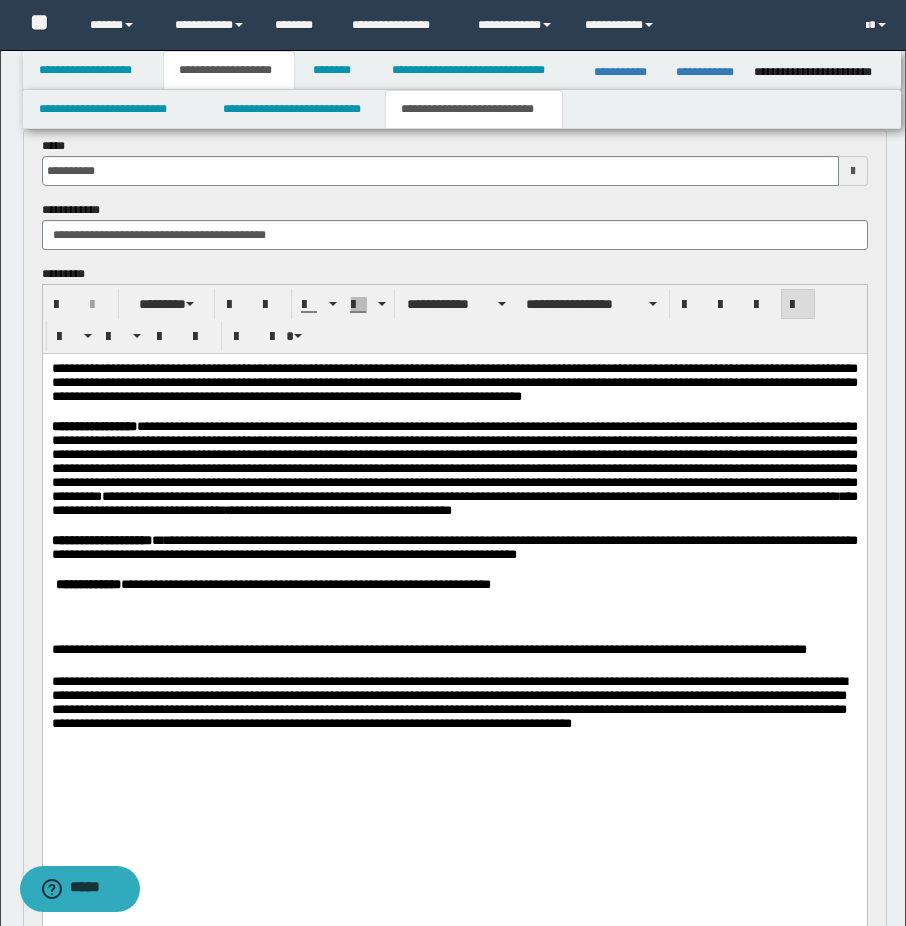 scroll, scrollTop: 197, scrollLeft: 0, axis: vertical 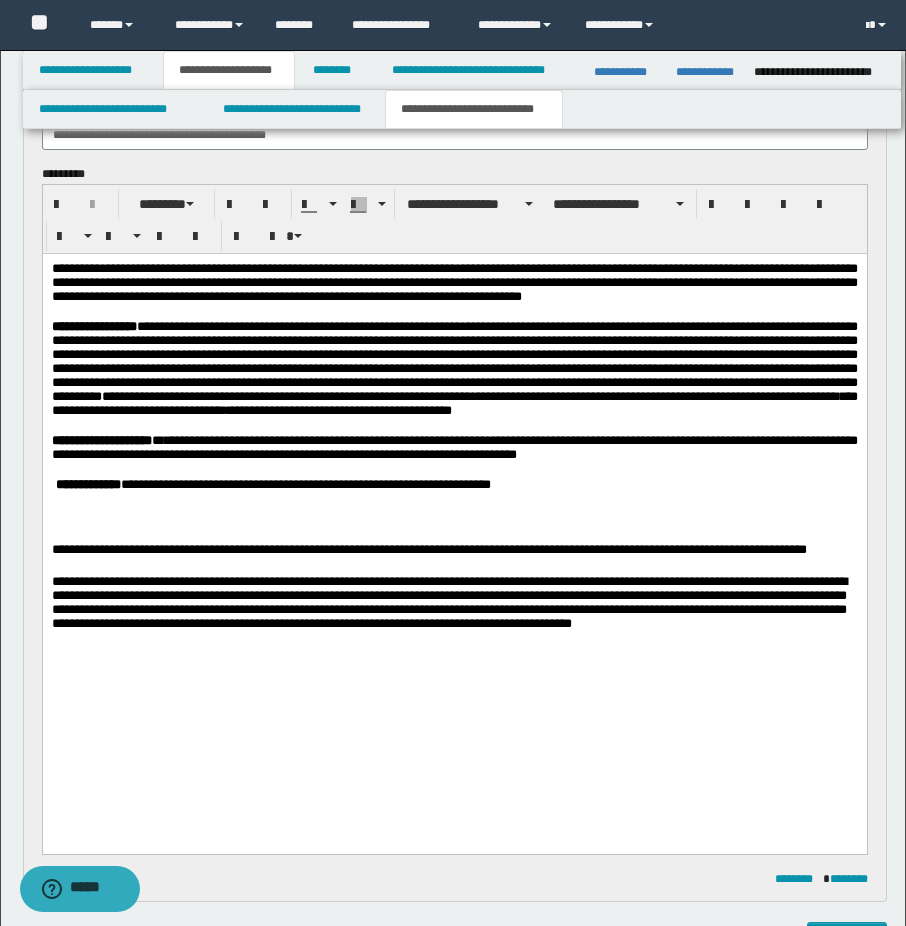 click at bounding box center [454, 470] 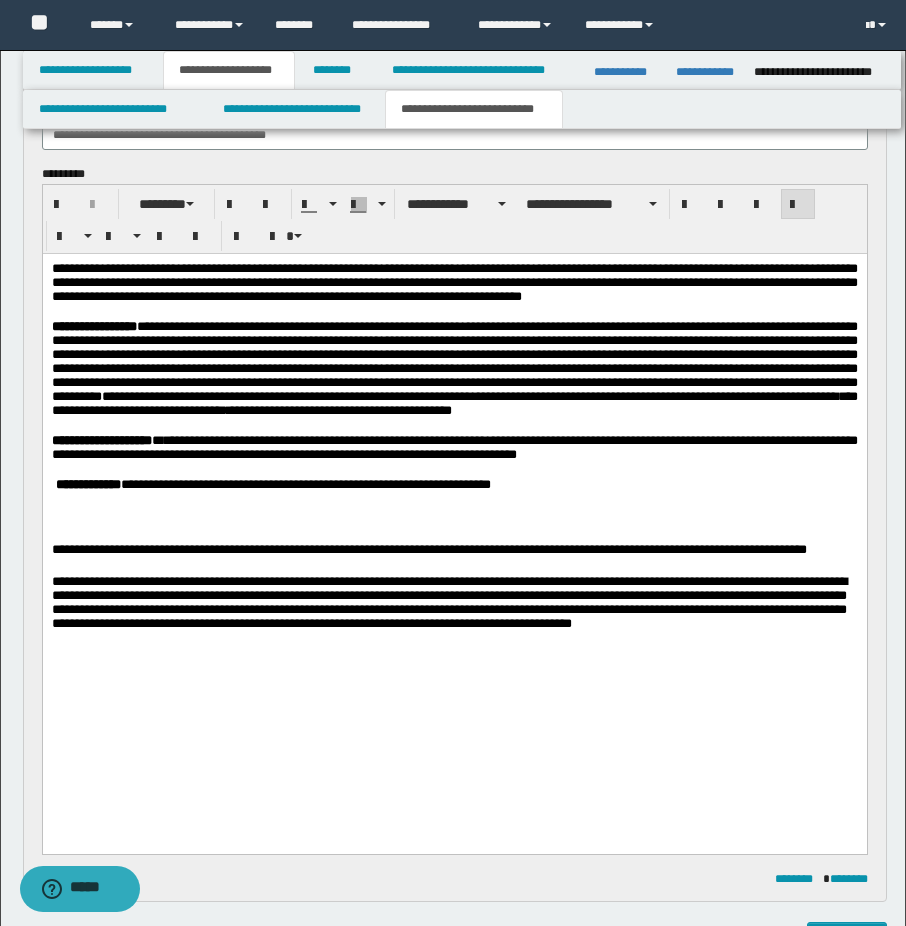 drag, startPoint x: 345, startPoint y: 675, endPoint x: 390, endPoint y: 678, distance: 45.099888 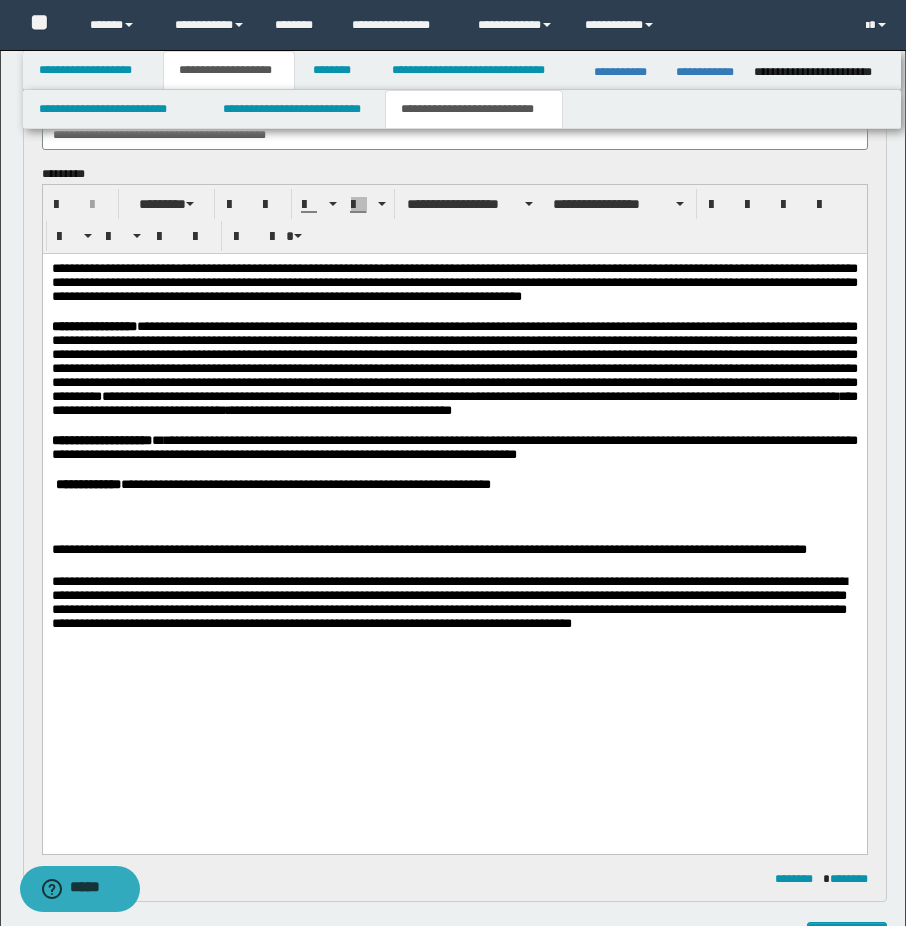 click on "**********" at bounding box center (454, 551) 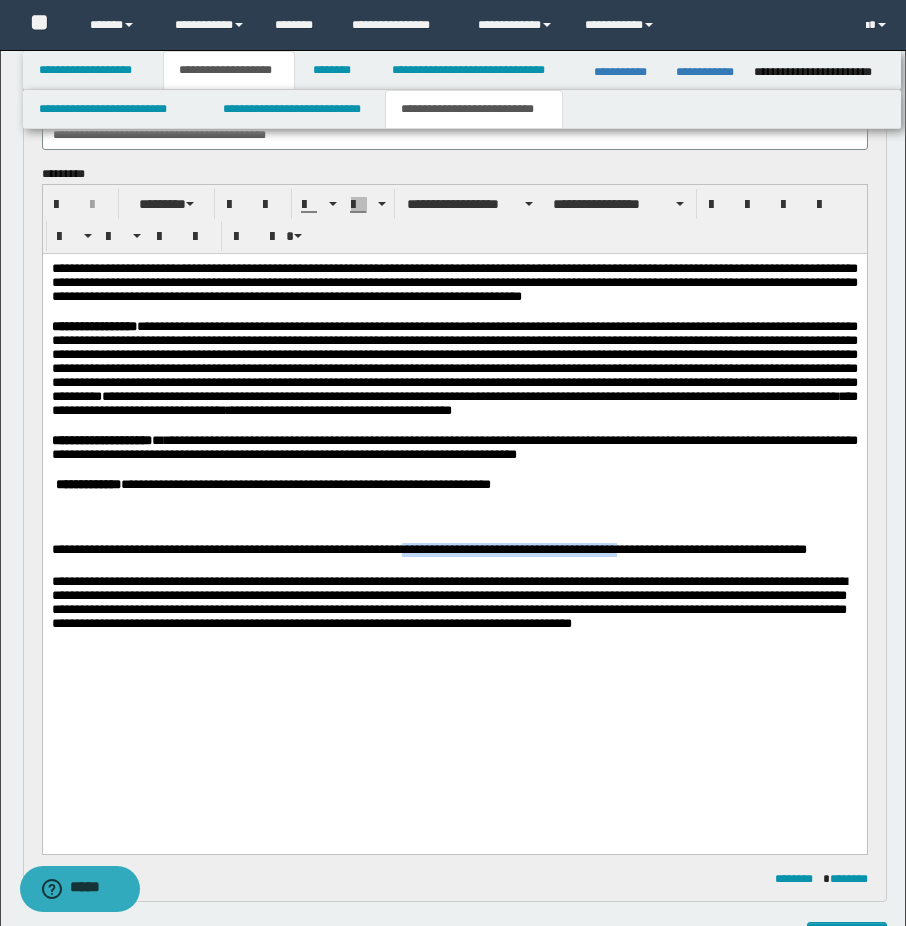 drag, startPoint x: 418, startPoint y: 660, endPoint x: 644, endPoint y: 660, distance: 226 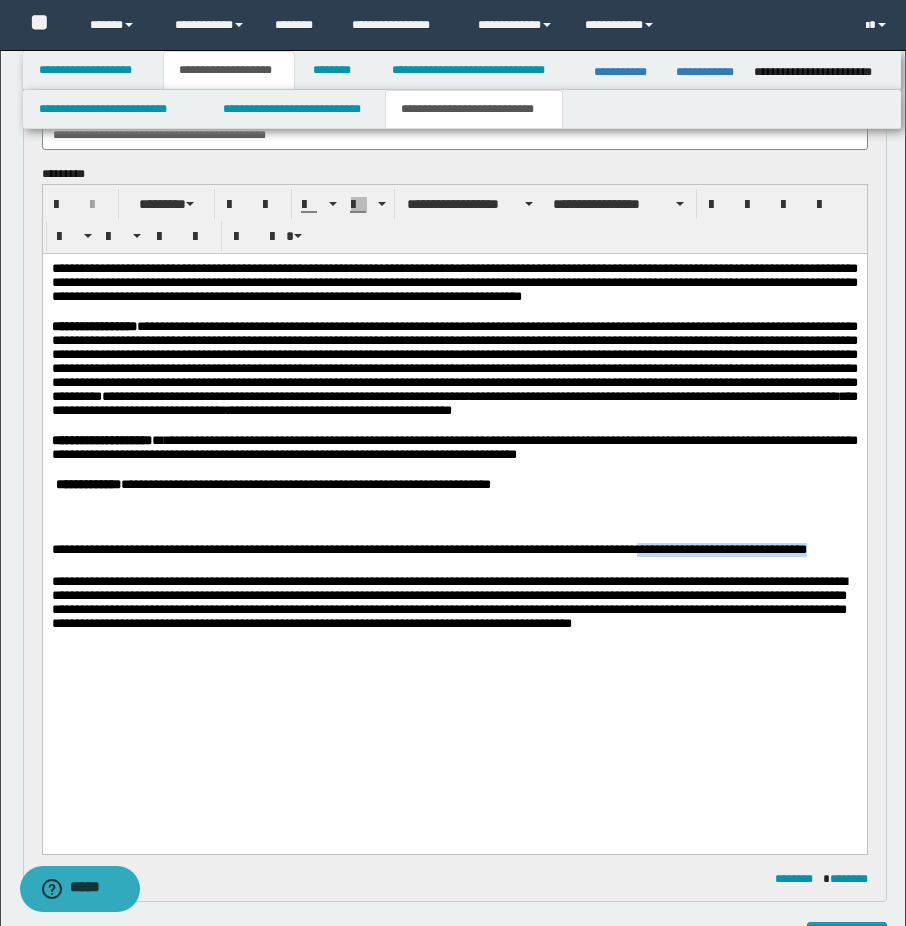 drag, startPoint x: 664, startPoint y: 654, endPoint x: 618, endPoint y: 698, distance: 63.655323 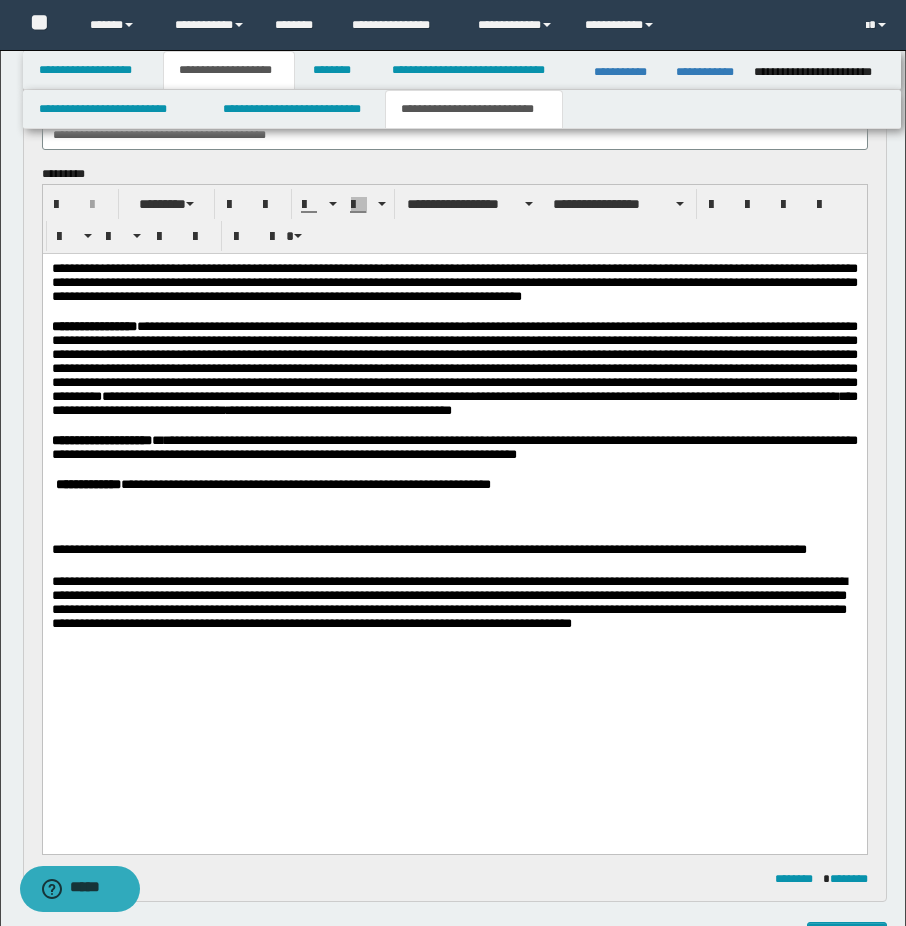 click on "**********" at bounding box center (454, 607) 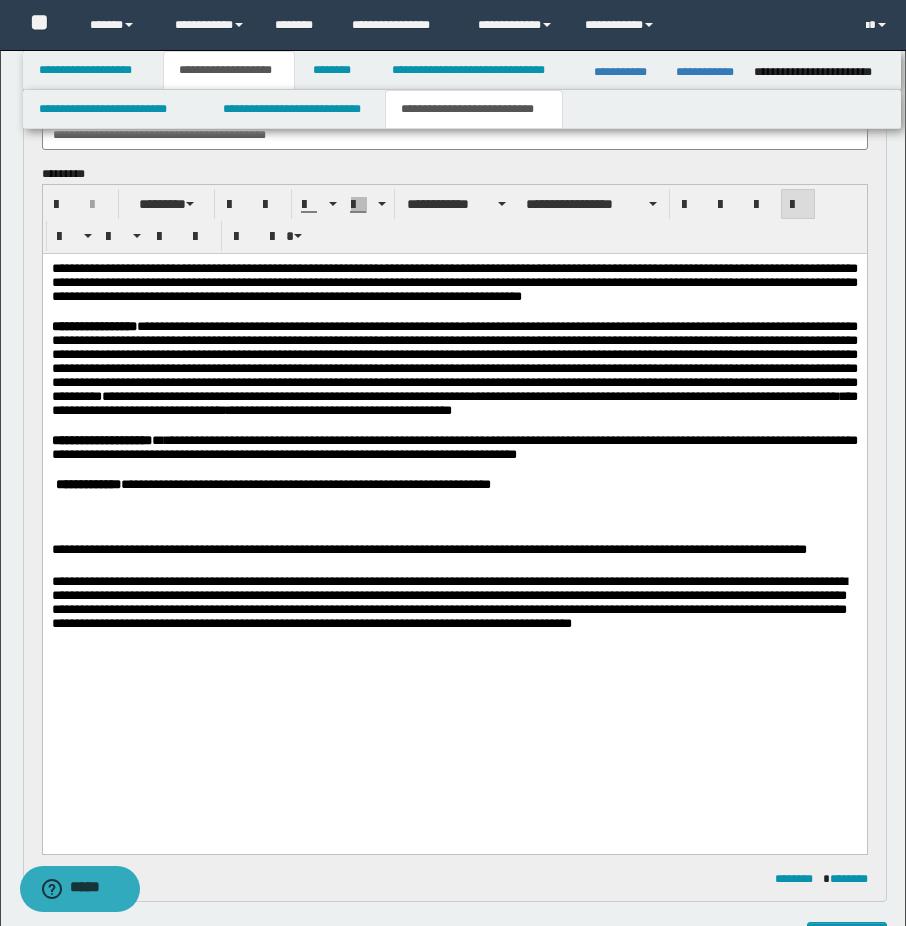 click on "**********" at bounding box center [454, 369] 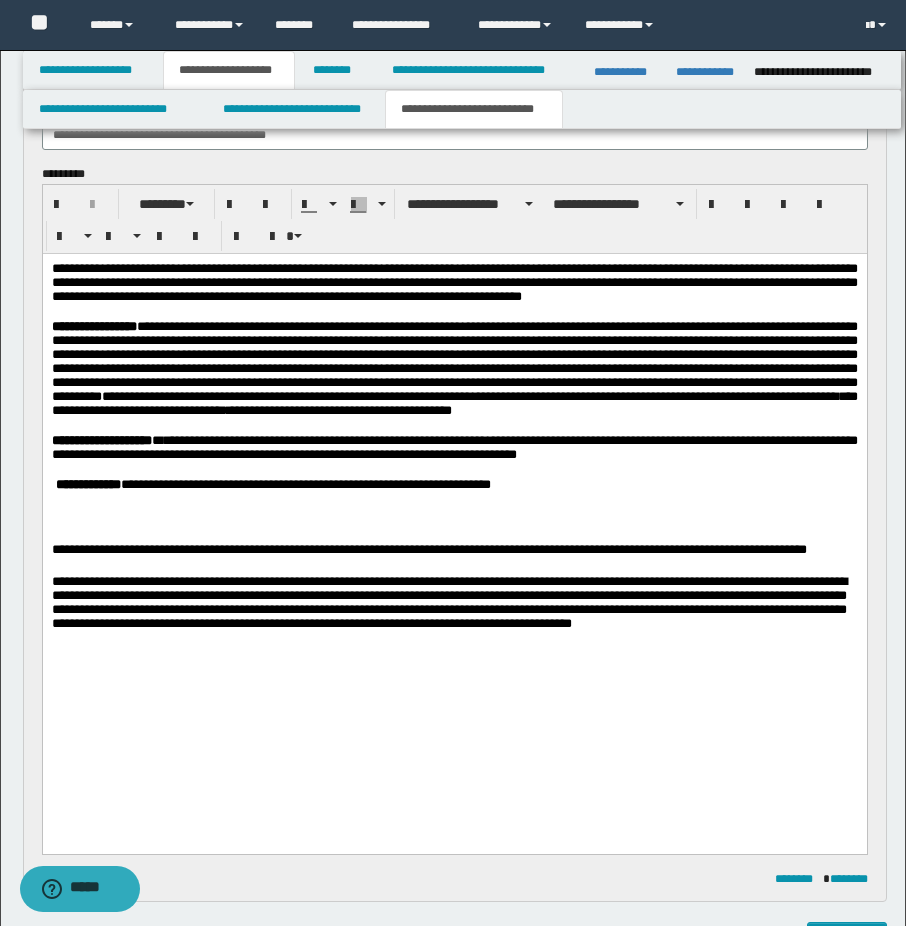 click on "**********" at bounding box center (454, 369) 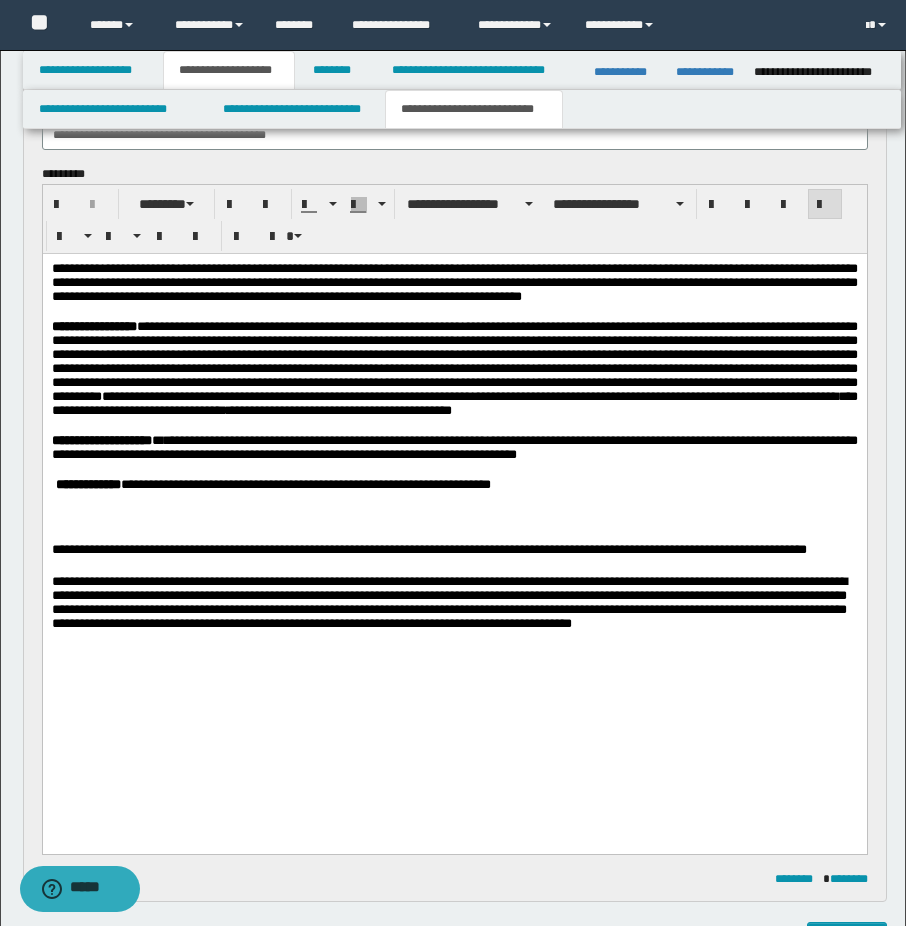 click at bounding box center [454, 426] 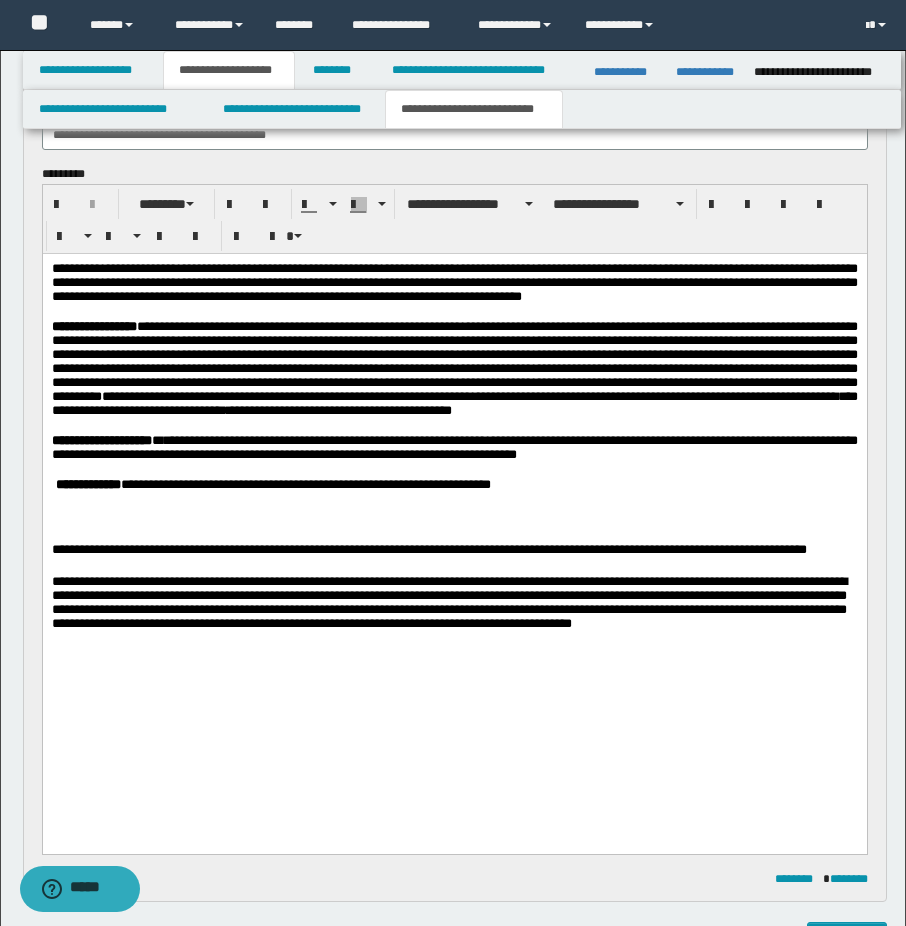 click on "**********" at bounding box center (272, 484) 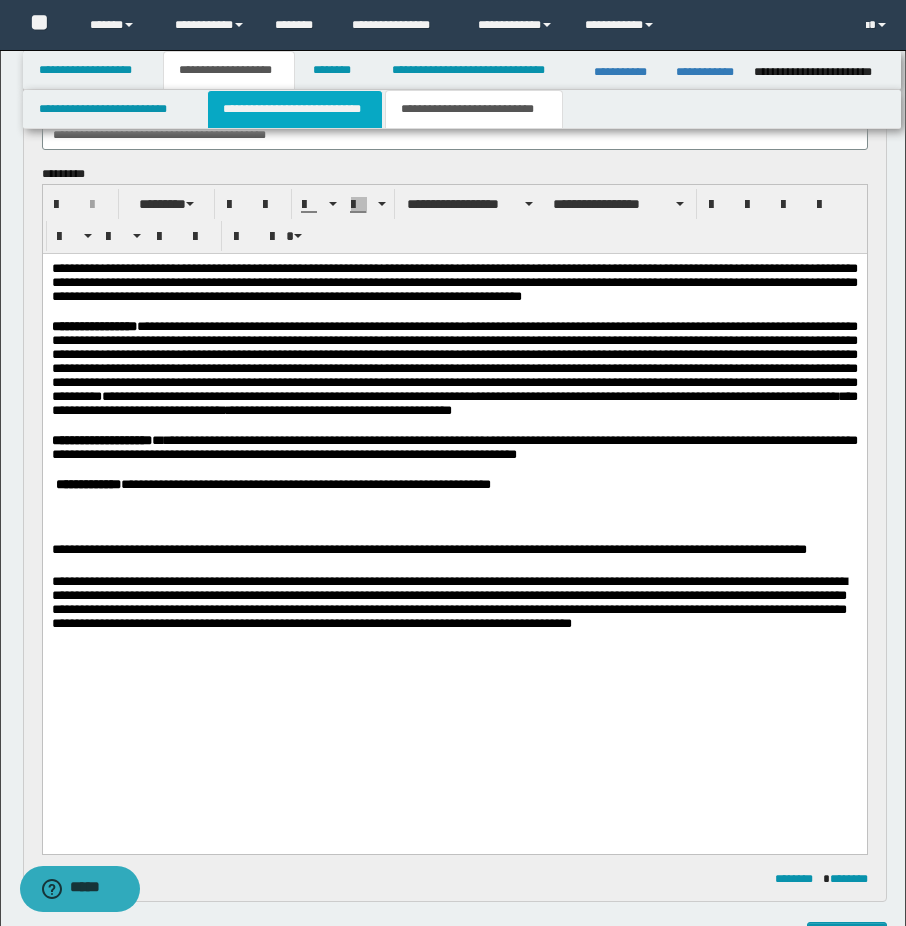 click on "**********" at bounding box center (295, 109) 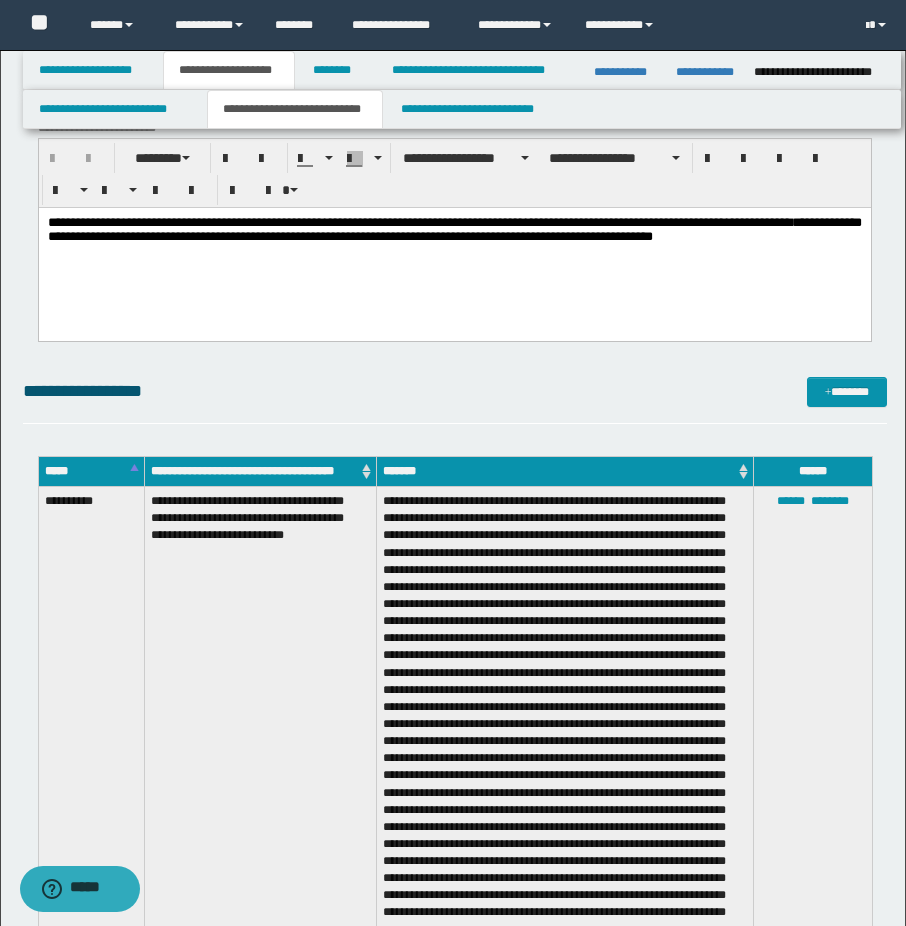 scroll, scrollTop: 1097, scrollLeft: 0, axis: vertical 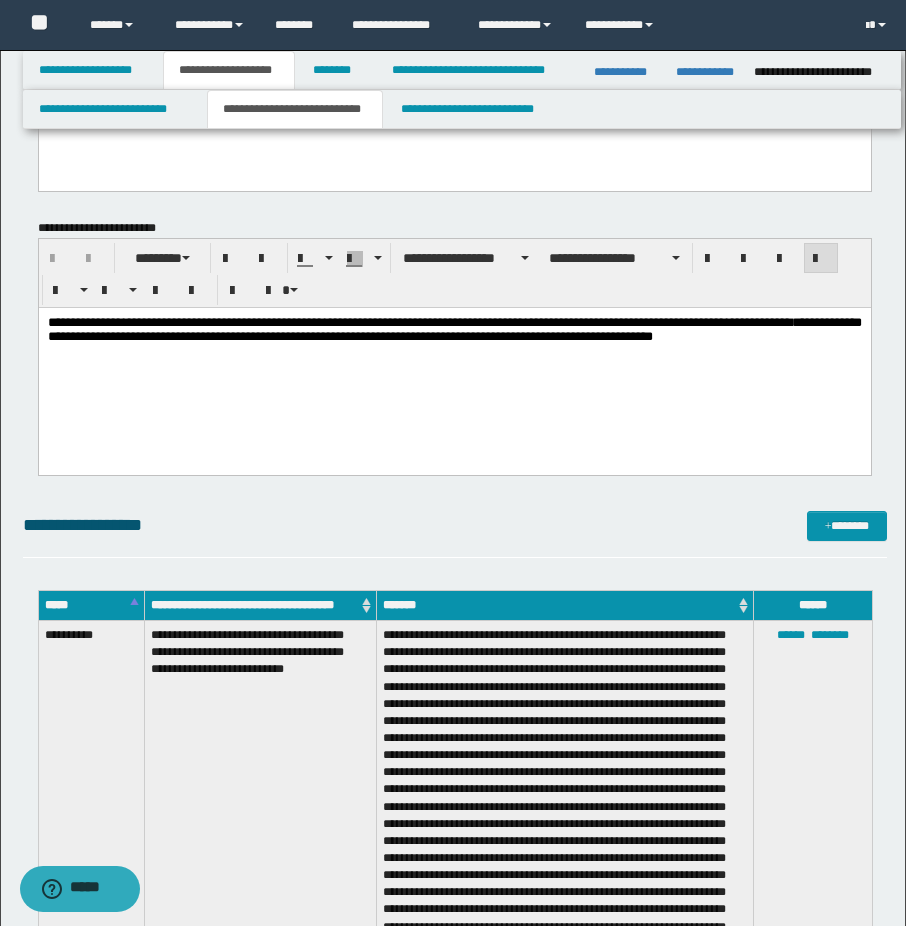 click on "**********" at bounding box center [454, 354] 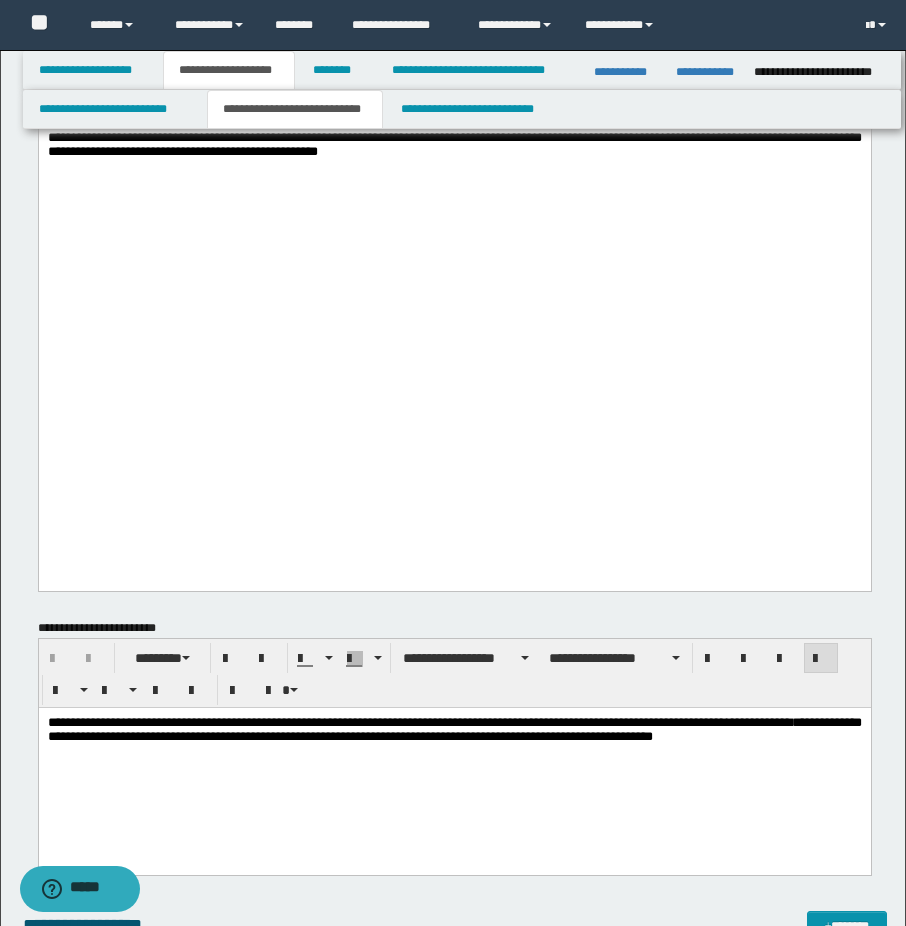 scroll, scrollTop: 397, scrollLeft: 0, axis: vertical 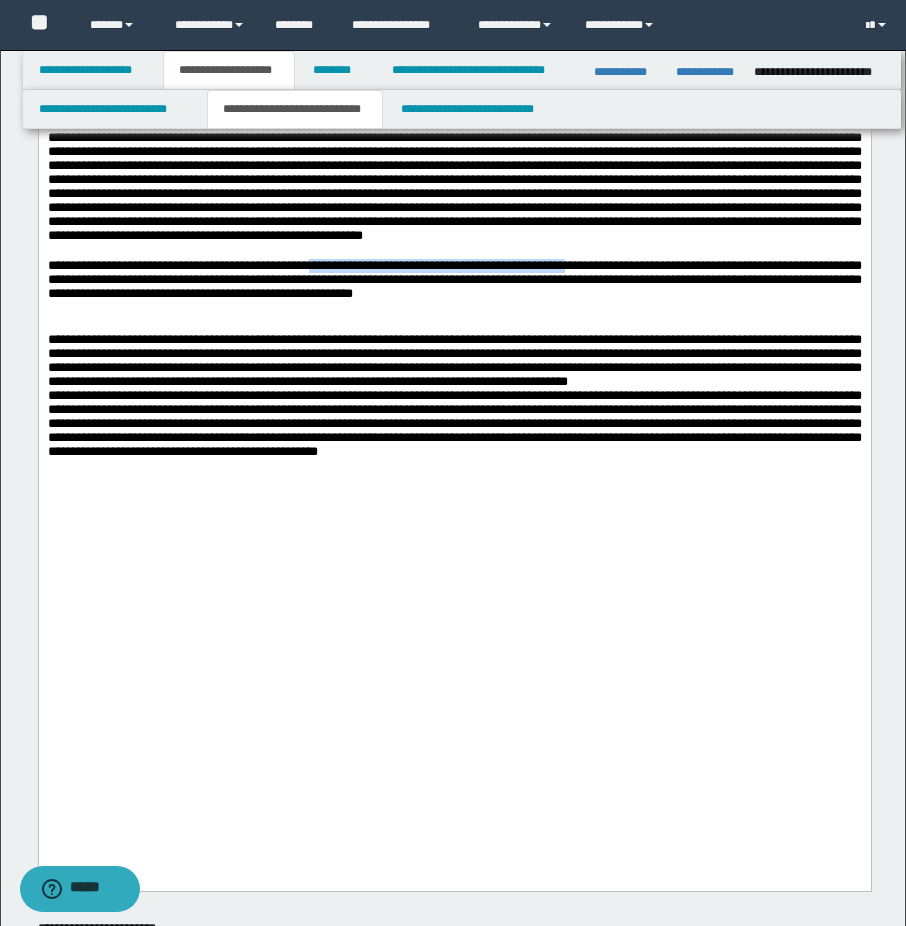 drag, startPoint x: 420, startPoint y: 468, endPoint x: 339, endPoint y: 417, distance: 95.71834 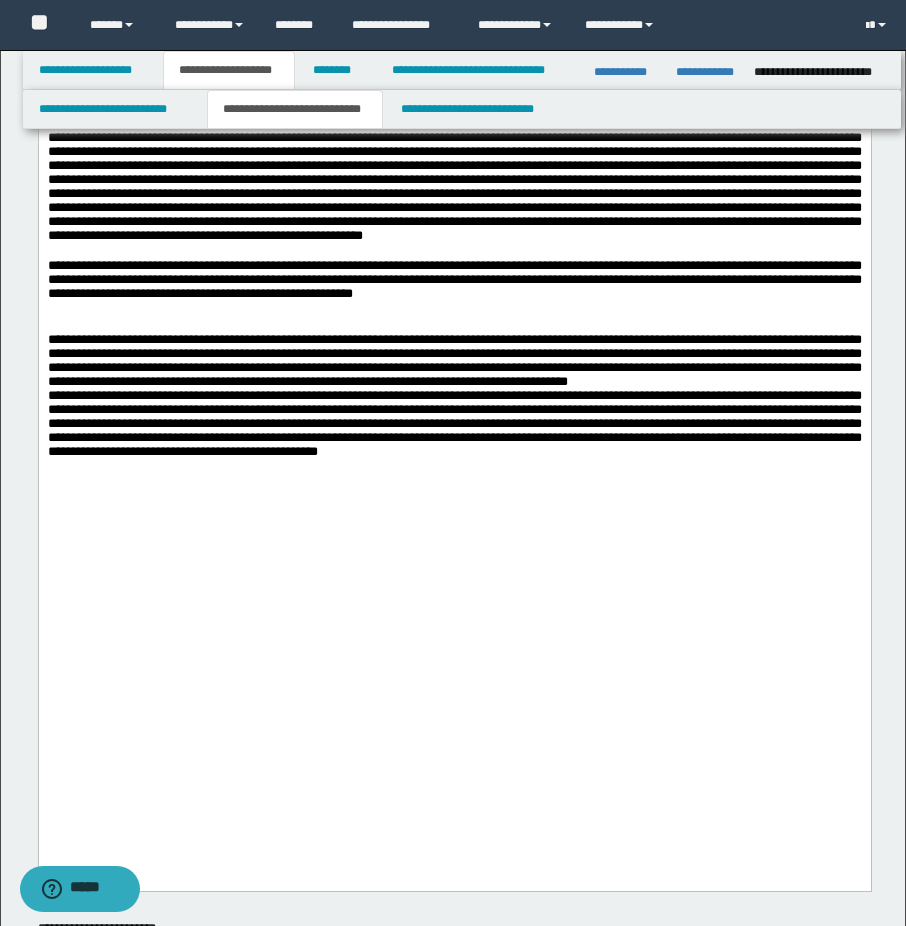 click at bounding box center [454, 251] 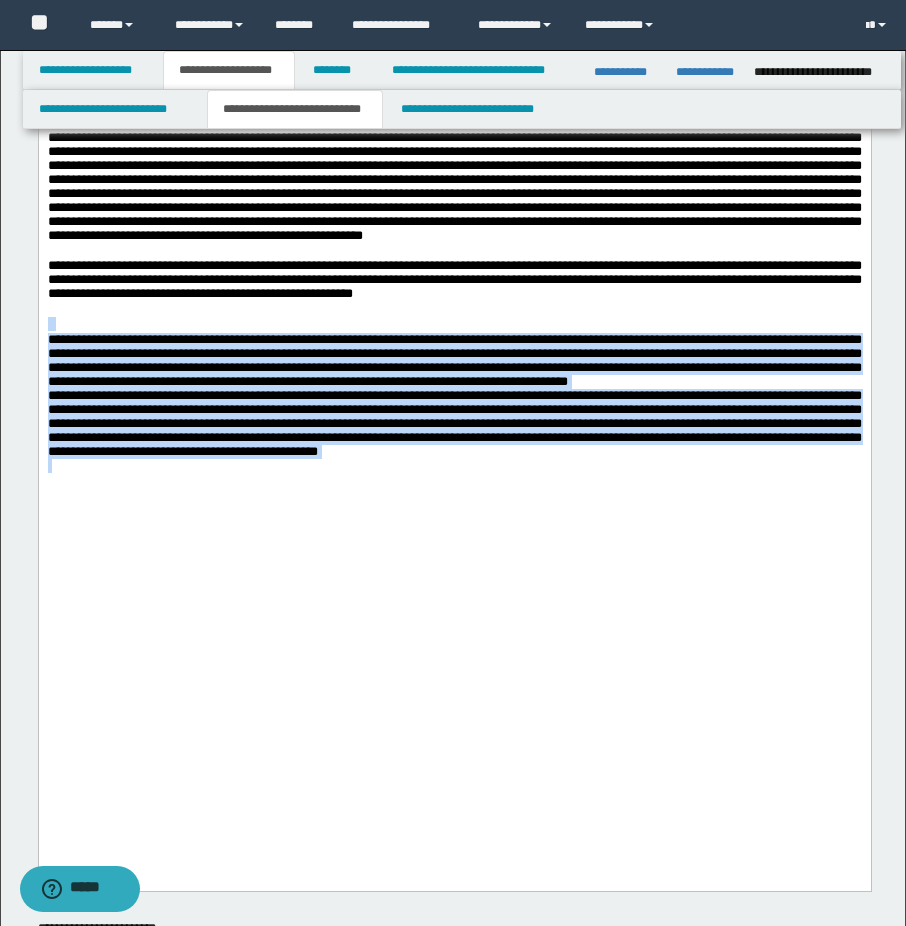 drag, startPoint x: 369, startPoint y: 686, endPoint x: 37, endPoint y: 494, distance: 383.52054 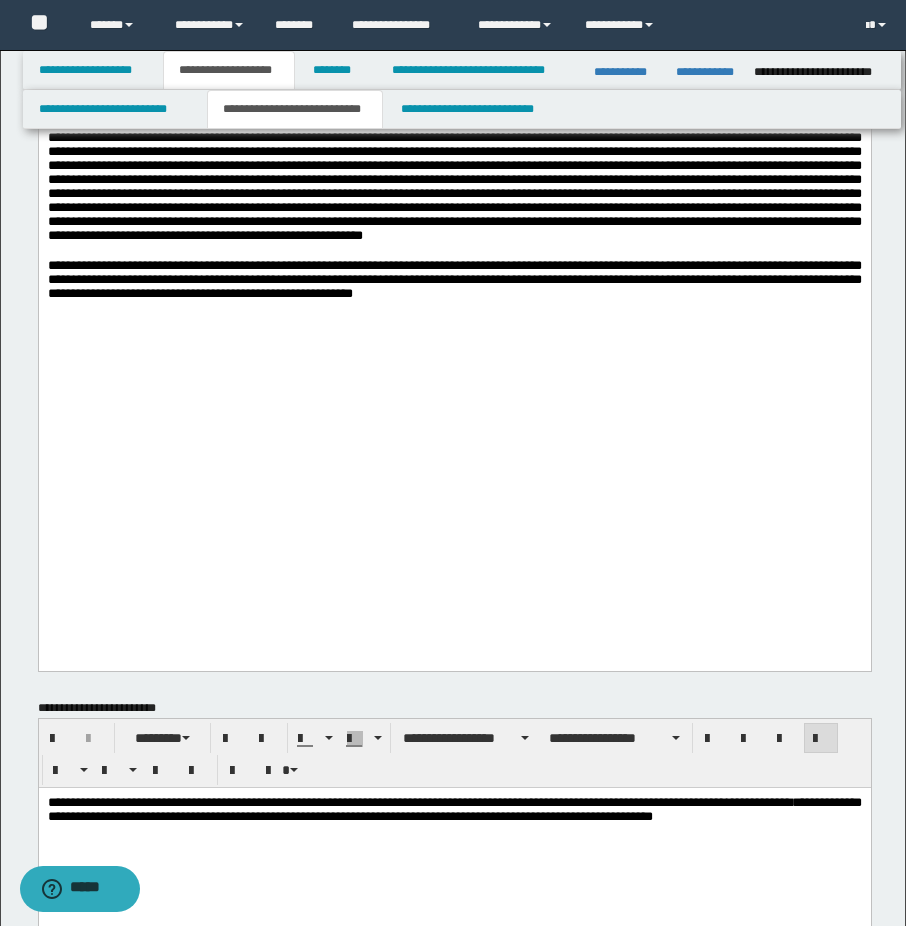 scroll, scrollTop: 0, scrollLeft: 0, axis: both 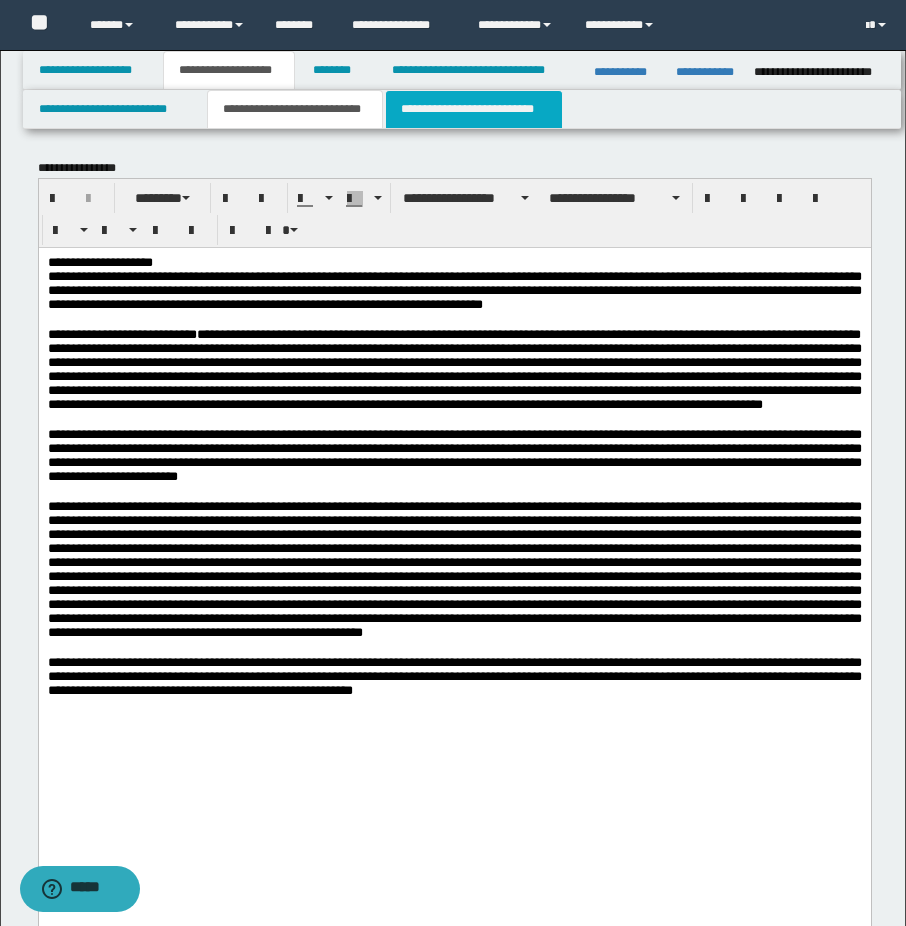 click on "**********" at bounding box center [474, 109] 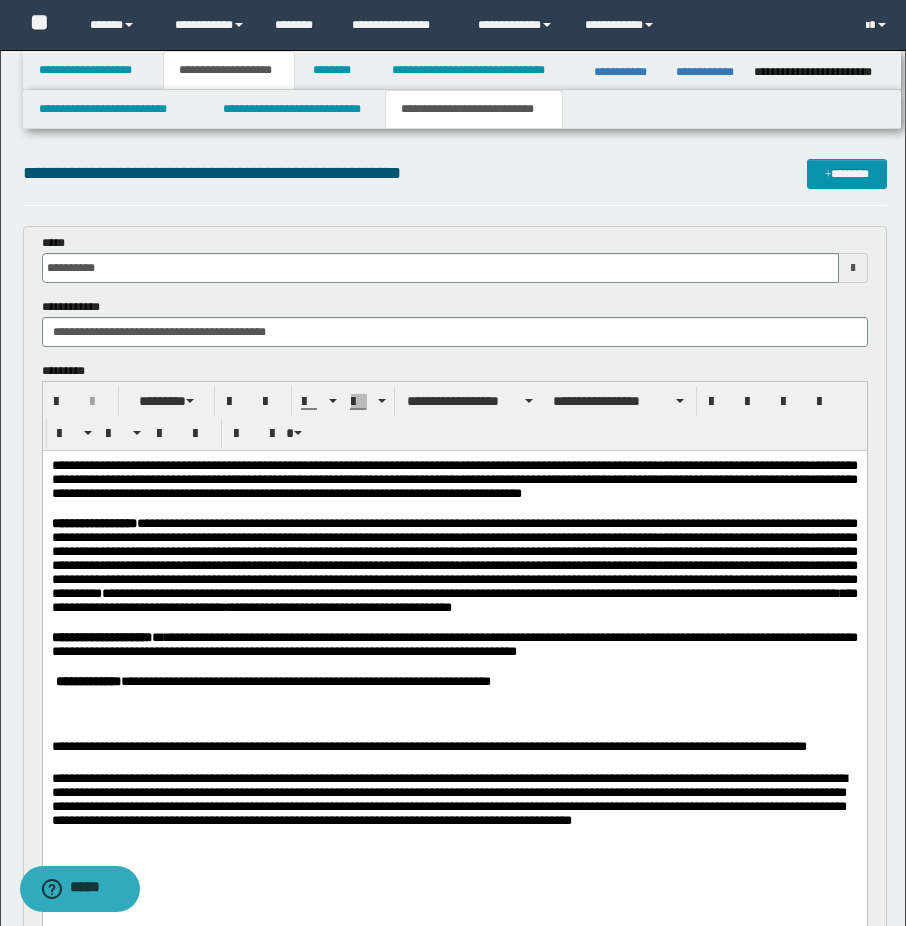 click on "*****" at bounding box center (123, 523) 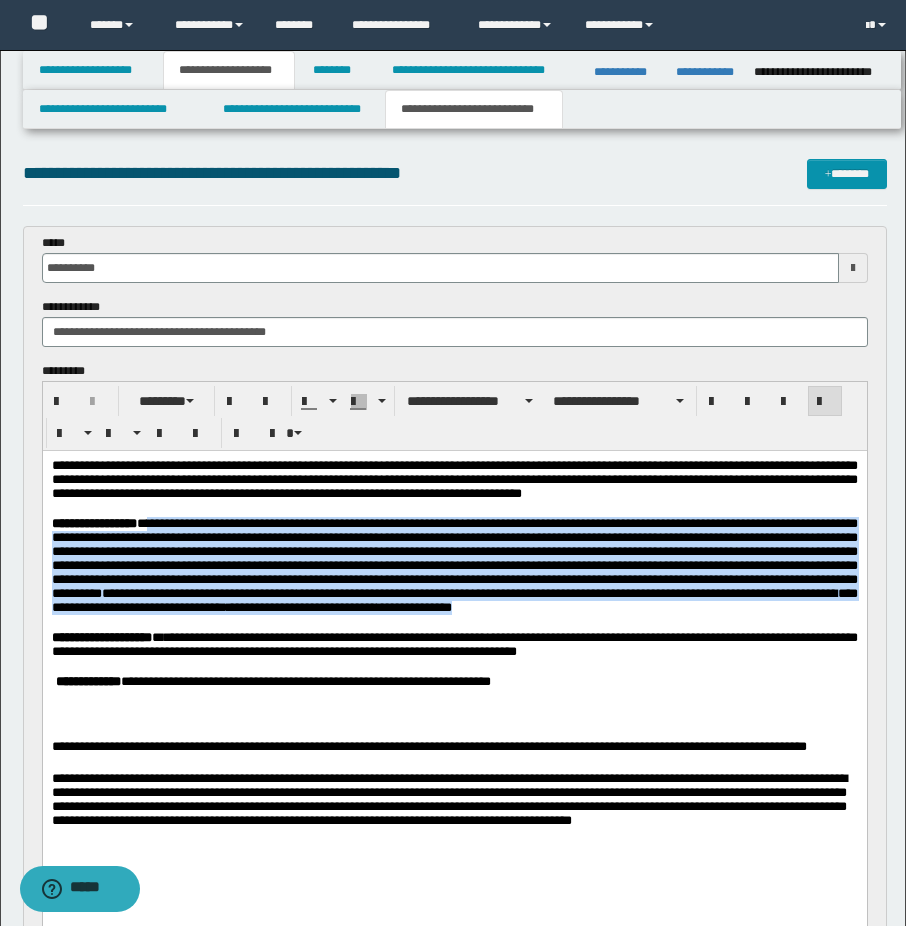drag, startPoint x: 178, startPoint y: 550, endPoint x: 219, endPoint y: 691, distance: 146.84004 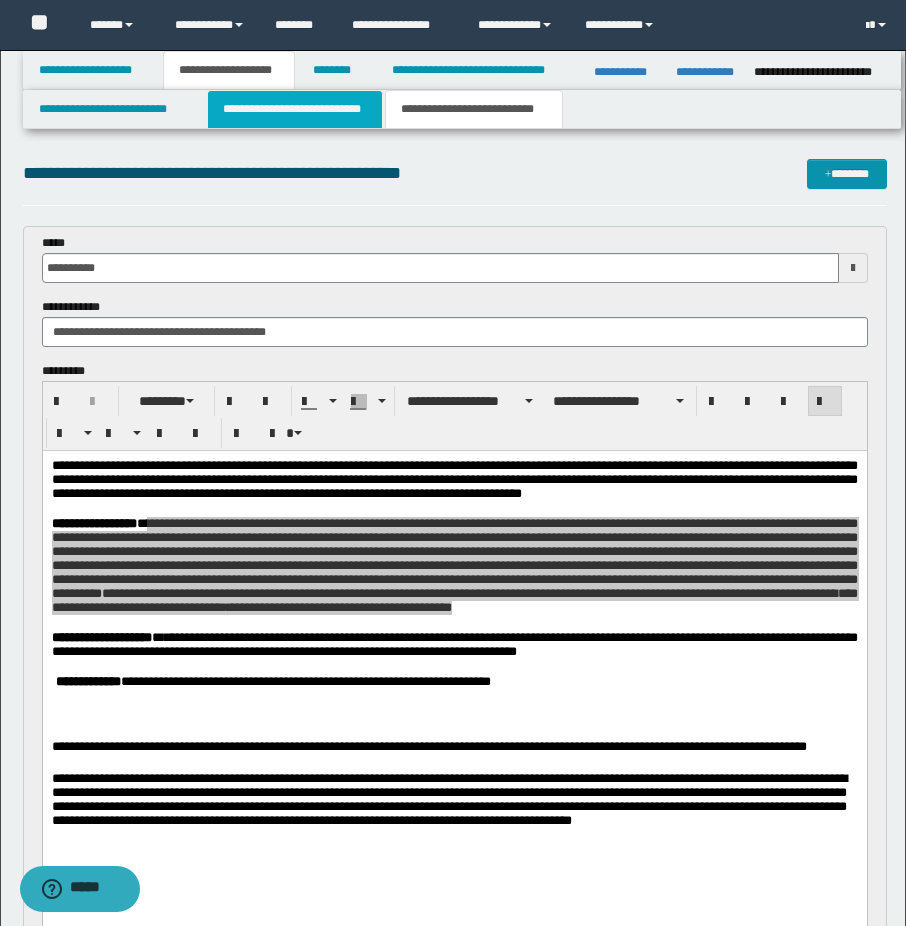 click on "**********" at bounding box center [295, 109] 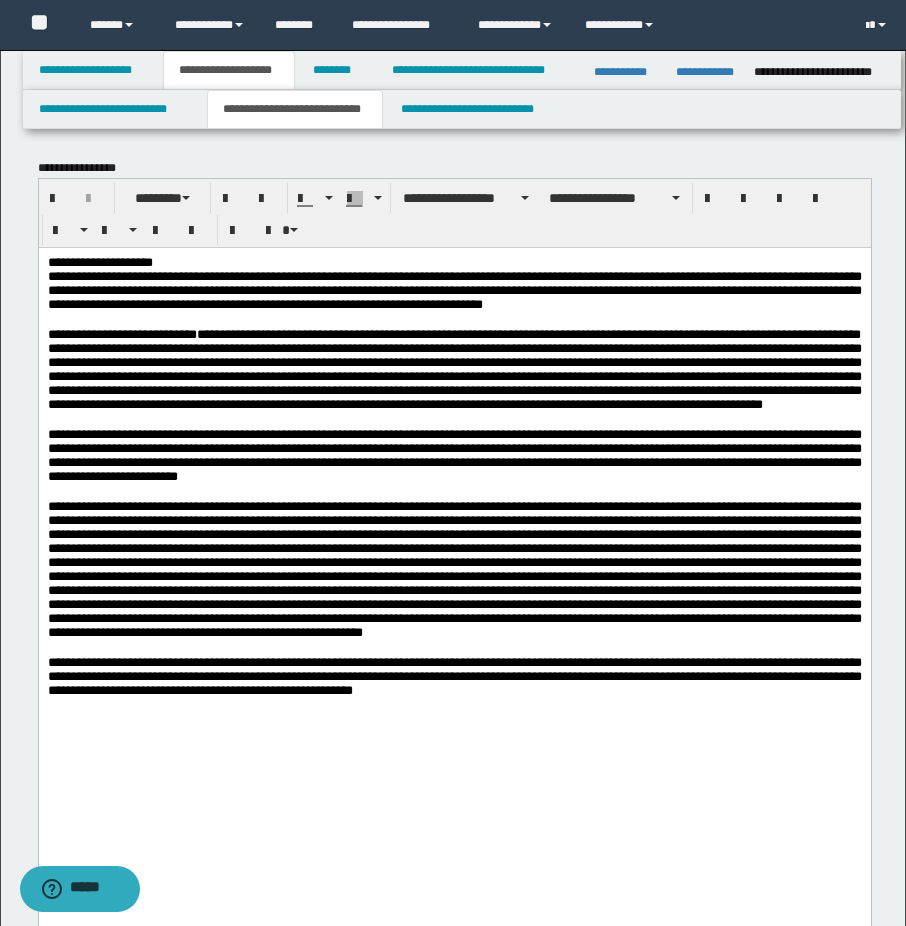 scroll, scrollTop: 200, scrollLeft: 0, axis: vertical 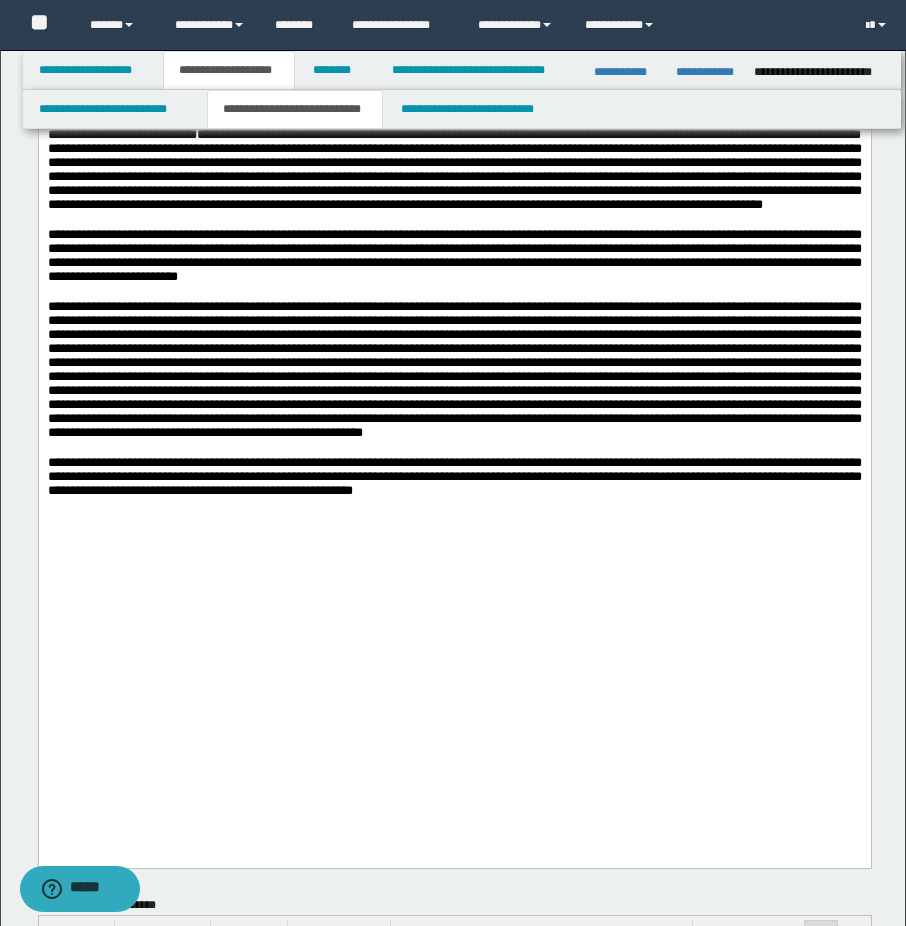 click at bounding box center [454, 521] 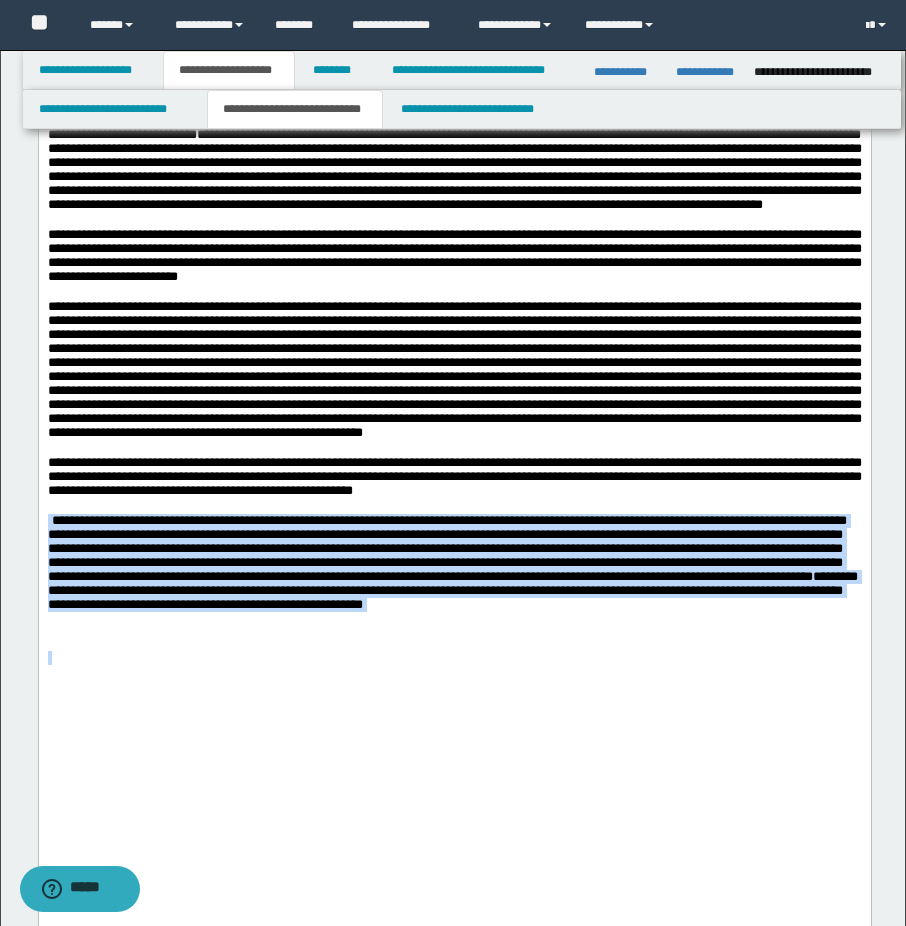 drag, startPoint x: 728, startPoint y: 811, endPoint x: 212, endPoint y: 567, distance: 570.7819 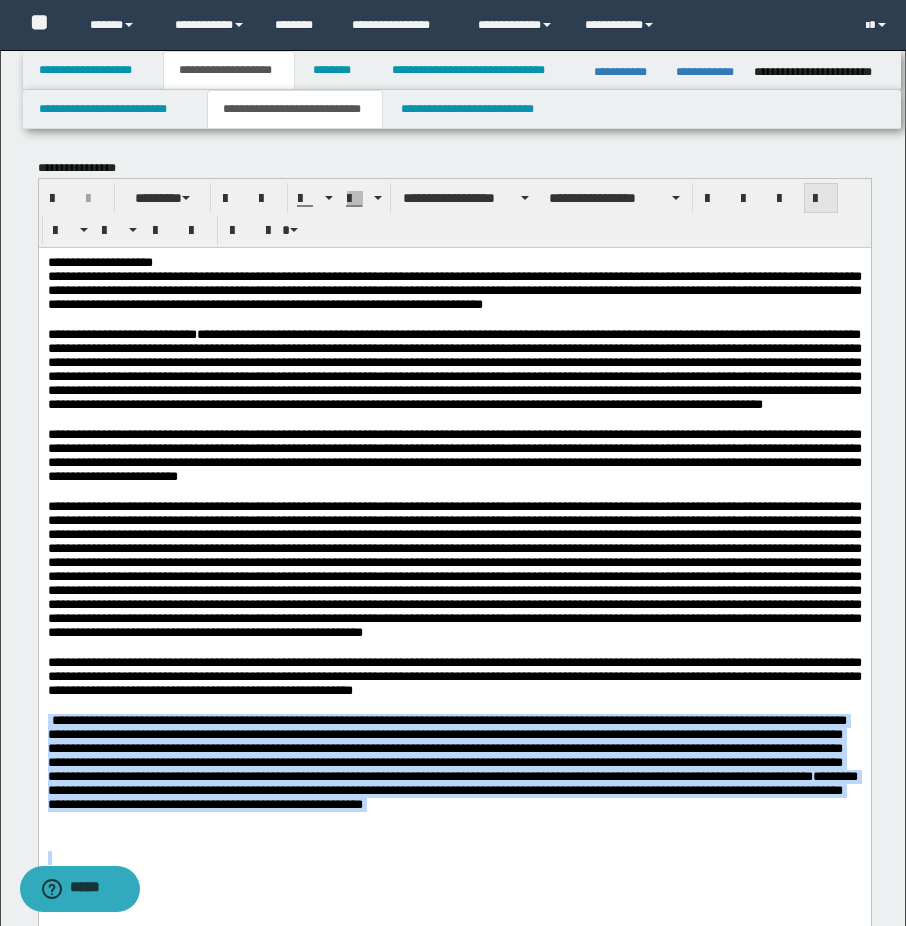 drag, startPoint x: 831, startPoint y: 203, endPoint x: 520, endPoint y: 145, distance: 316.36212 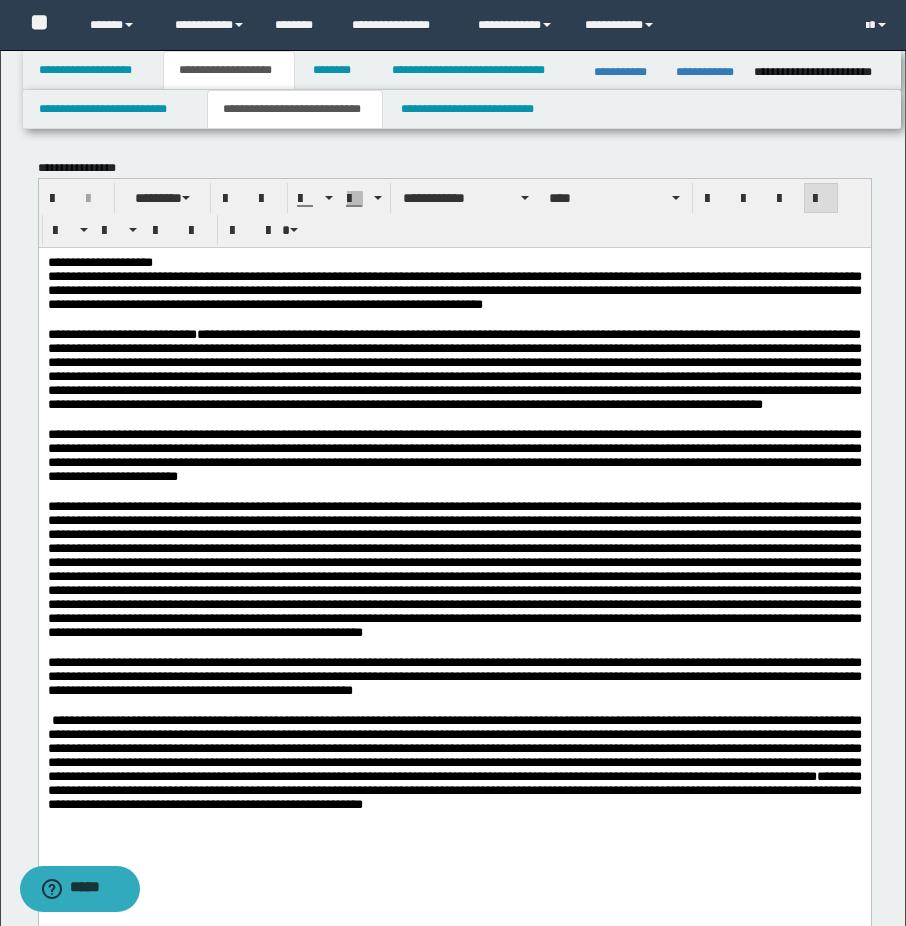 click at bounding box center [454, 568] 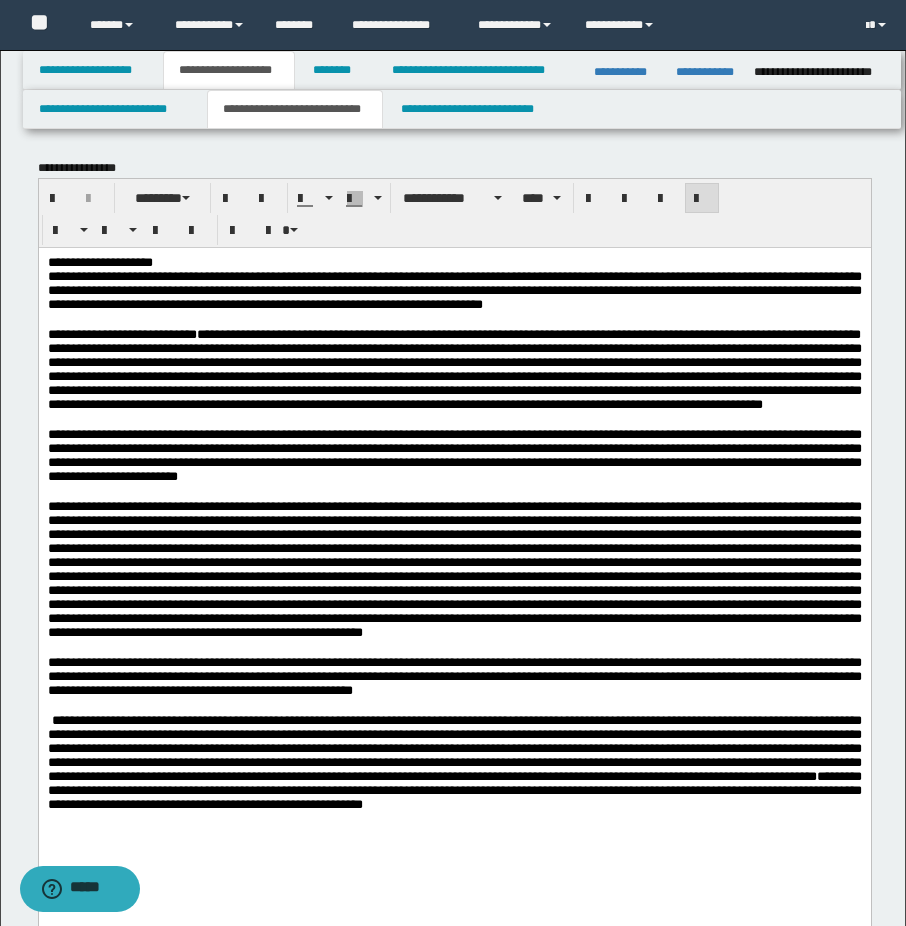 scroll, scrollTop: 200, scrollLeft: 0, axis: vertical 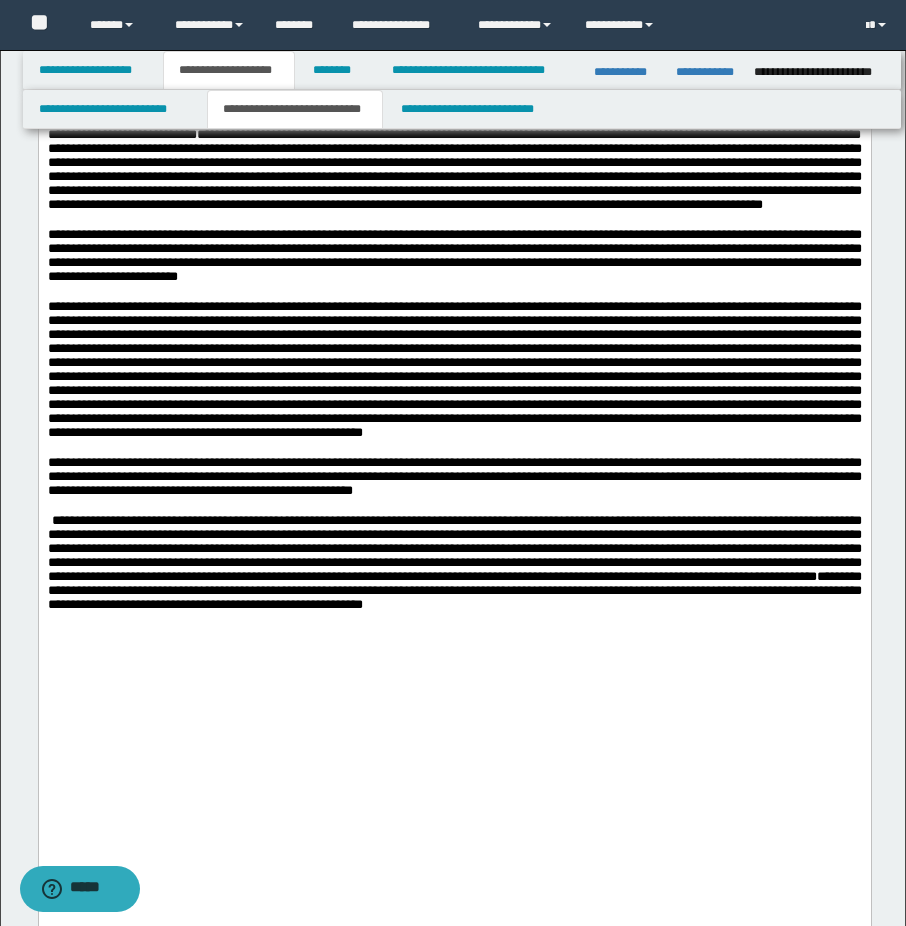 click on "**********" at bounding box center [454, 589] 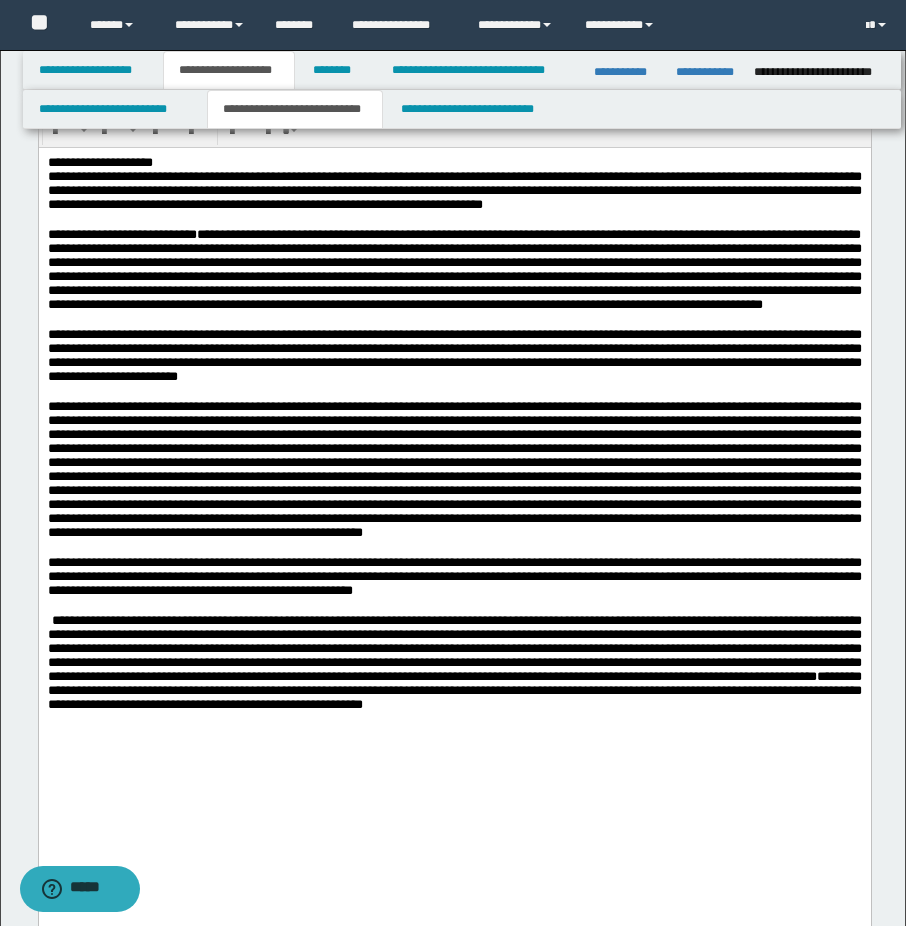 scroll, scrollTop: 0, scrollLeft: 0, axis: both 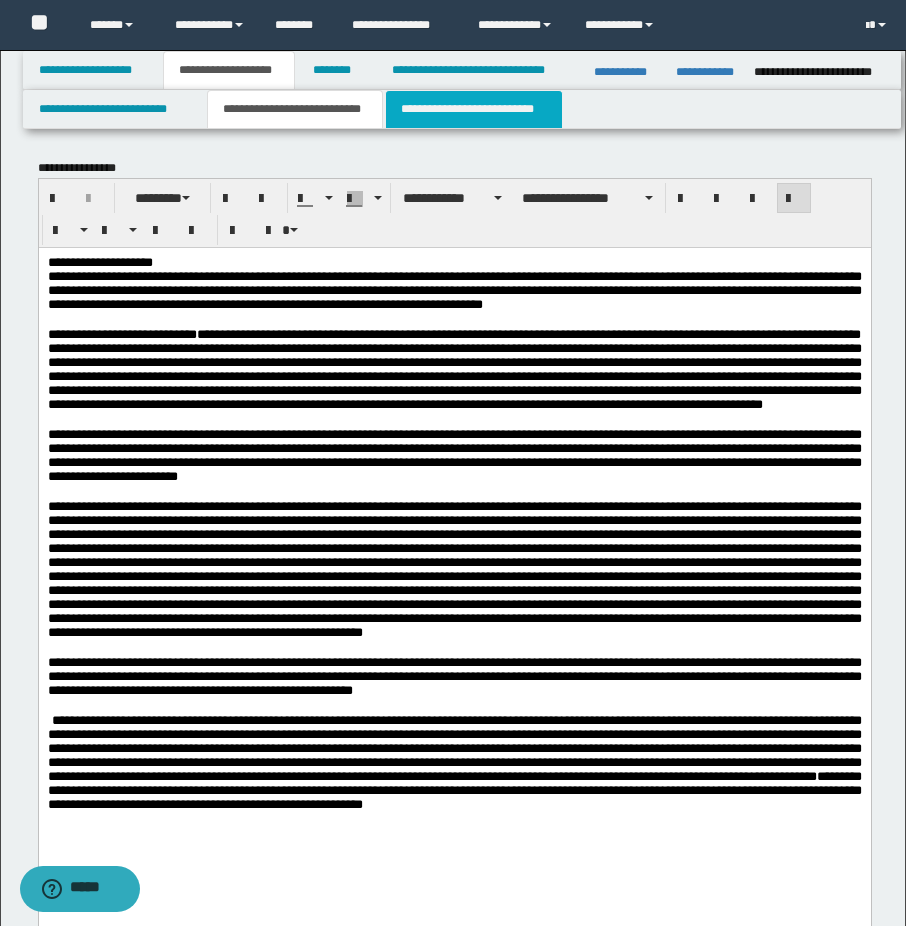 click on "**********" at bounding box center (474, 109) 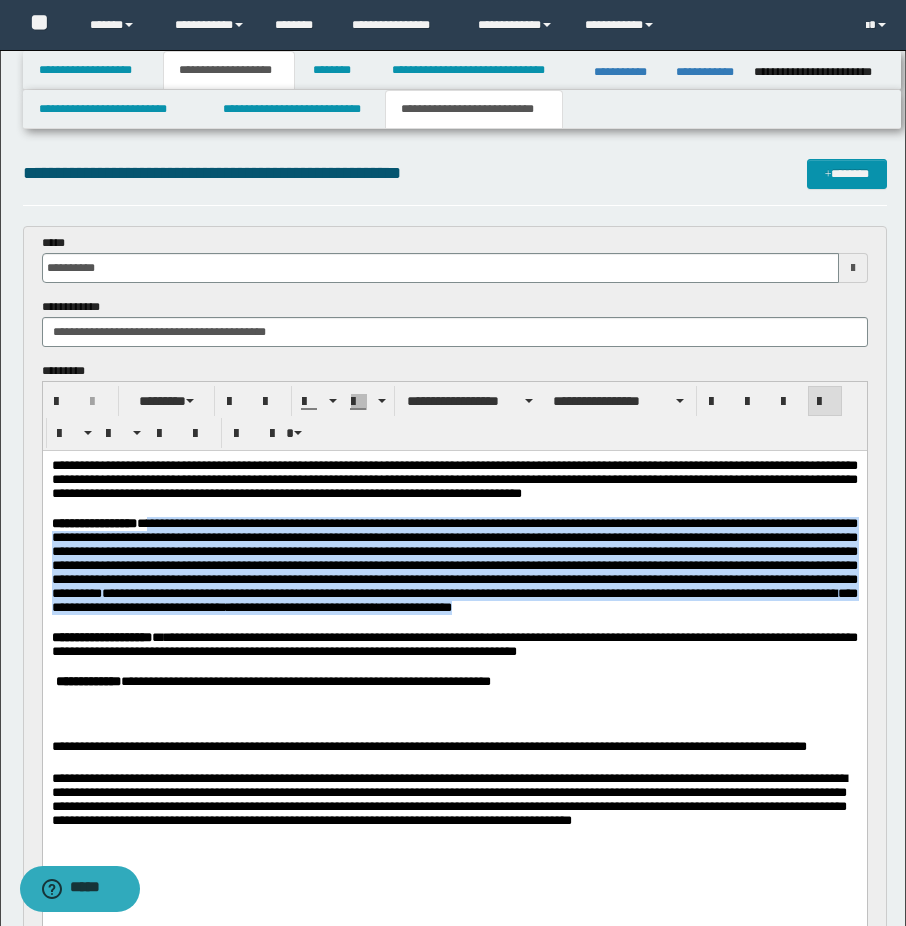 click on "**********" at bounding box center [454, 480] 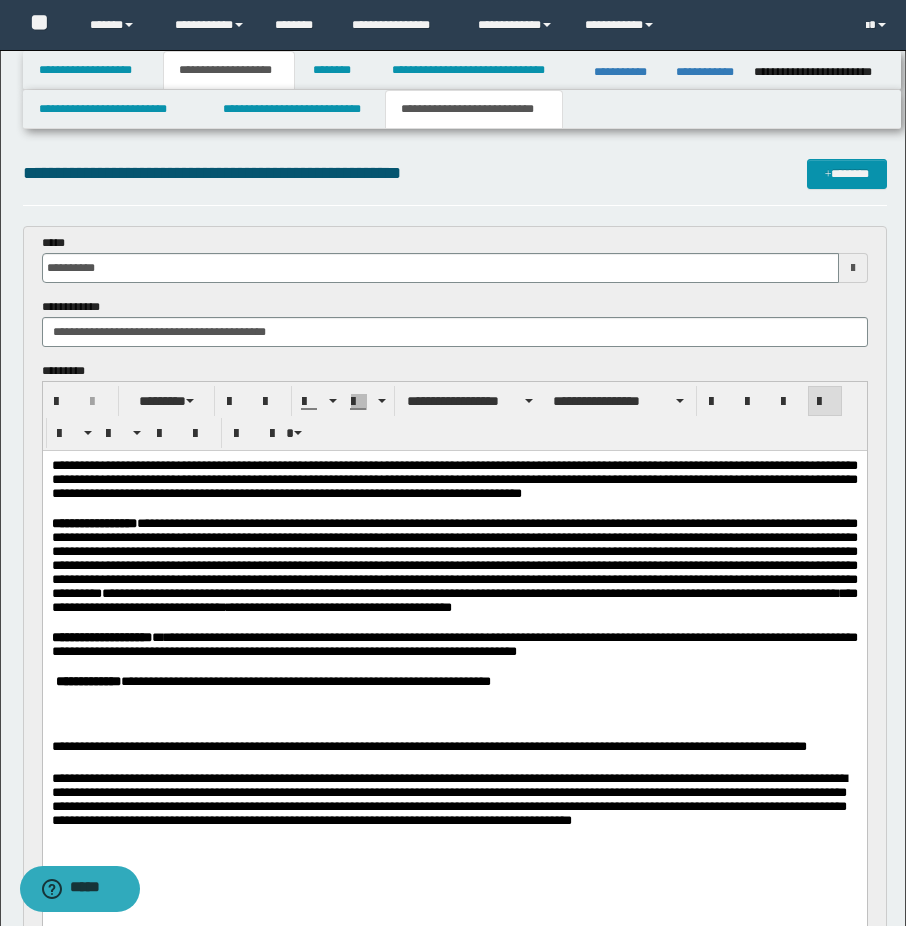 click on "**********" at bounding box center [454, 480] 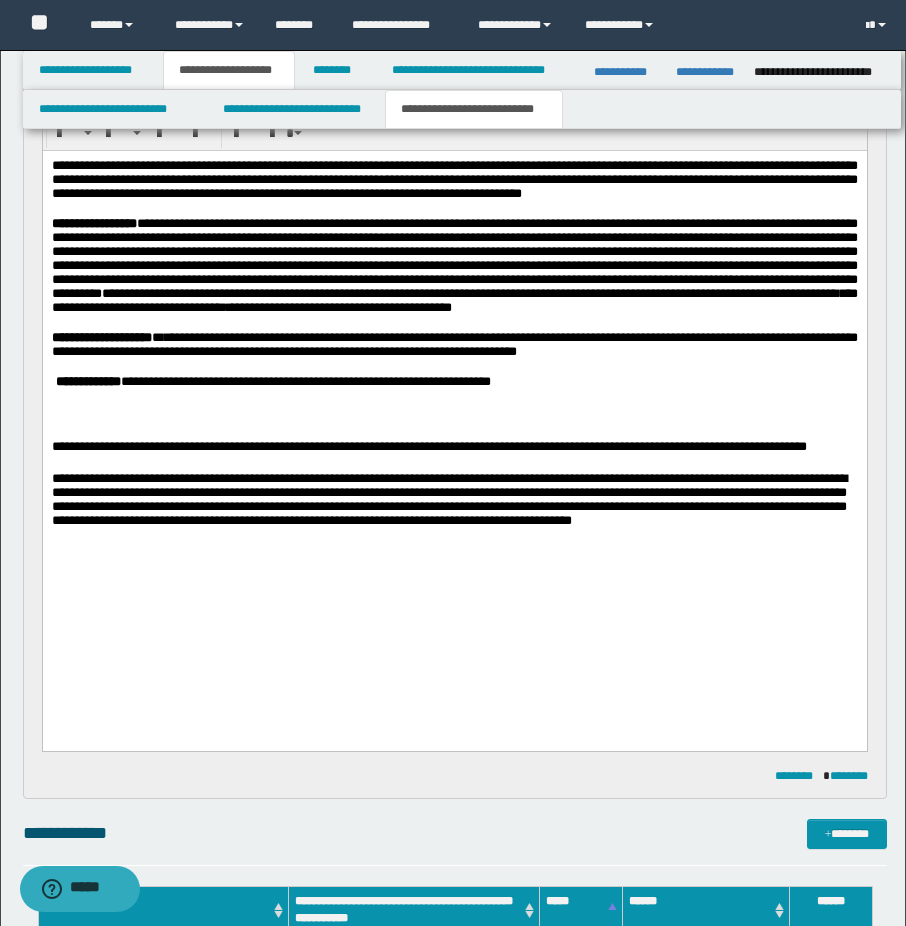 click on "**********" at bounding box center [454, 344] 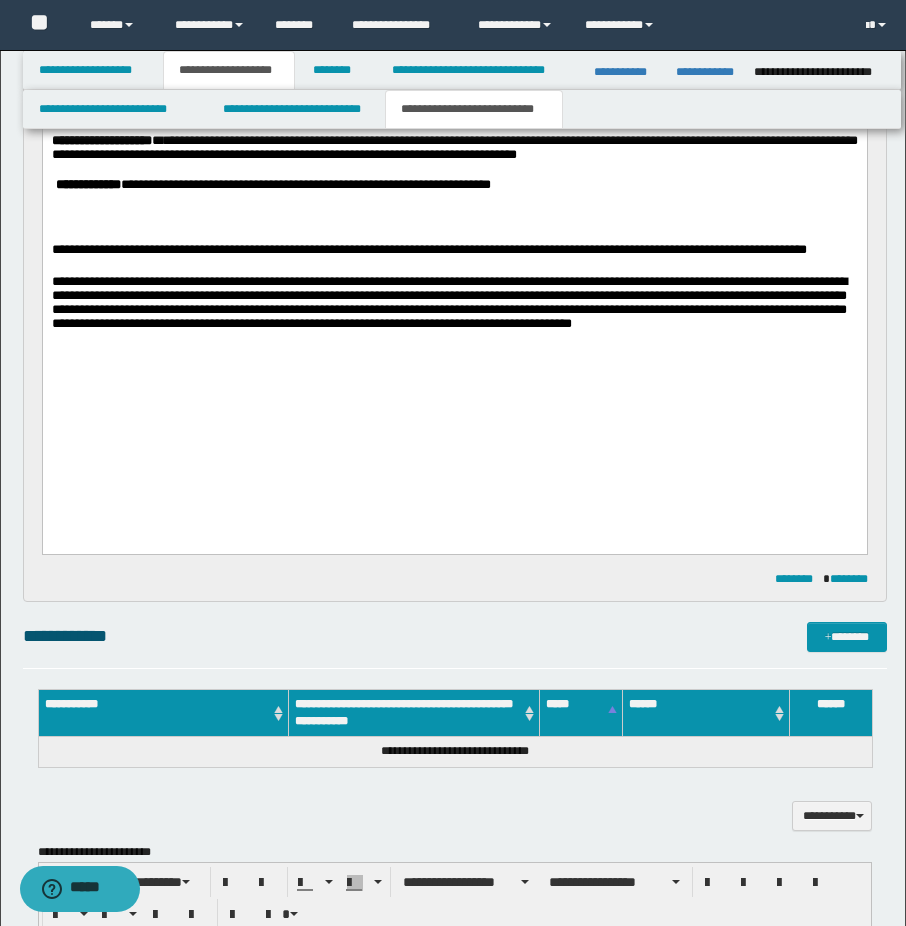 scroll, scrollTop: 0, scrollLeft: 0, axis: both 